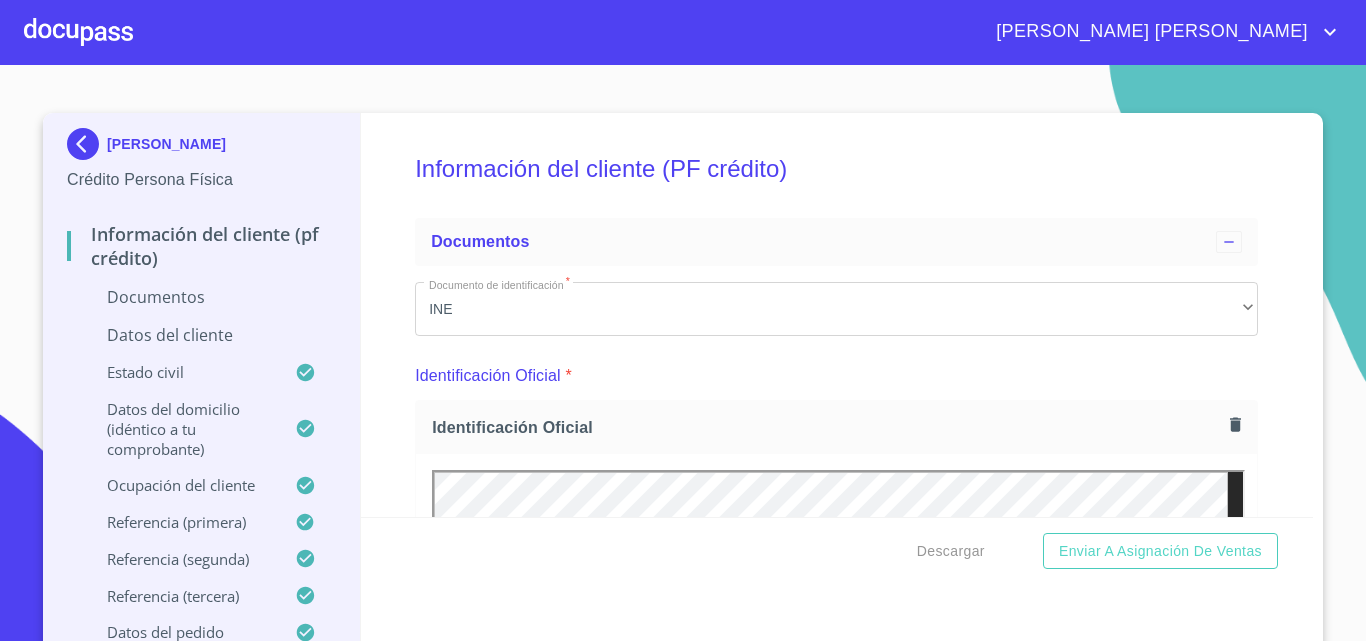 scroll, scrollTop: 0, scrollLeft: 0, axis: both 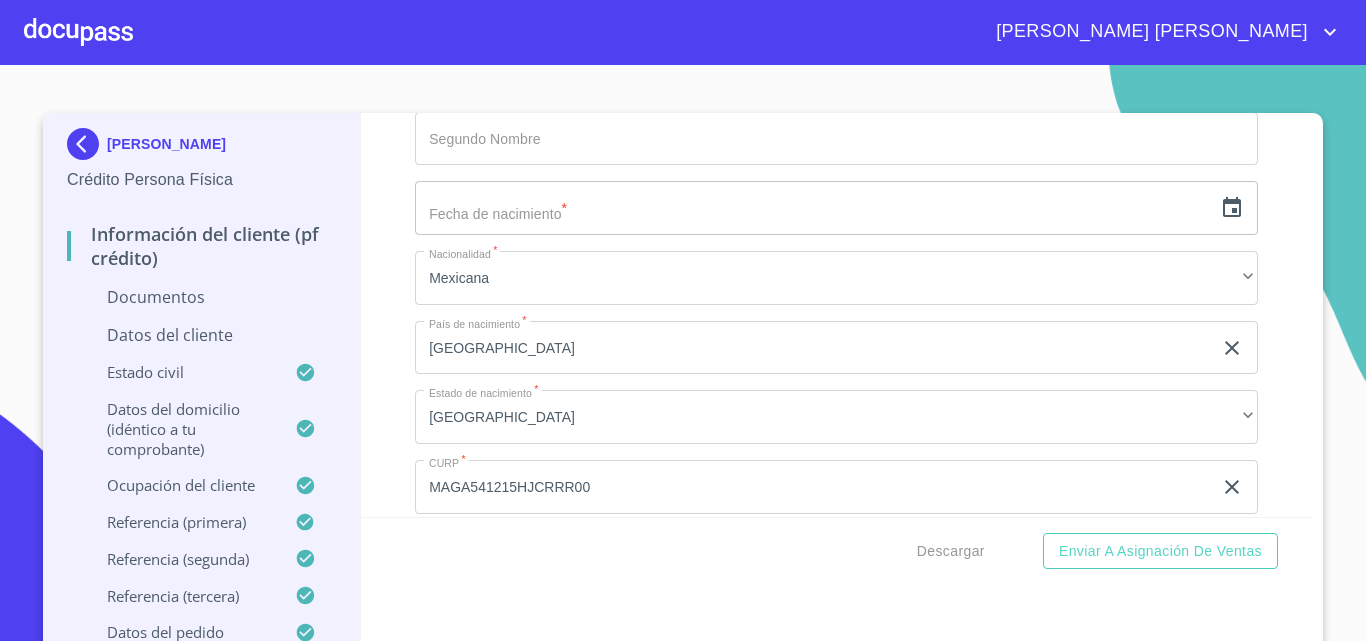 click 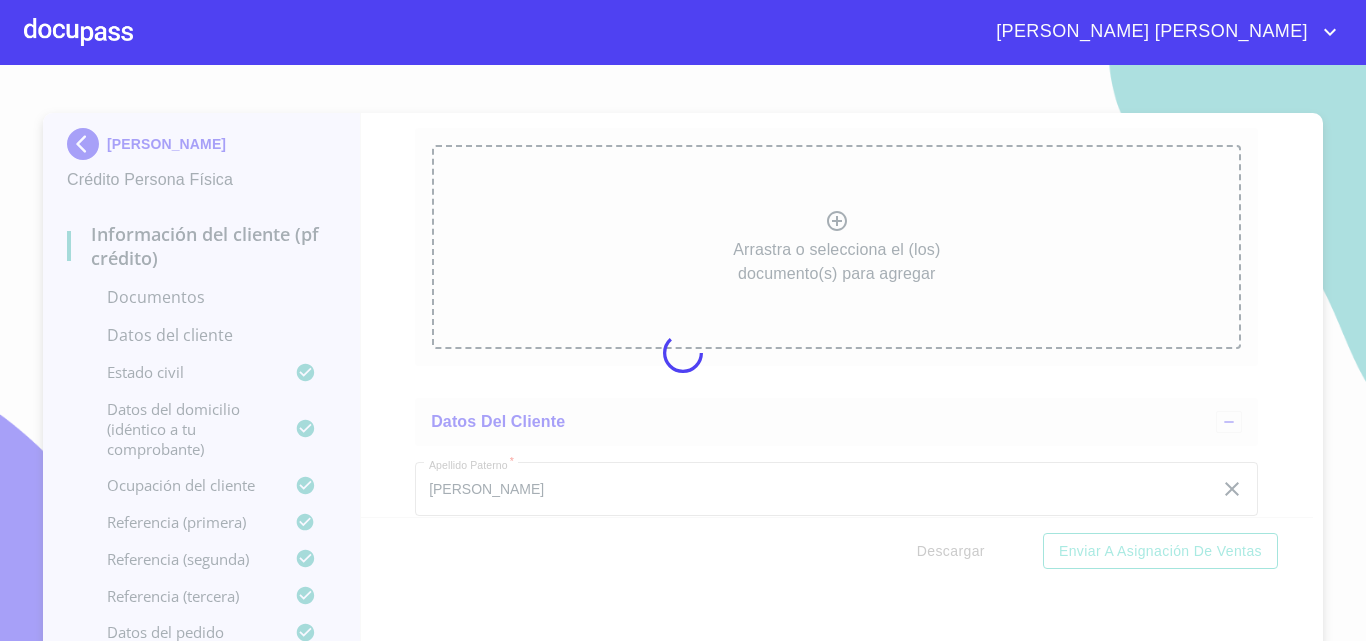 scroll, scrollTop: 17, scrollLeft: 0, axis: vertical 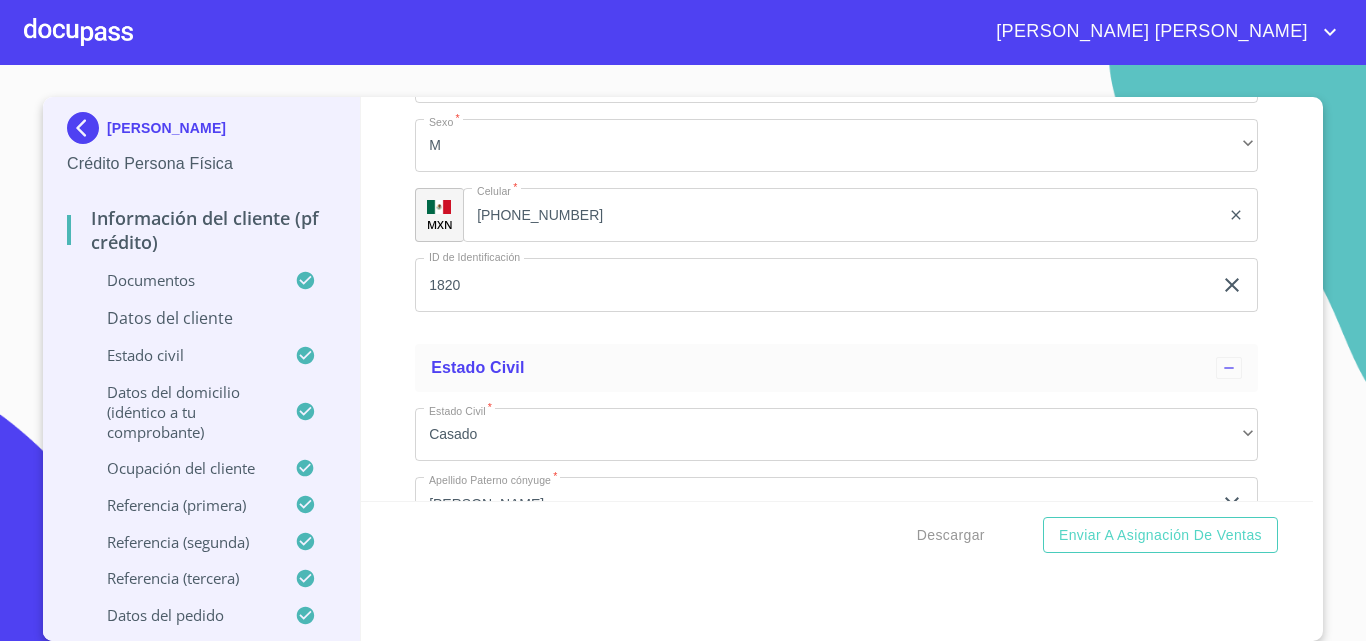 click on "Arrastra o selecciona el (los) documento(s) para agregar" at bounding box center [836, -793] 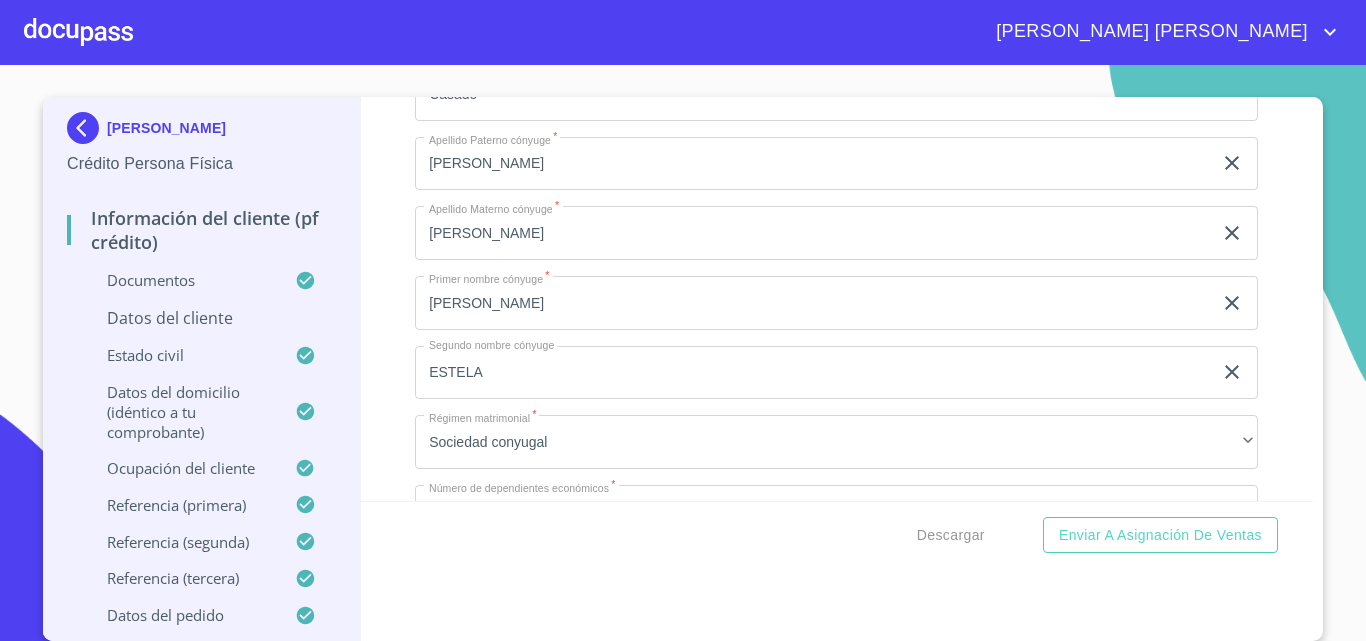 scroll, scrollTop: 6421, scrollLeft: 0, axis: vertical 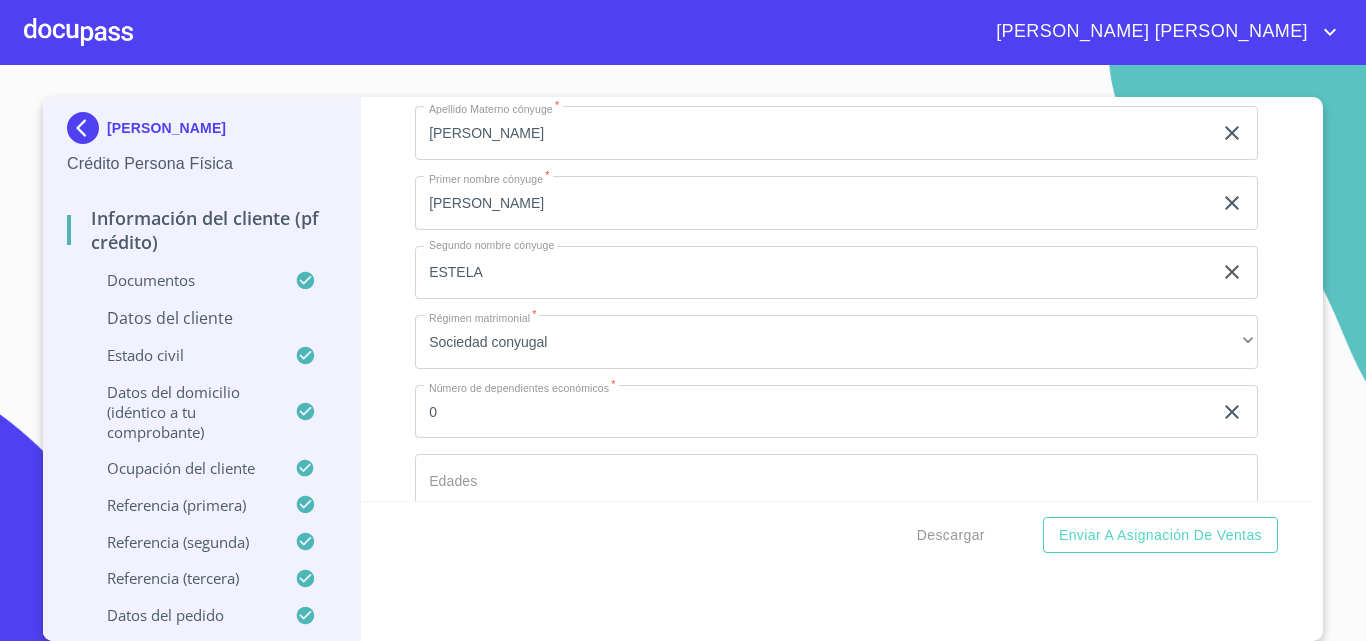 click at bounding box center [813, -713] 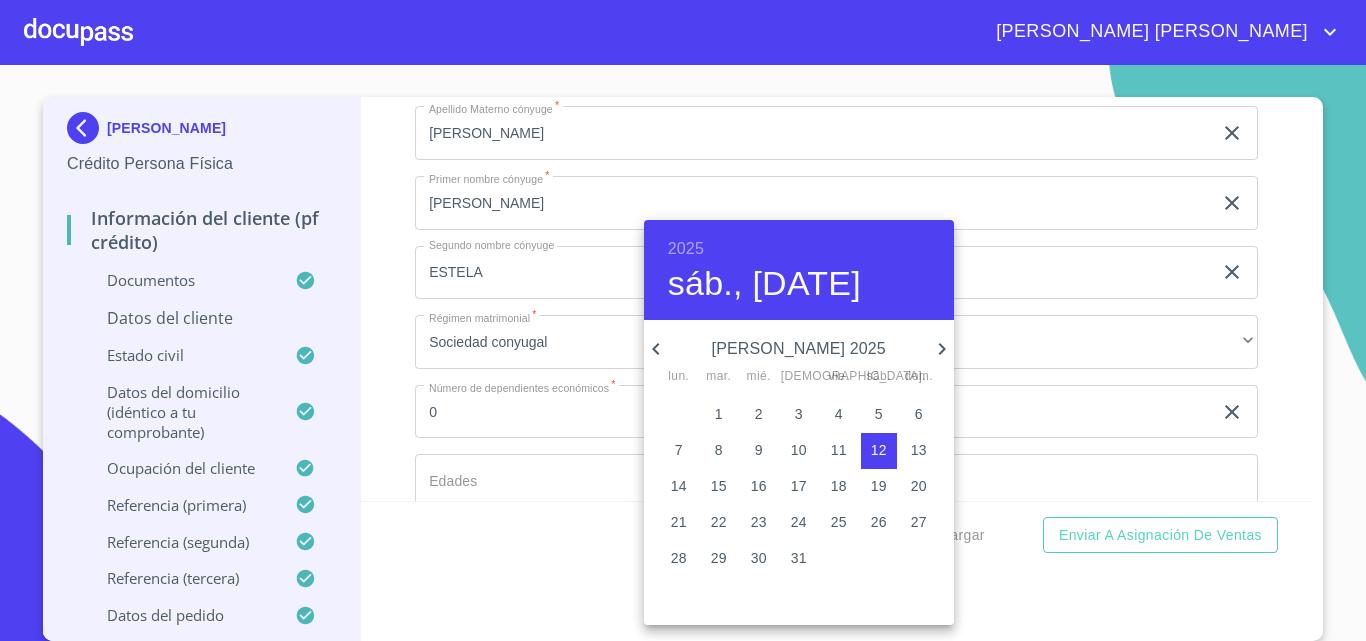 click on "2025" at bounding box center (686, 249) 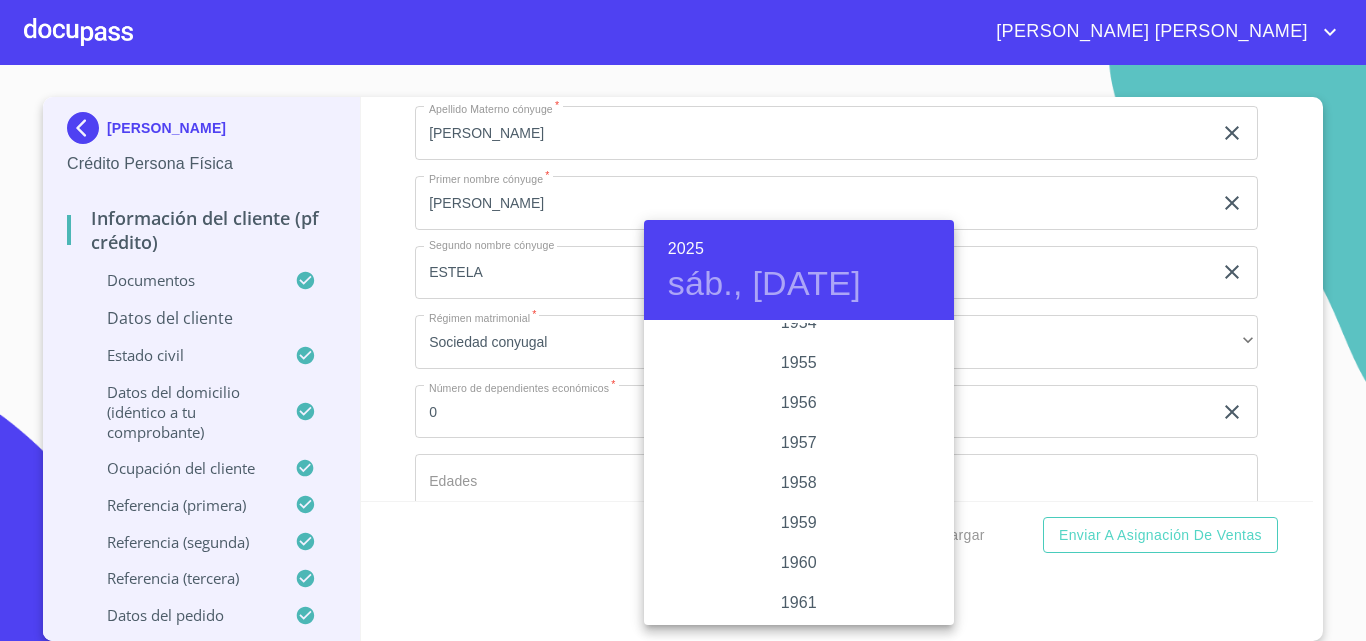 scroll, scrollTop: 1080, scrollLeft: 0, axis: vertical 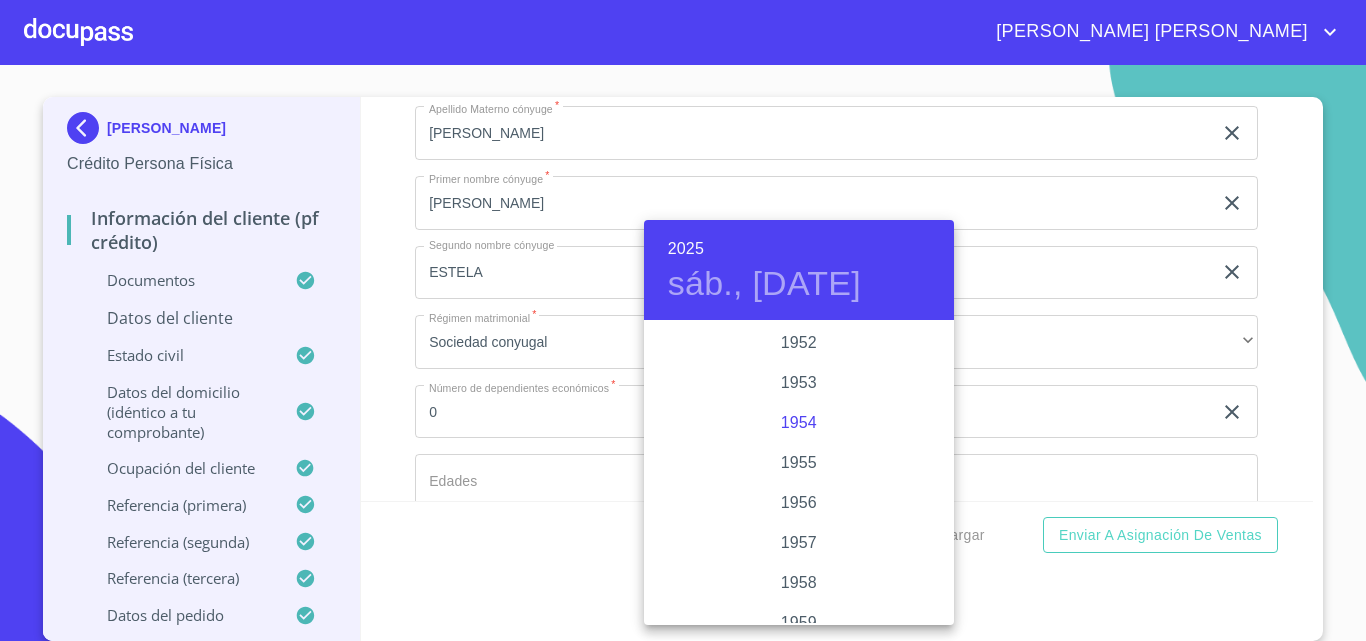 click on "1954" at bounding box center (799, 423) 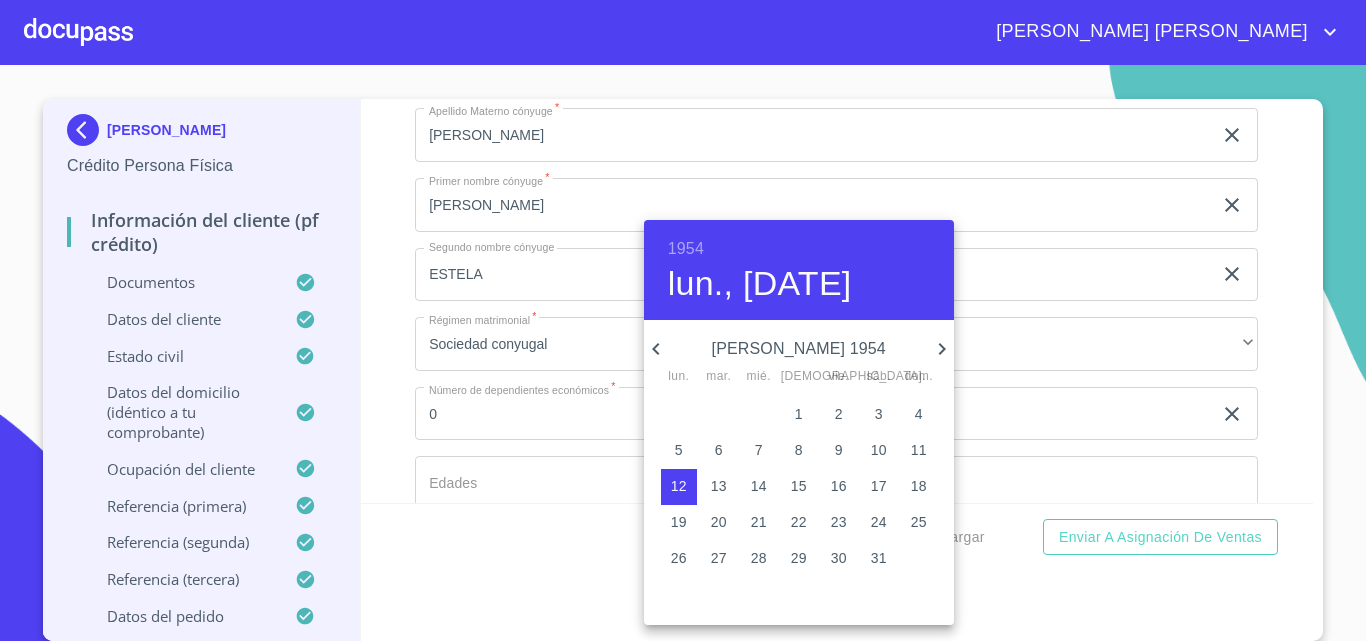 scroll, scrollTop: 14, scrollLeft: 0, axis: vertical 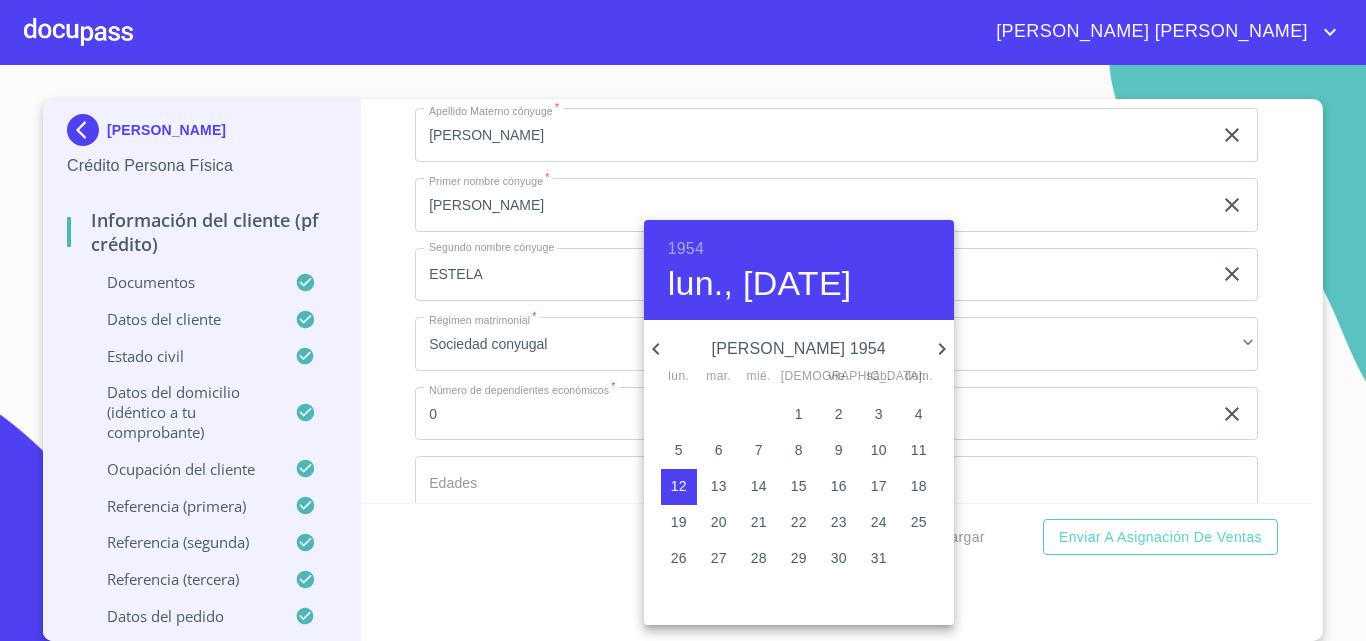 click 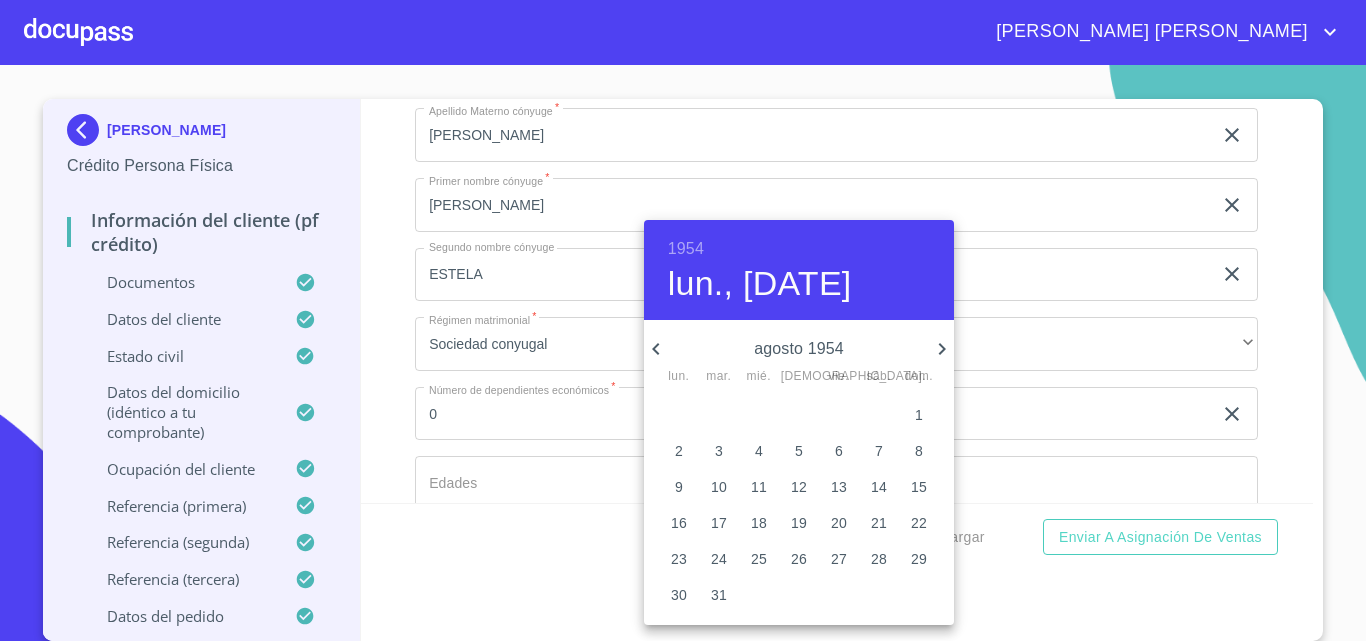 click 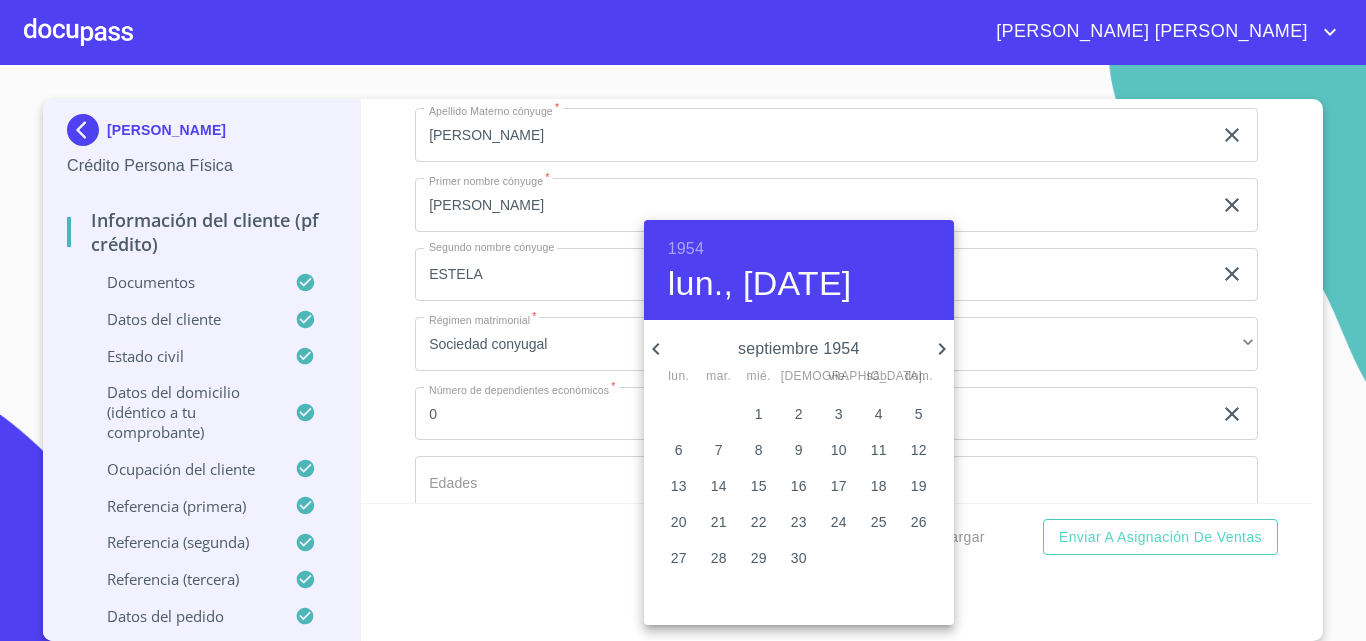 click 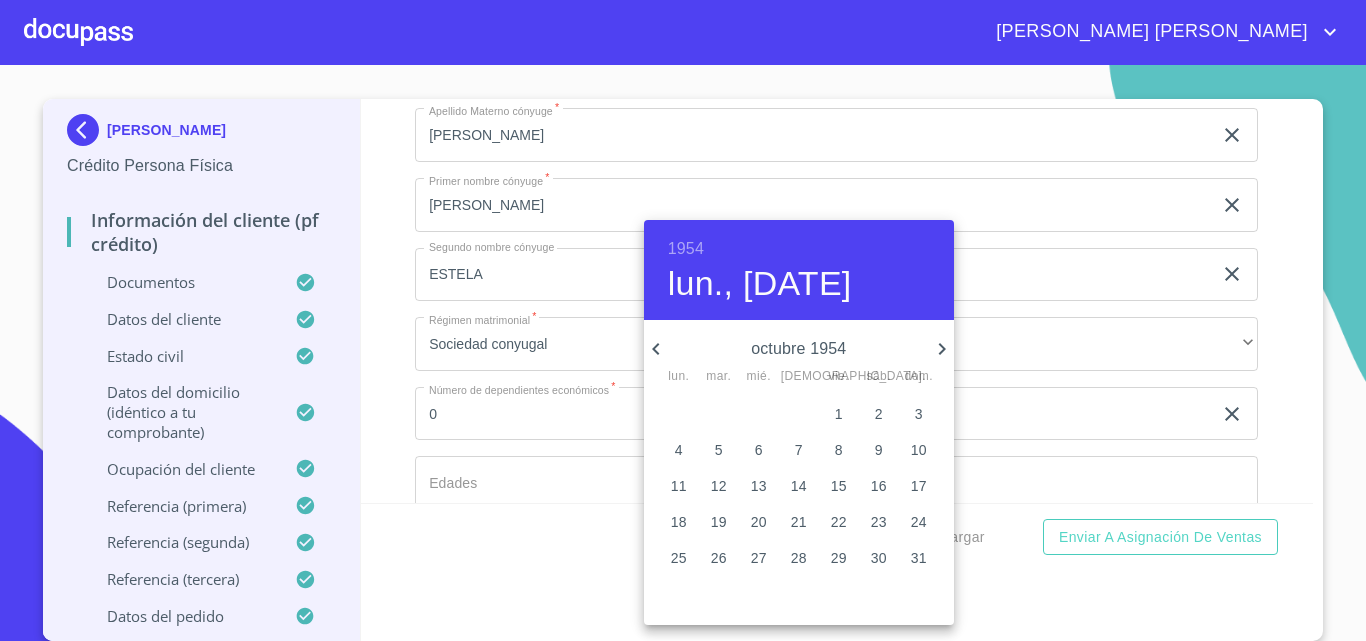 click 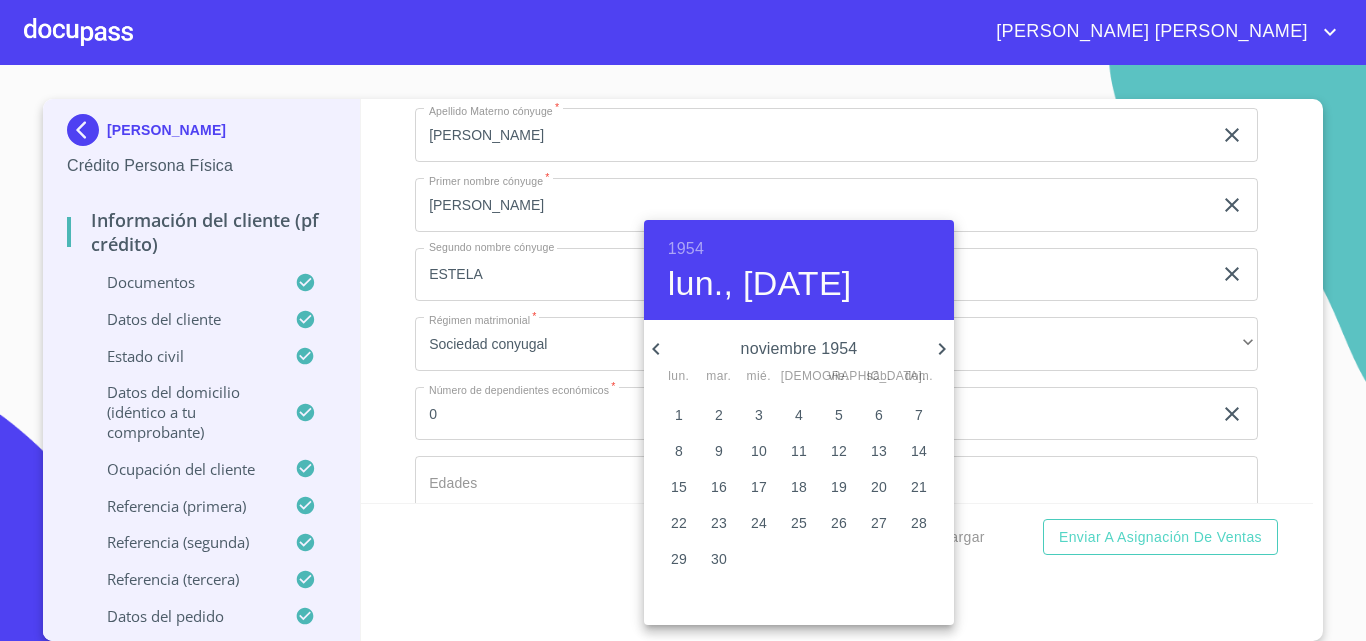 click 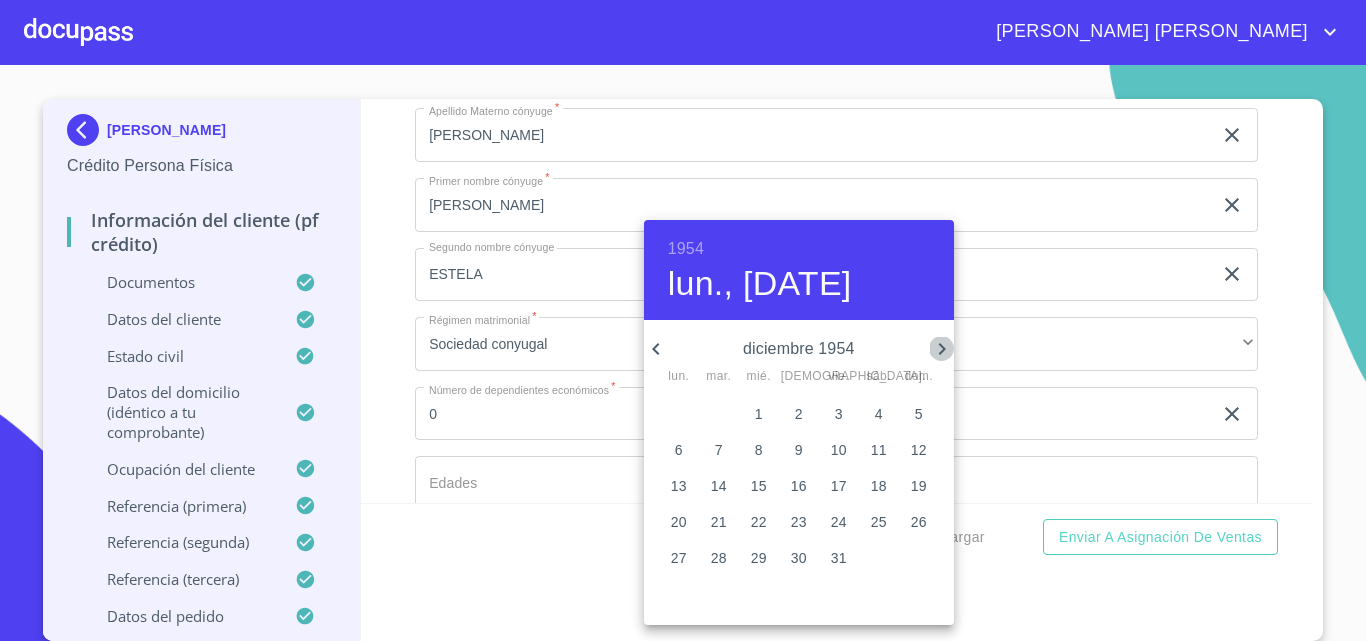 click 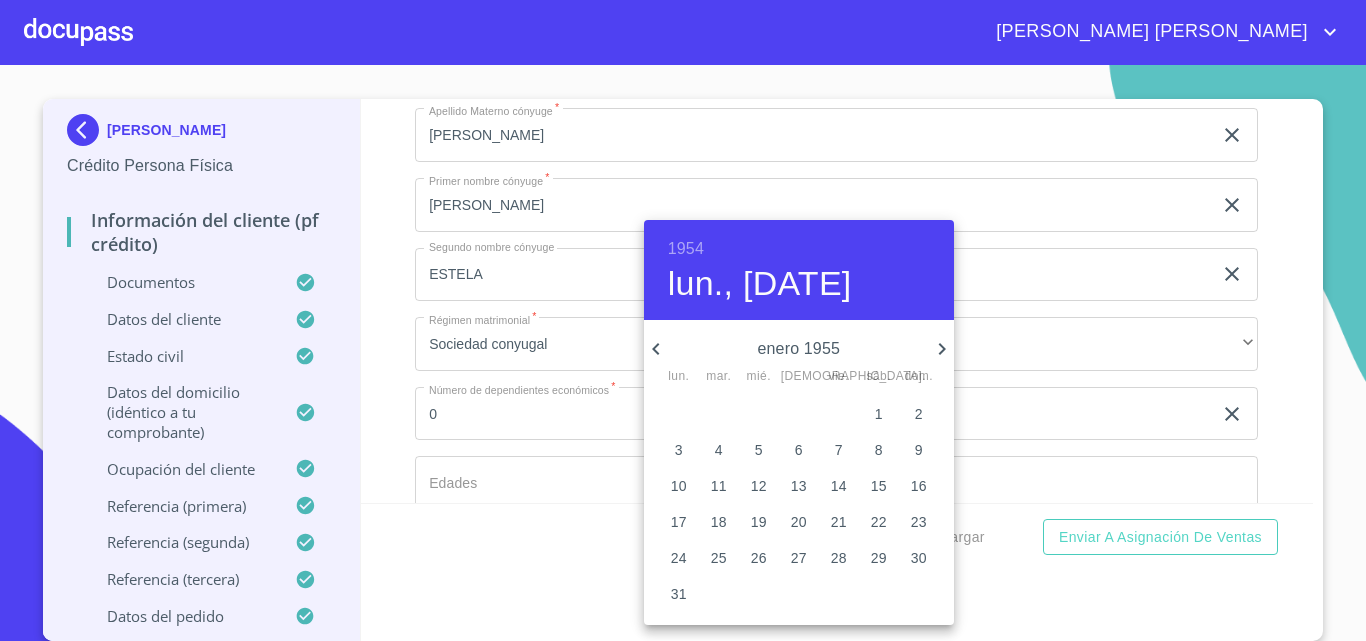 click 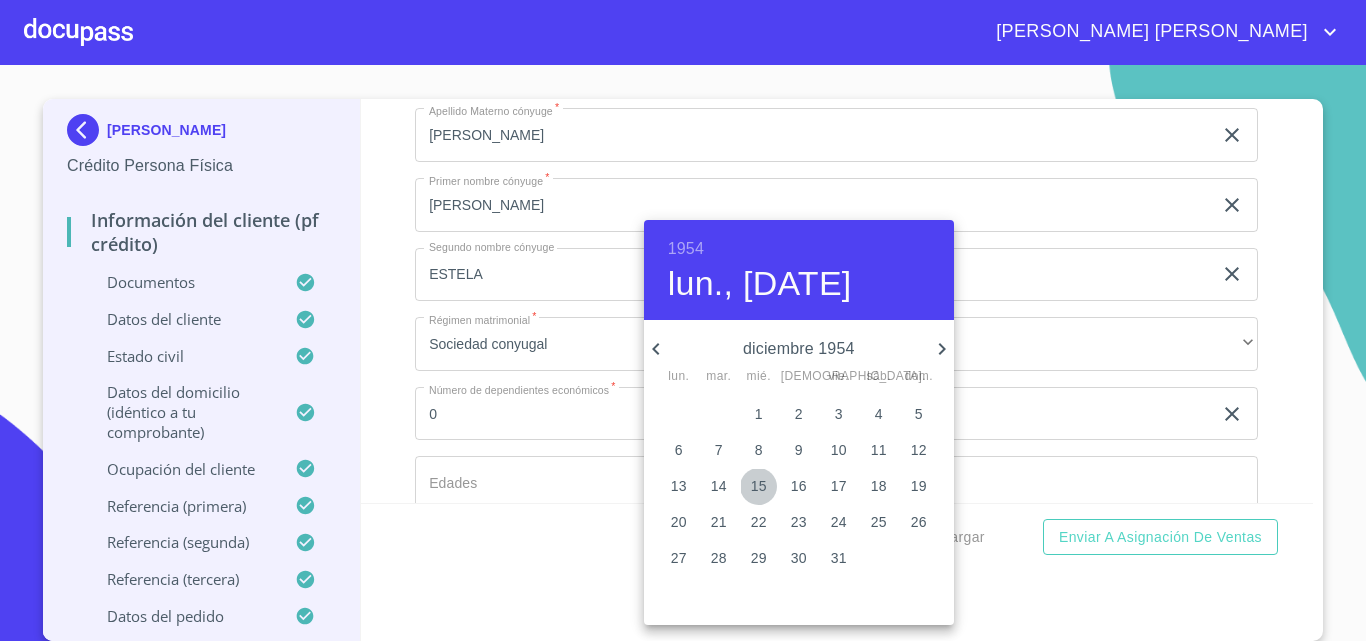 click on "15" at bounding box center [759, 486] 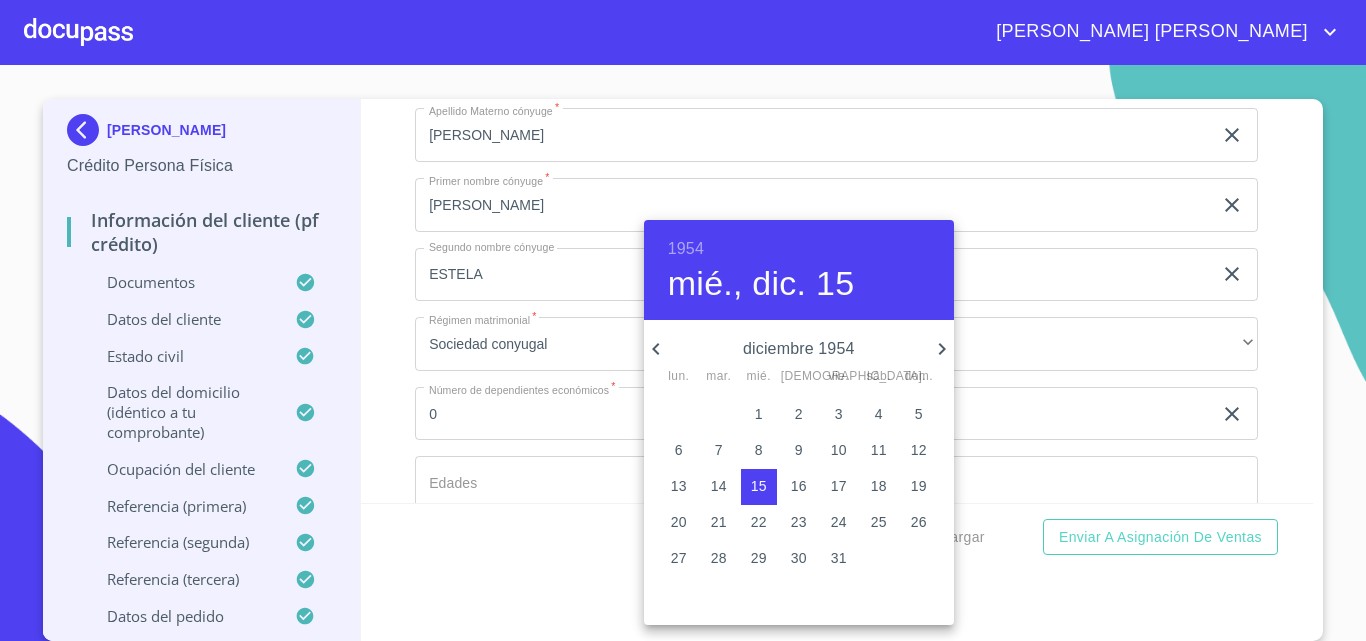 click at bounding box center [683, 320] 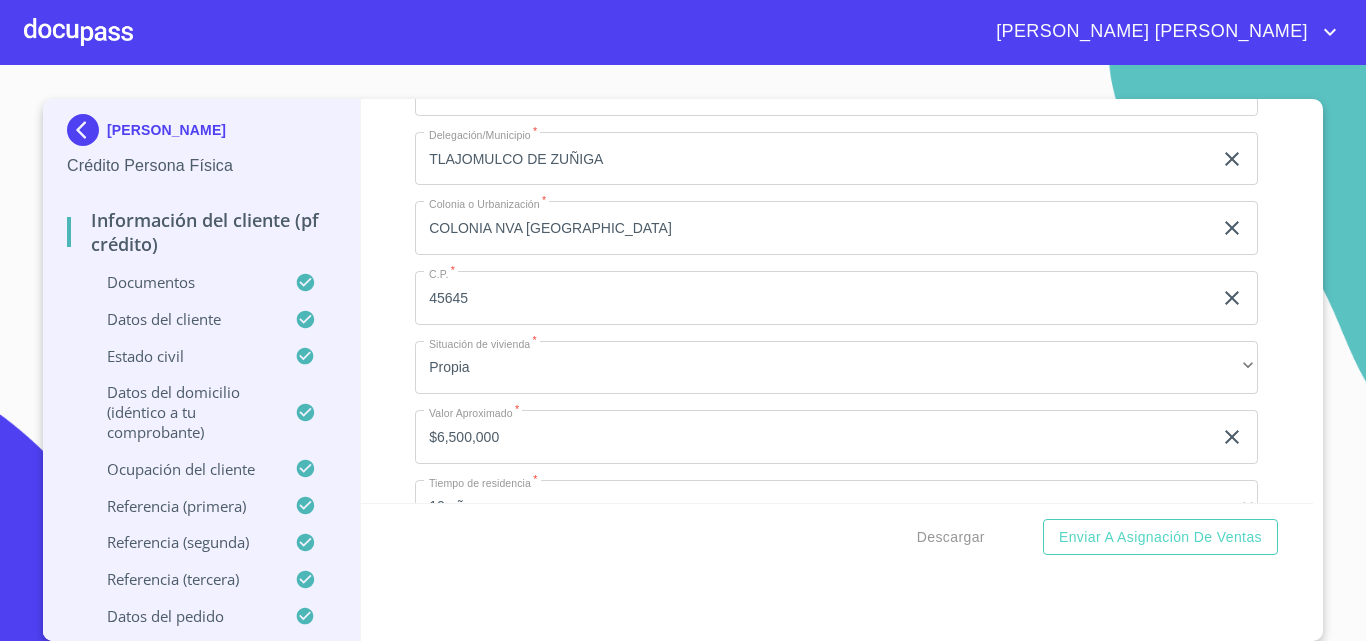 scroll, scrollTop: 7421, scrollLeft: 0, axis: vertical 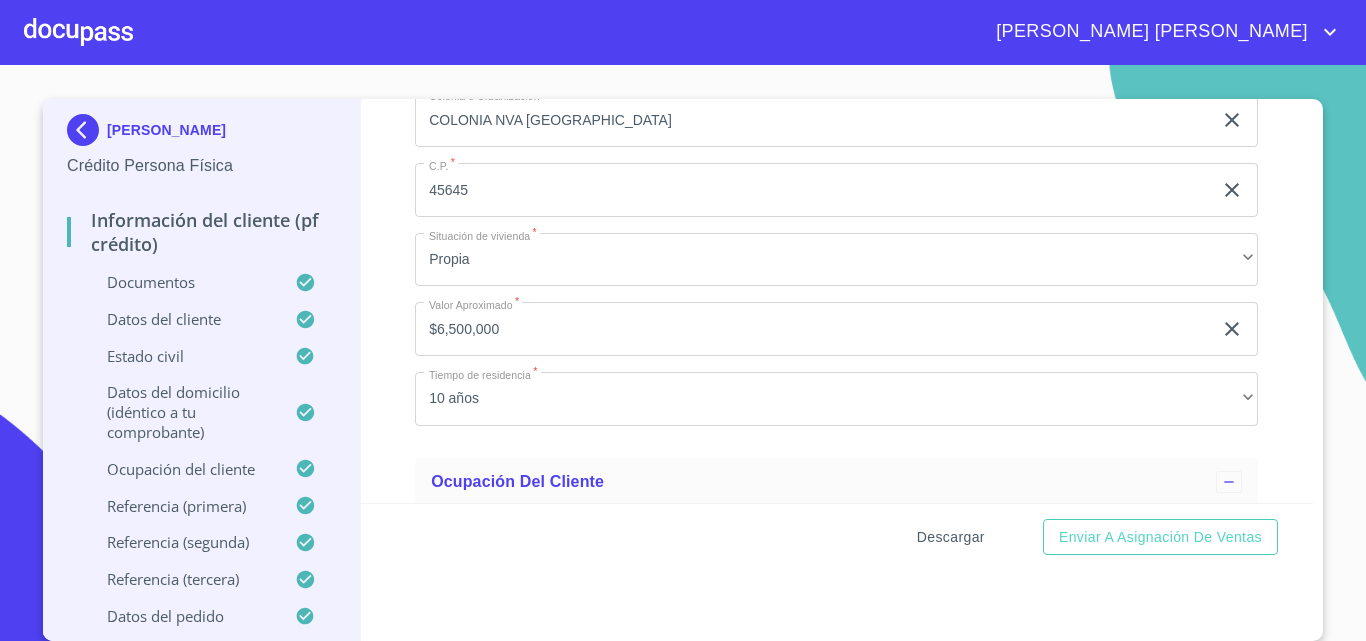 click on "Descargar" at bounding box center [951, 537] 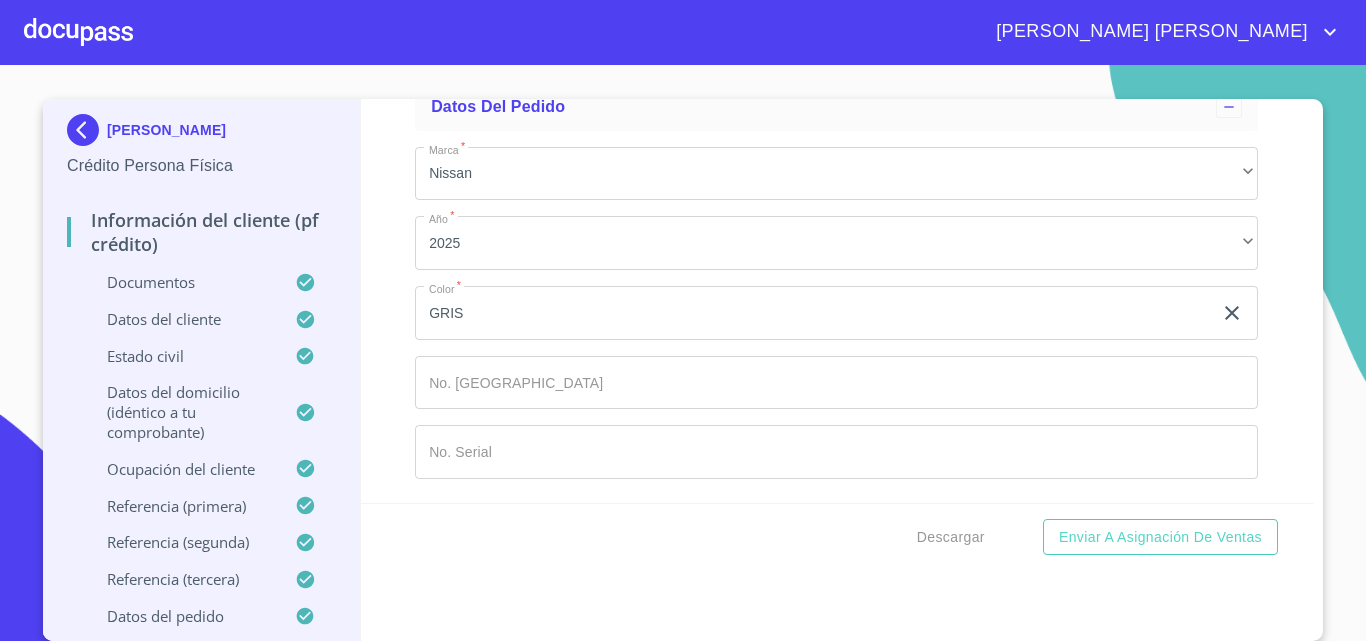 scroll, scrollTop: 12093, scrollLeft: 0, axis: vertical 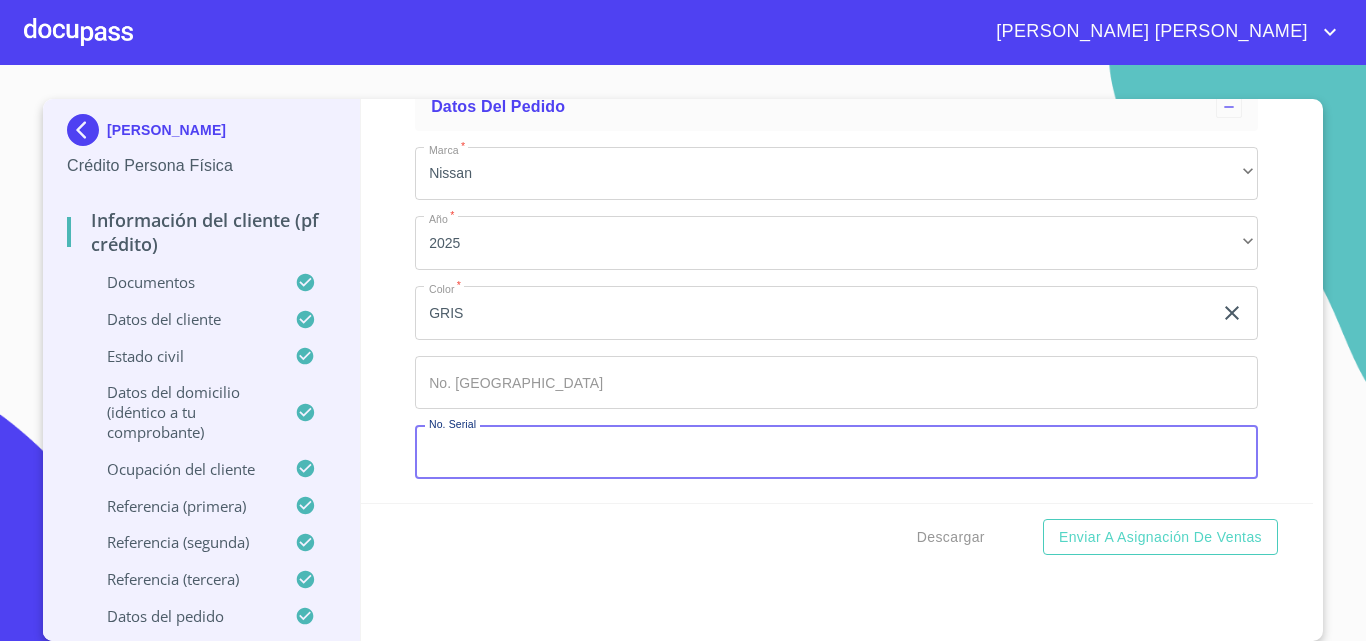 paste on "[US_VEHICLE_IDENTIFICATION_NUMBER]" 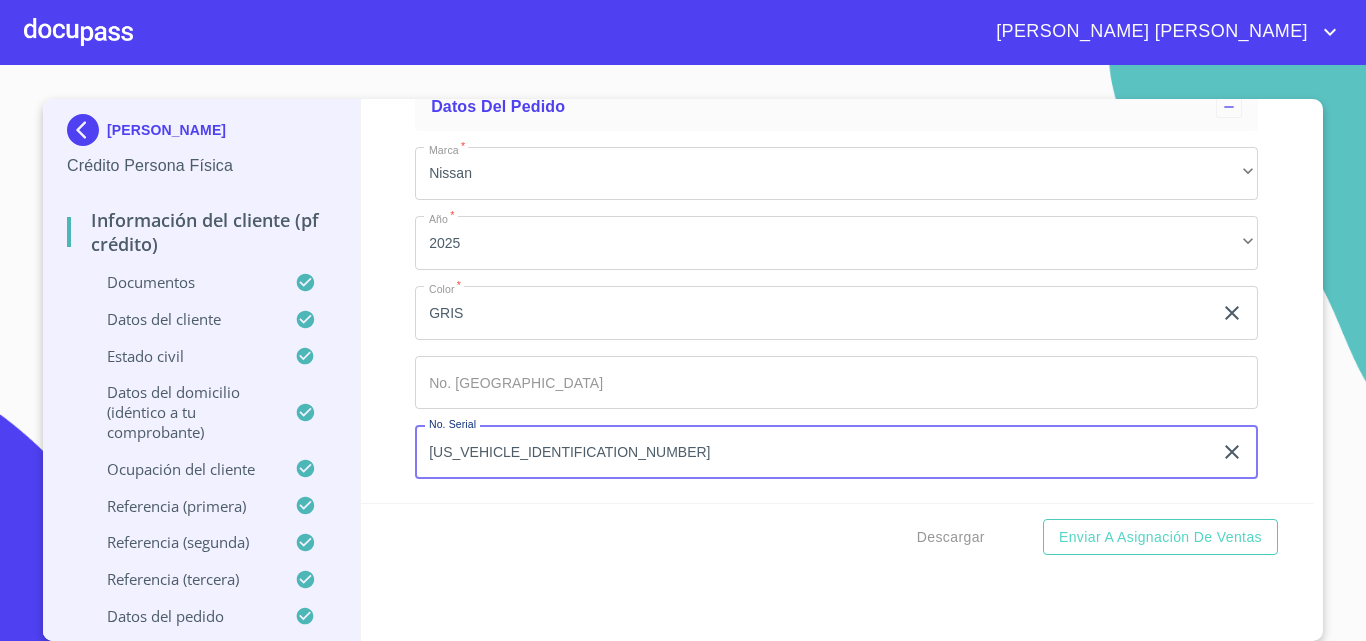 type on "[US_VEHICLE_IDENTIFICATION_NUMBER]" 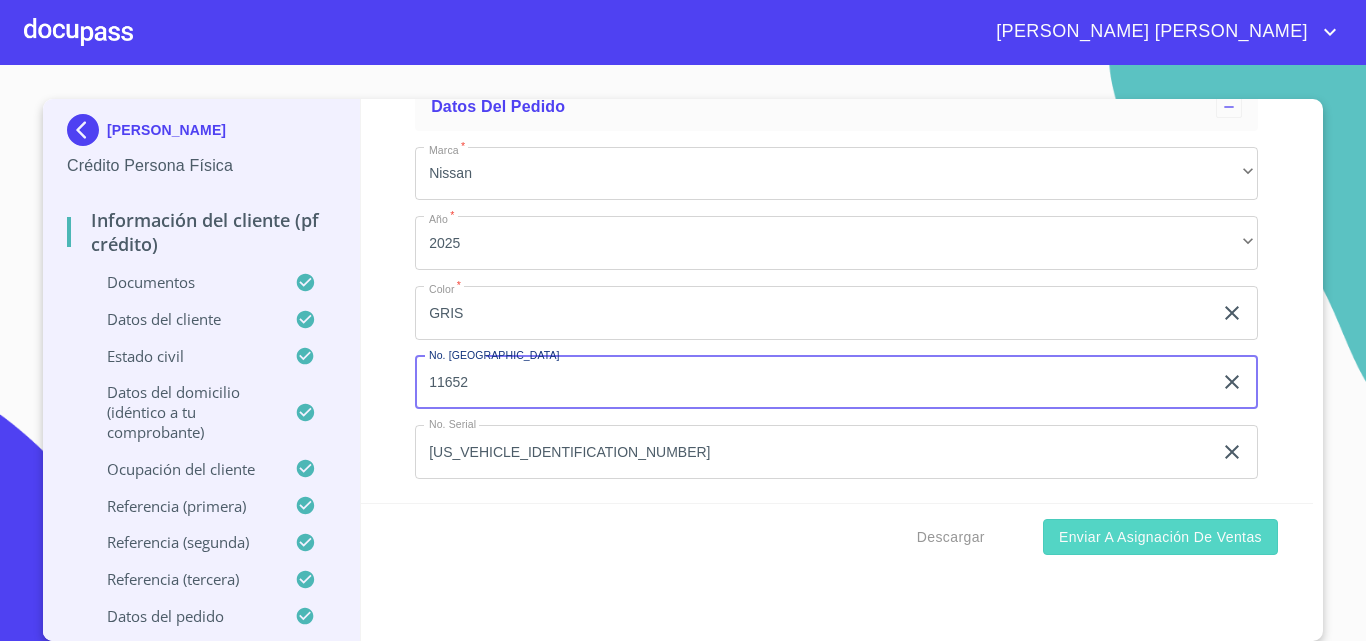 type on "11652" 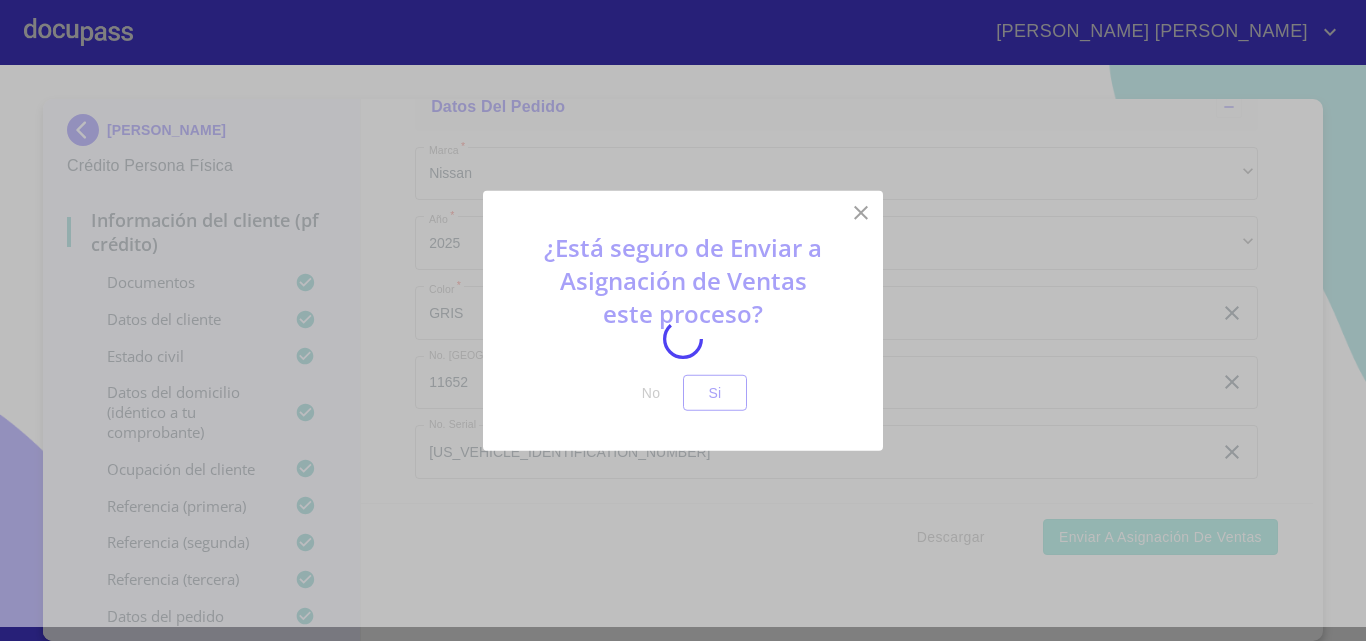 click at bounding box center (683, 339) 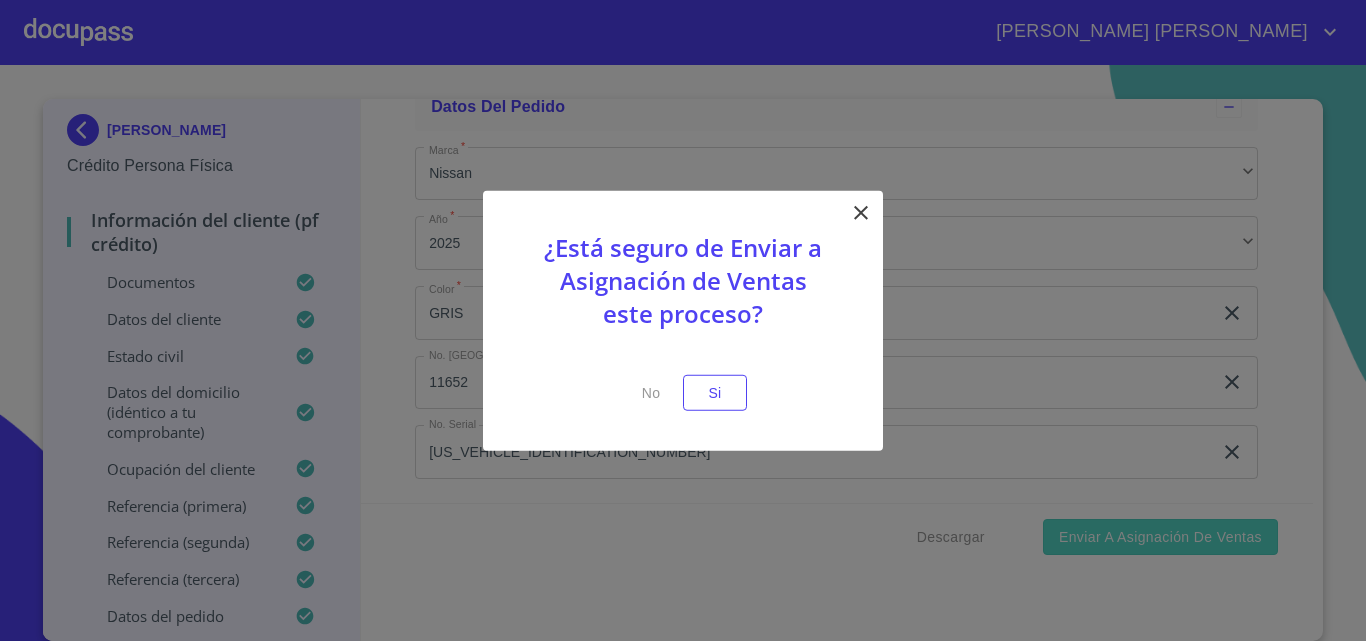 click on "Si" at bounding box center (715, 392) 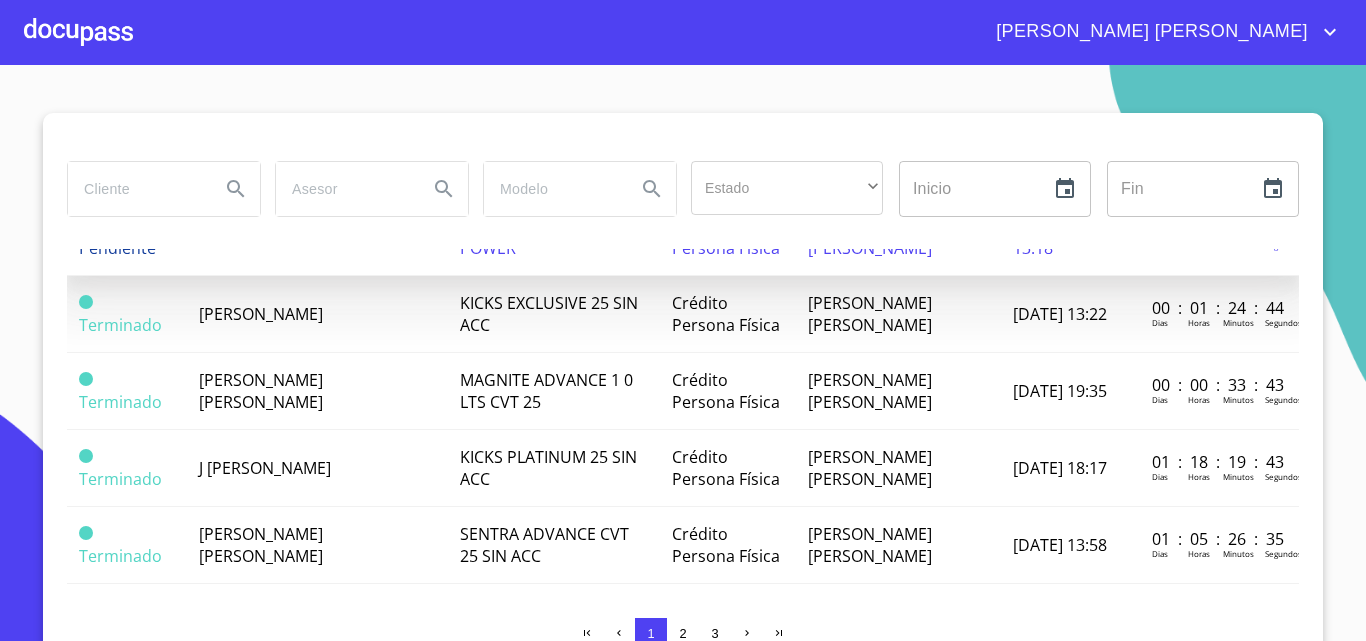 scroll, scrollTop: 200, scrollLeft: 0, axis: vertical 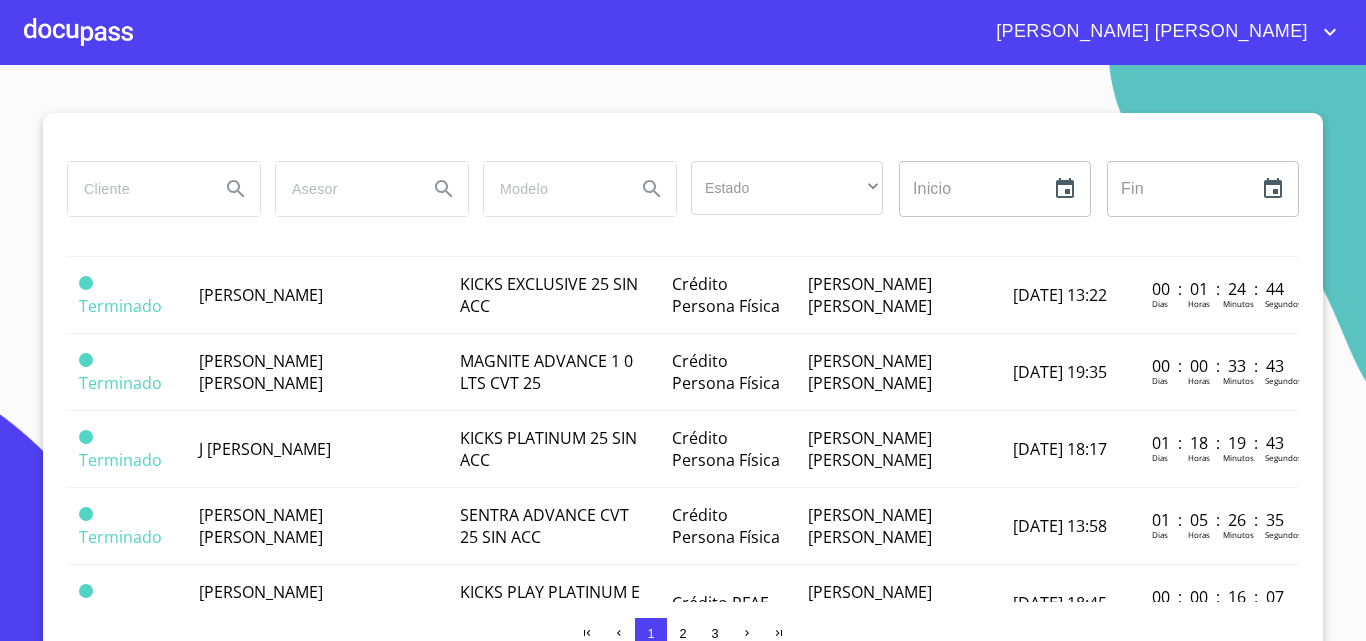 click at bounding box center (78, 32) 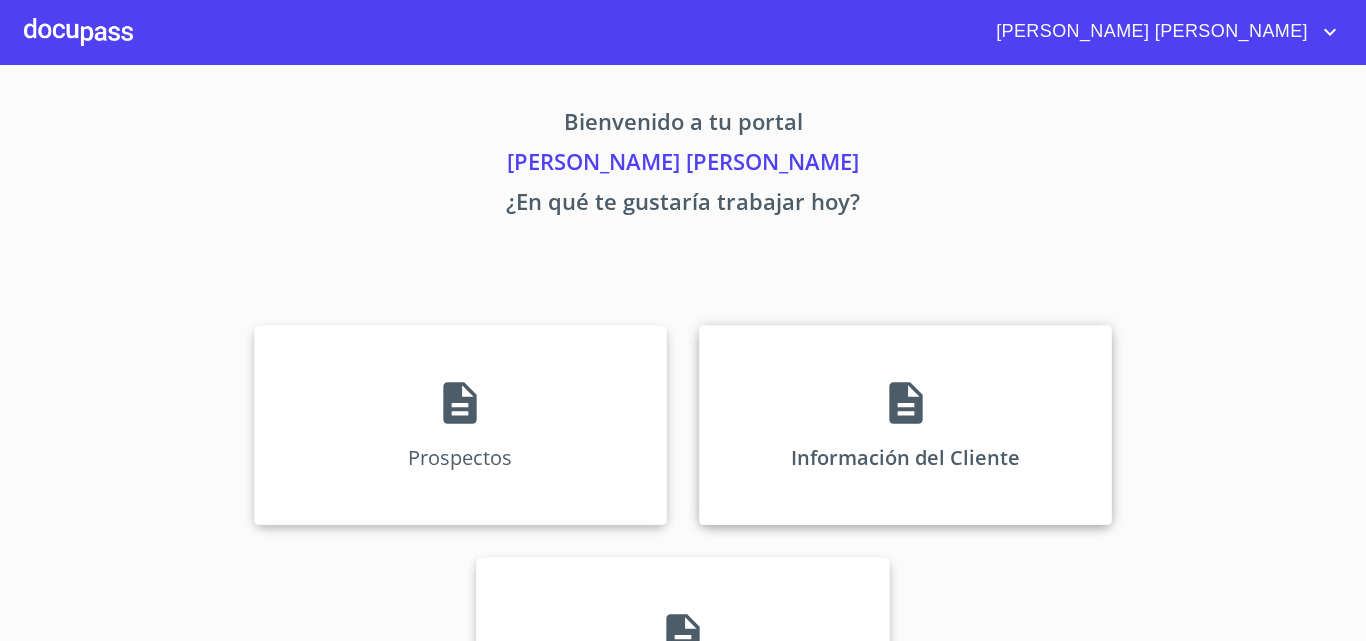 click on "Información del Cliente" at bounding box center (905, 425) 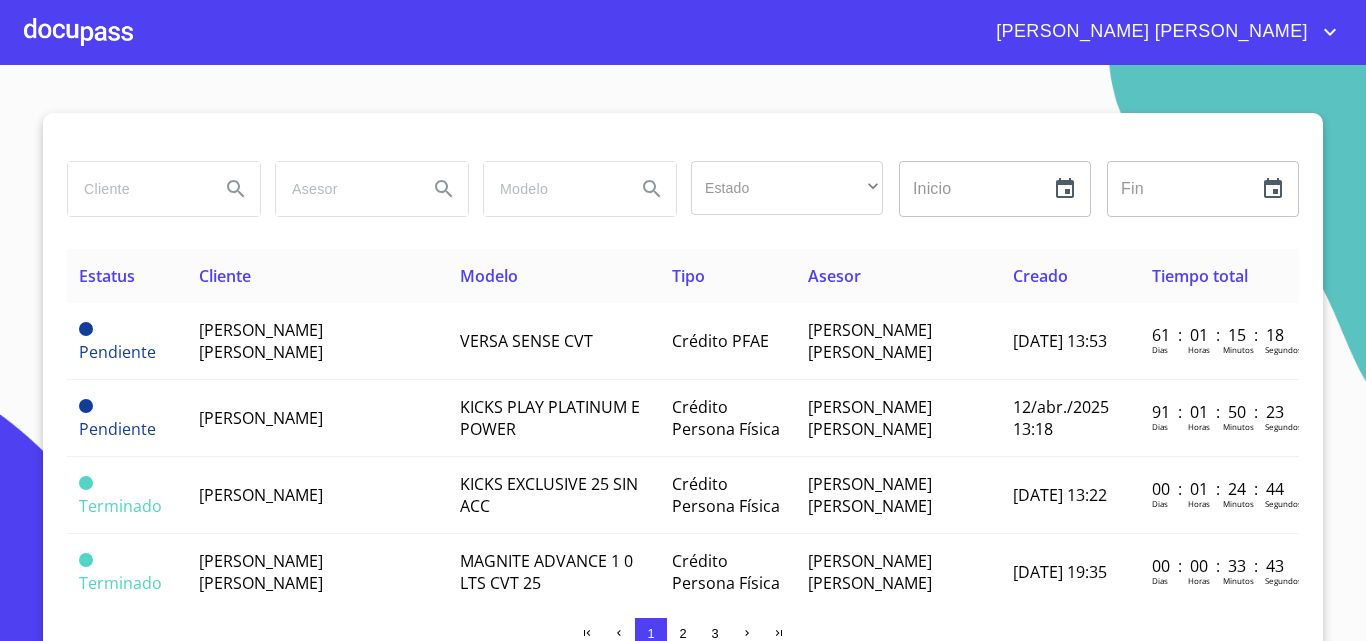 click at bounding box center [78, 32] 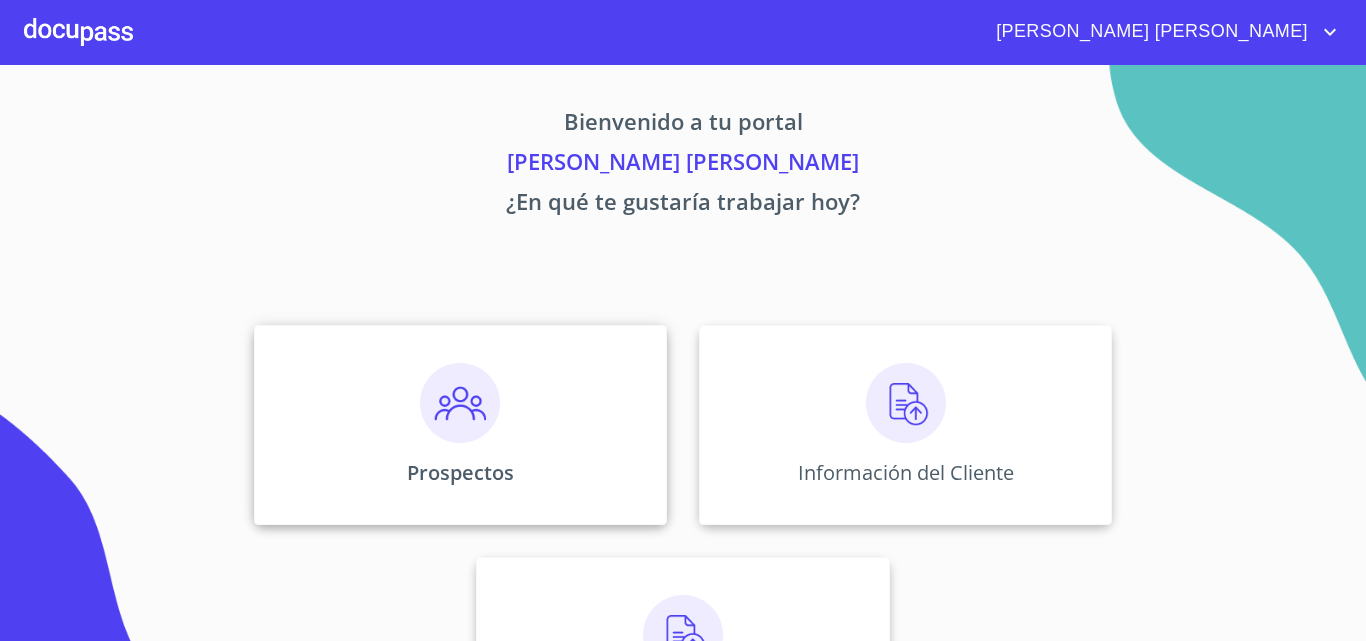 click on "Prospectos" at bounding box center [460, 425] 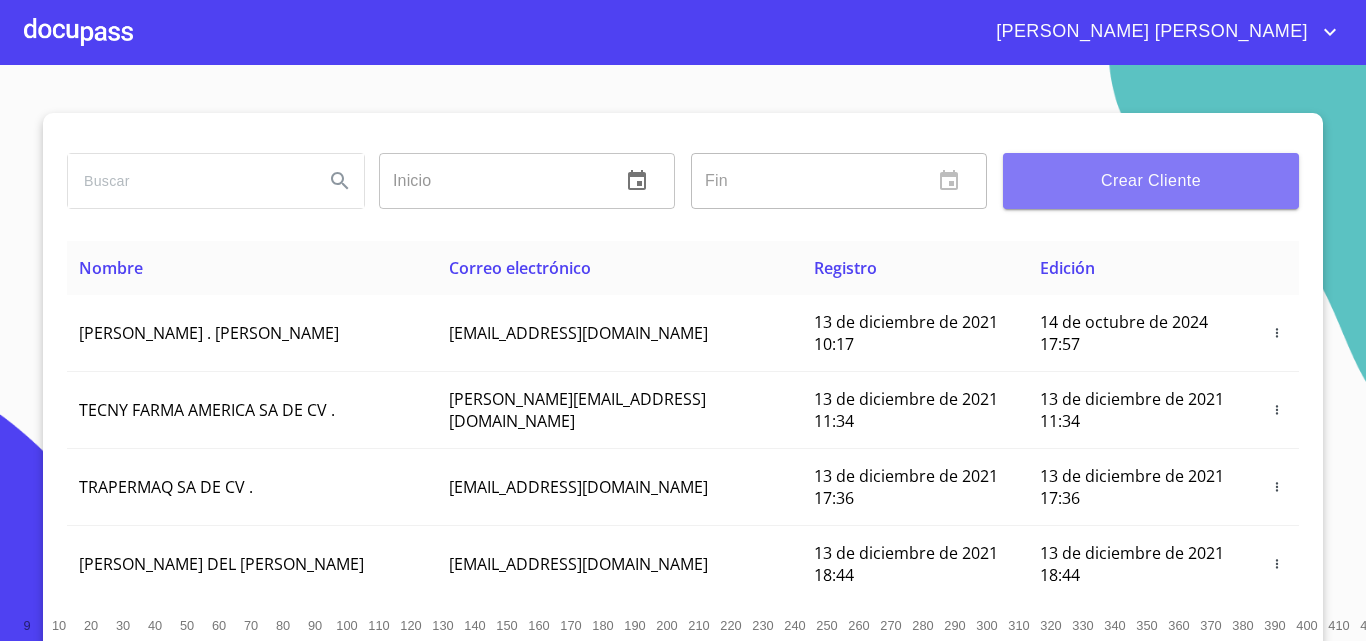 click on "Crear Cliente" at bounding box center (1151, 181) 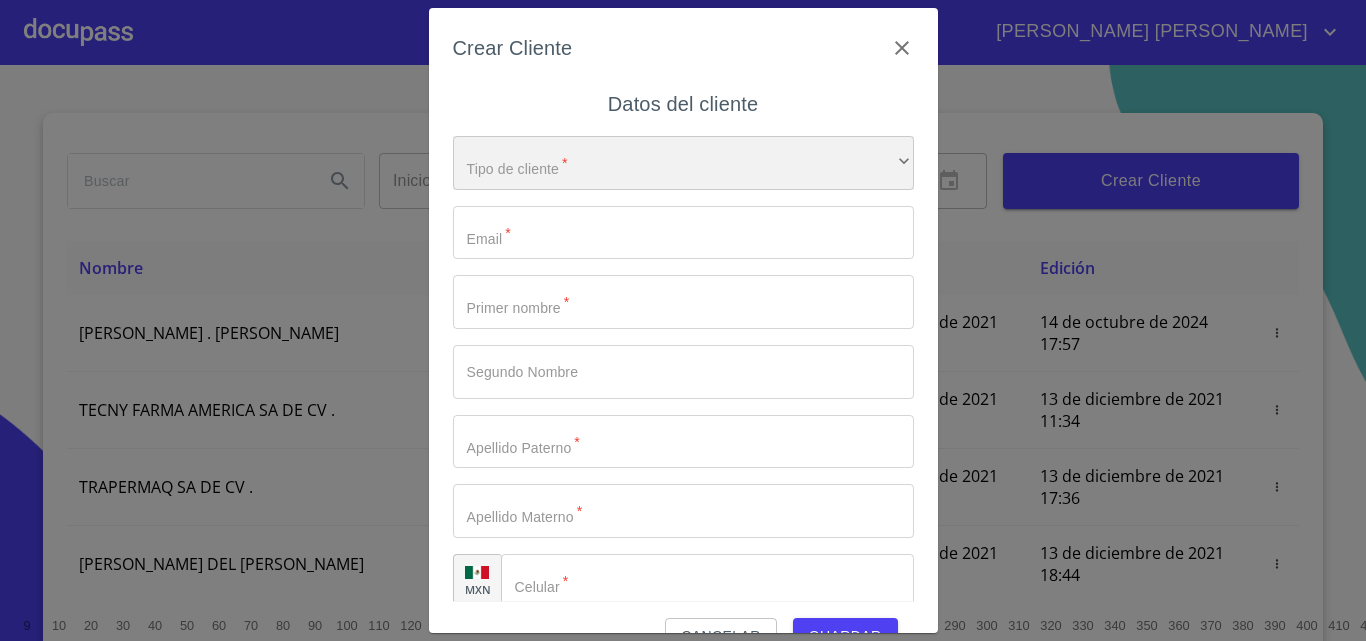 click on "​" at bounding box center [683, 163] 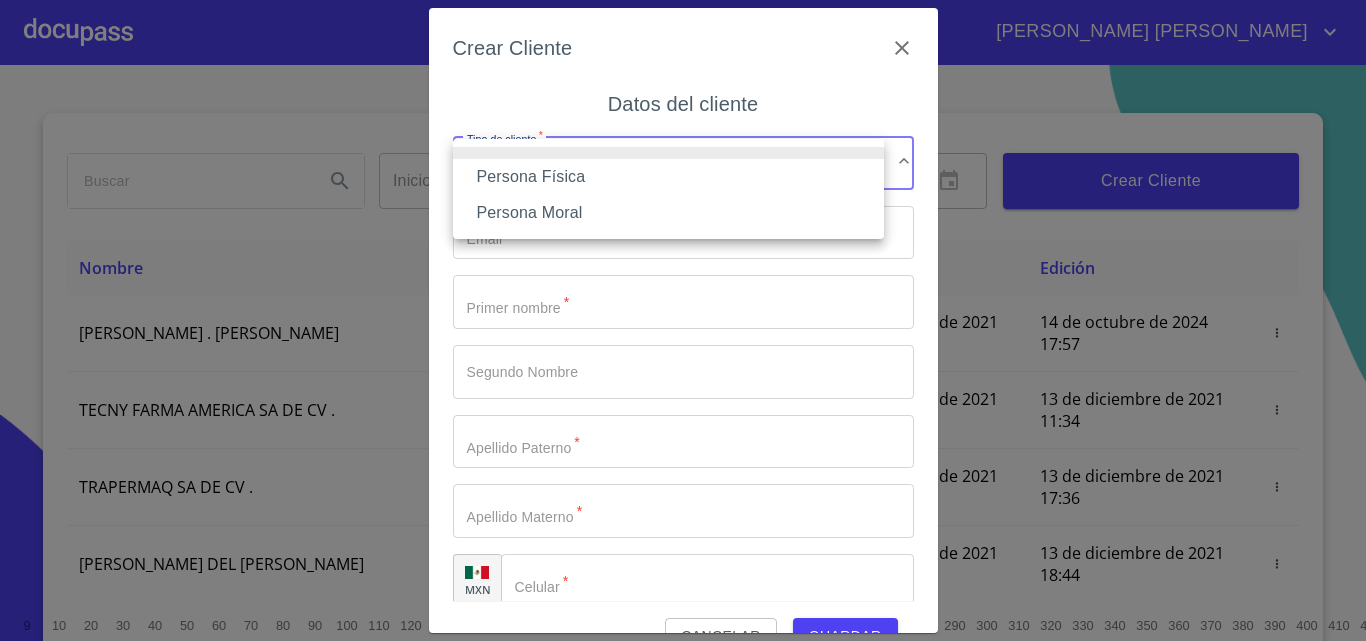 click on "Persona Física" at bounding box center (668, 177) 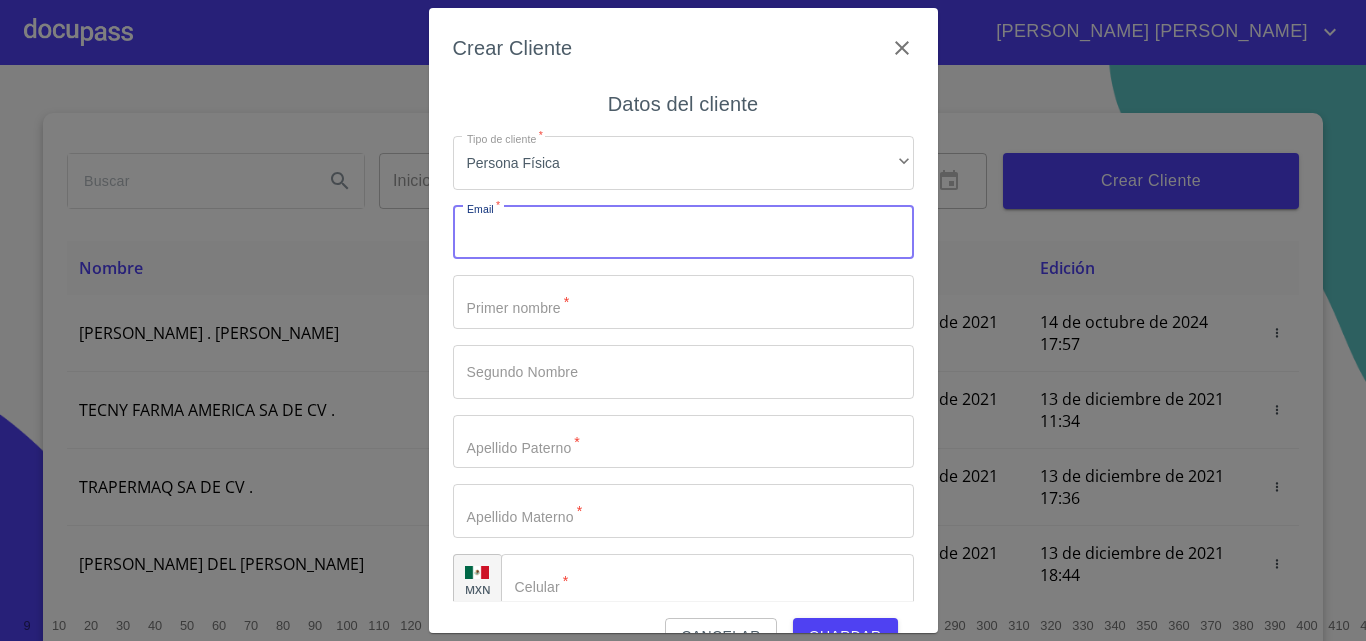 click on "Tipo de cliente   *" at bounding box center [683, 233] 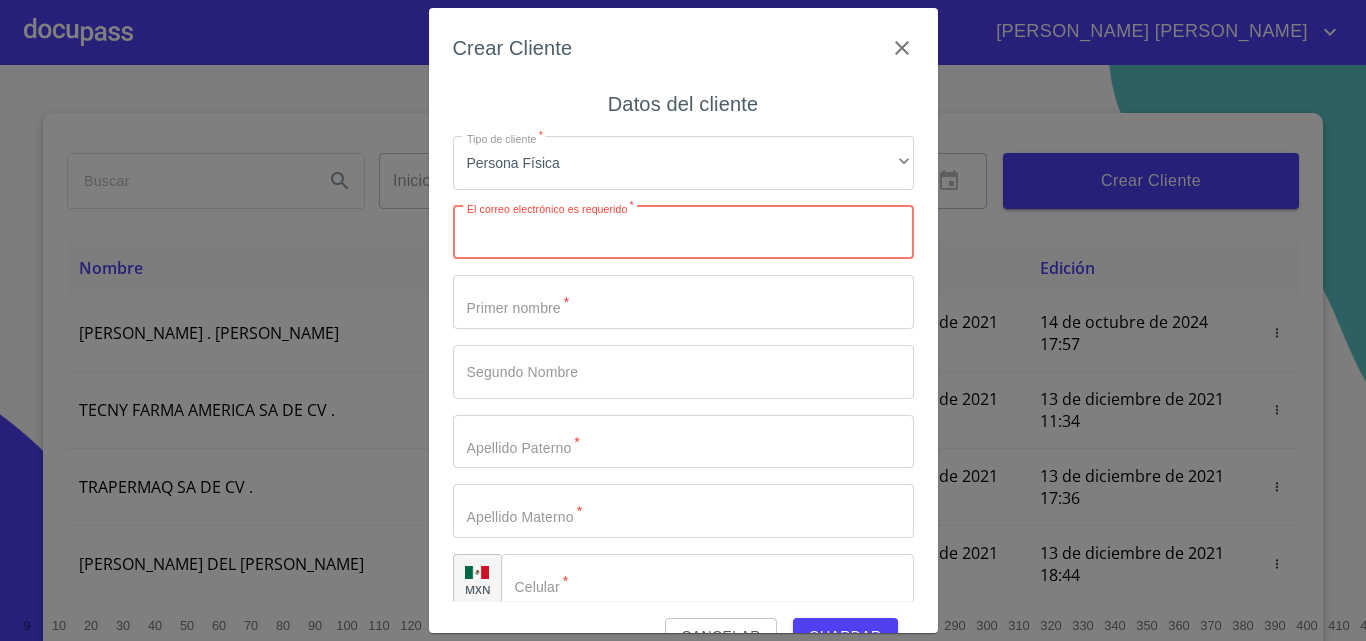 click on "Tipo de cliente   *" at bounding box center [683, 233] 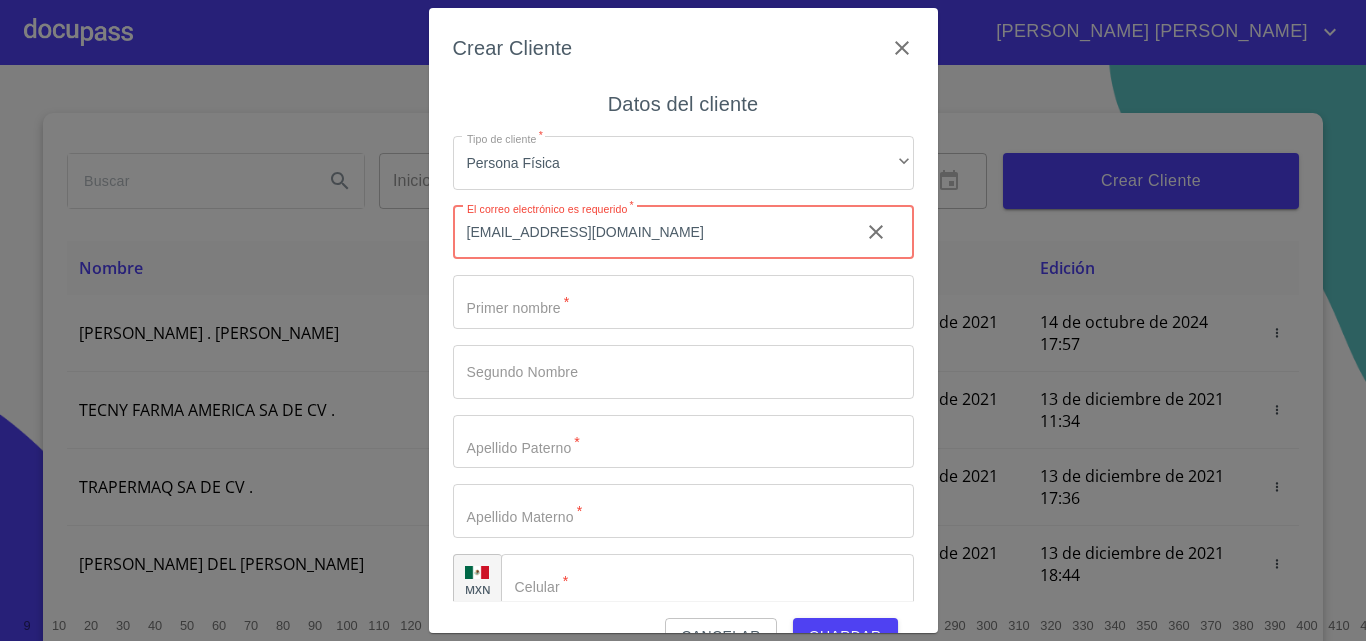 type on "[EMAIL_ADDRESS][DOMAIN_NAME]" 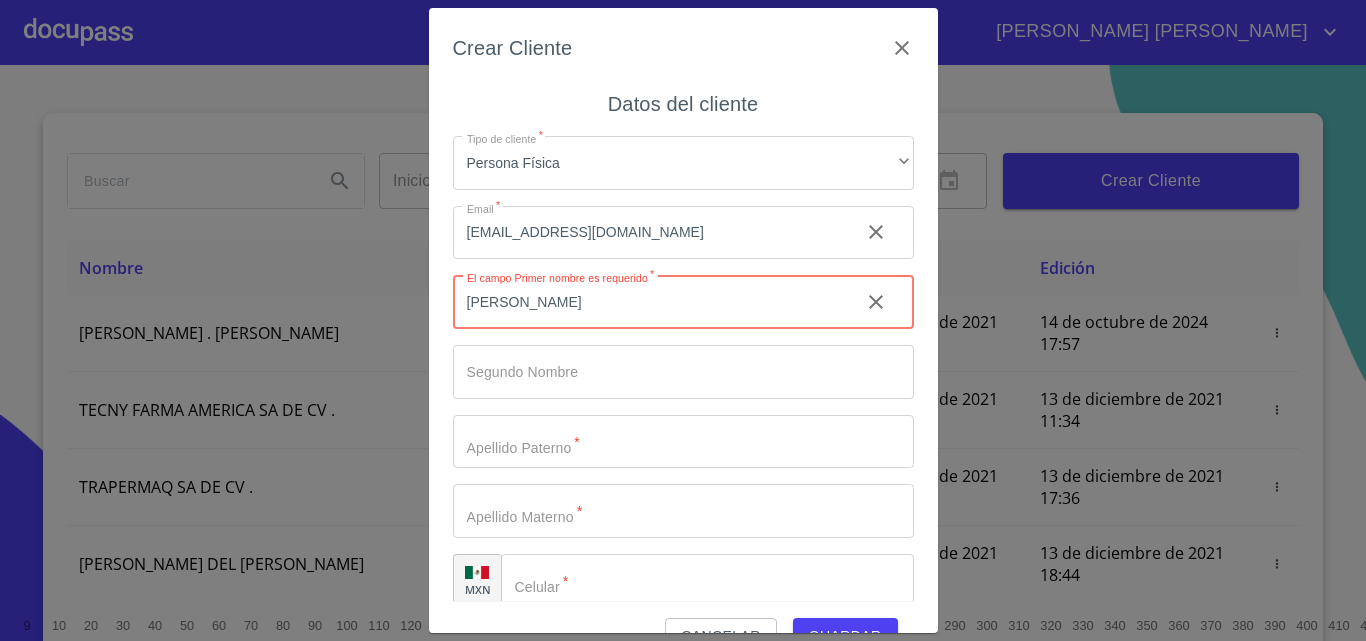 type on "[PERSON_NAME]" 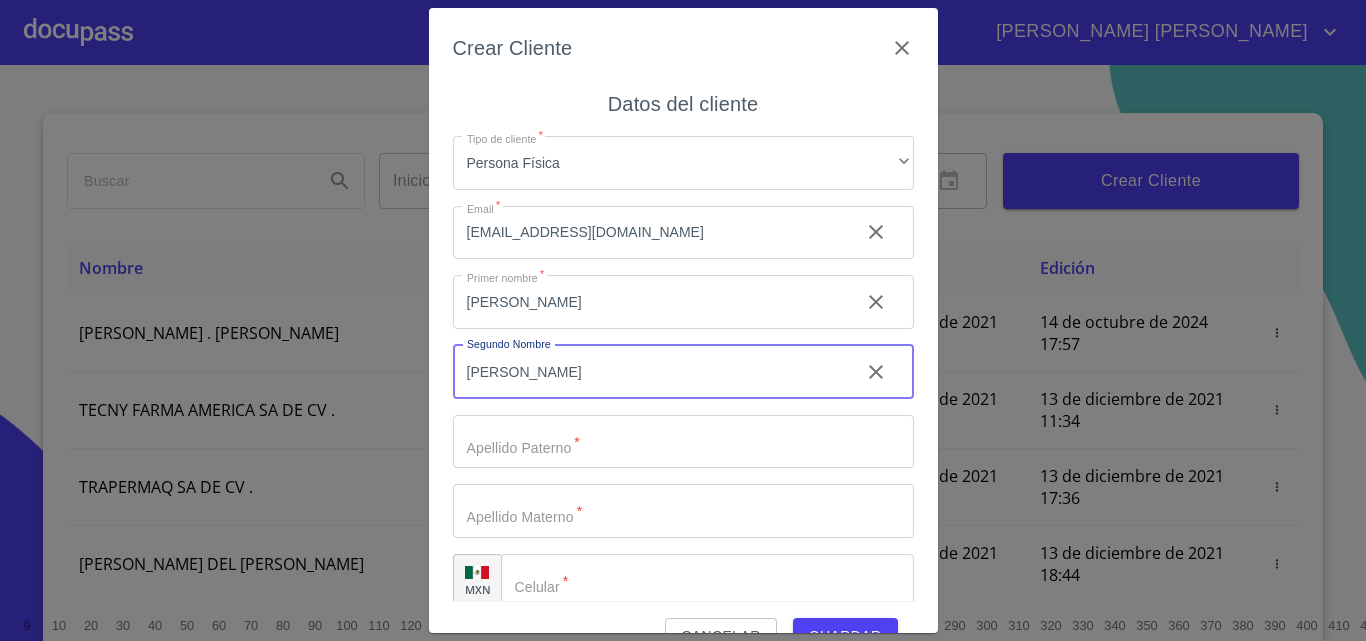 type on "[PERSON_NAME]" 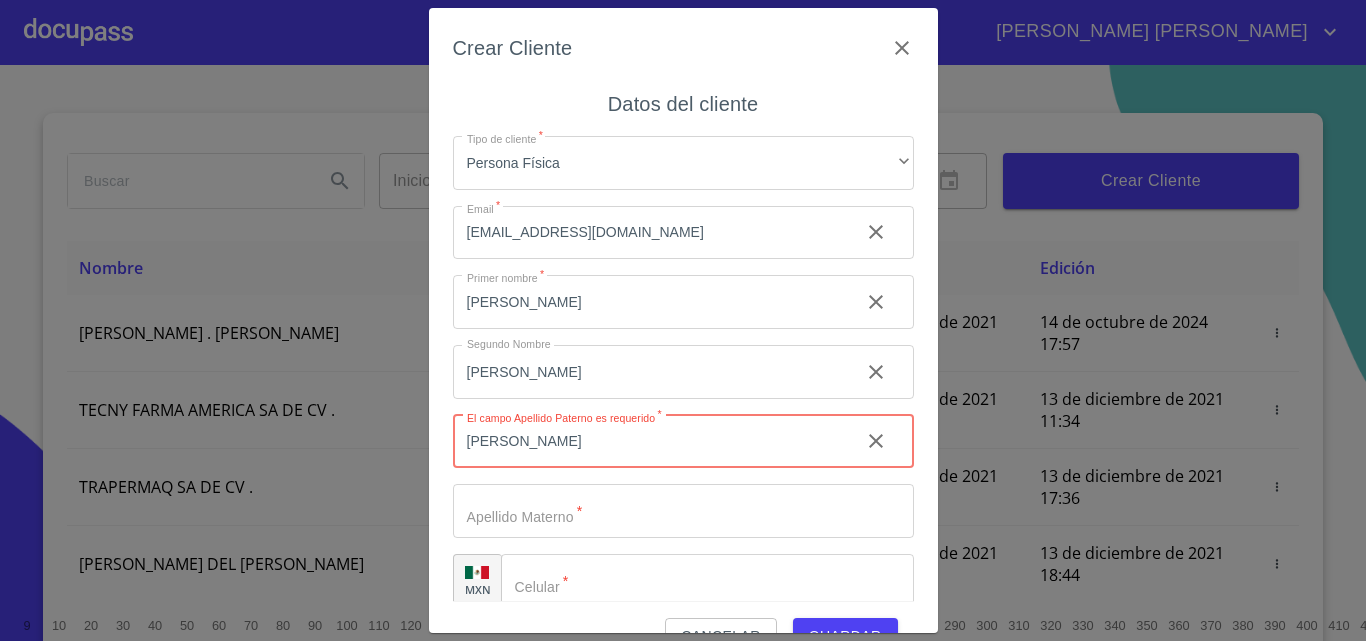 type on "[PERSON_NAME]" 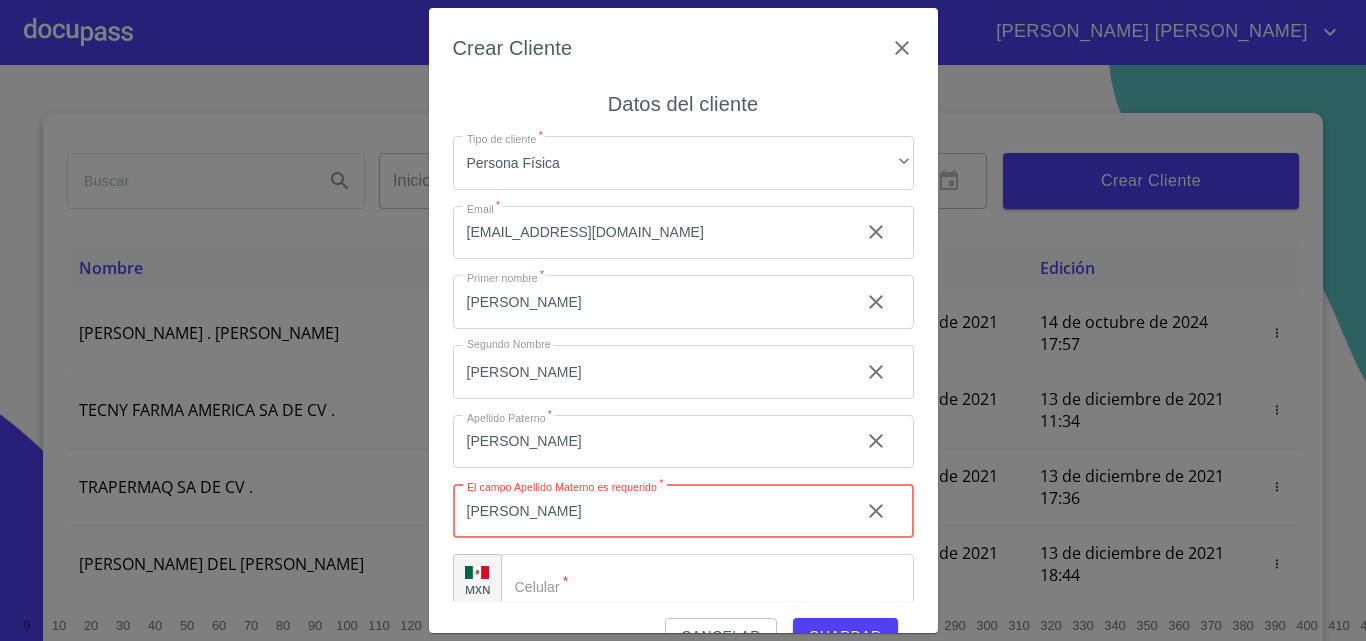 type on "[PERSON_NAME]" 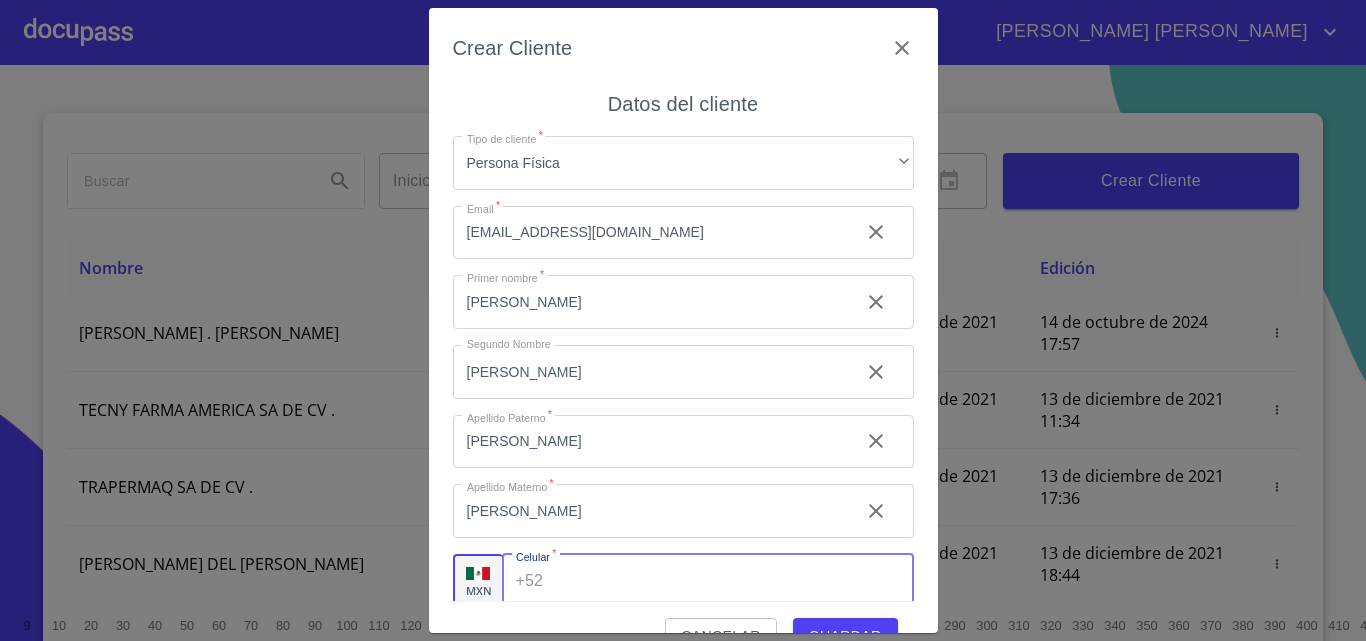 click on "Tipo de cliente   *" at bounding box center (732, 581) 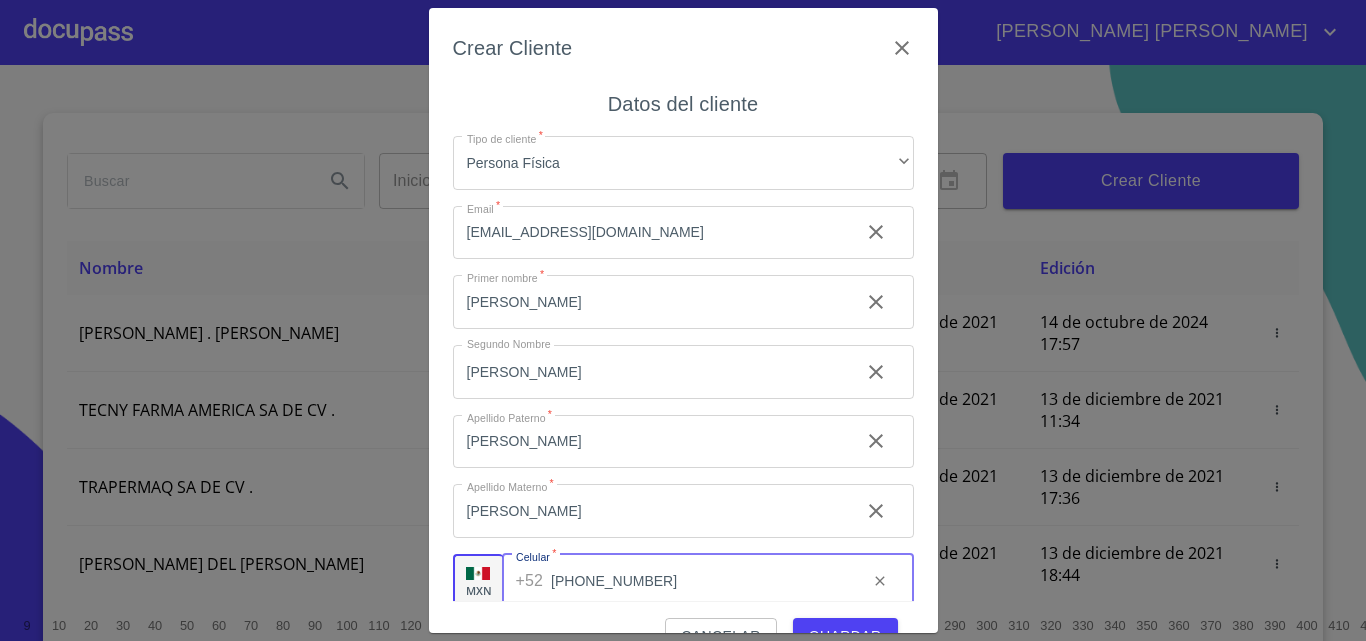 scroll, scrollTop: 23, scrollLeft: 0, axis: vertical 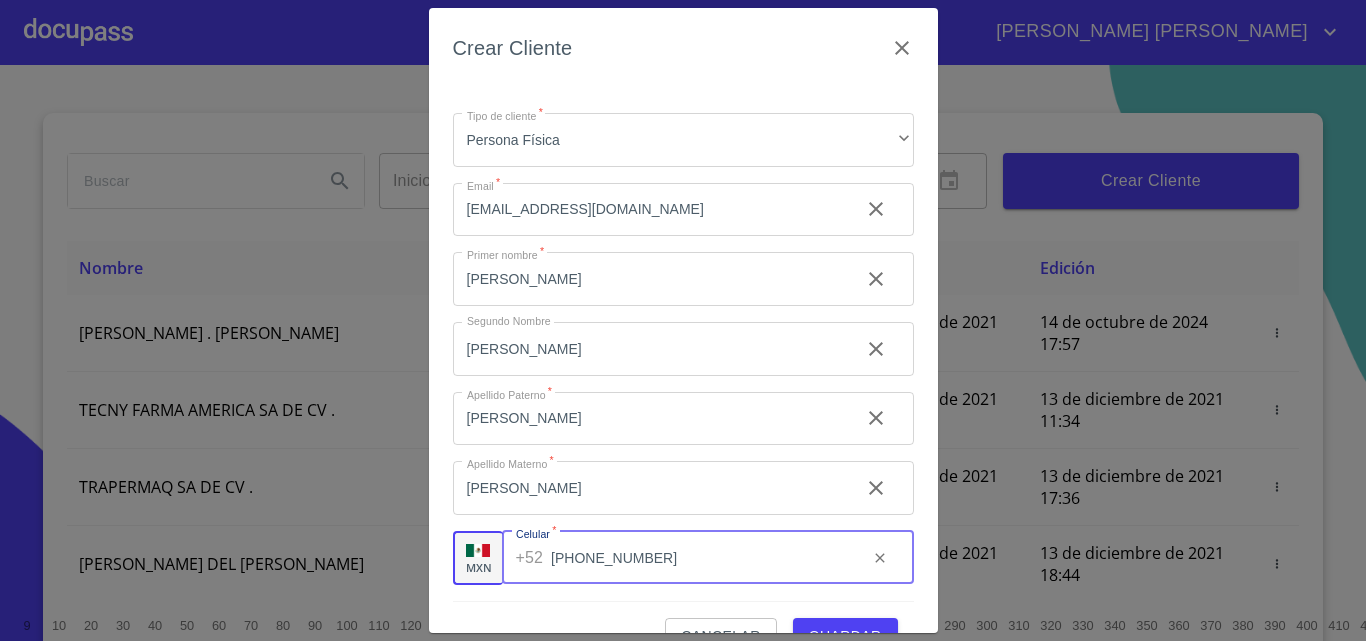 type on "[PHONE_NUMBER]" 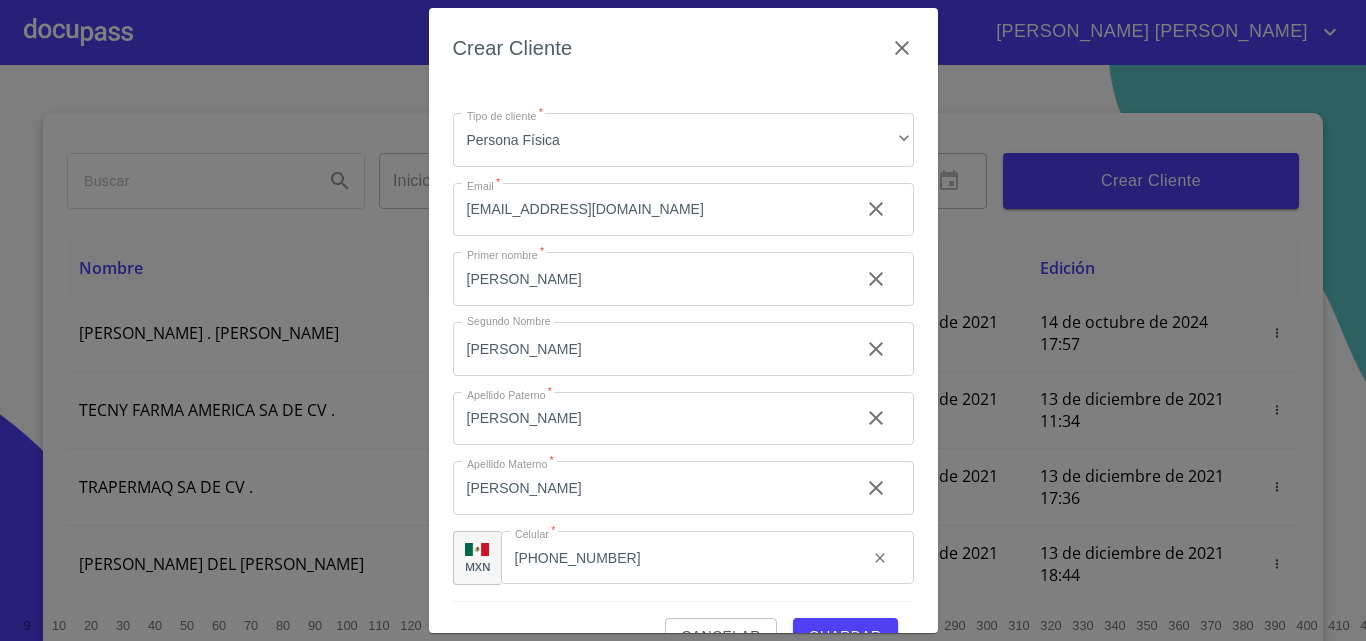 click on "Guardar" at bounding box center (845, 636) 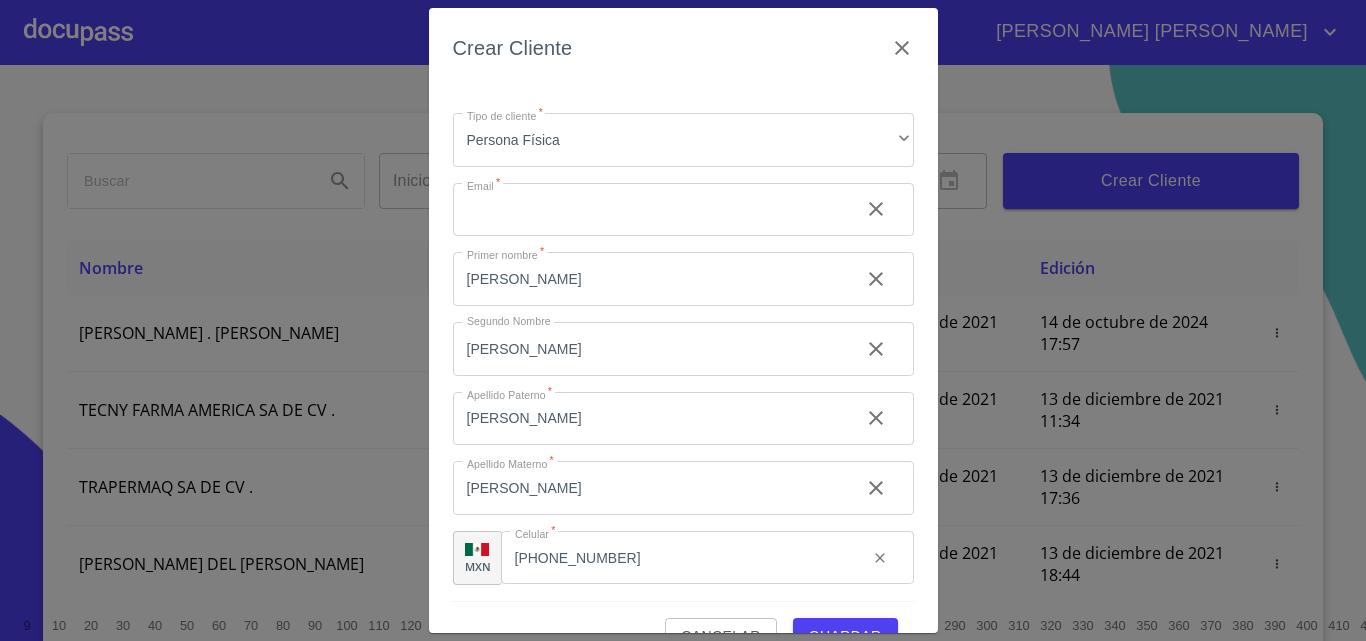 type 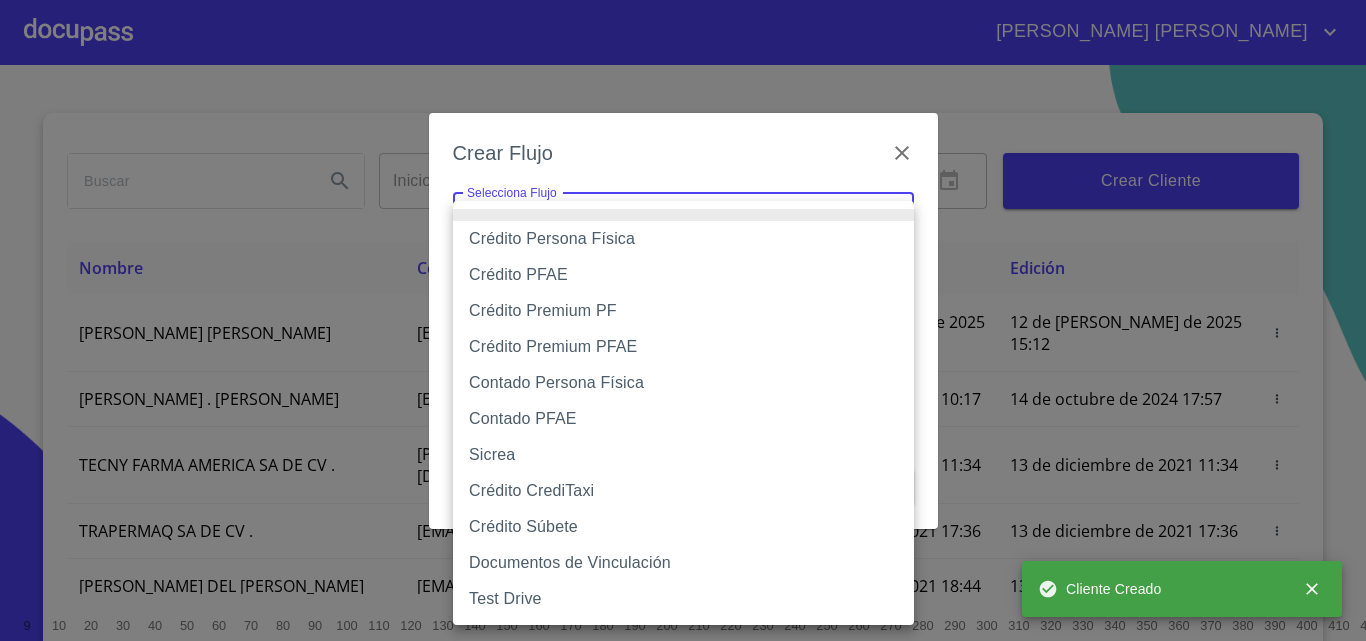 click on "[PERSON_NAME] [PERSON_NAME]  Inicio ​ Fin ​ Crear Cliente Nombre   Correo electrónico   Registro   Edición     [PERSON_NAME] [PERSON_NAME] [EMAIL_ADDRESS][DOMAIN_NAME] 12 de [PERSON_NAME] de 2025 15:12 12 de [PERSON_NAME] de 2025 15:12 ROMEO . [PERSON_NAME] [EMAIL_ADDRESS][DOMAIN_NAME] 13 de diciembre de 2021 10:17 14 de octubre de 2024 17:57 TECNY FARMA AMERICA  SA DE CV  . [PERSON_NAME][EMAIL_ADDRESS][DOMAIN_NAME] 13 de diciembre de 2021 11:34 13 de diciembre de 2021 11:34 TRAPERMAQ SA DE CV  . [EMAIL_ADDRESS][DOMAIN_NAME] 13 de diciembre de 2021 17:36 13 de diciembre de 2021 17:36 [PERSON_NAME] DEL [PERSON_NAME] [EMAIL_ADDRESS][DOMAIN_NAME] 13 de diciembre de 2021 18:44 13 de diciembre de 2021 18:44 [PERSON_NAME]  [PERSON_NAME]  [PERSON_NAME][EMAIL_ADDRESS][DOMAIN_NAME] 14 de diciembre de 2021 11:46 14 de diciembre de 2021 11:46 SOLUCION EN LIMPIEZA DE JOCOTEPEC SDRL DE CV . [EMAIL_ADDRESS][DOMAIN_NAME] 14 de diciembre de 2021 12:14 15 de diciembre de 2021 18:52 [PERSON_NAME] [PERSON_NAME] [EMAIL_ADDRESS][DOMAIN_NAME] 14 de diciembre de 2021 15:01 26 de abril de 2024 17:58 1 2 3 4 5 6 7 8" at bounding box center (683, 320) 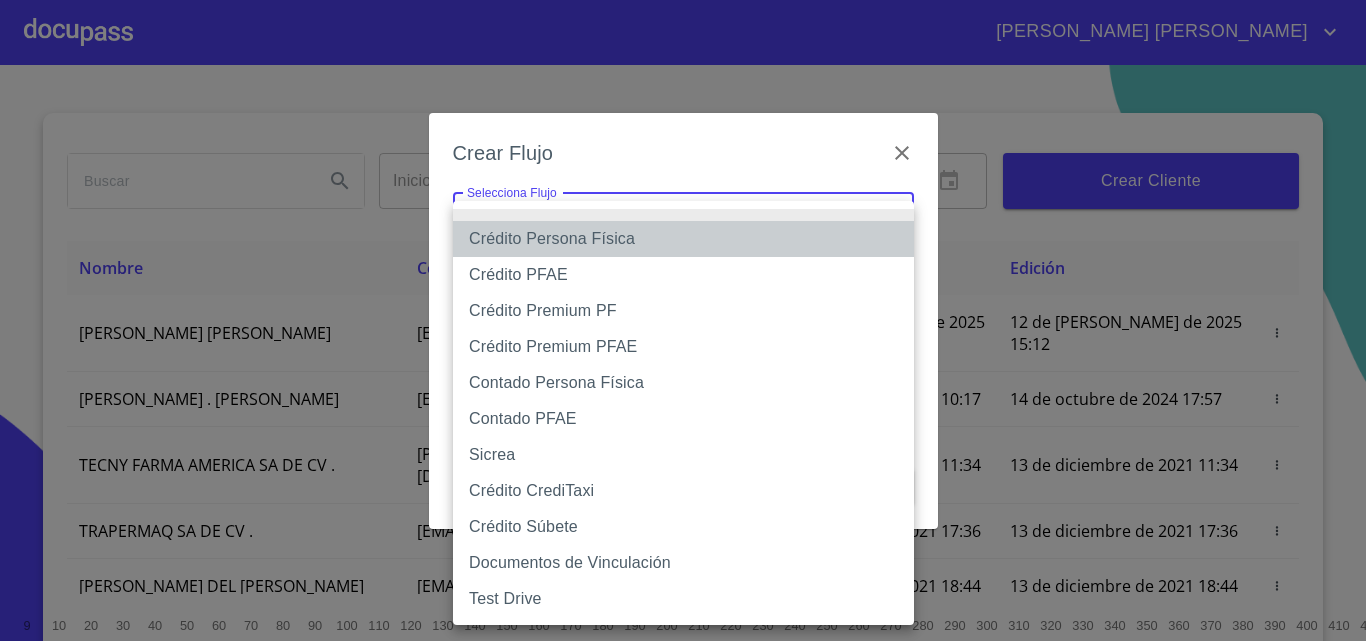 click on "Crédito Persona Física" at bounding box center (683, 239) 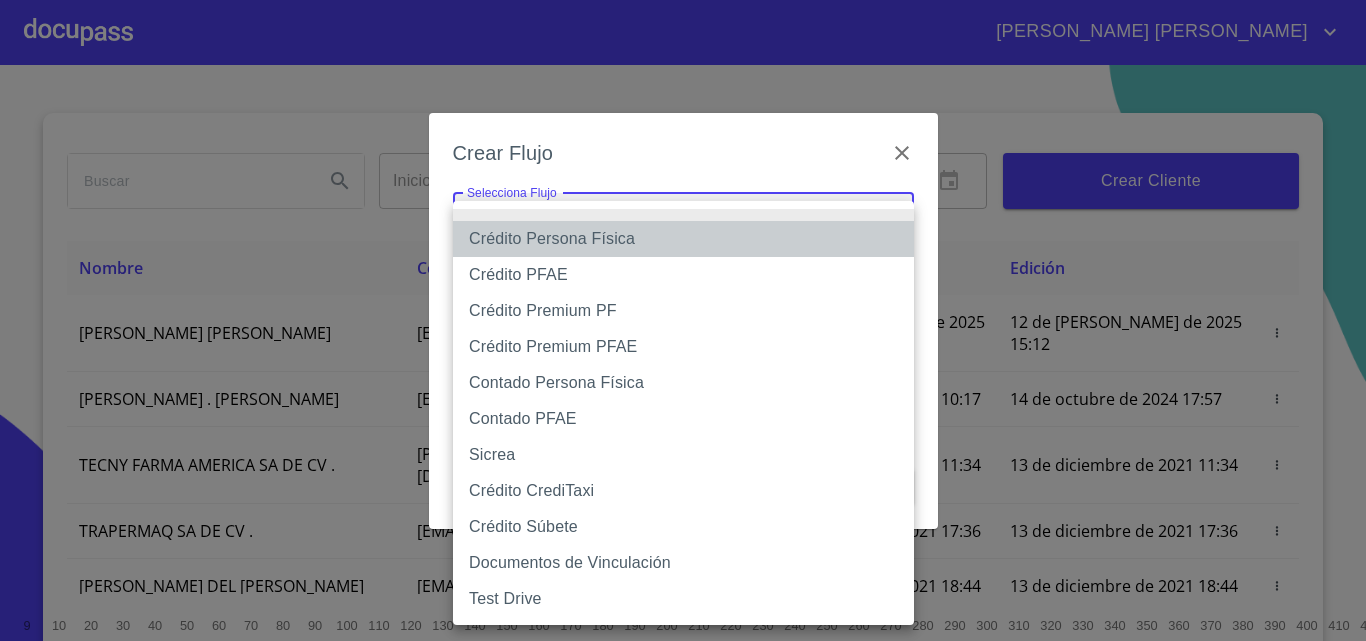 type on "61b033e49b8c202ad5bb7912" 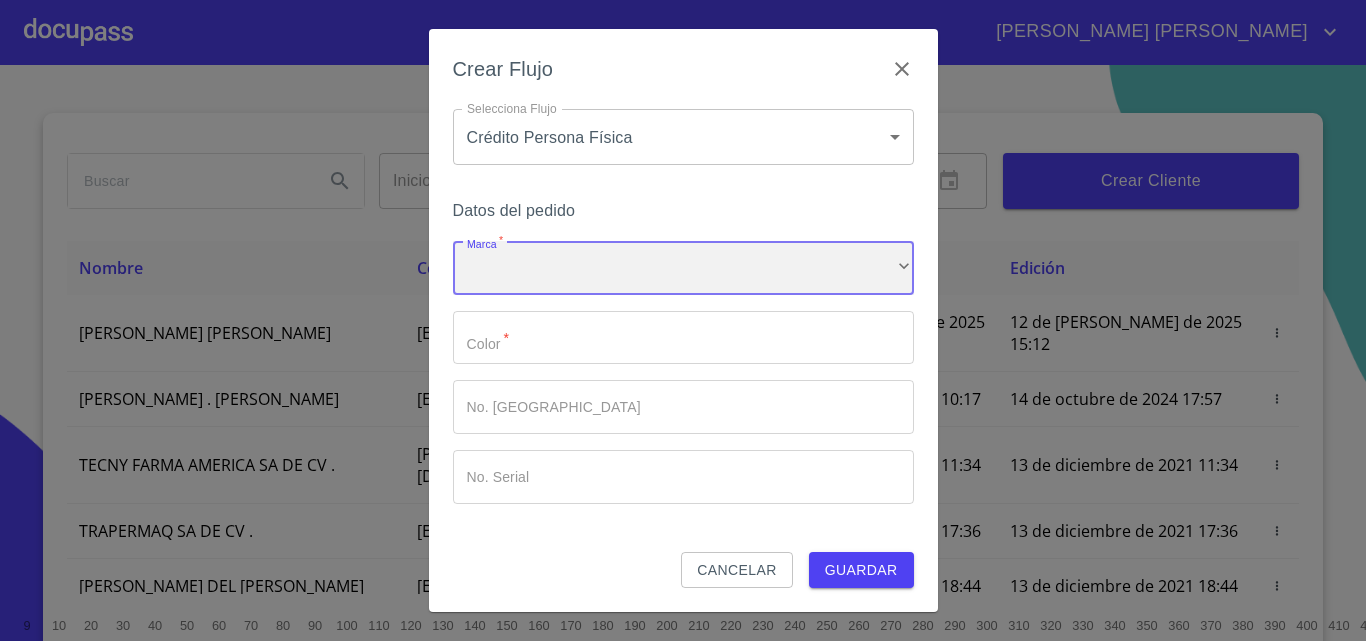 click on "​" at bounding box center [683, 268] 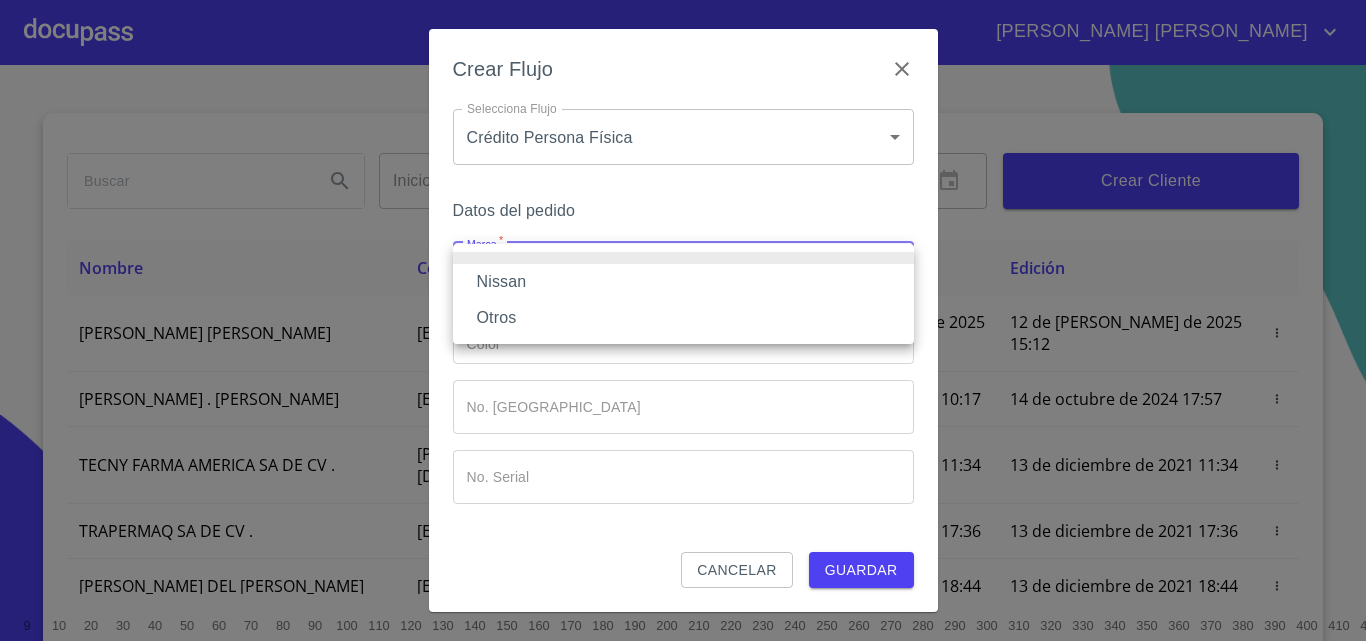 click on "Nissan" at bounding box center [683, 282] 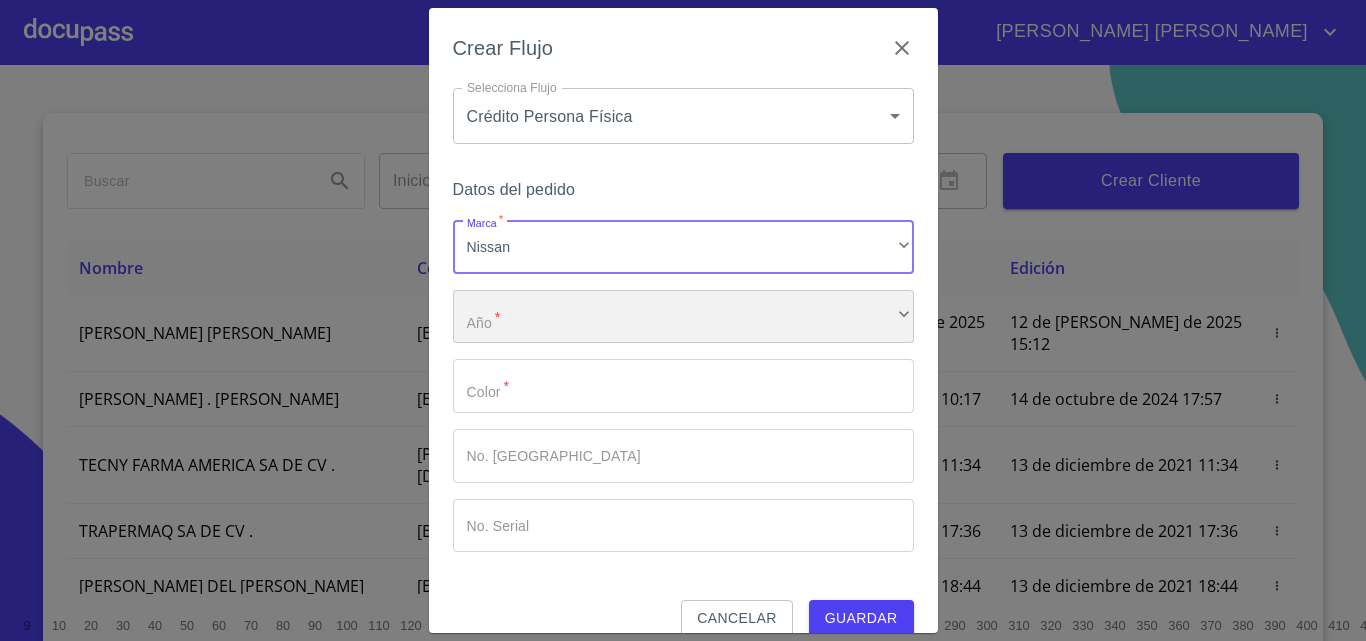 click on "​" at bounding box center [683, 317] 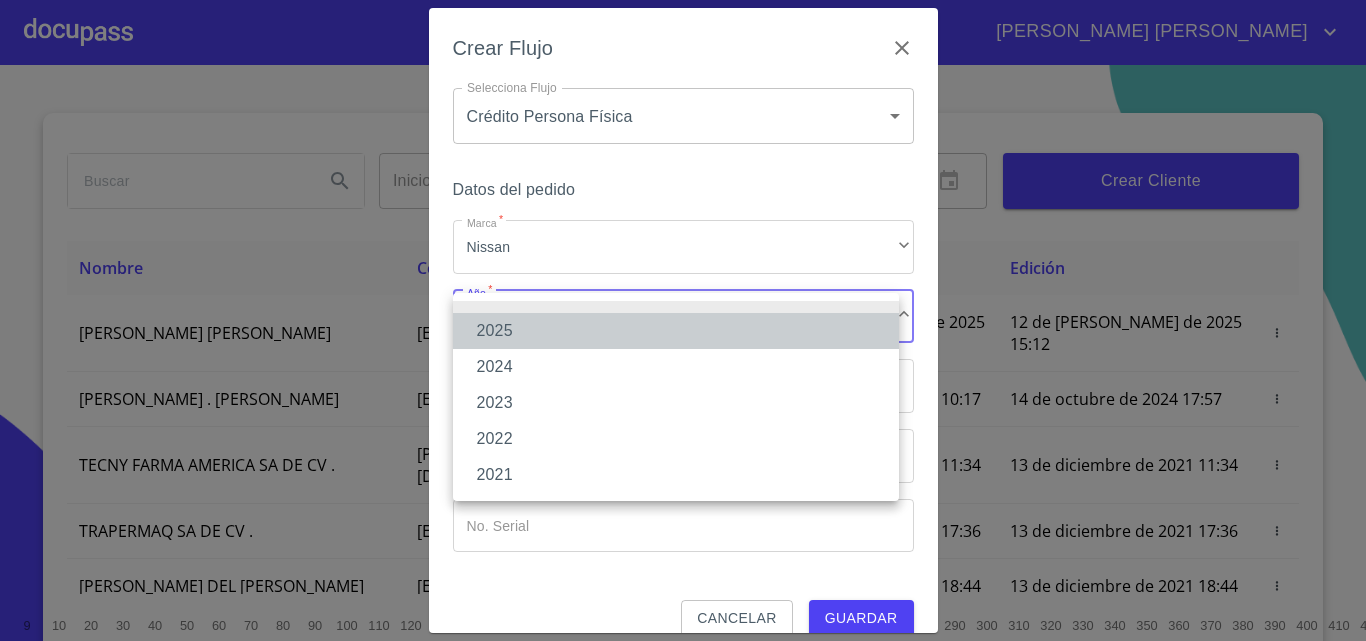 click on "2025" at bounding box center (676, 331) 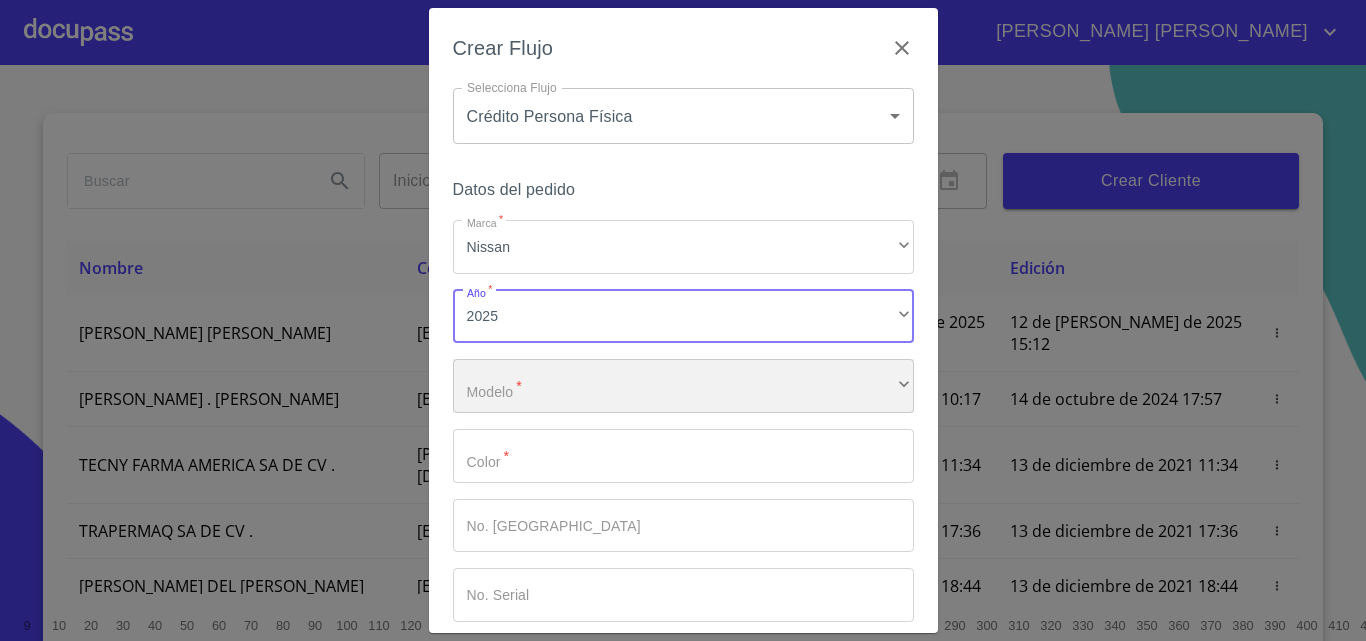 click on "​" at bounding box center (683, 386) 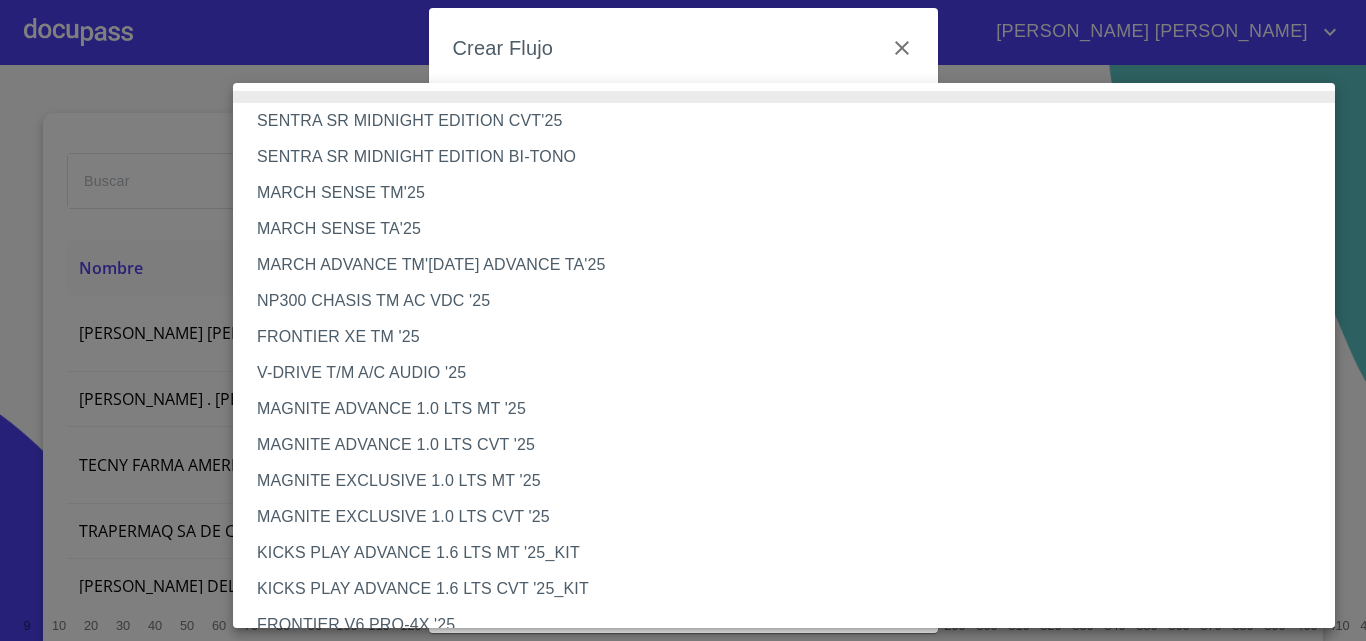 type 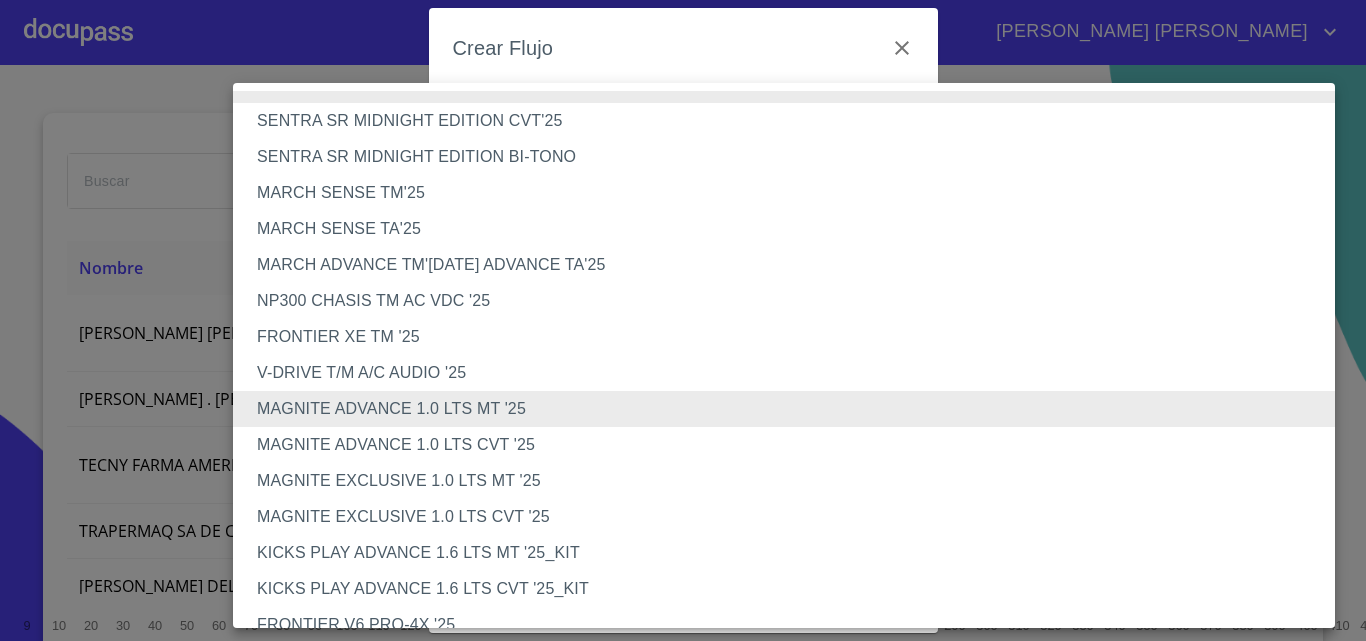 type 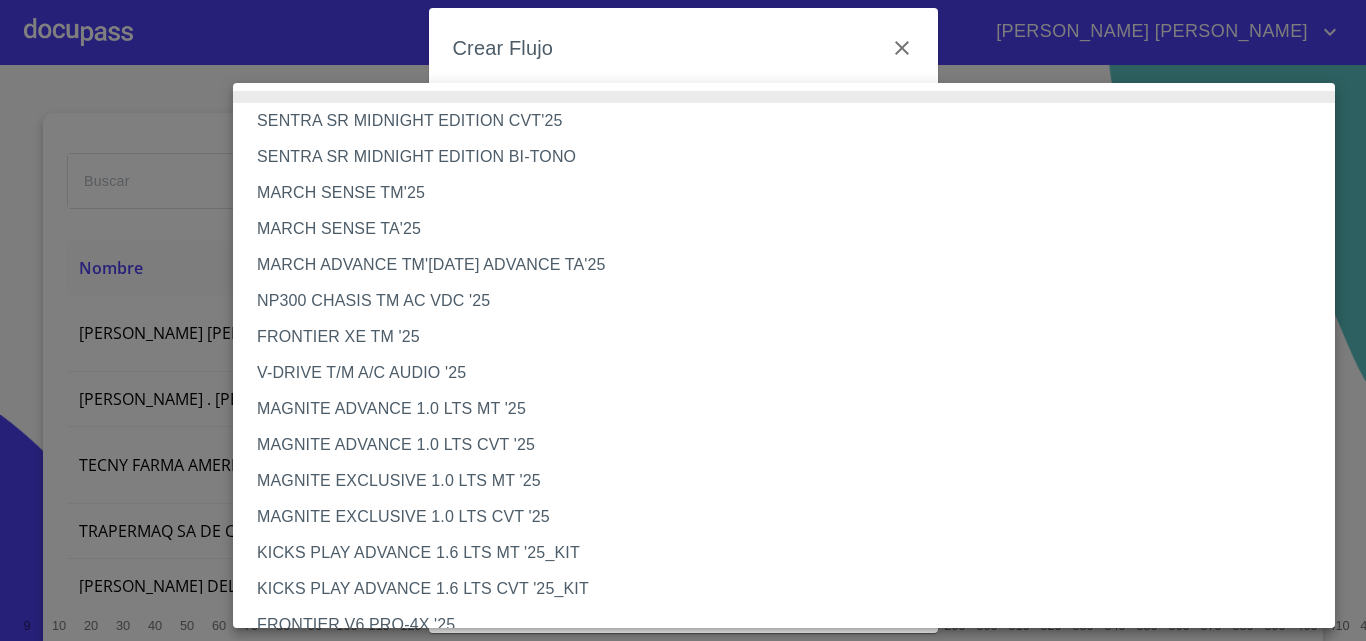 click on "MAGNITE ADVANCE 1.0 LTS MT '25" at bounding box center [791, 409] 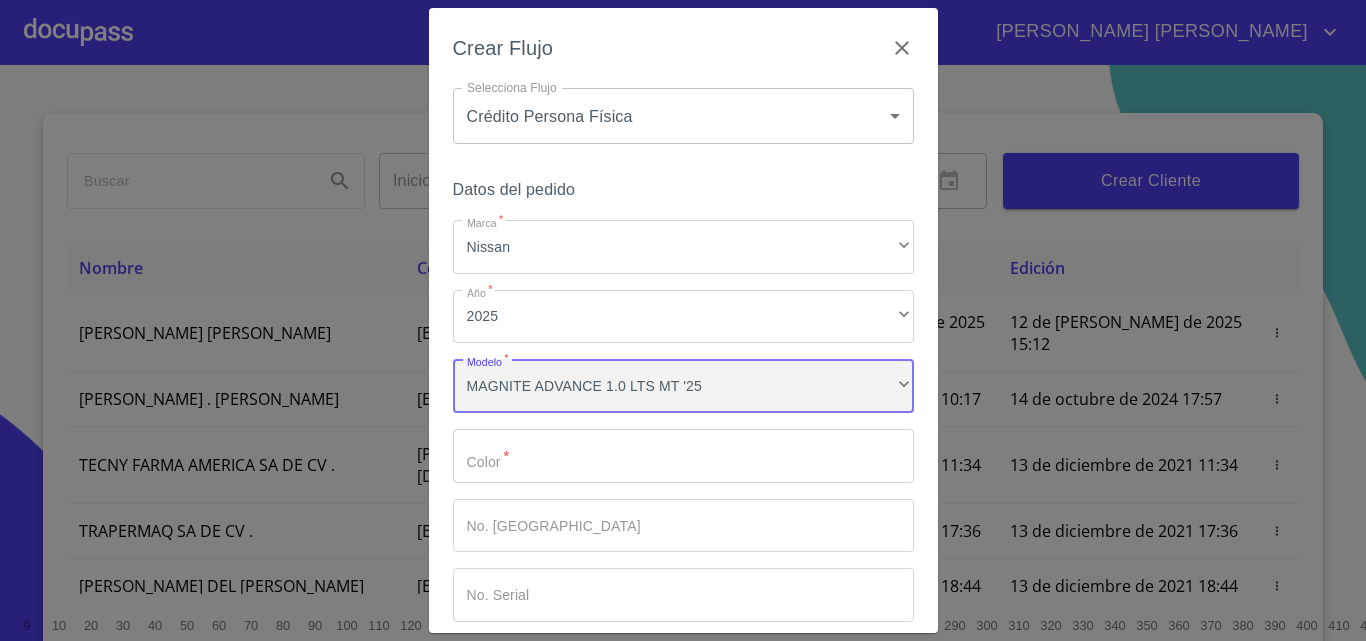 click on "MAGNITE ADVANCE 1.0 LTS MT '25" at bounding box center [683, 386] 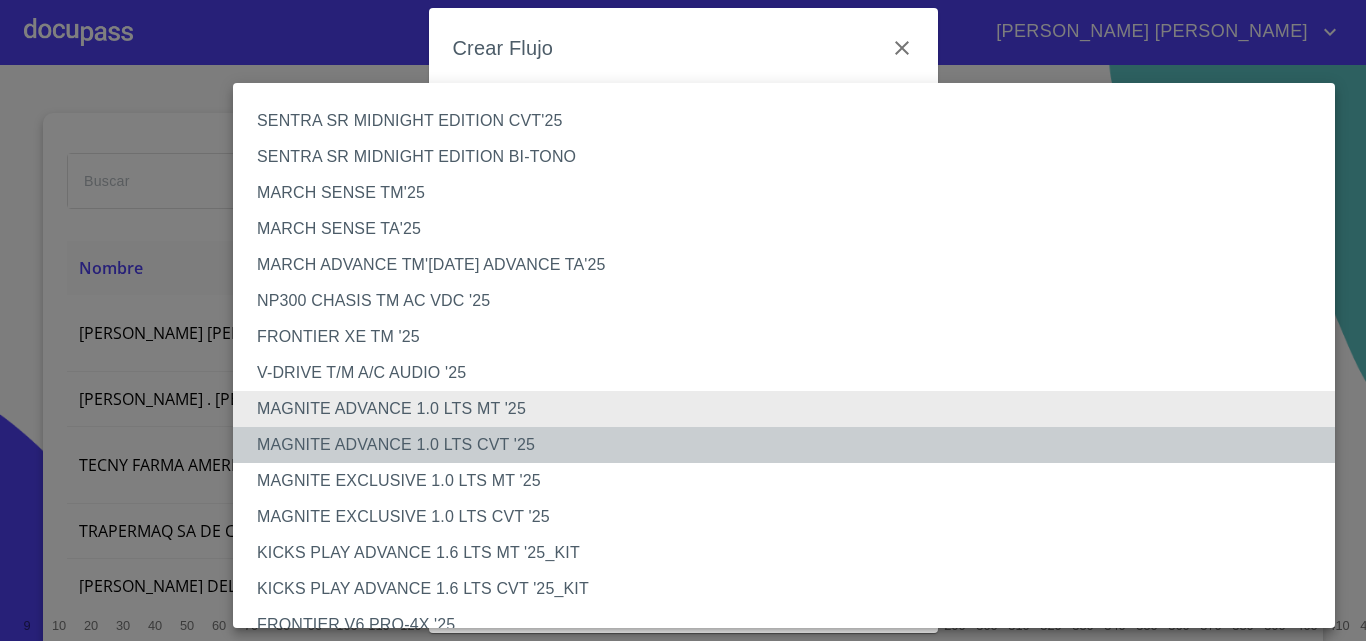 click on "MAGNITE ADVANCE 1.0 LTS CVT '25" at bounding box center (791, 445) 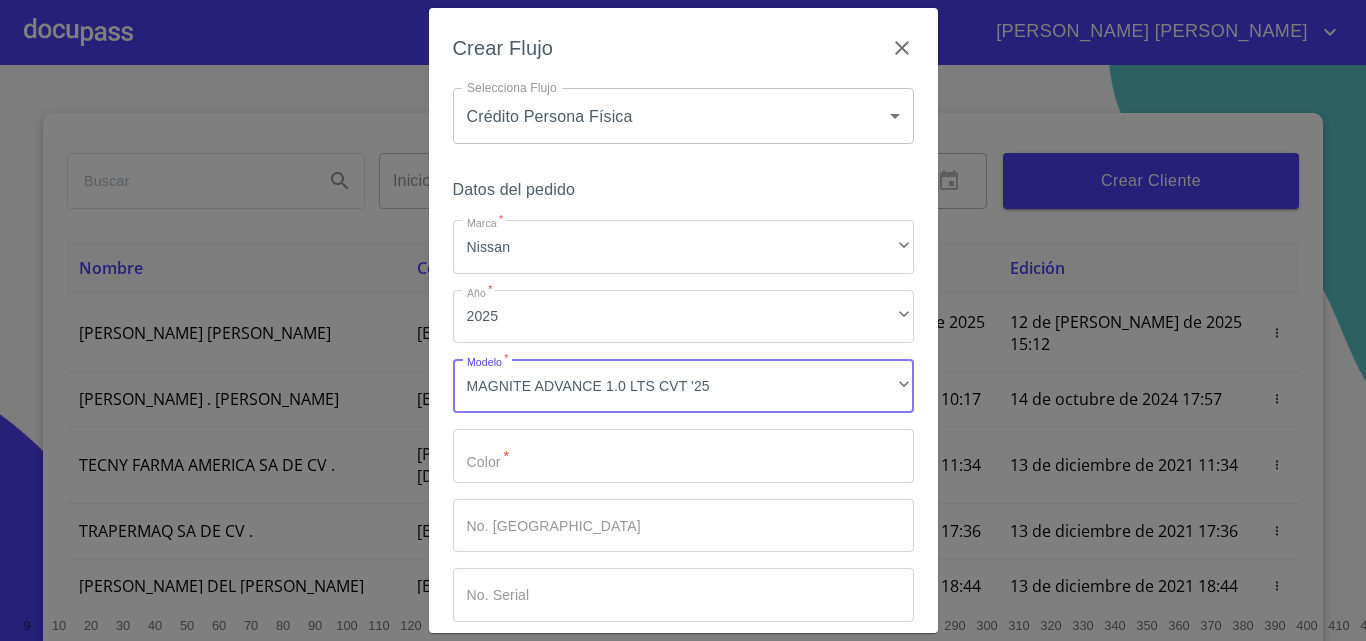 click on "Marca   *" at bounding box center [683, 456] 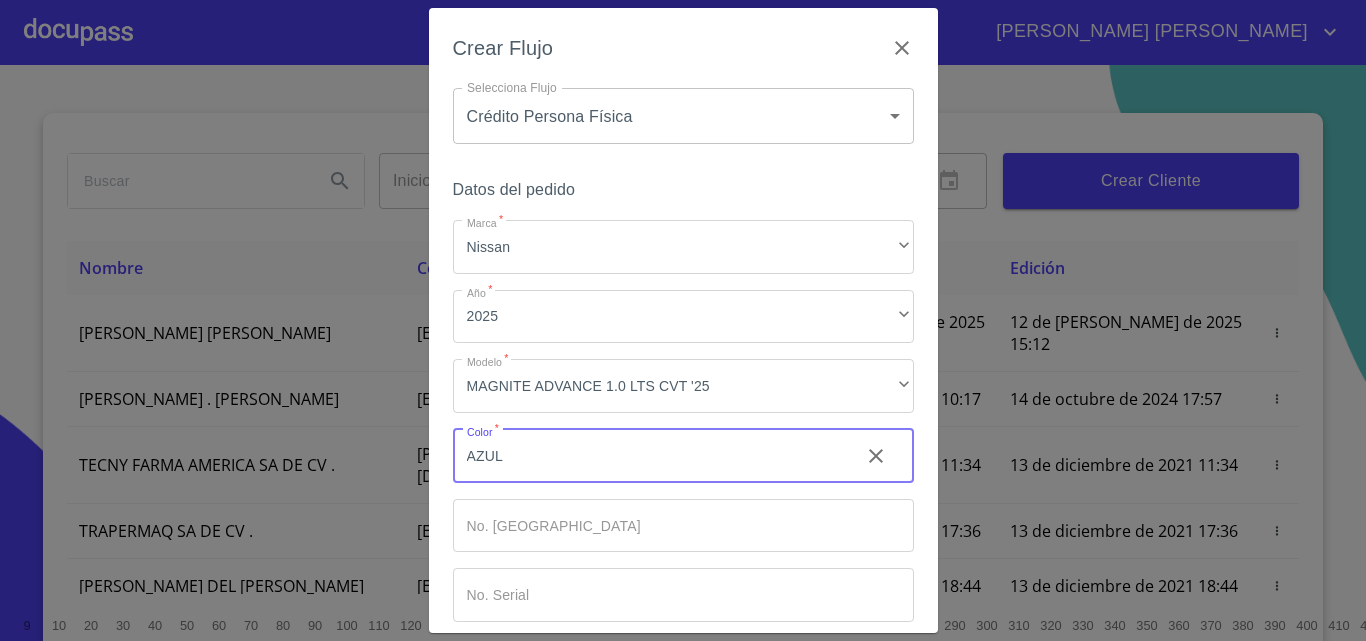 scroll, scrollTop: 97, scrollLeft: 0, axis: vertical 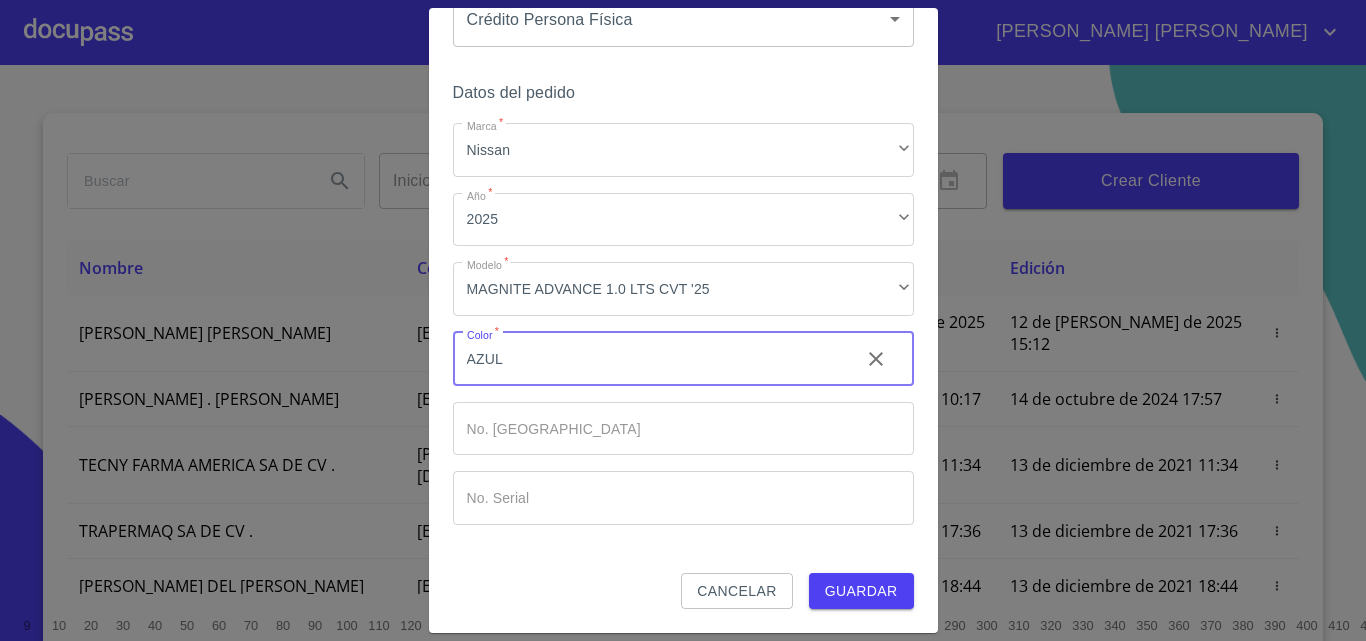 type on "AZUL" 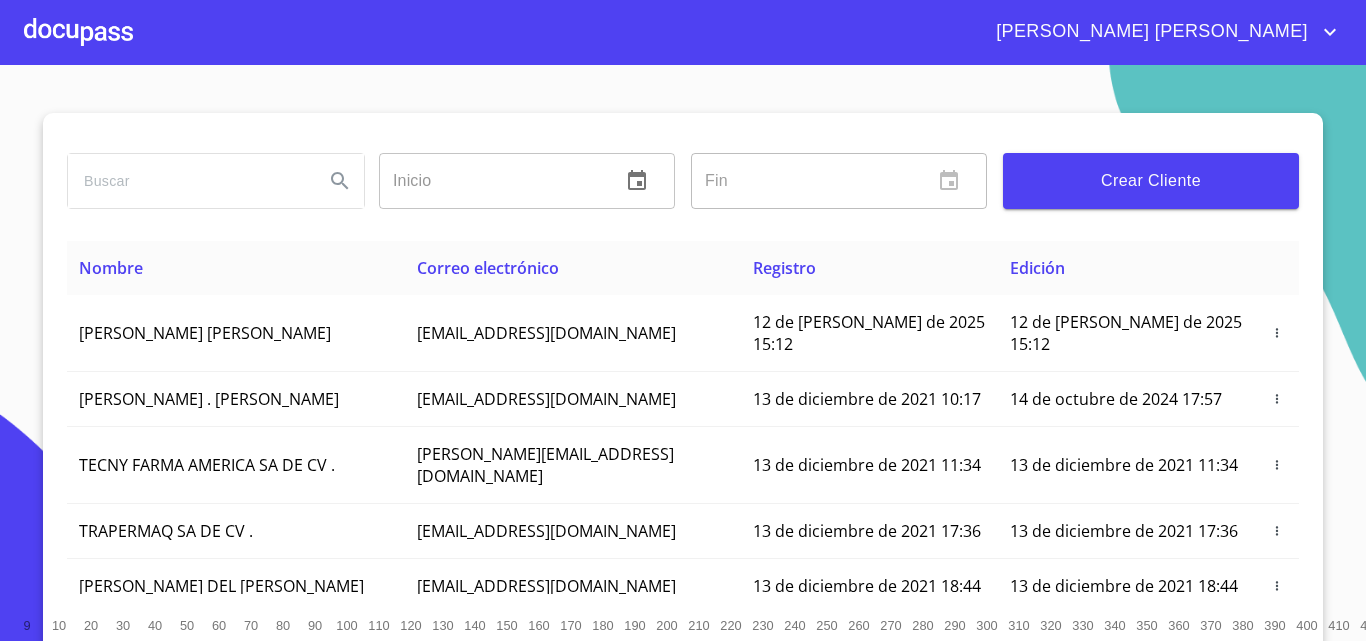 click at bounding box center [78, 32] 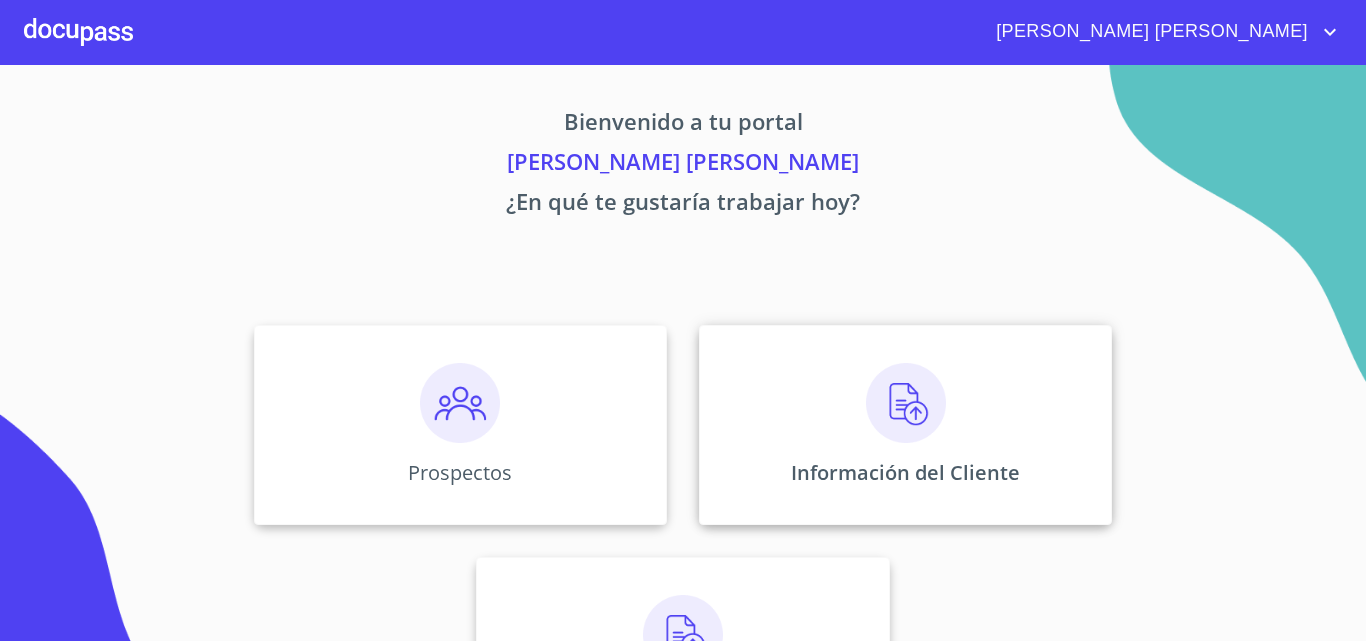 click at bounding box center [906, 403] 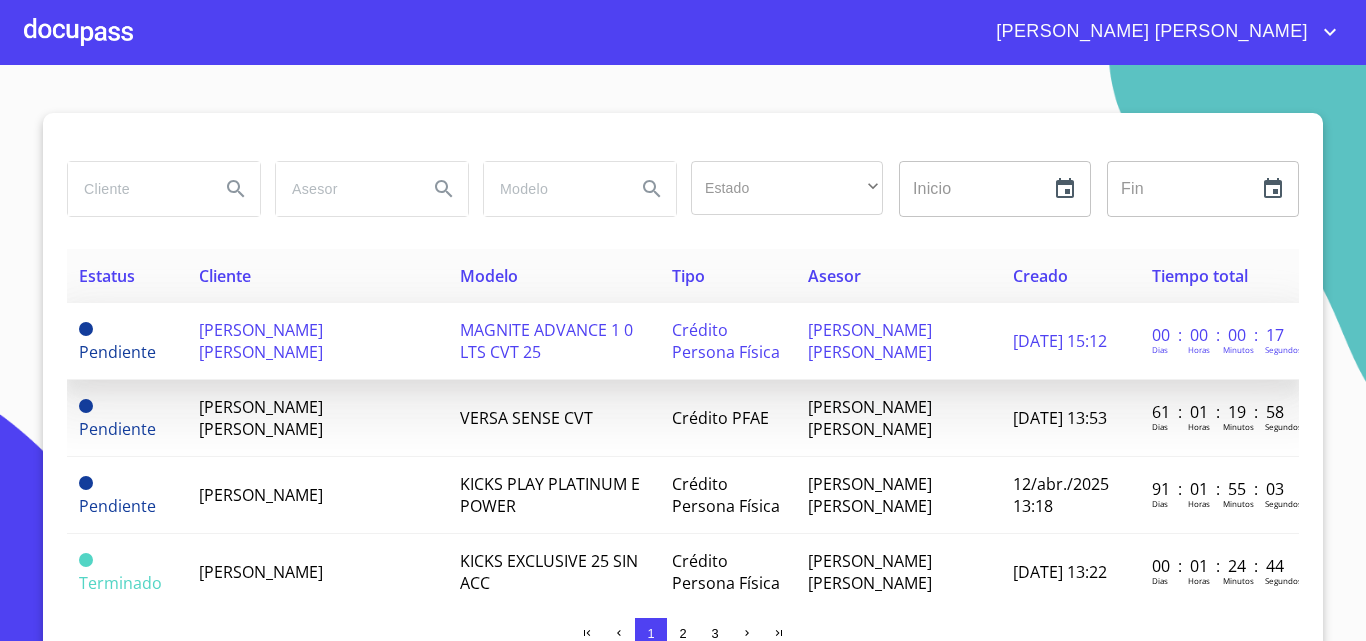 click on "[PERSON_NAME] [PERSON_NAME]" at bounding box center [317, 341] 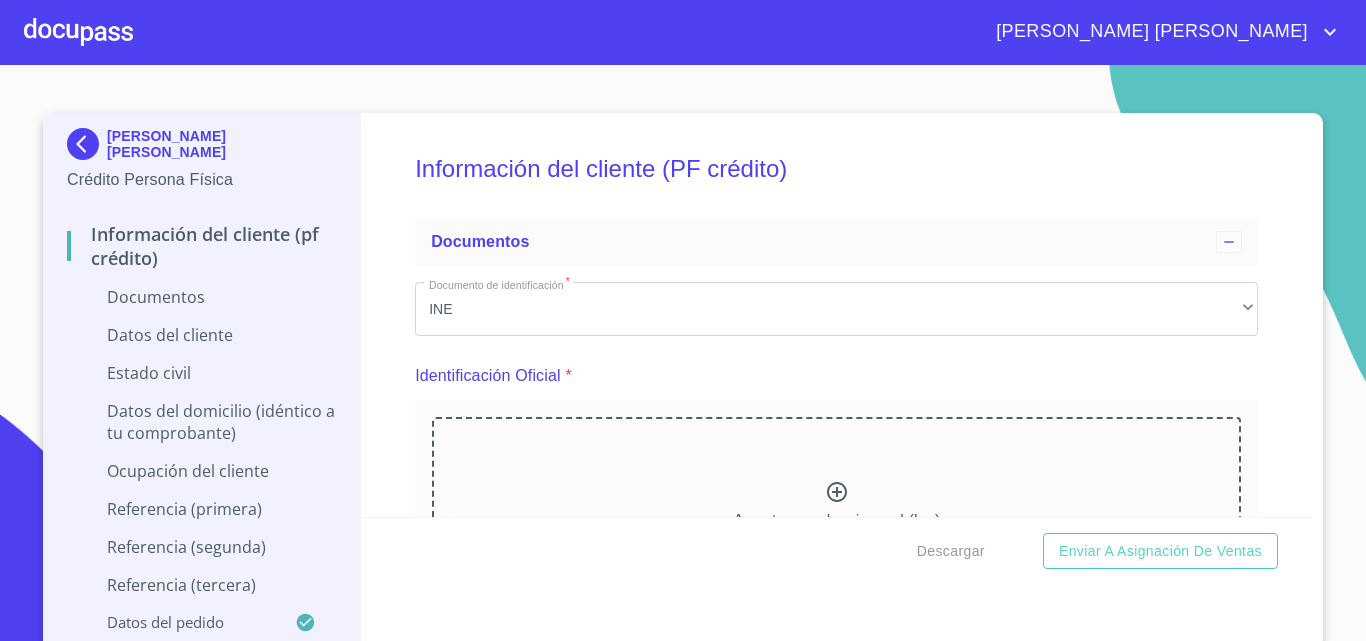 click 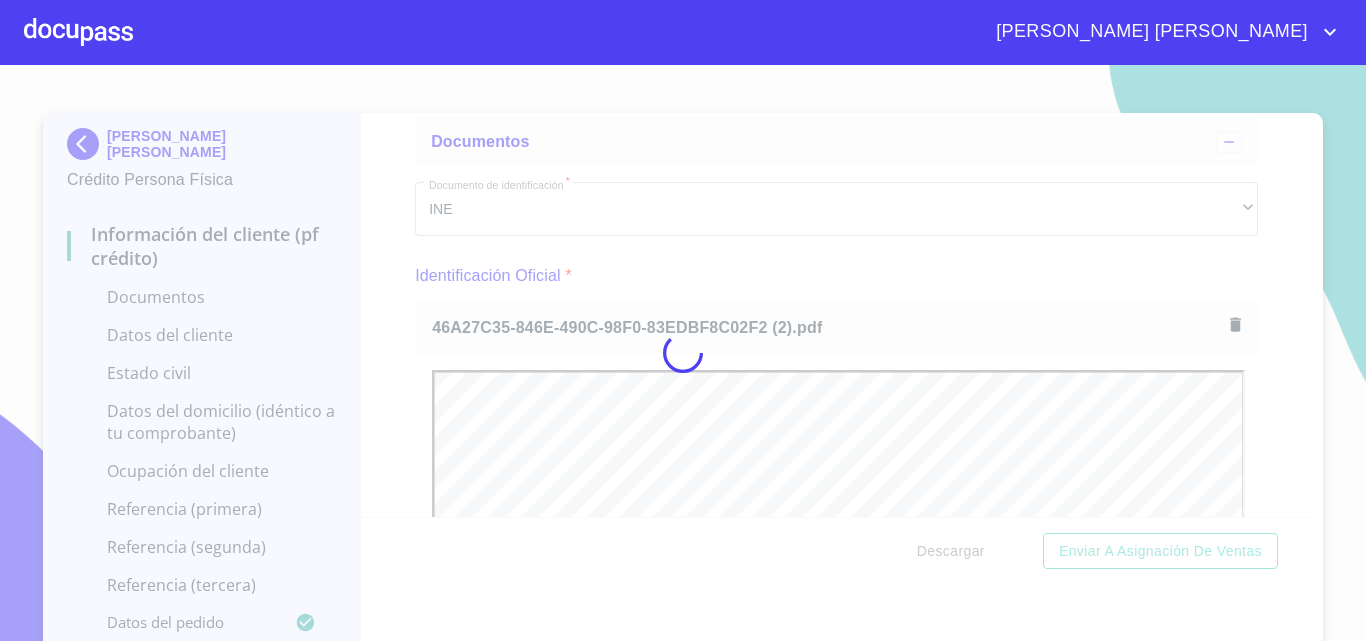 scroll, scrollTop: 0, scrollLeft: 0, axis: both 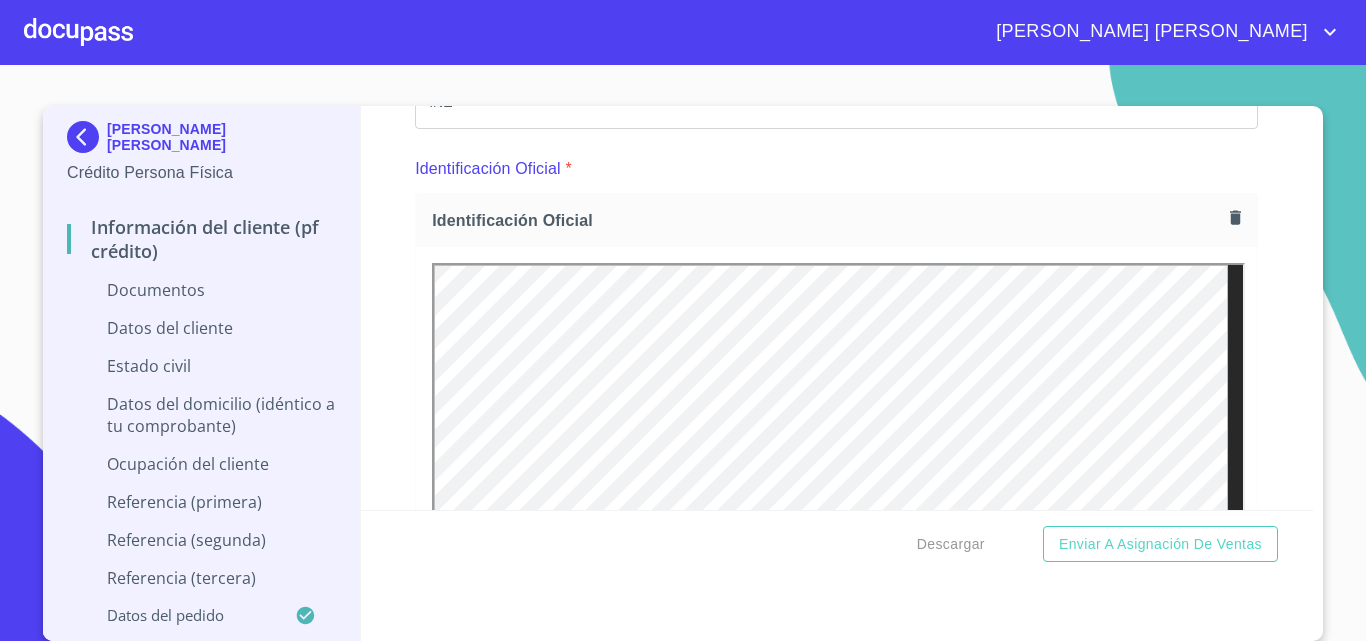 click 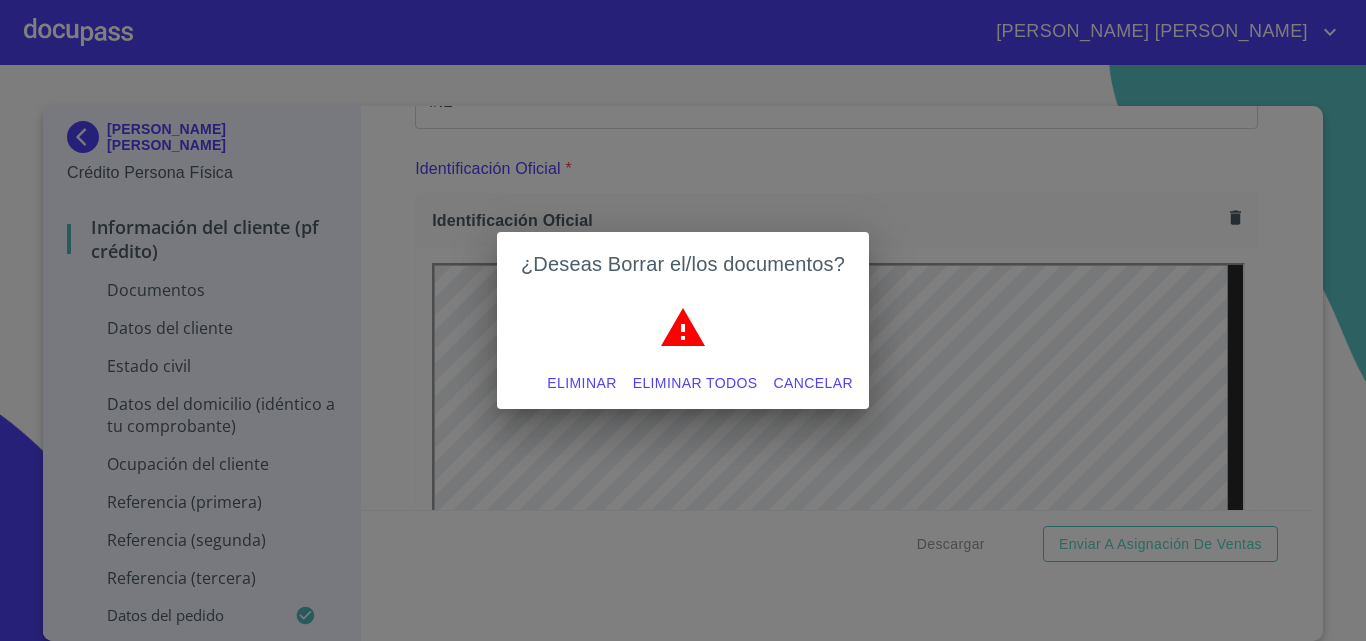 click on "Eliminar Eliminar todos Cancelar" at bounding box center (683, 383) 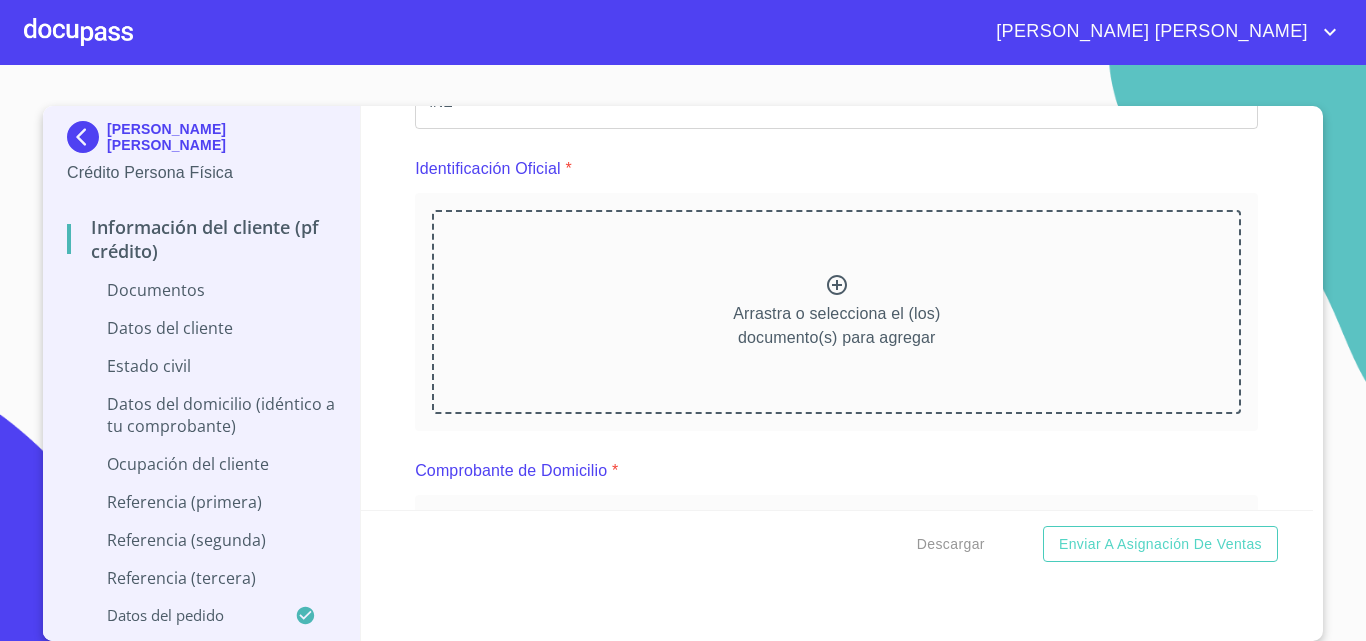 click 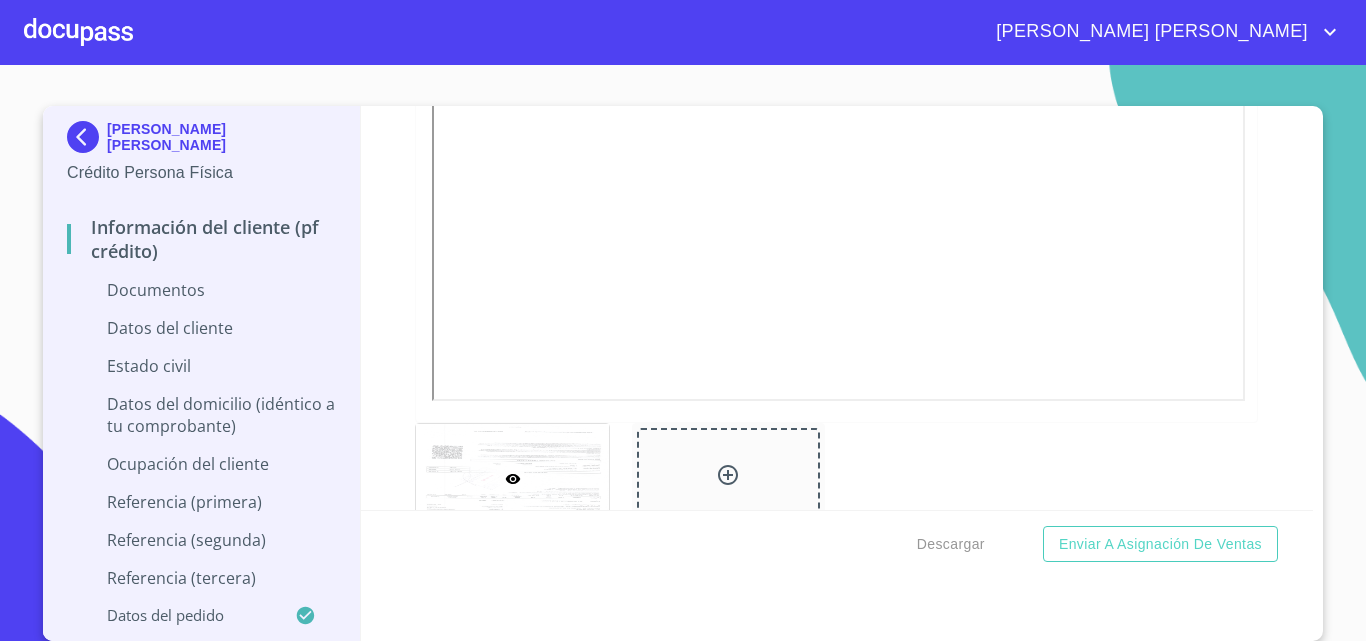 scroll, scrollTop: 200, scrollLeft: 0, axis: vertical 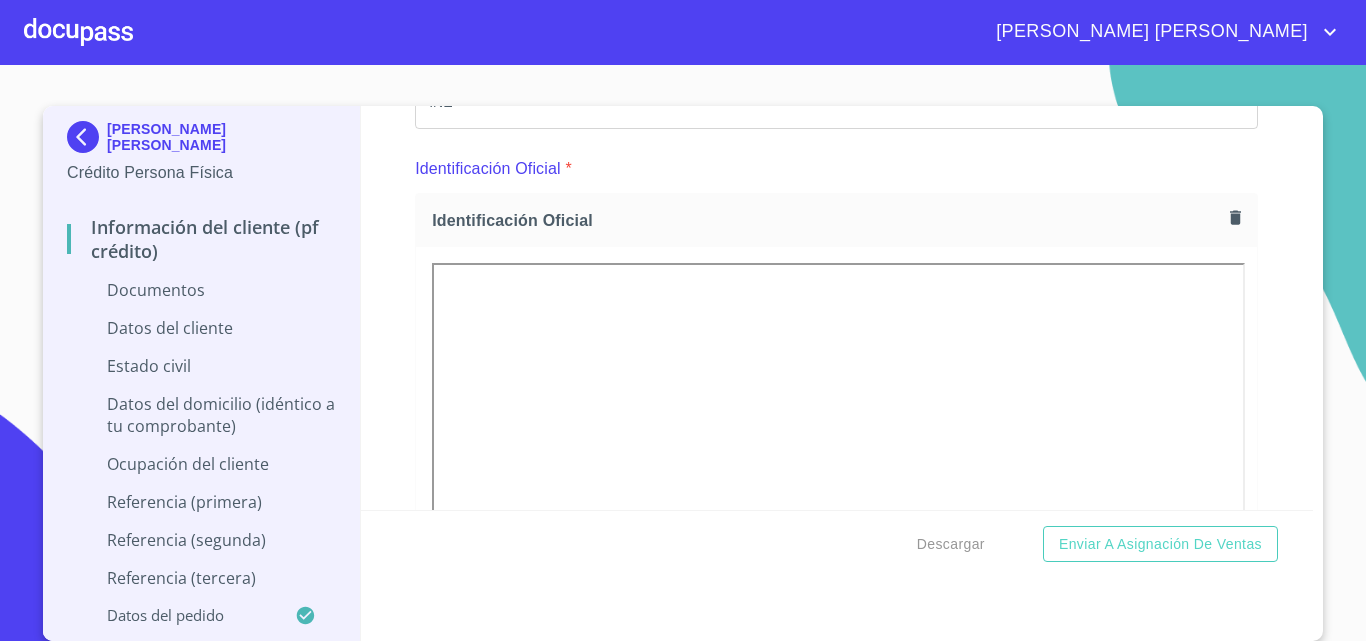click on "Identificación Oficial" at bounding box center [836, 220] 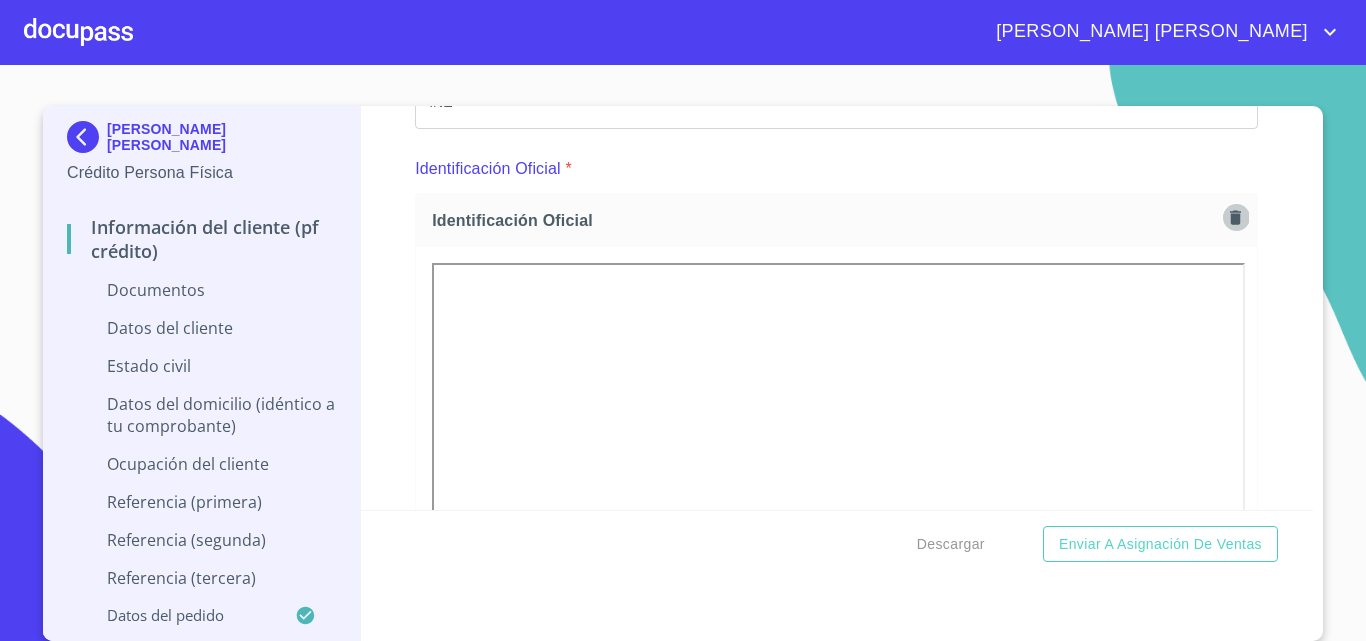 click 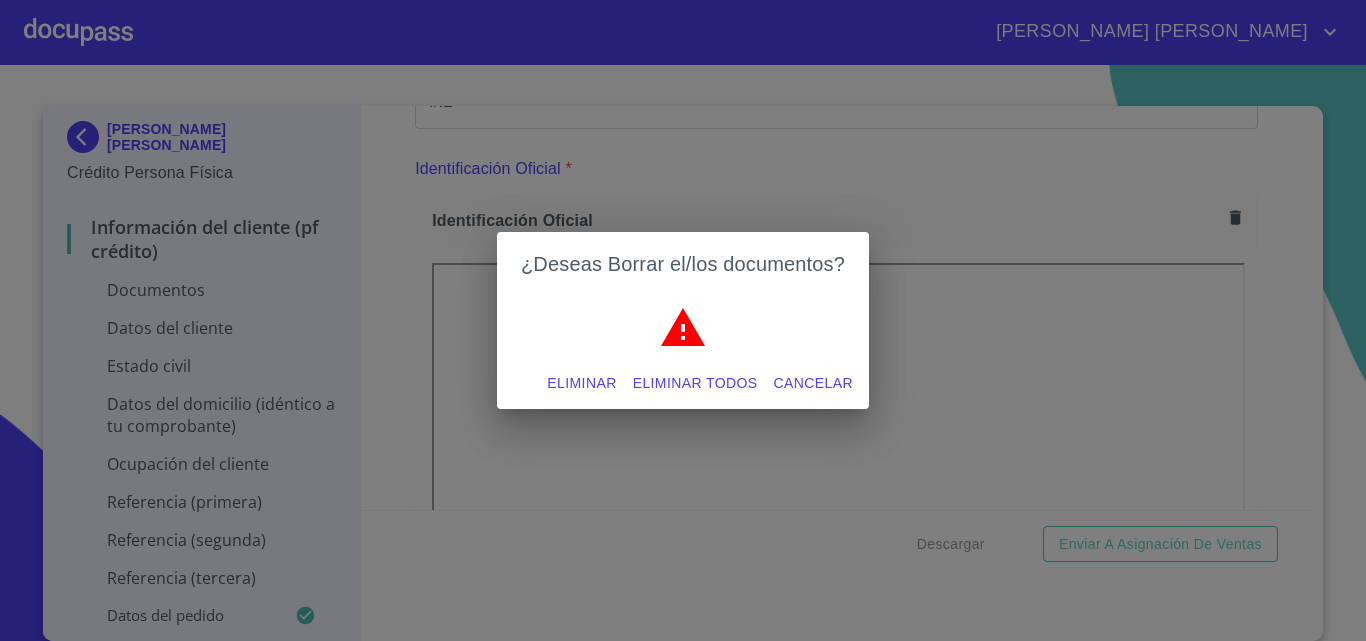 click on "Eliminar" at bounding box center (581, 383) 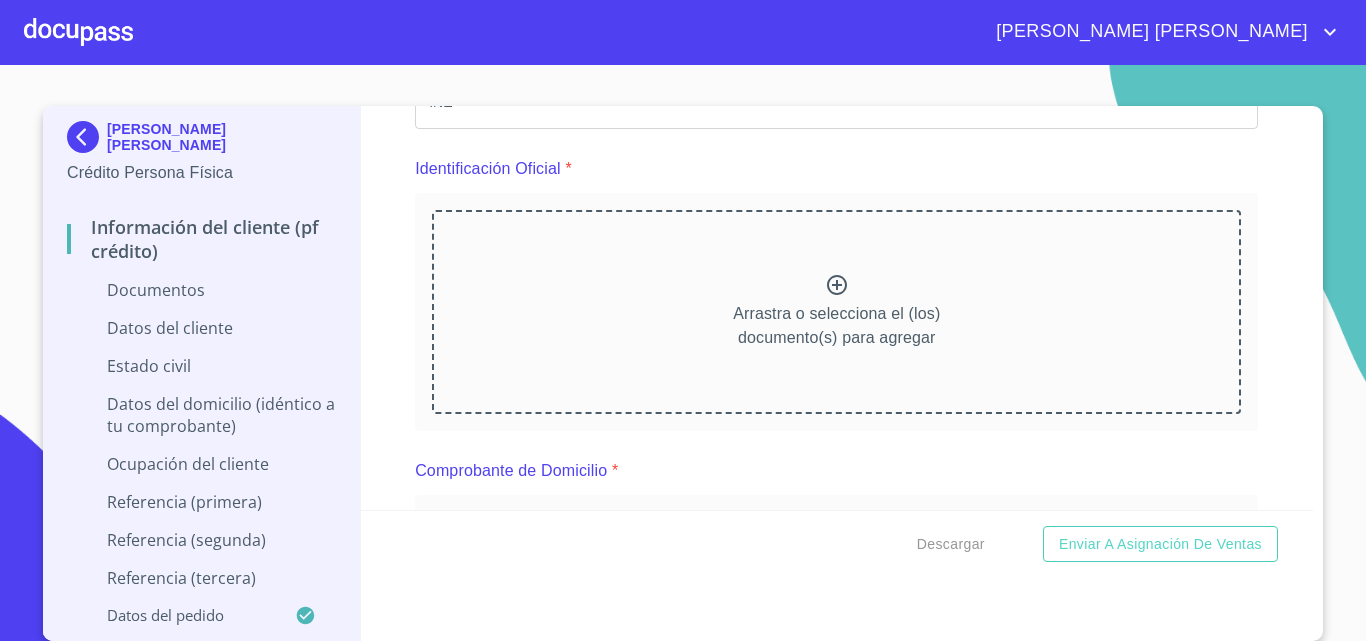 click 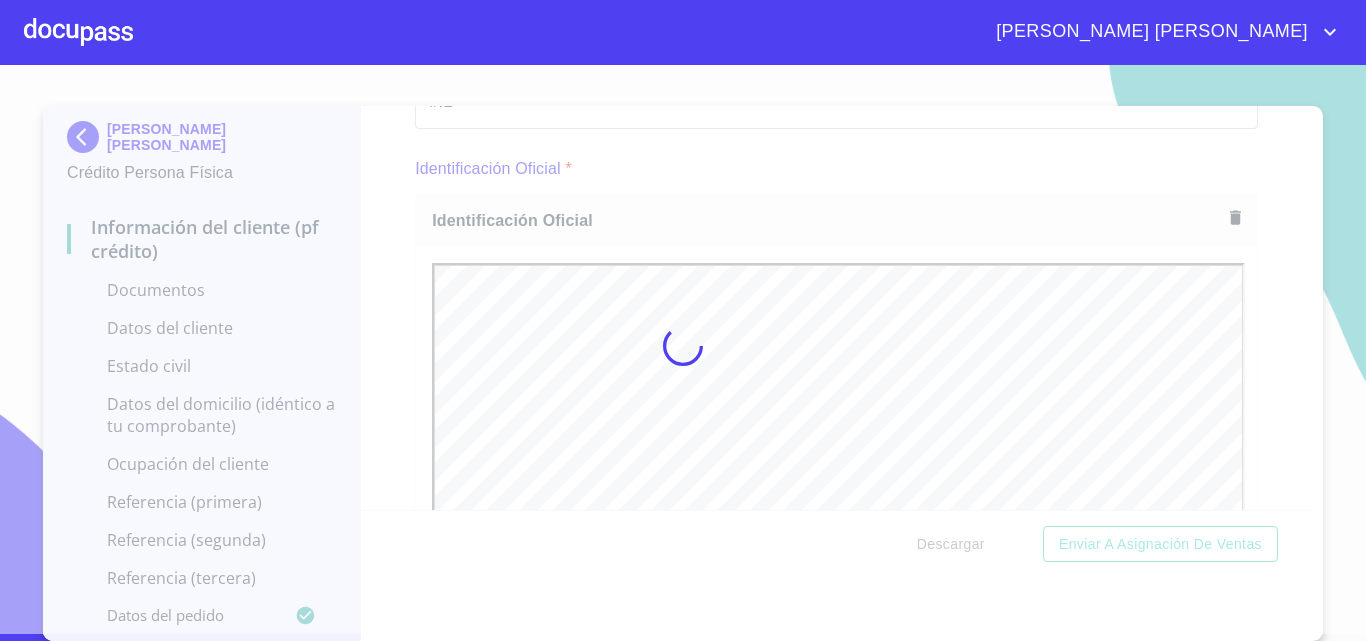 scroll, scrollTop: 0, scrollLeft: 0, axis: both 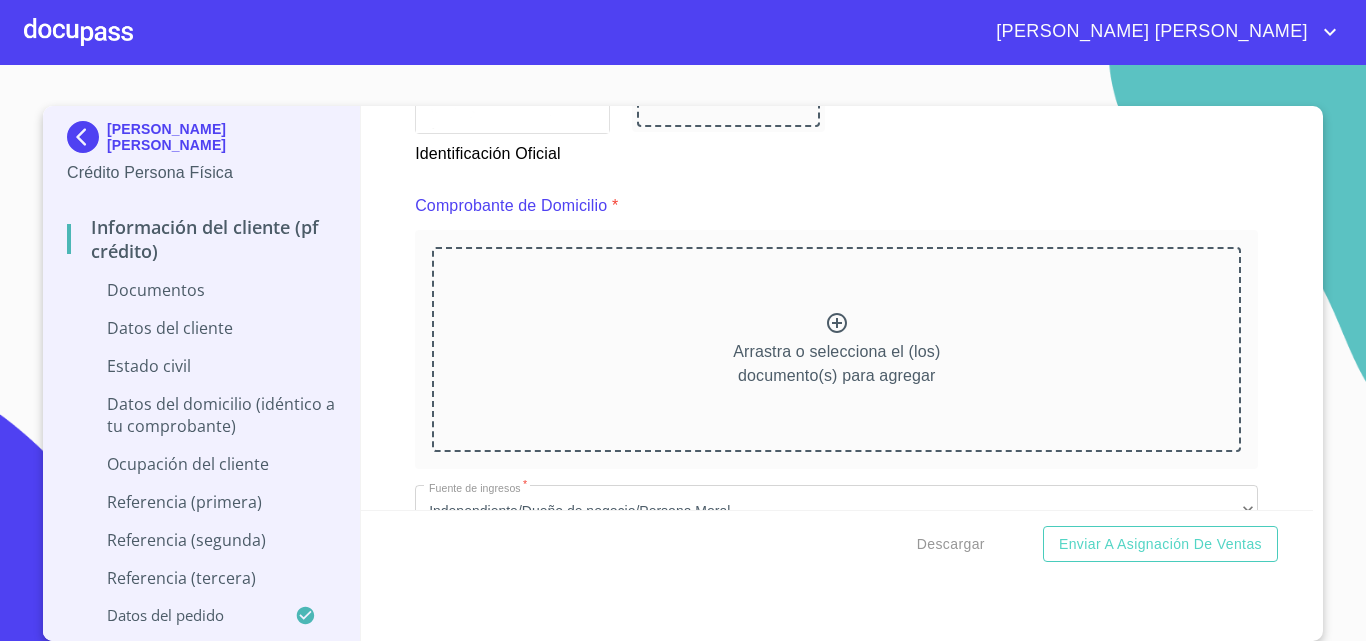click 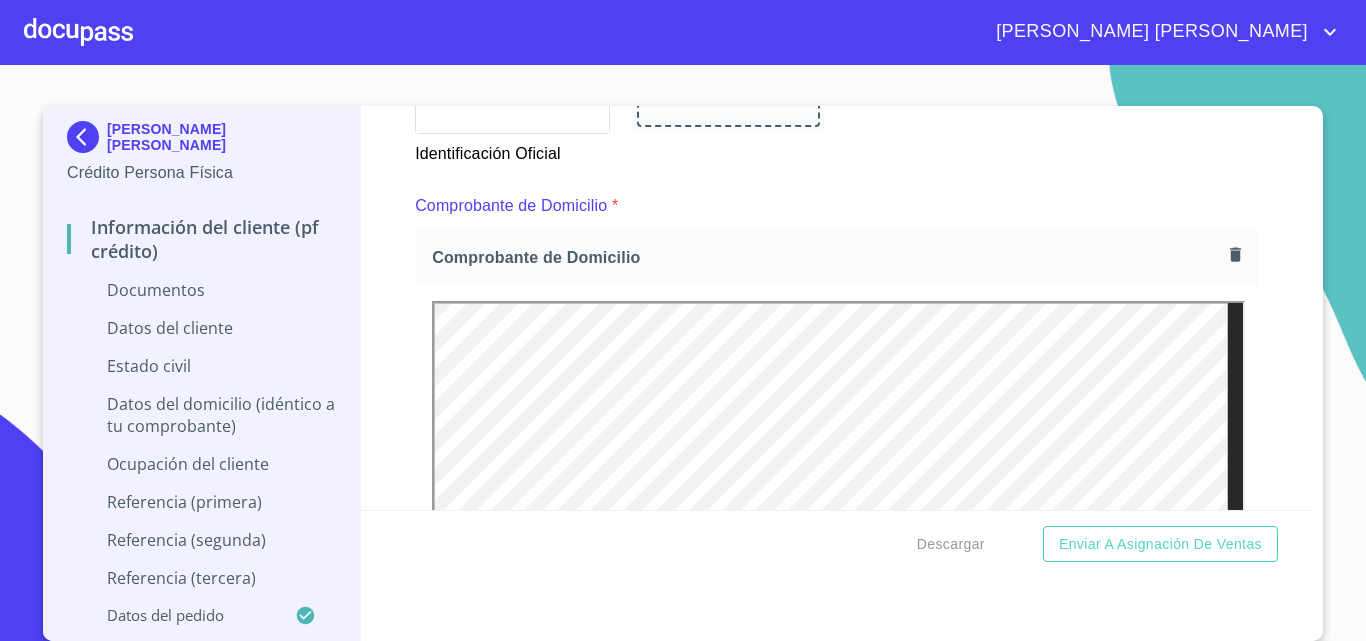 scroll, scrollTop: 0, scrollLeft: 0, axis: both 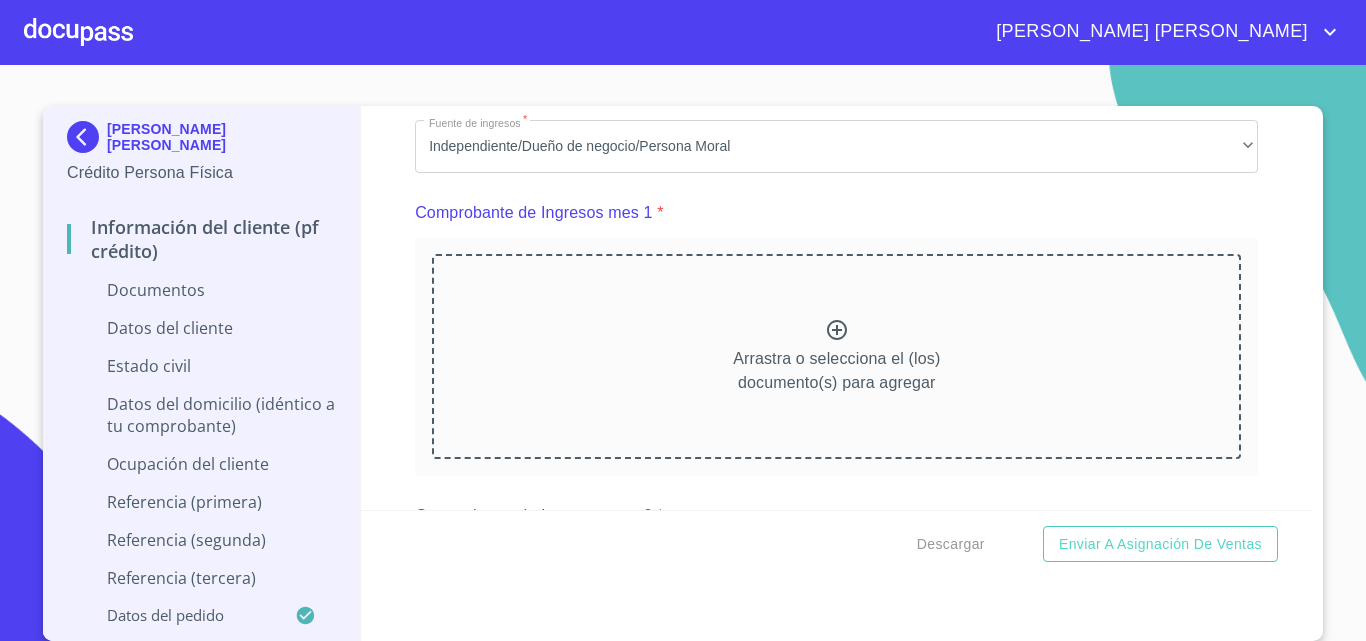 click 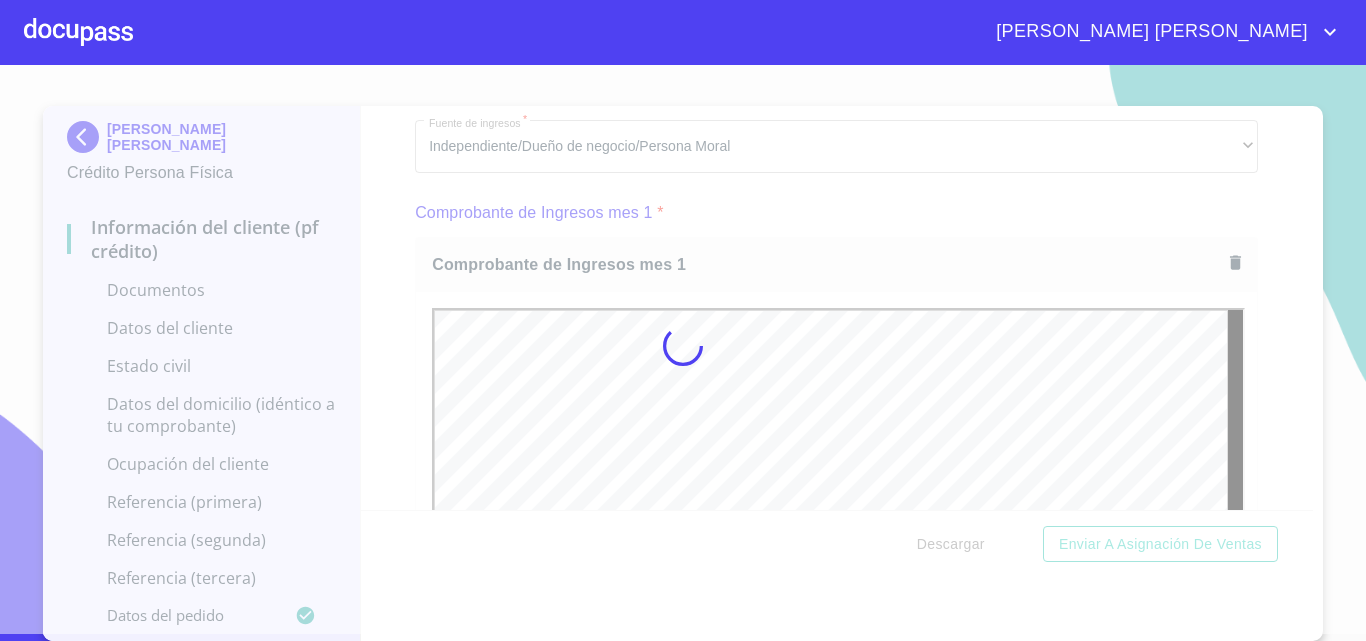 scroll, scrollTop: 0, scrollLeft: 0, axis: both 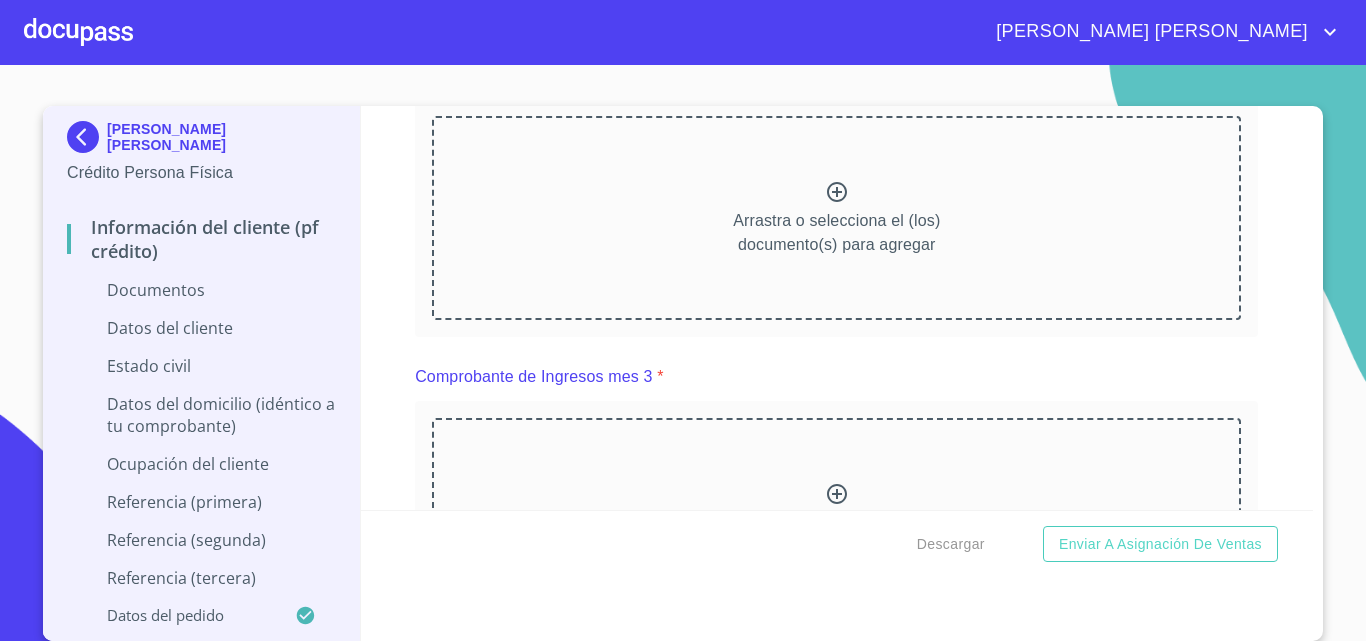click 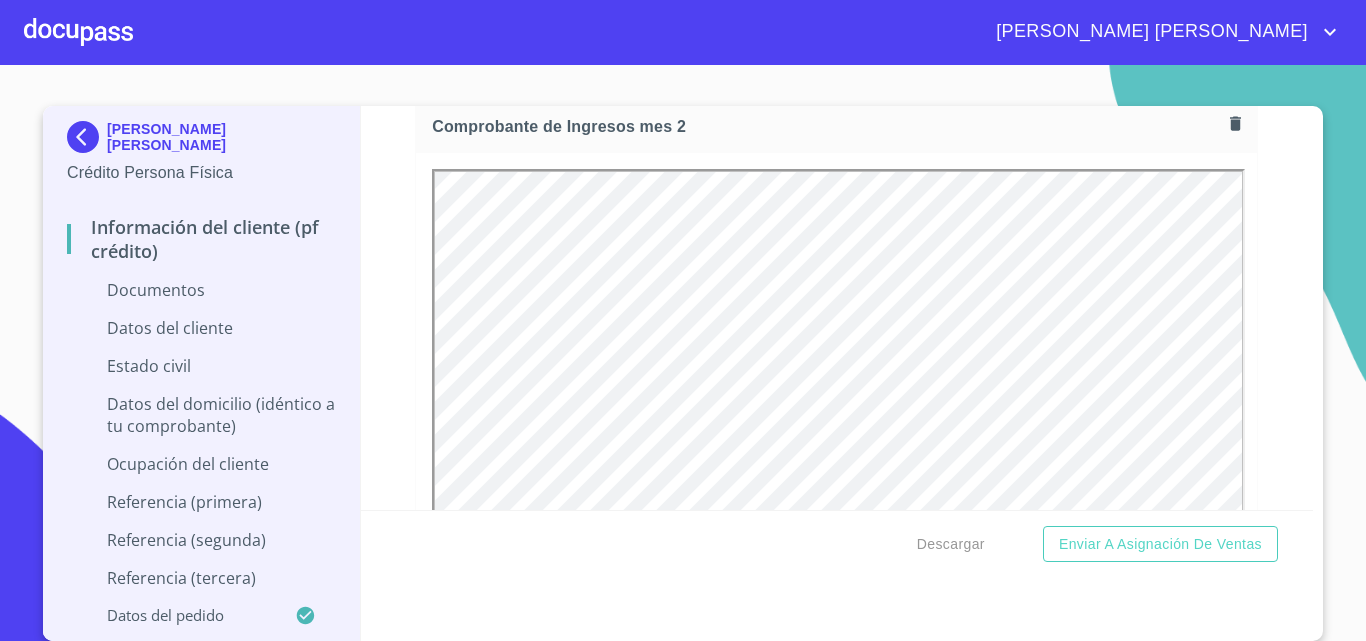 scroll, scrollTop: 0, scrollLeft: 0, axis: both 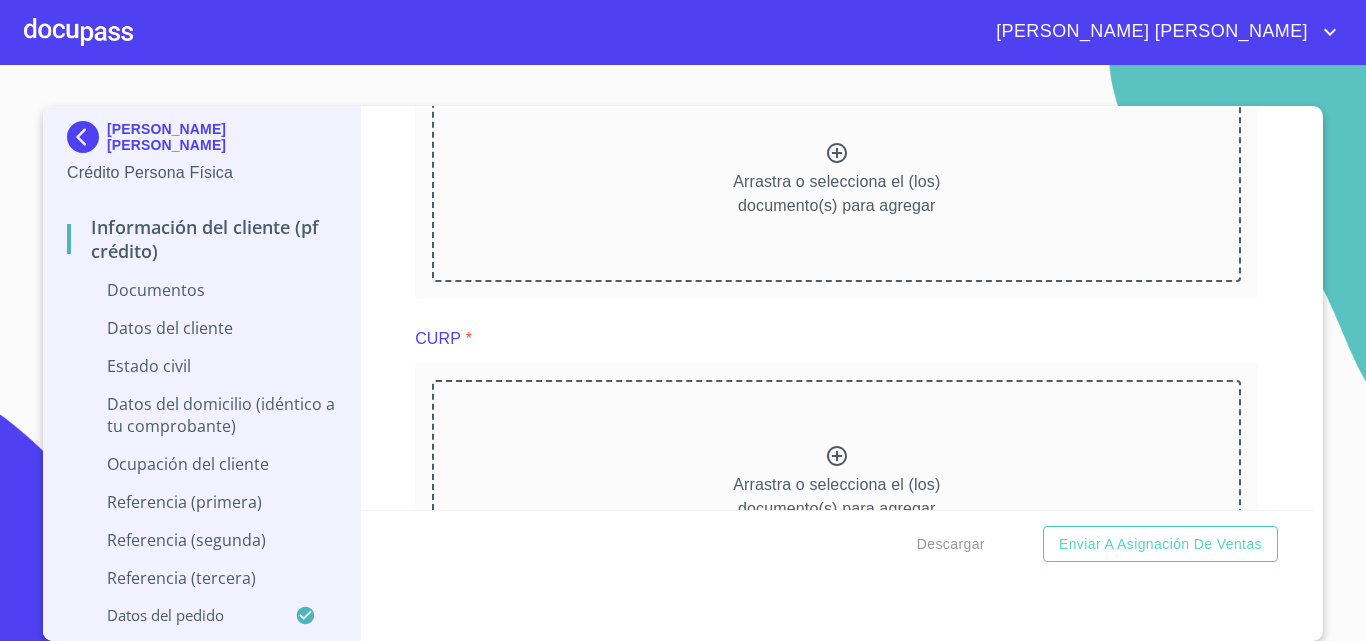 click 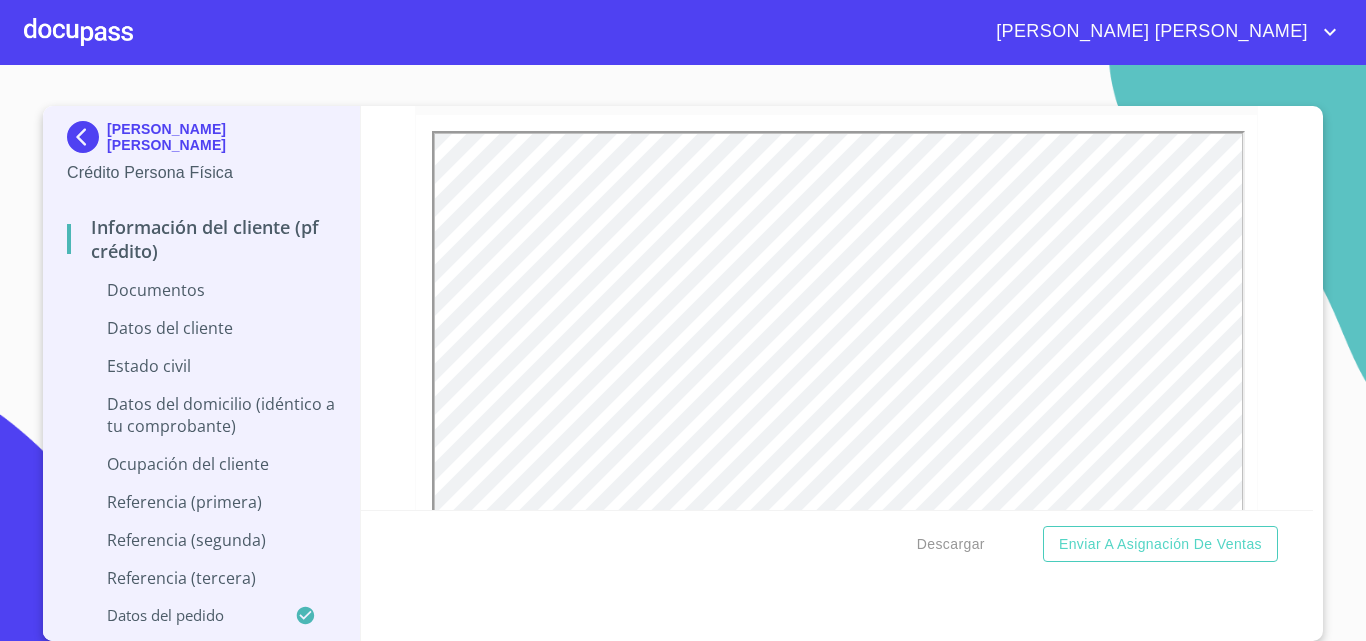 scroll, scrollTop: 0, scrollLeft: 0, axis: both 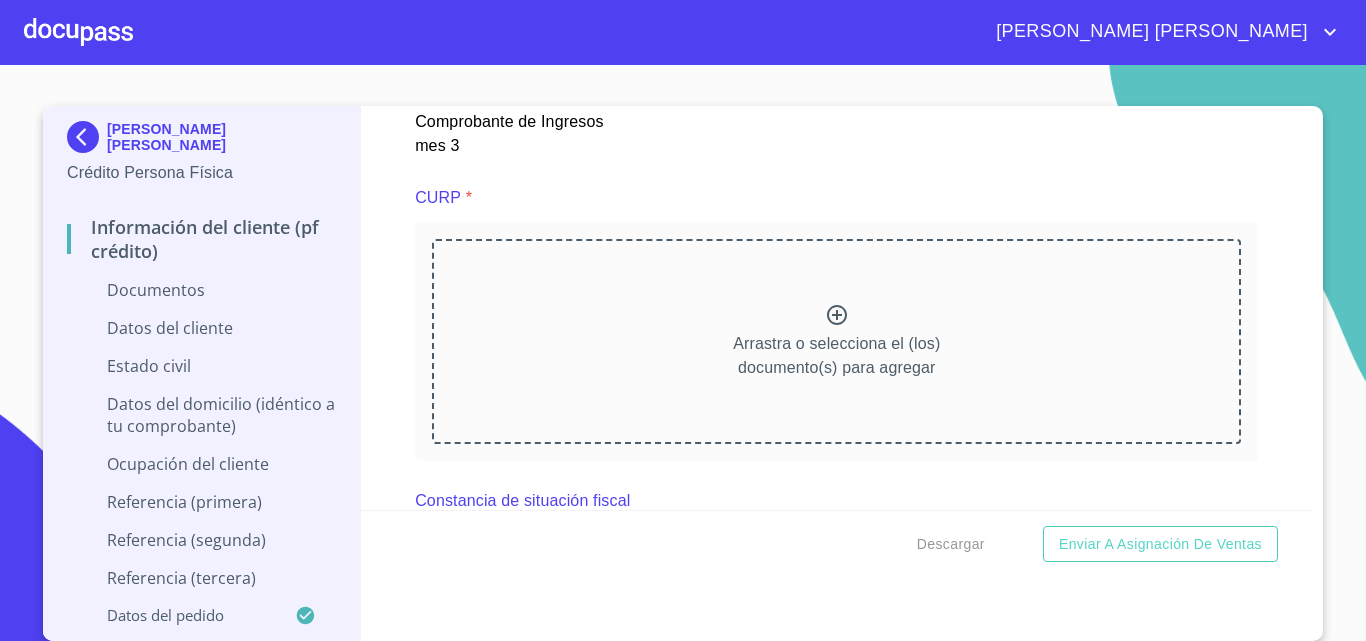 click on "Arrastra o selecciona el (los) documento(s) para agregar" at bounding box center (836, 341) 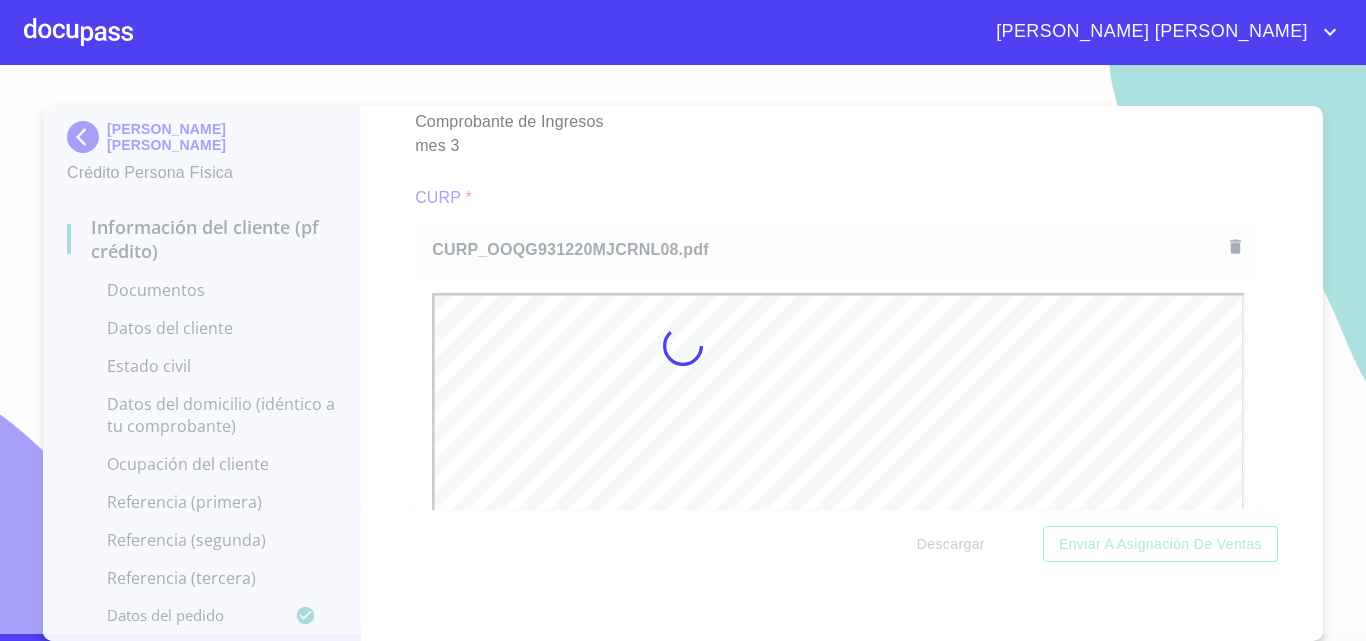scroll, scrollTop: 0, scrollLeft: 0, axis: both 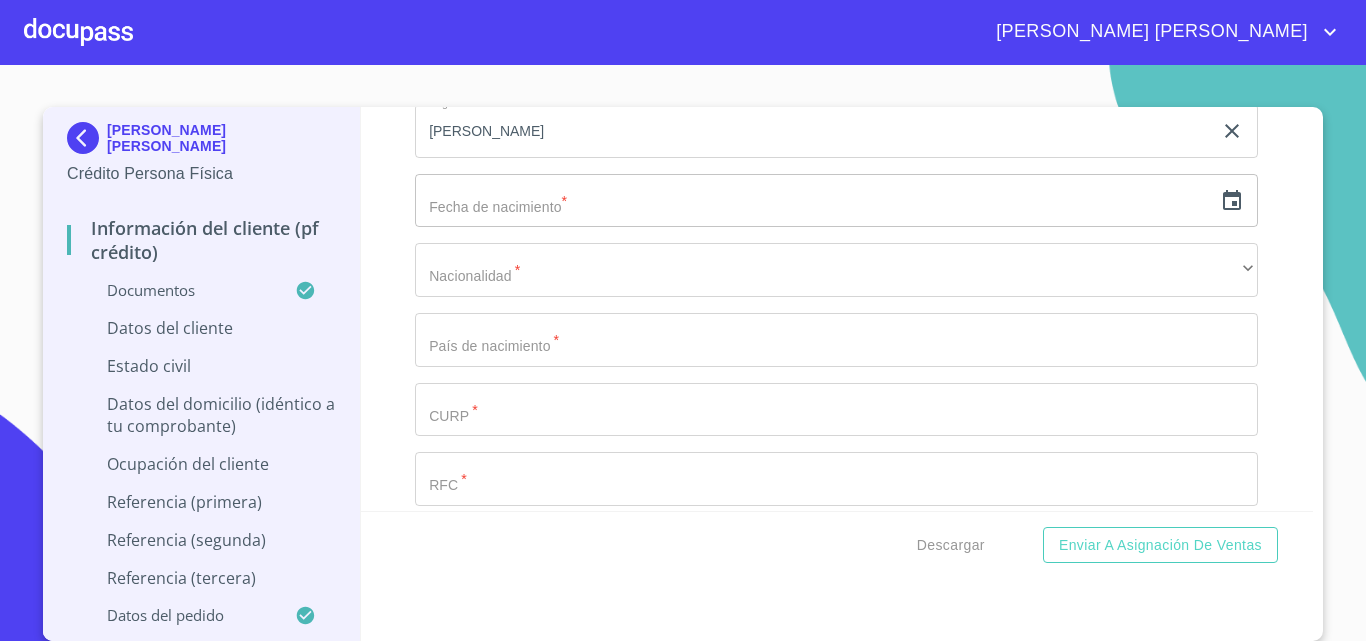 drag, startPoint x: 531, startPoint y: 228, endPoint x: 943, endPoint y: 242, distance: 412.2378 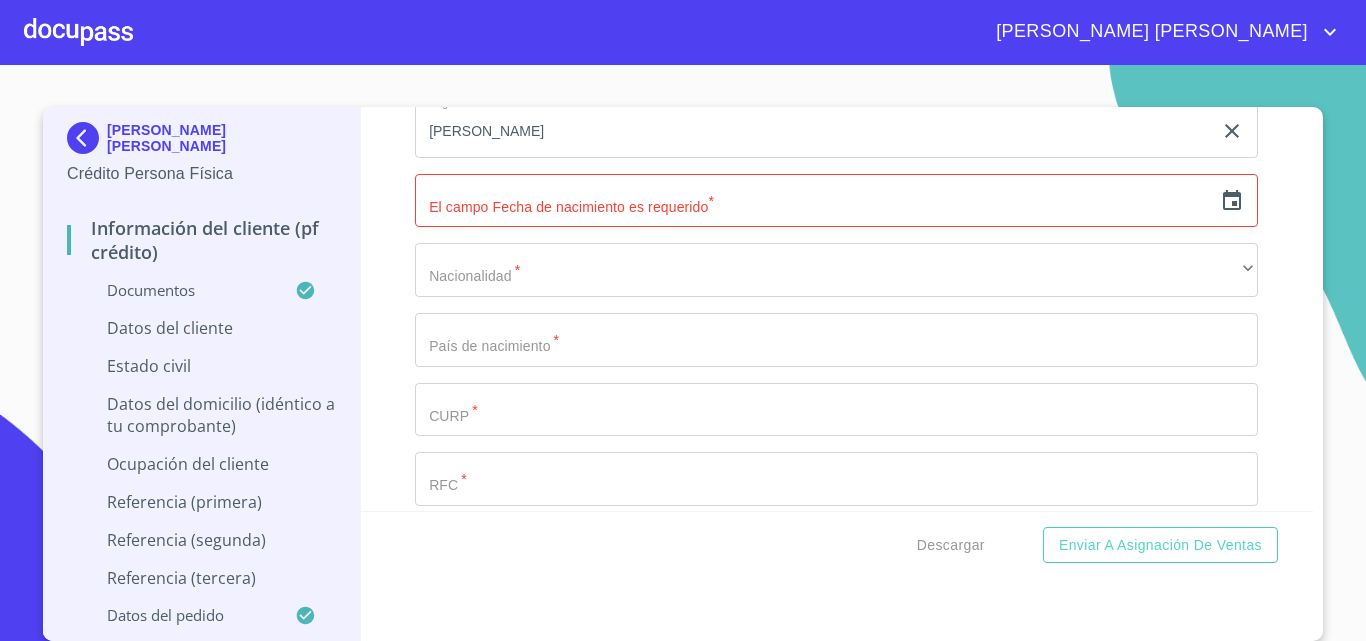 click on "​" at bounding box center (836, 201) 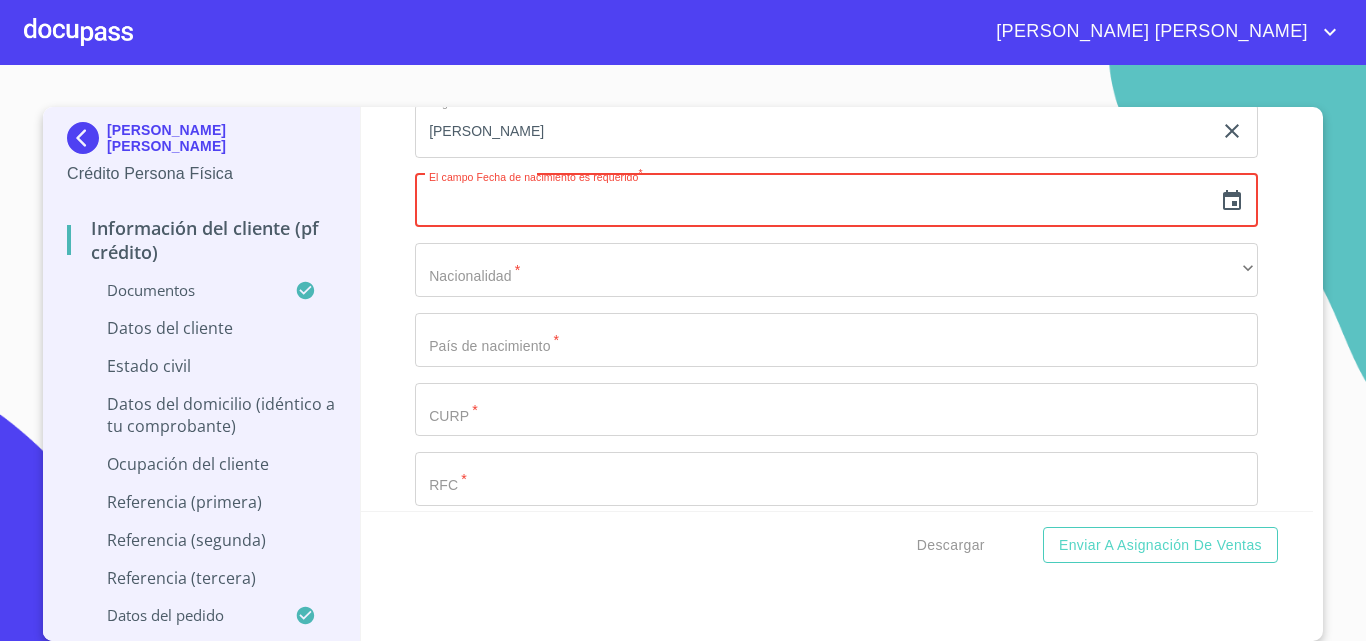 click 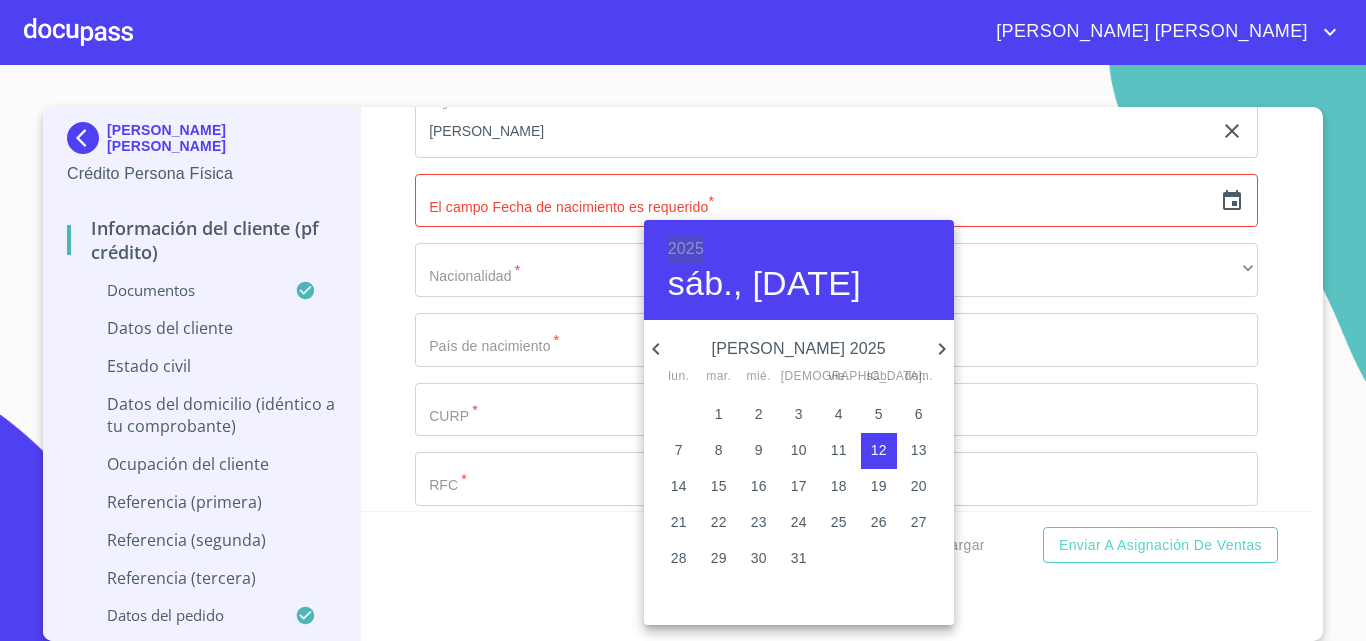 click on "2025" at bounding box center (686, 249) 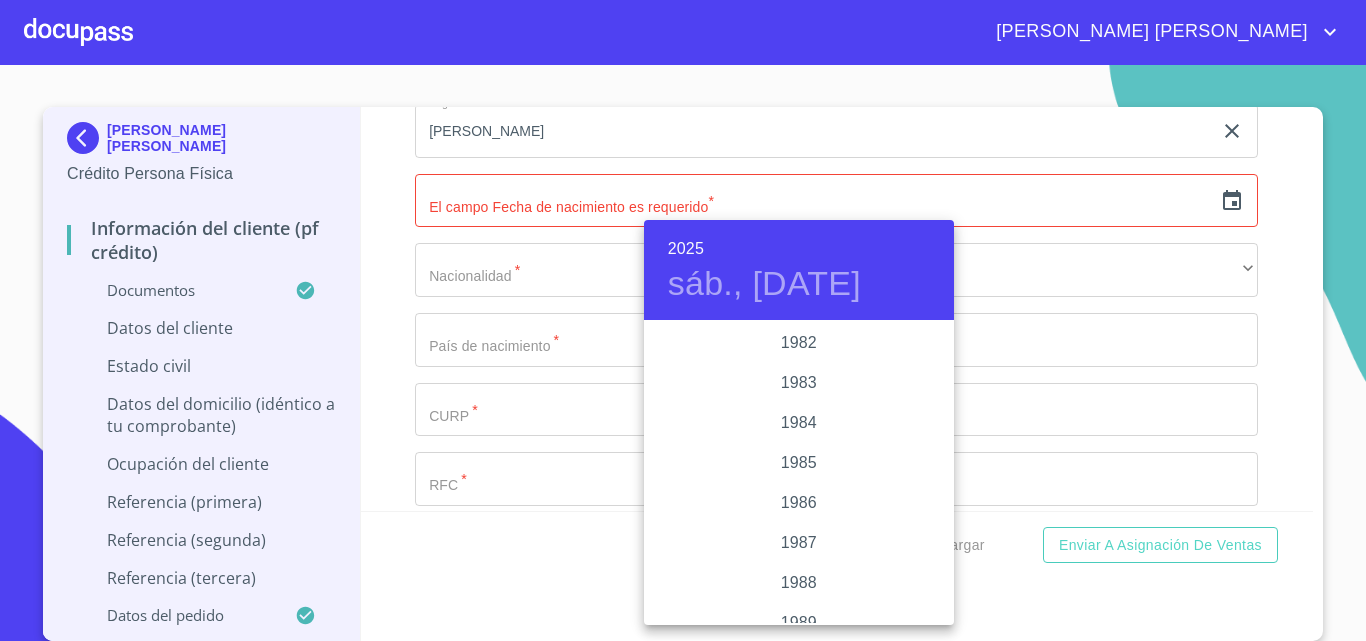 scroll, scrollTop: 2580, scrollLeft: 0, axis: vertical 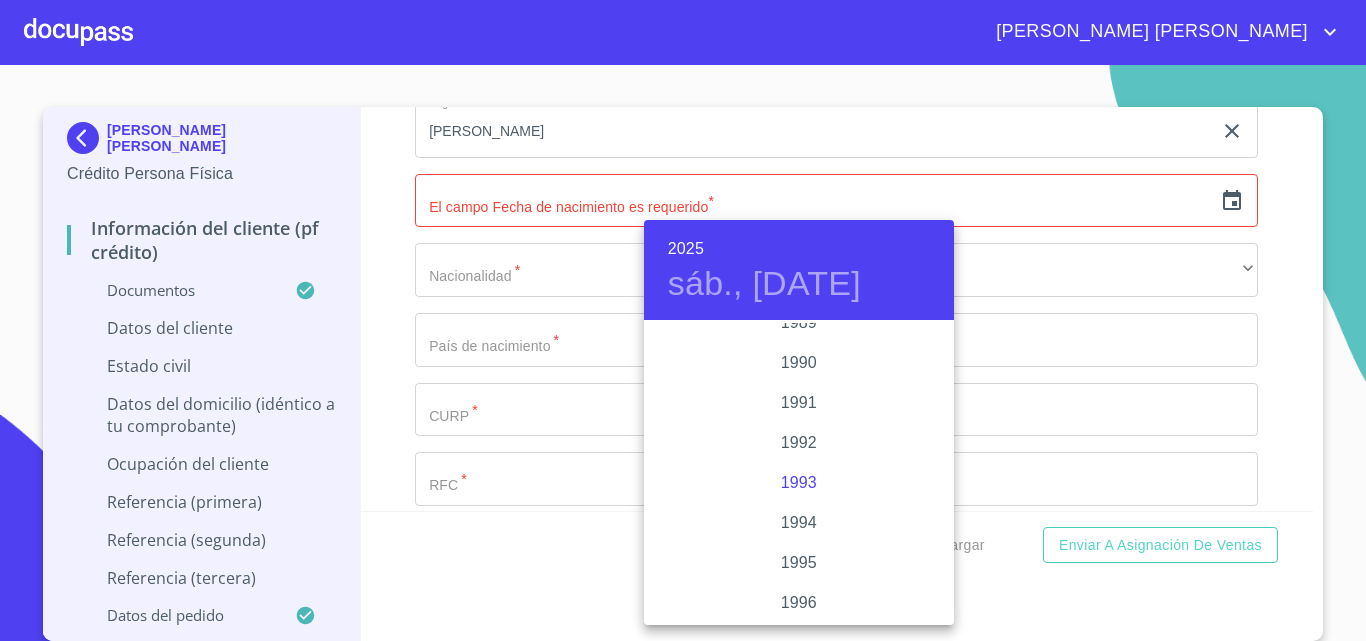 click on "1993" at bounding box center (799, 483) 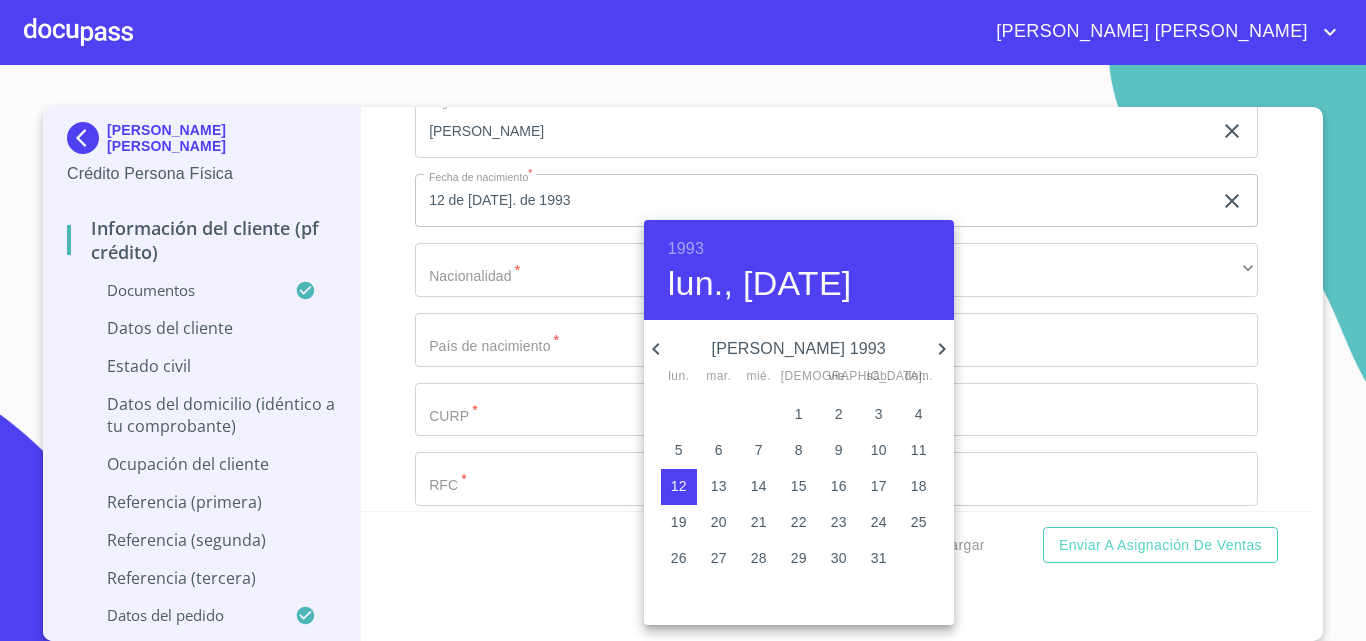 click 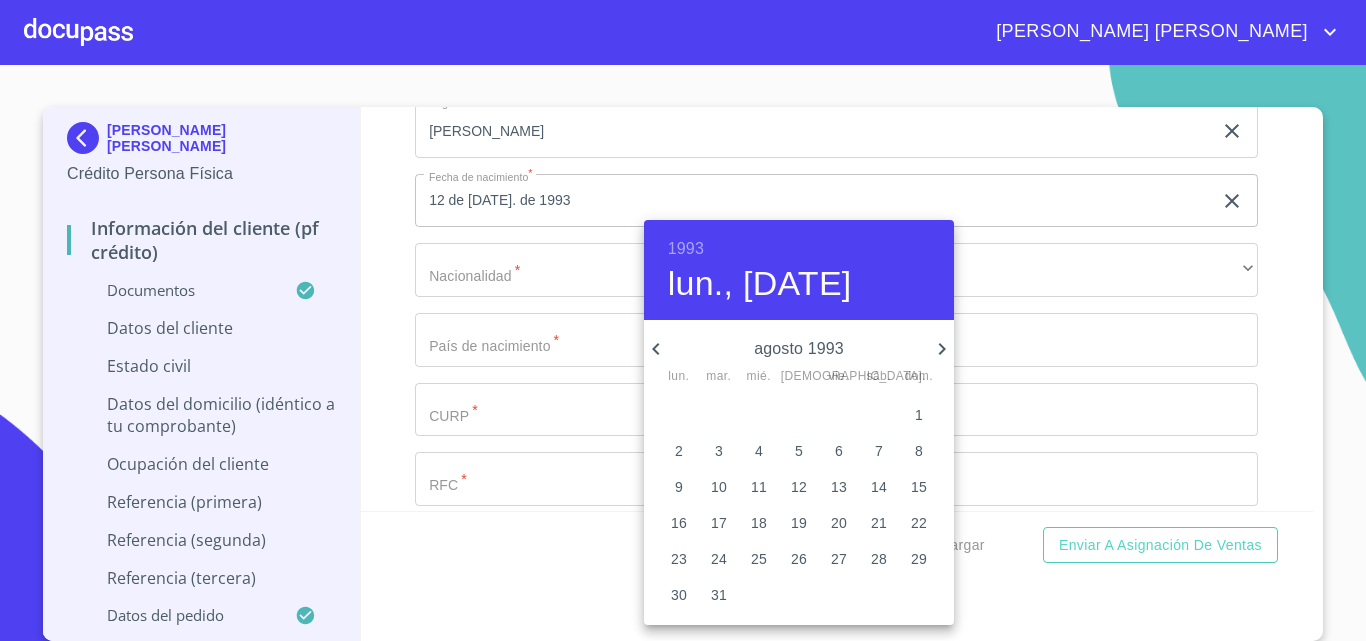 click 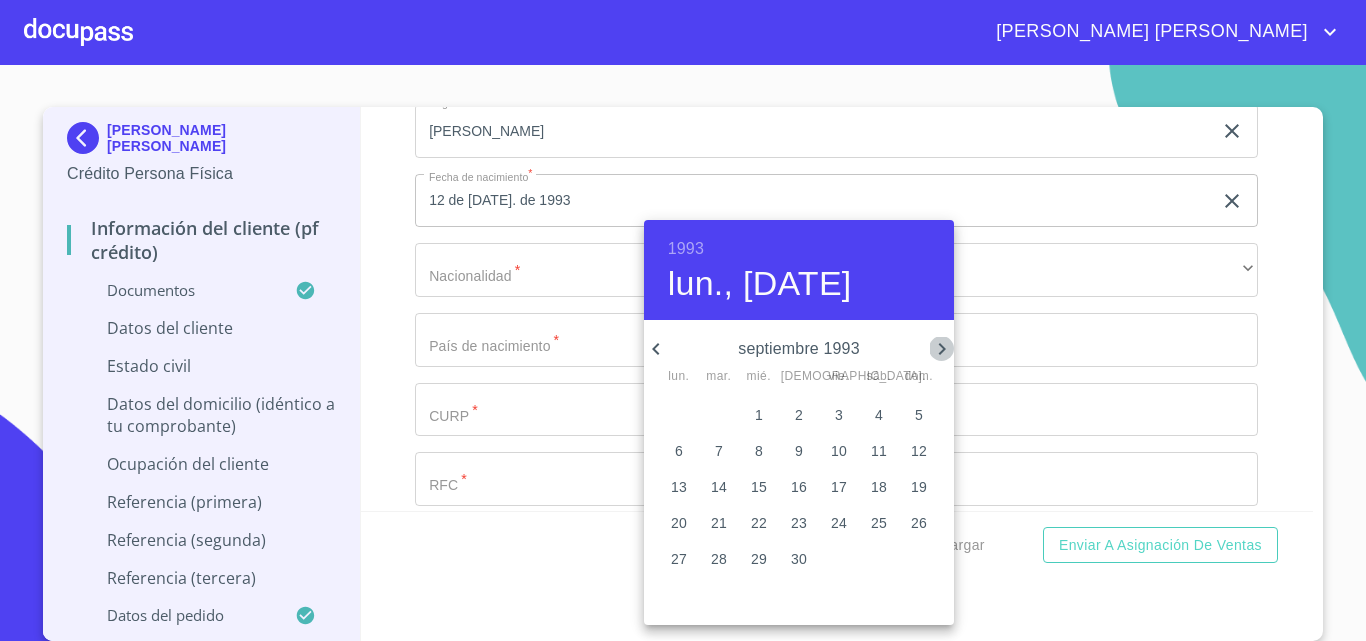 click 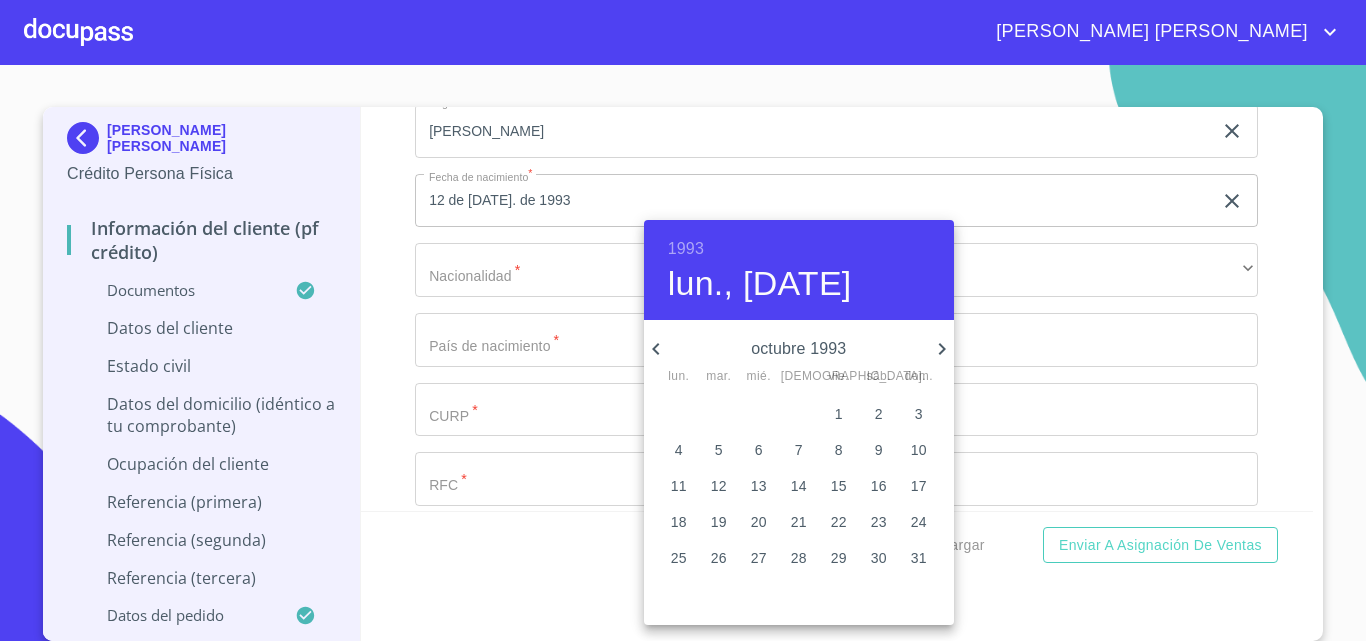 click 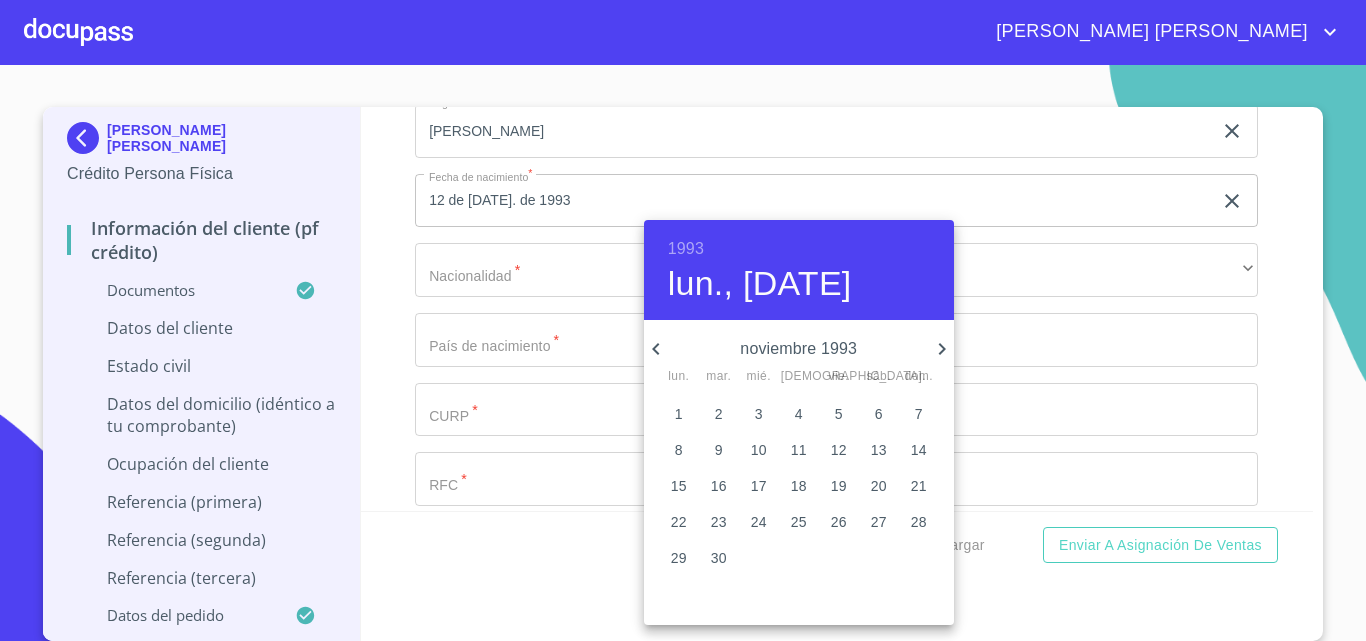 click 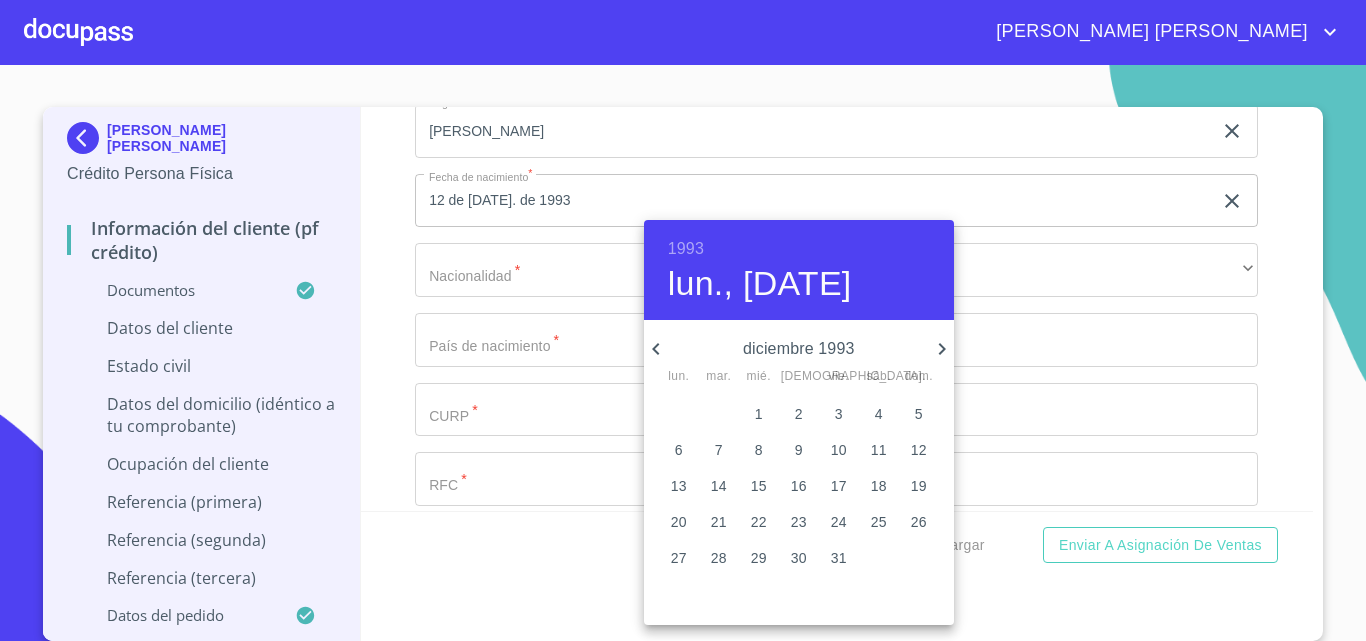 click on "20" at bounding box center (679, 522) 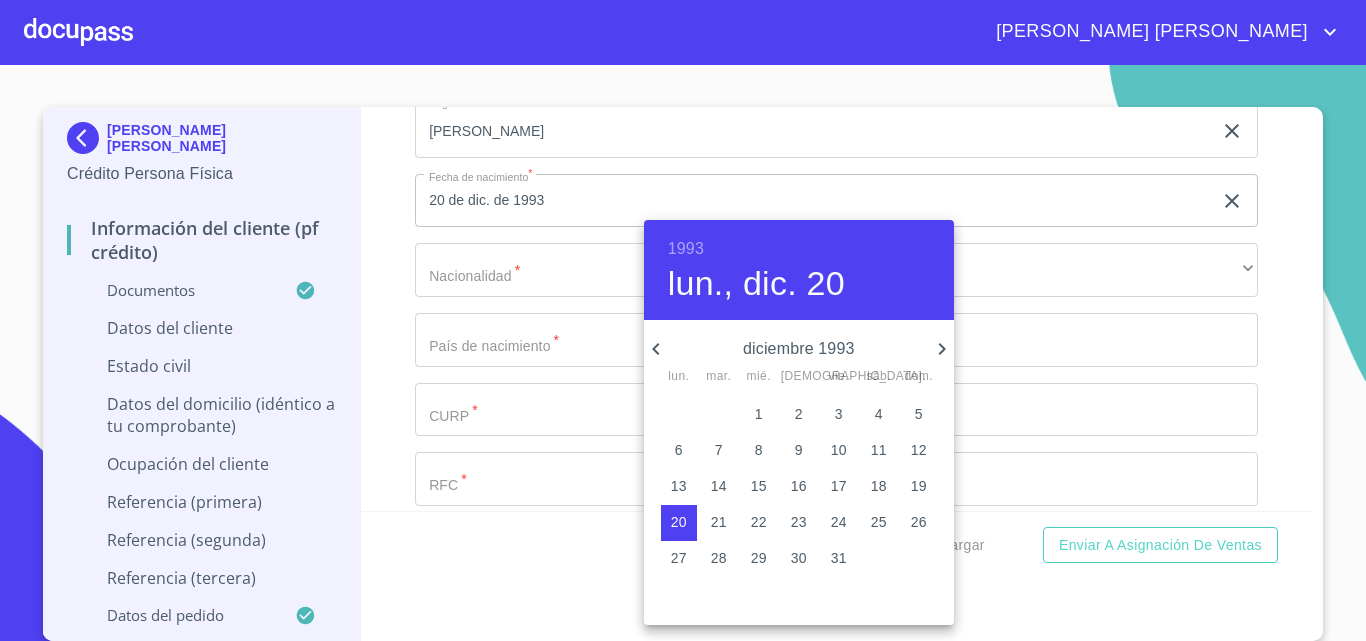 click at bounding box center (683, 320) 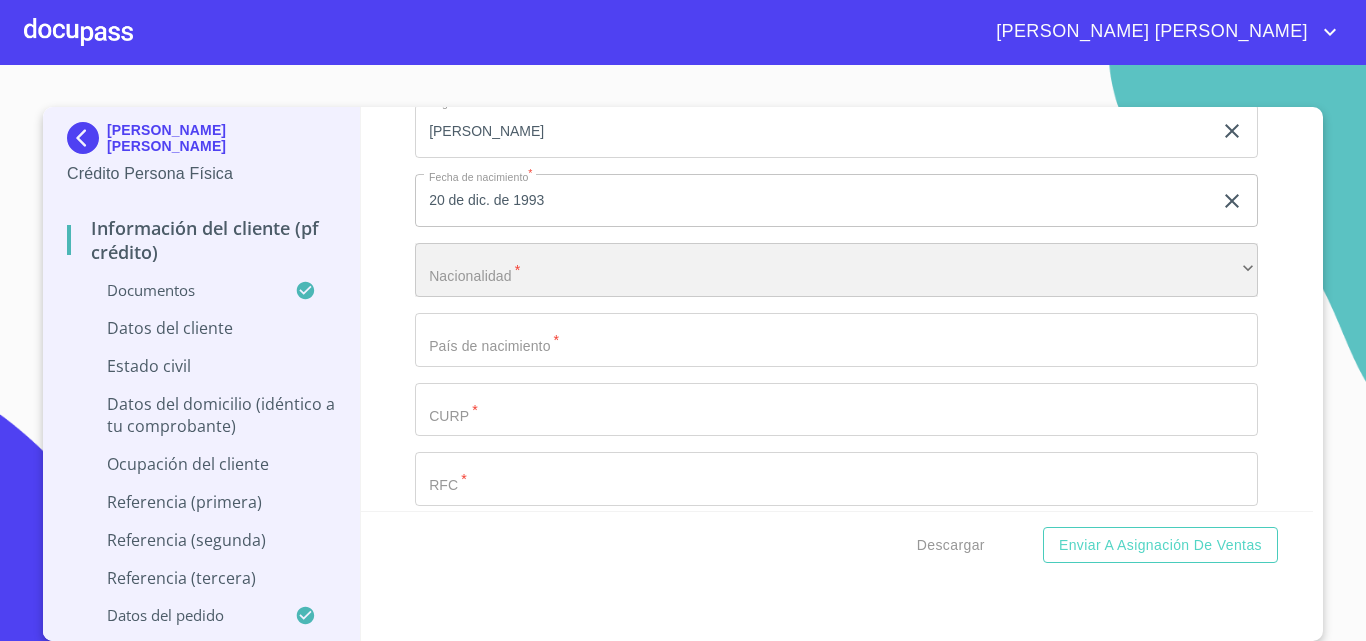 click on "​" at bounding box center (836, 270) 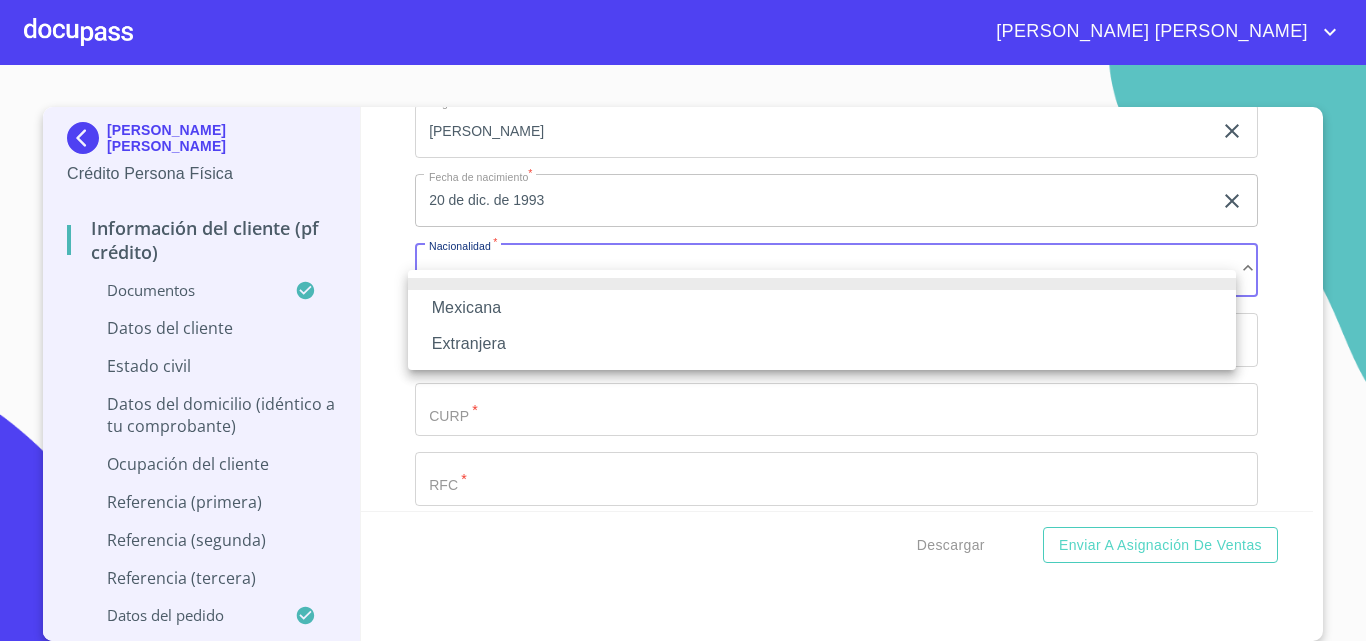 click on "Mexicana" at bounding box center (822, 308) 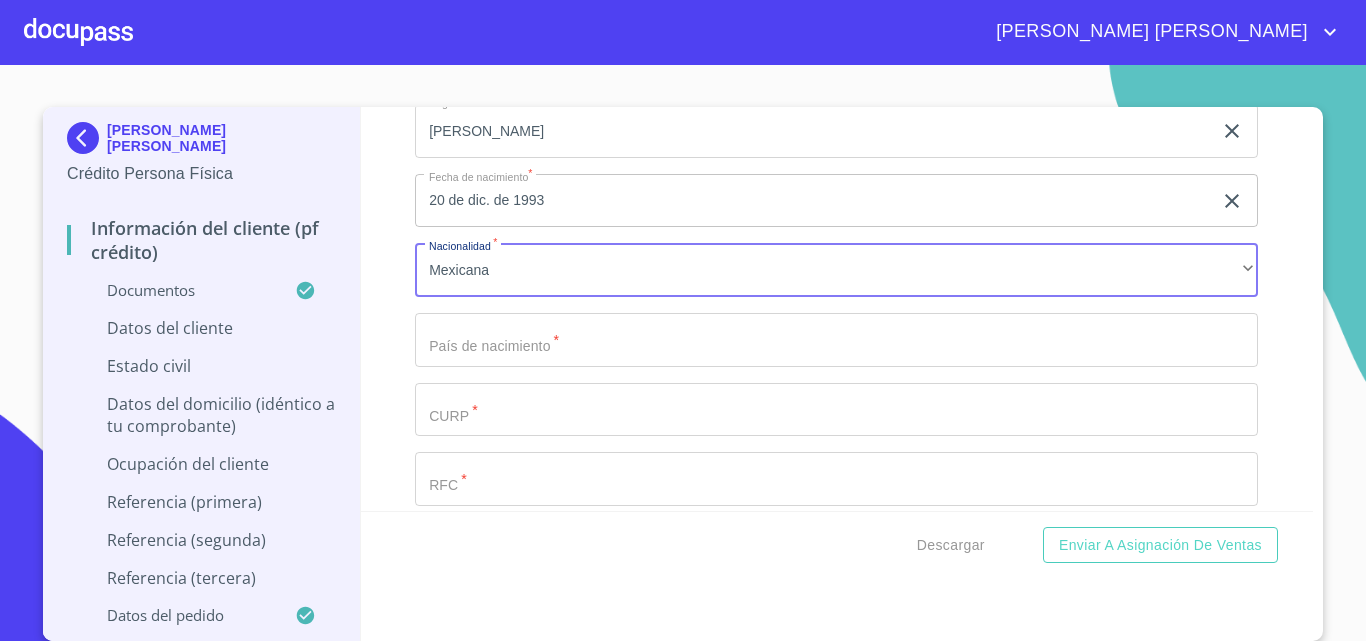 click on "Documento de identificación   *" at bounding box center [813, -78] 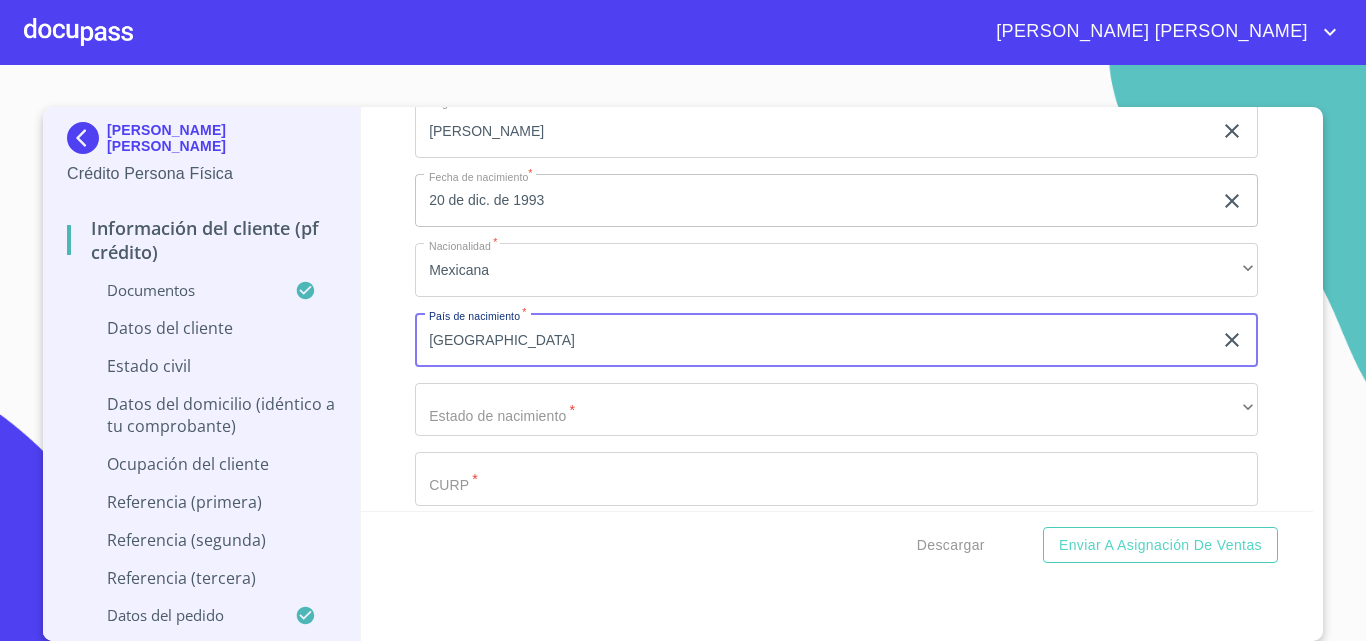type on "[GEOGRAPHIC_DATA]" 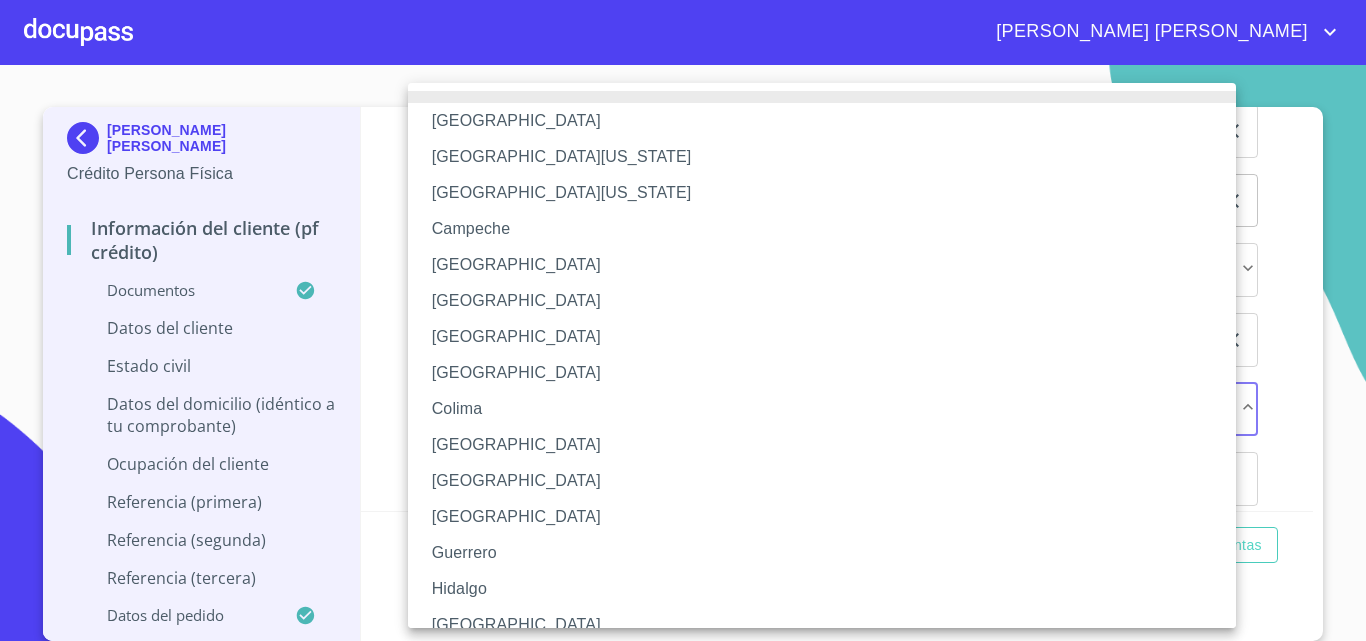 type 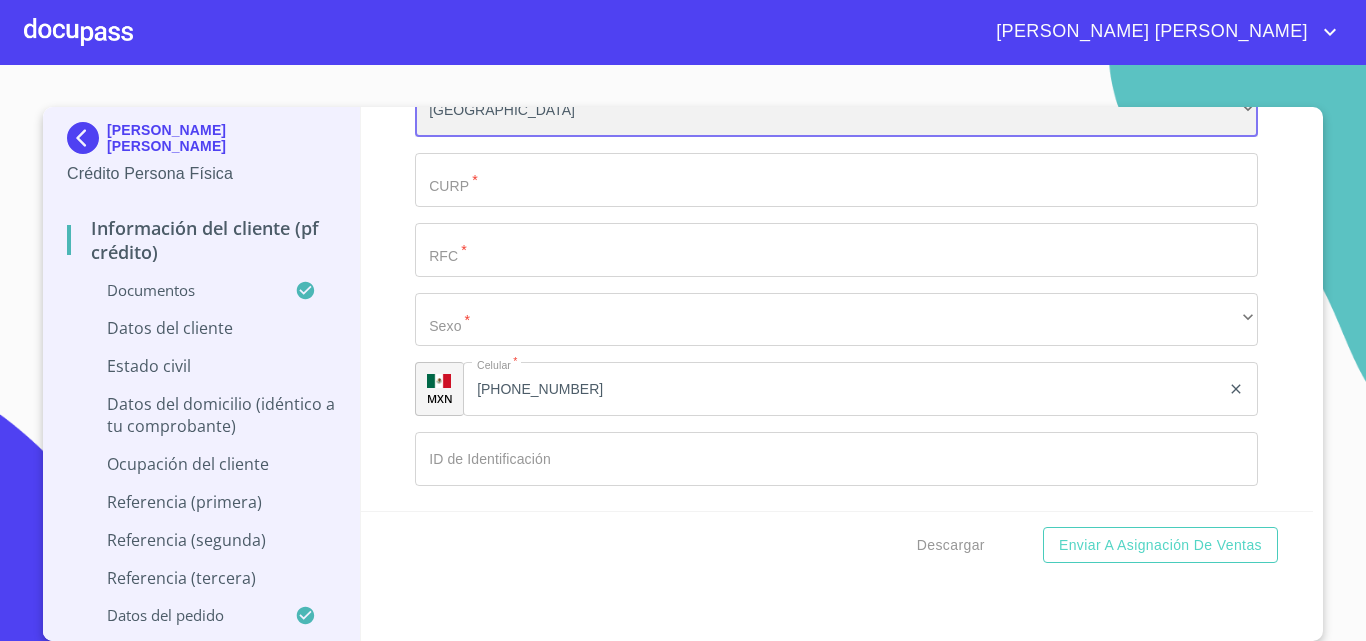 scroll, scrollTop: 6300, scrollLeft: 0, axis: vertical 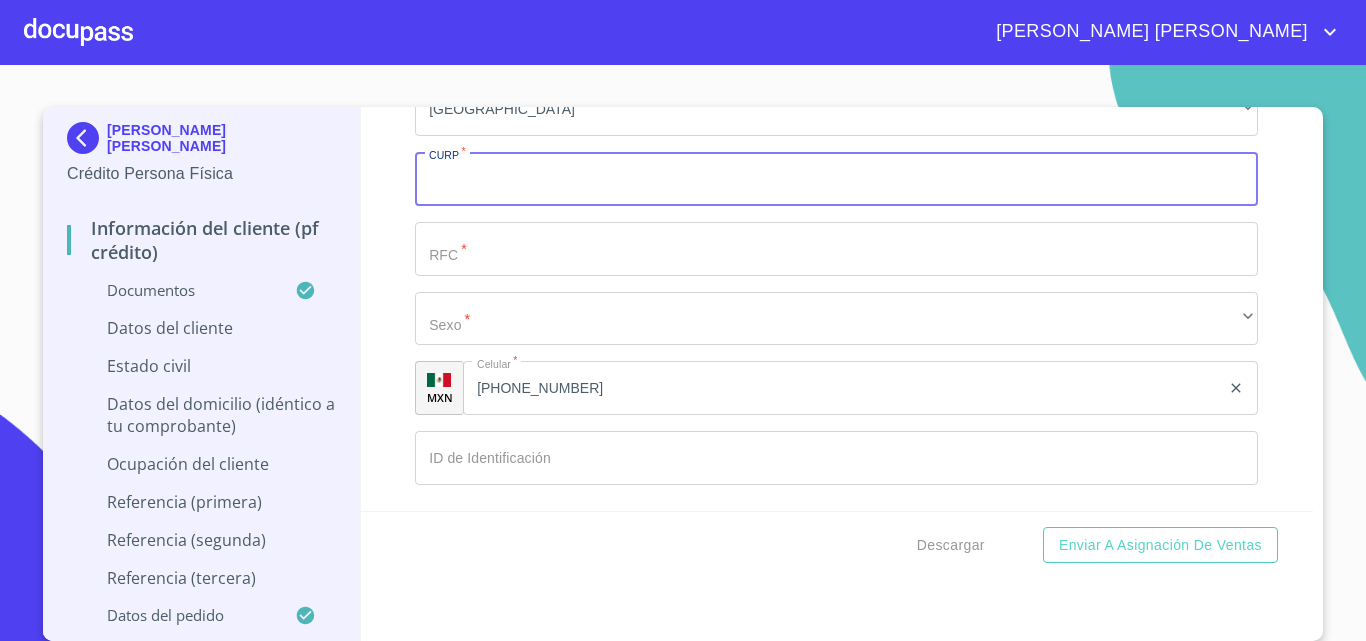click on "Documento de identificación   *" at bounding box center (836, 179) 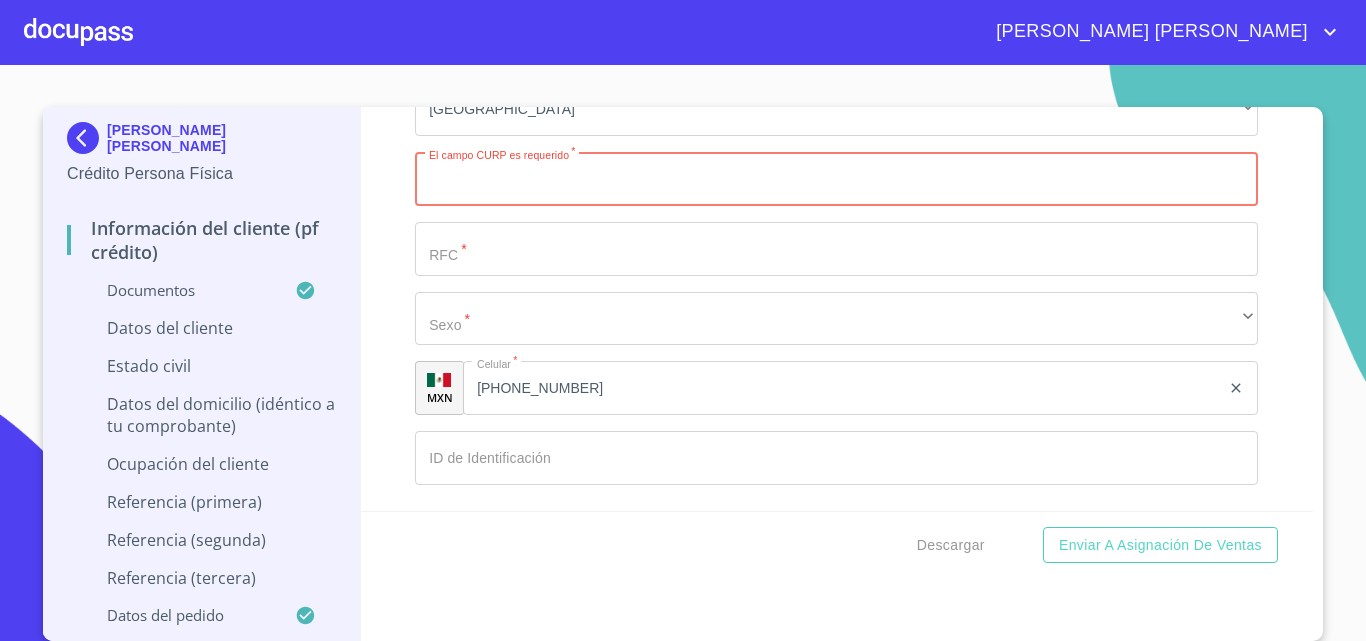 click on "Documento de identificación   *" at bounding box center (813, -378) 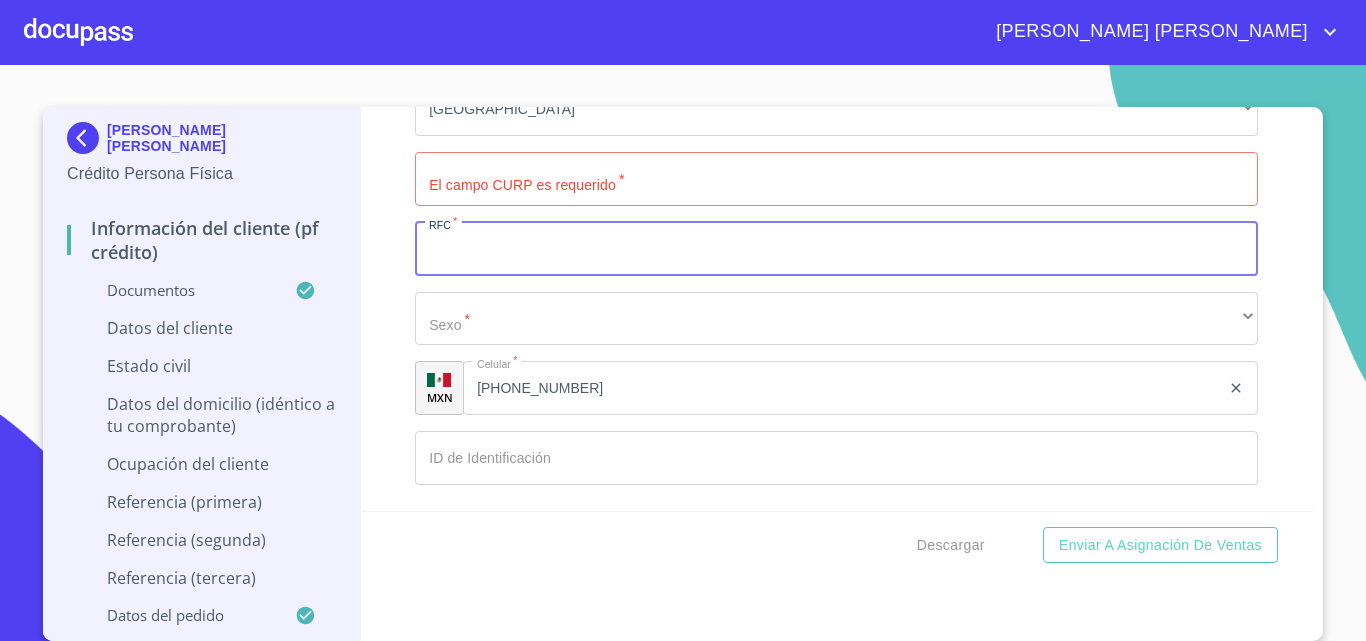 paste on "OOQG931220KE5" 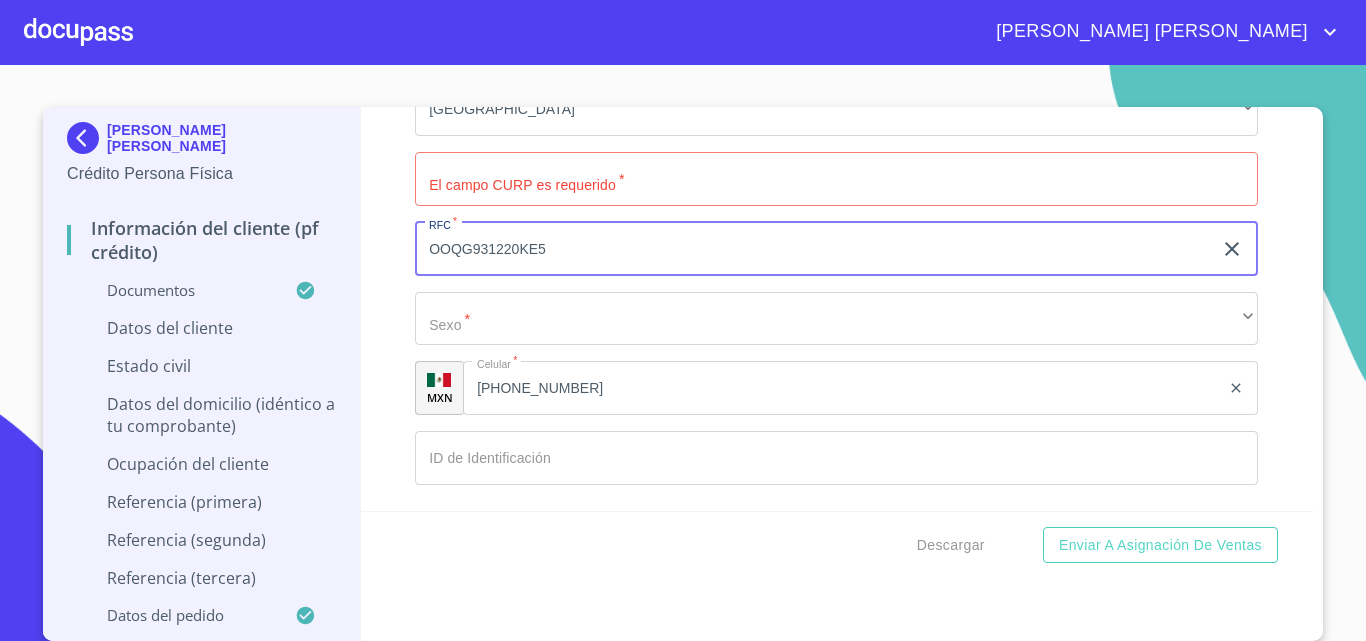 type on "OOQG931220KE5" 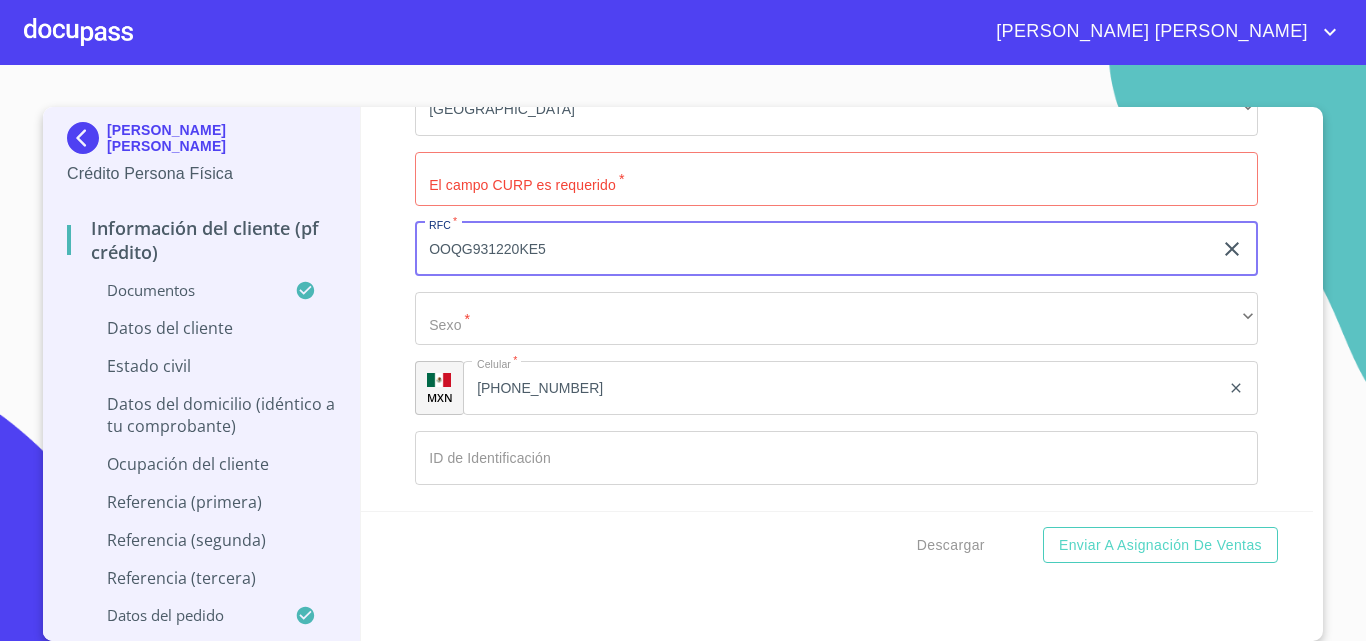 click on "Documento de identificación   *" at bounding box center (836, 179) 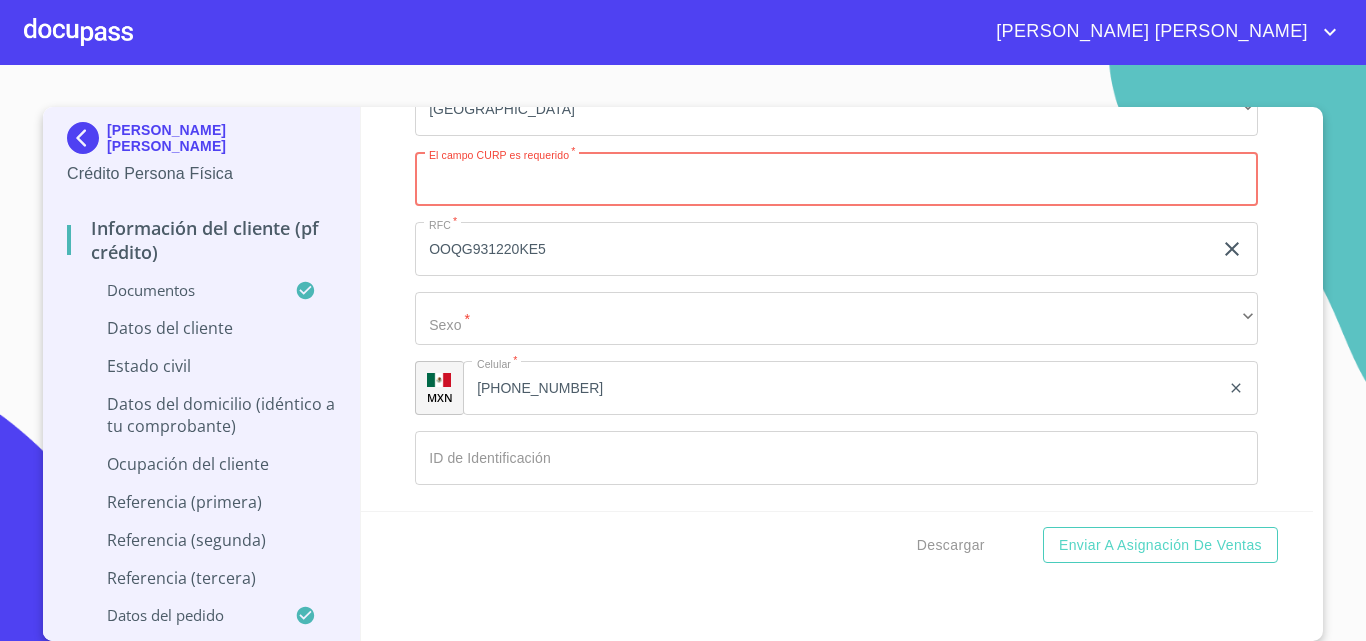 paste on "OOQG931220MJCRNL08" 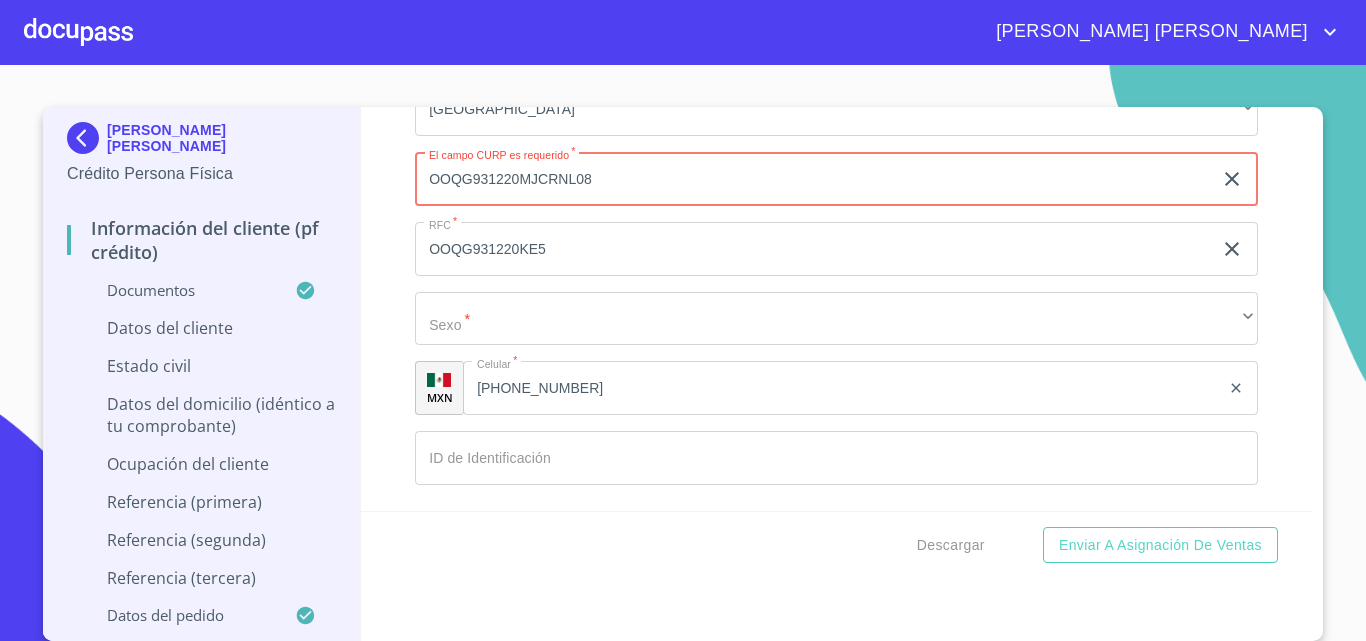 click on "OOQG931220MJCRNL08" at bounding box center [813, 179] 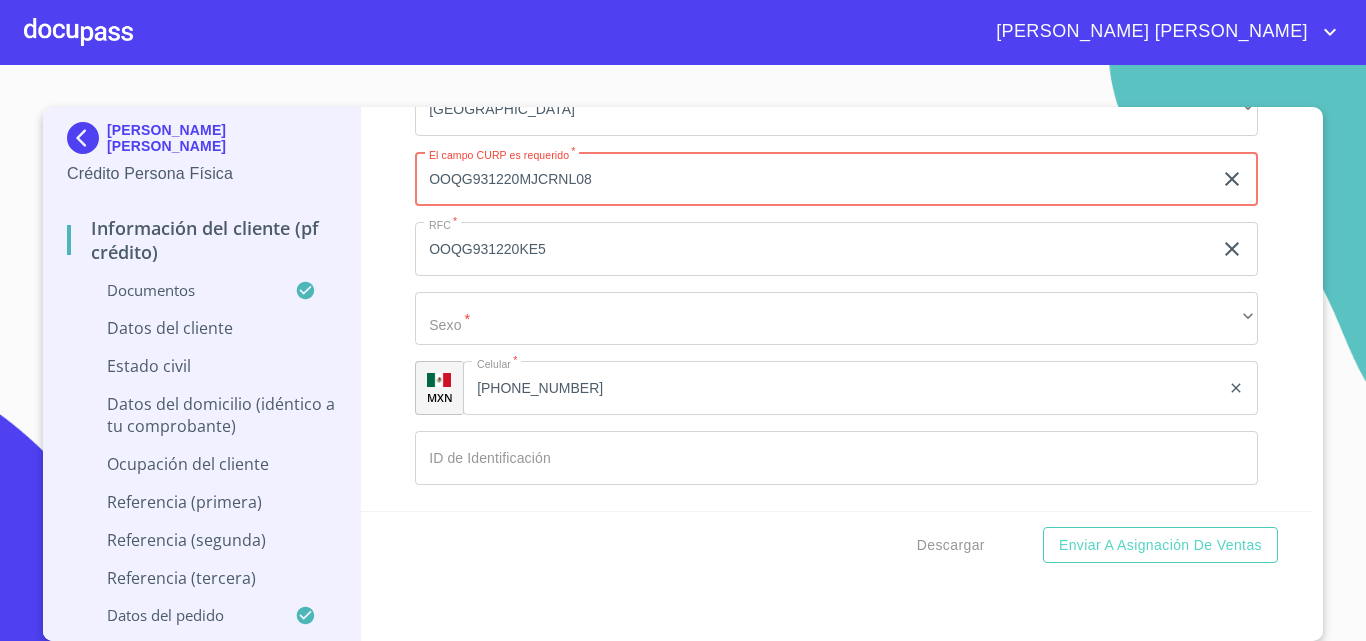type on "OOQG931220MJCRNL08" 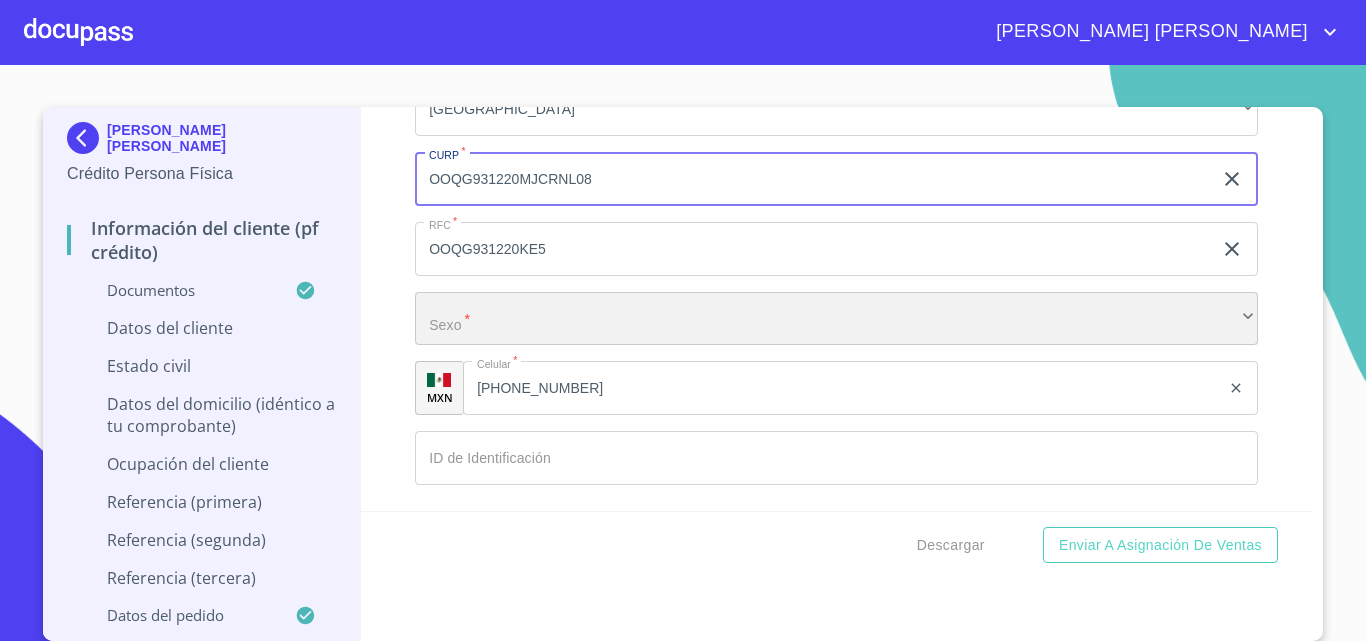 click on "​" at bounding box center [836, 319] 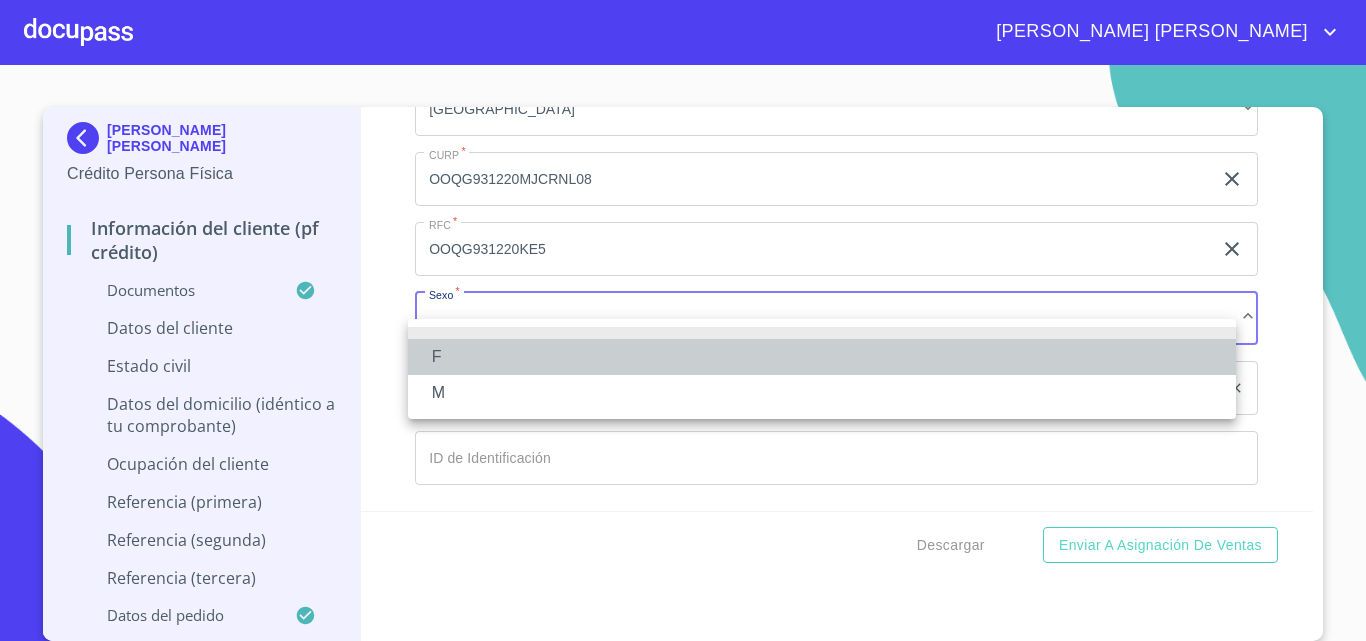 click on "F" at bounding box center [822, 357] 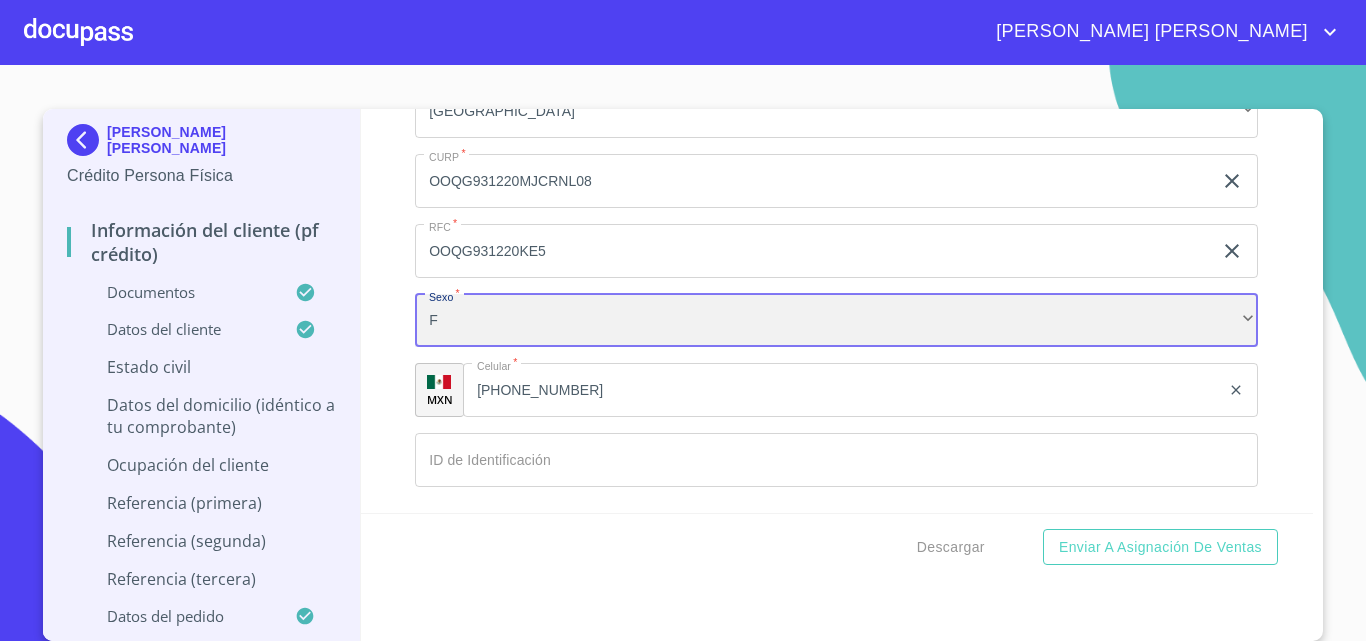 scroll, scrollTop: 4, scrollLeft: 0, axis: vertical 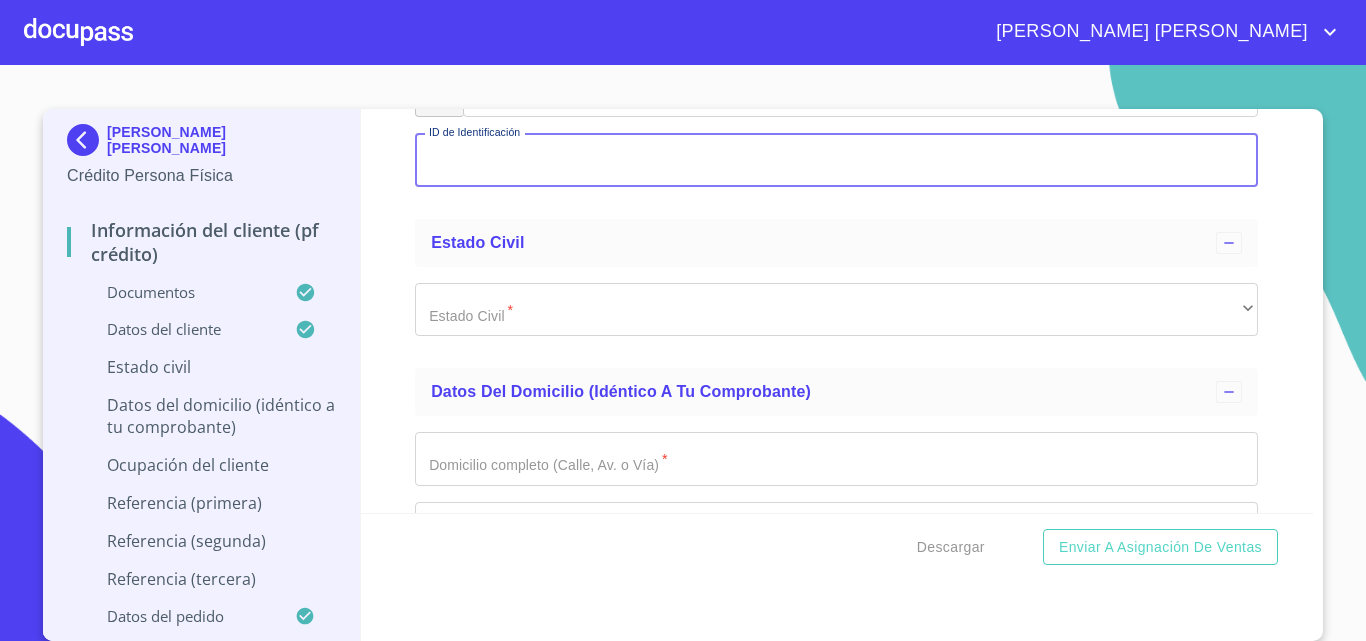 click on "Documento de identificación   *" at bounding box center (836, 160) 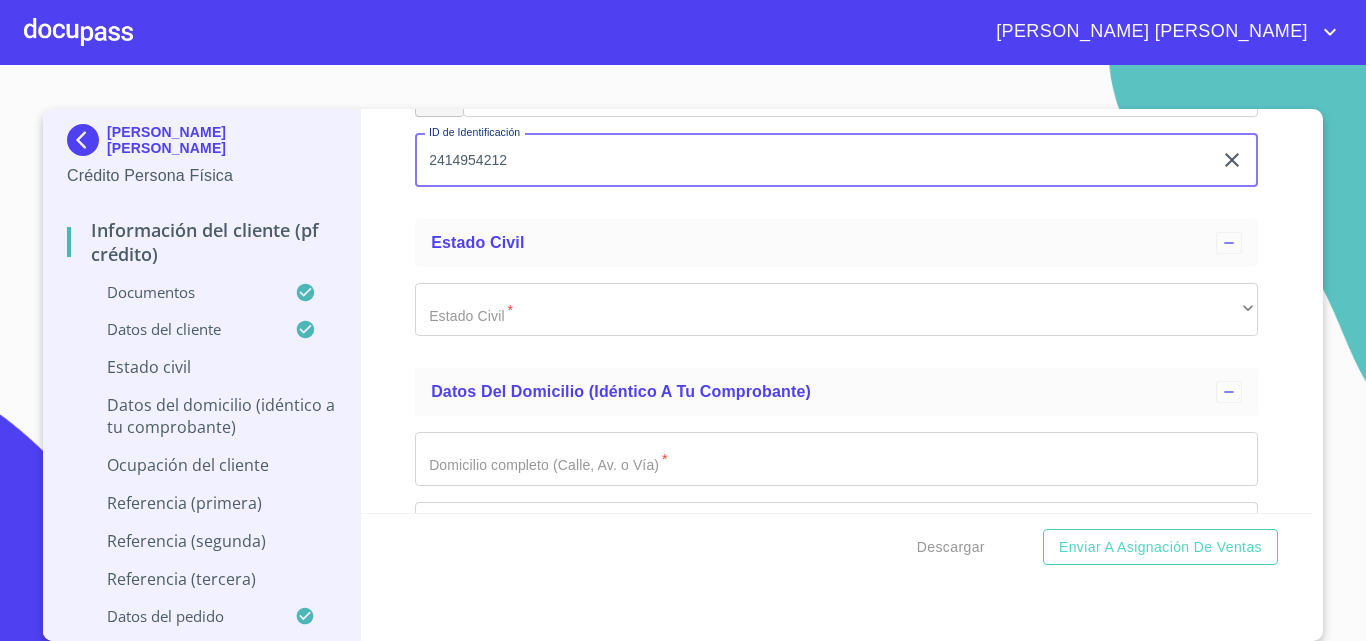 type on "2414954212" 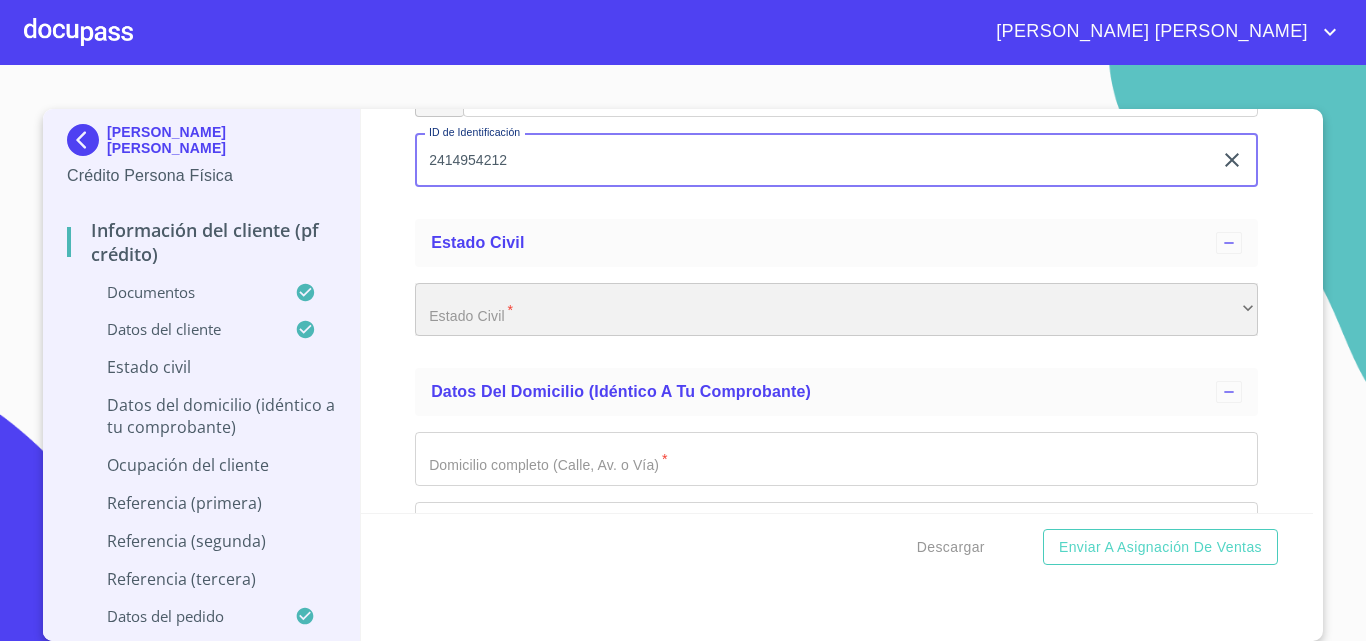 click on "​" at bounding box center [836, 310] 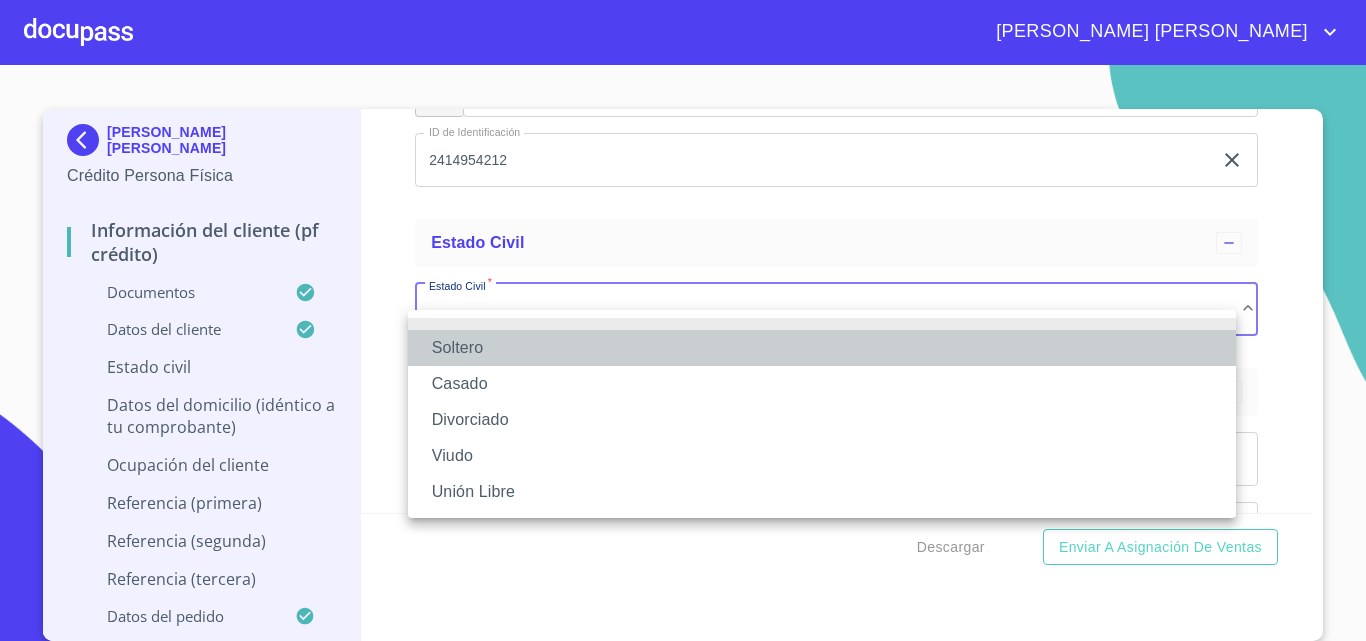click on "Soltero" at bounding box center (822, 348) 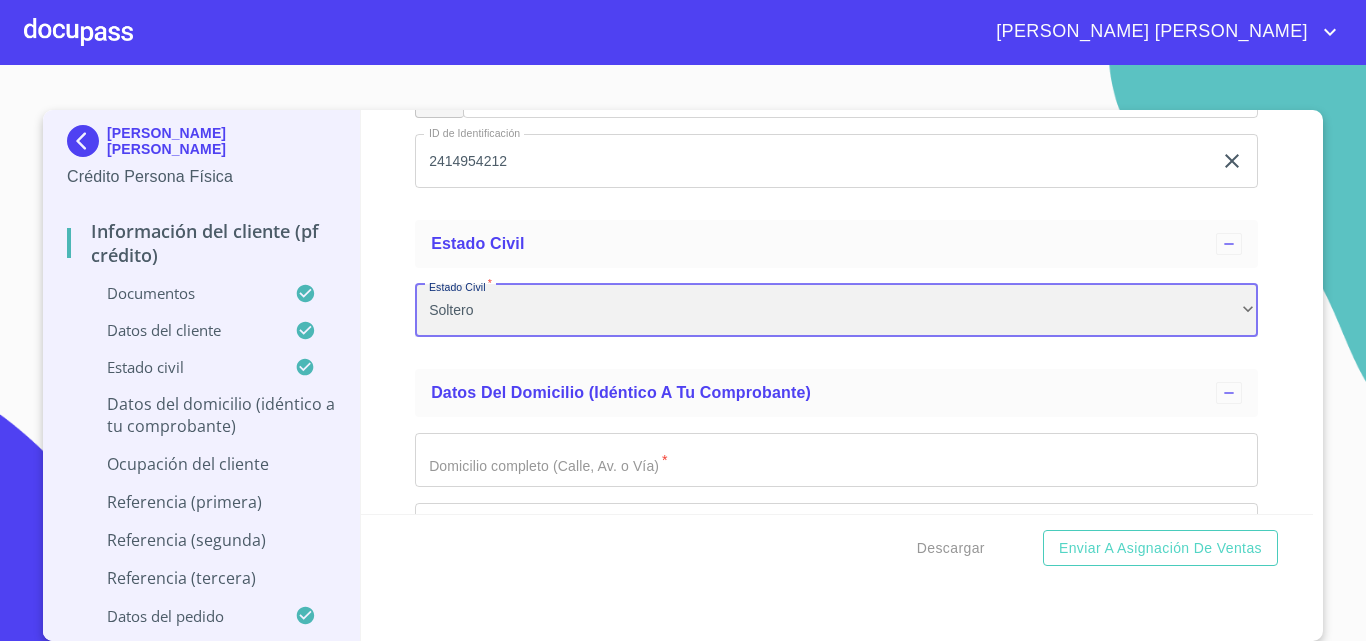 scroll, scrollTop: 3, scrollLeft: 0, axis: vertical 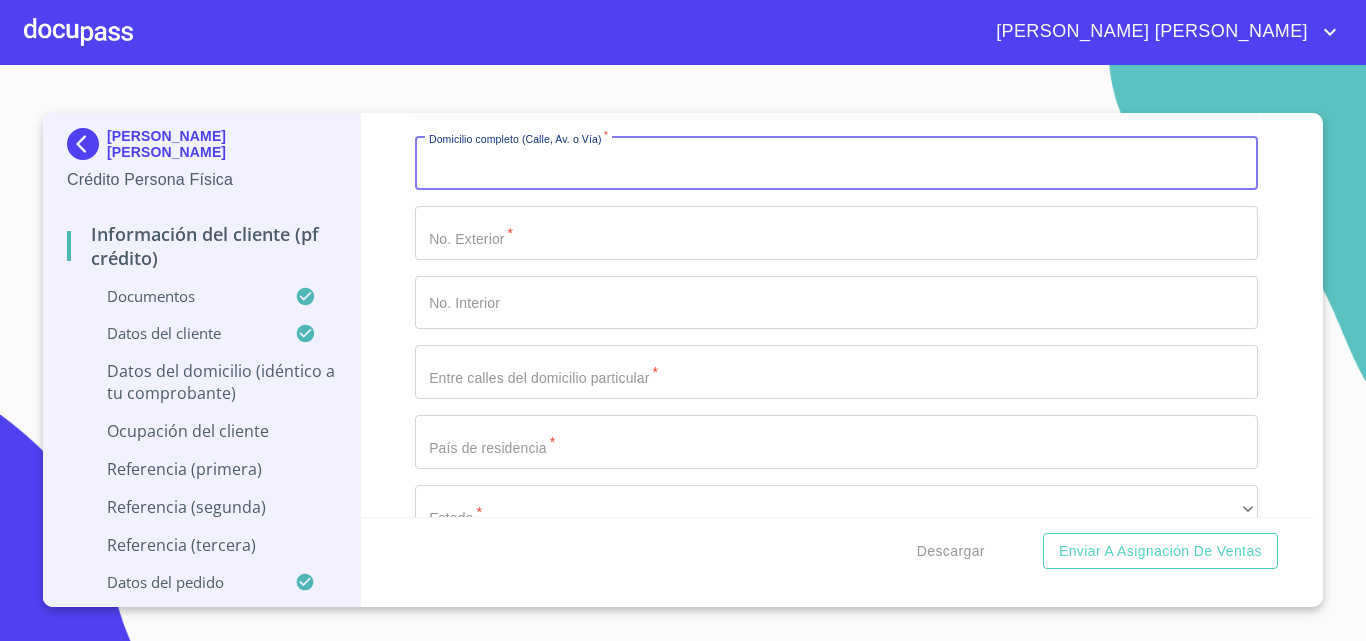 click on "Documento de identificación   *" at bounding box center [836, 163] 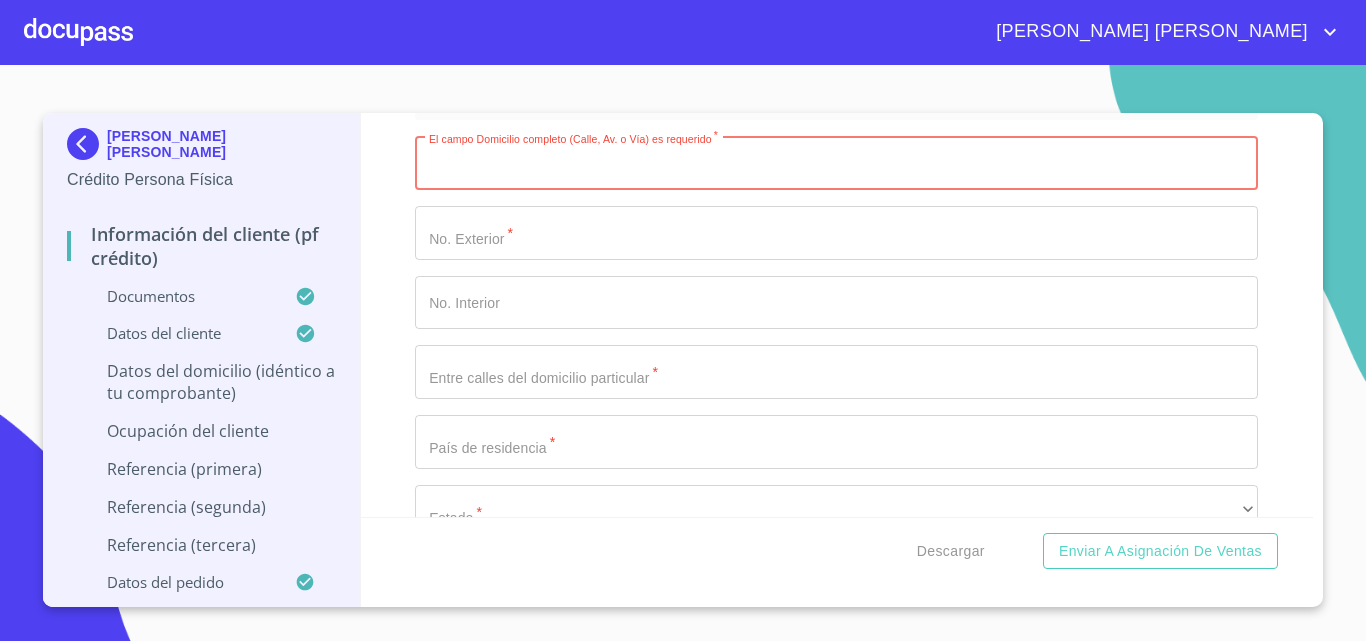 paste on "2􀀠2A2􀀡C􀀢􀀁􀀎(􀀁2􀀁4􀀣%􀀎,-,􀀊" 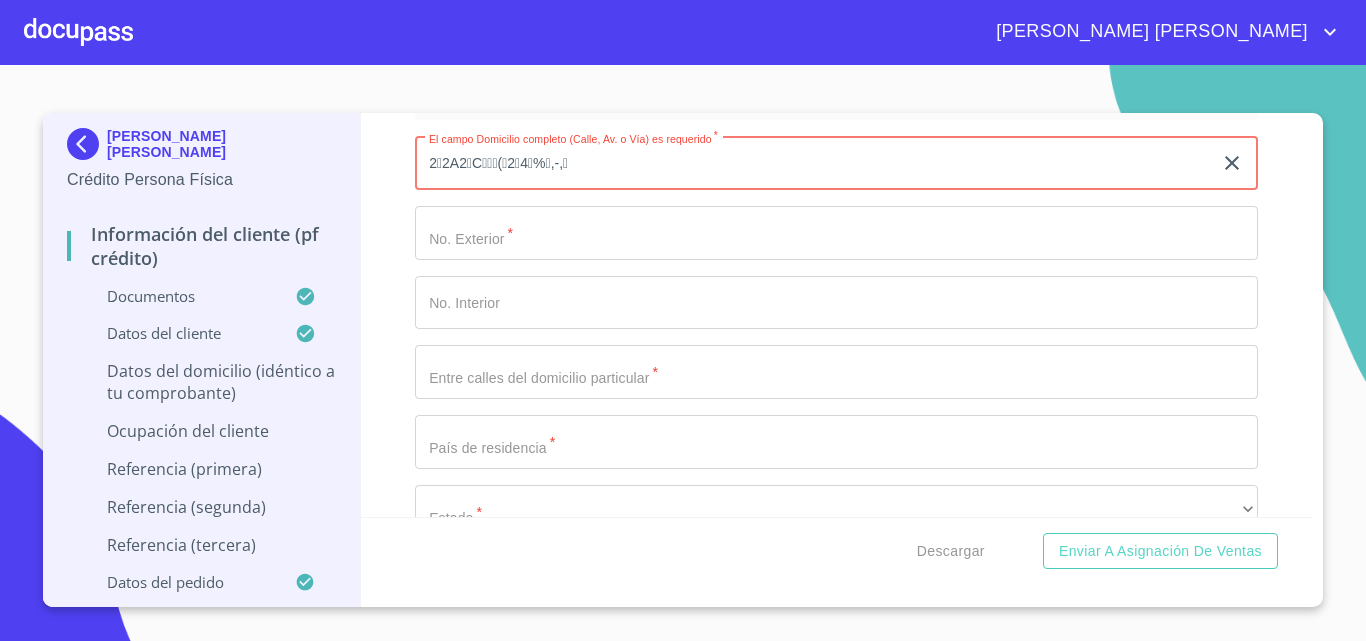type on "2􀀠2A2􀀡C􀀢􀀁􀀎(􀀁2􀀁4􀀣%􀀎,-,􀀊" 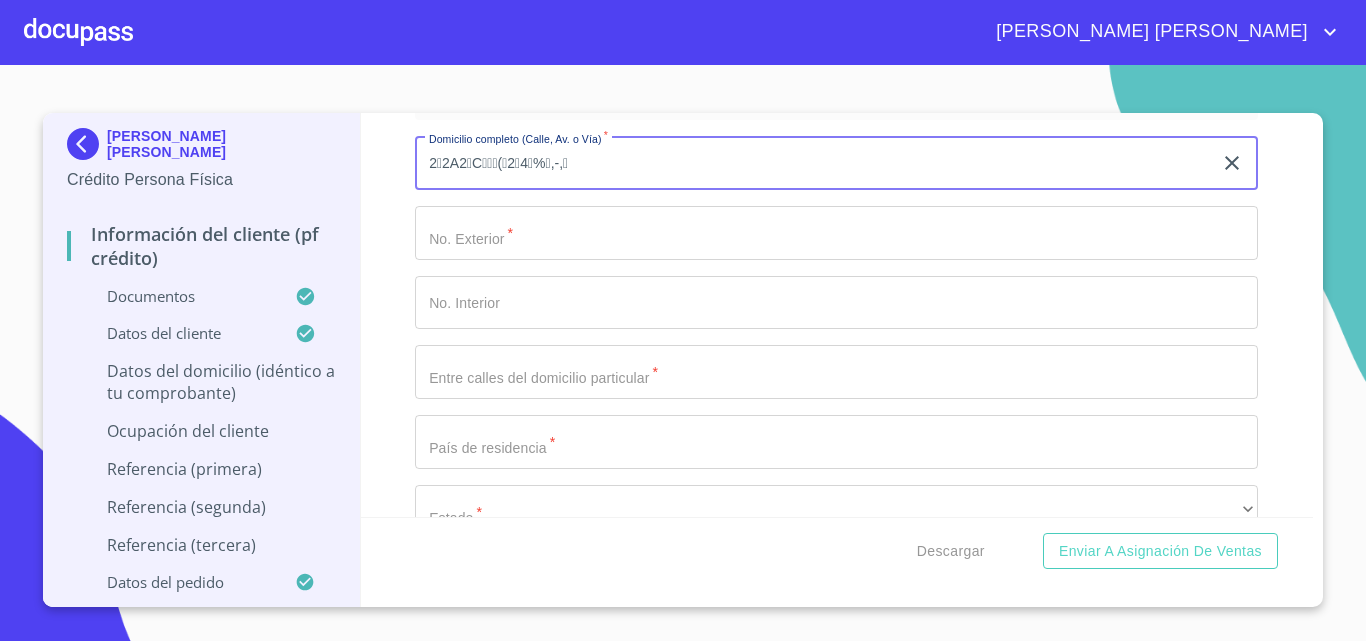 click on "2􀀠2A2􀀡C􀀢􀀁􀀎(􀀁2􀀁4􀀣%􀀎,-,􀀊" at bounding box center (813, 163) 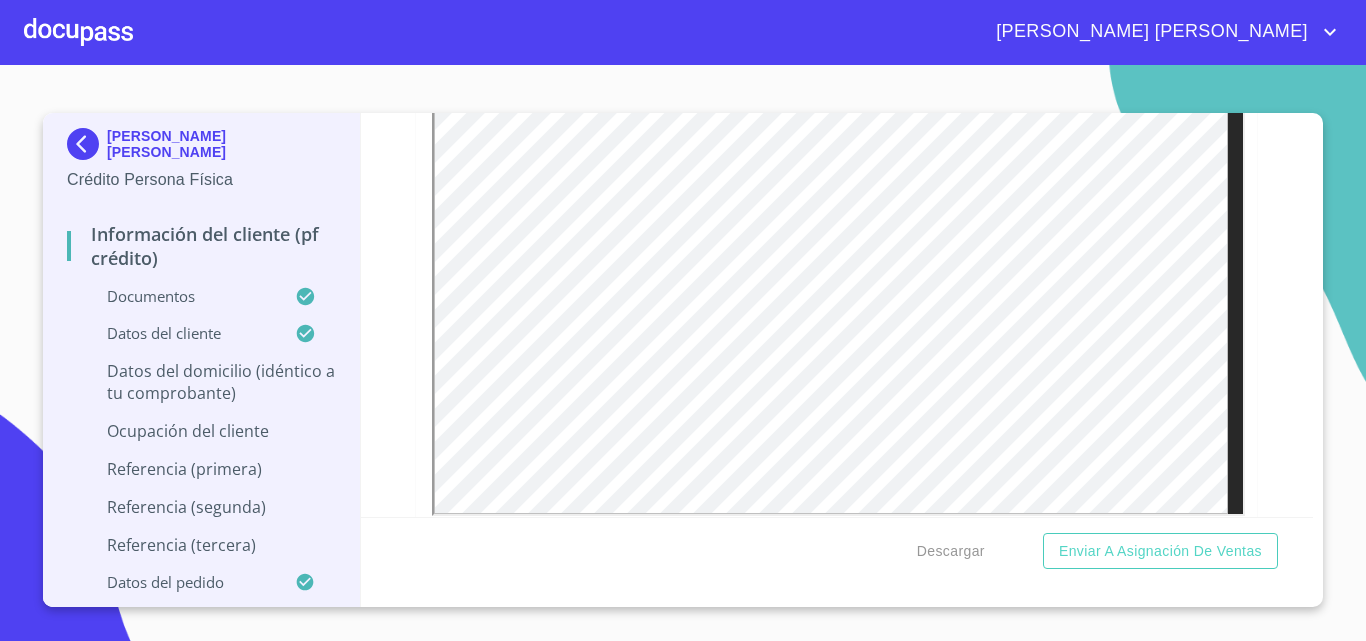 scroll, scrollTop: 926, scrollLeft: 0, axis: vertical 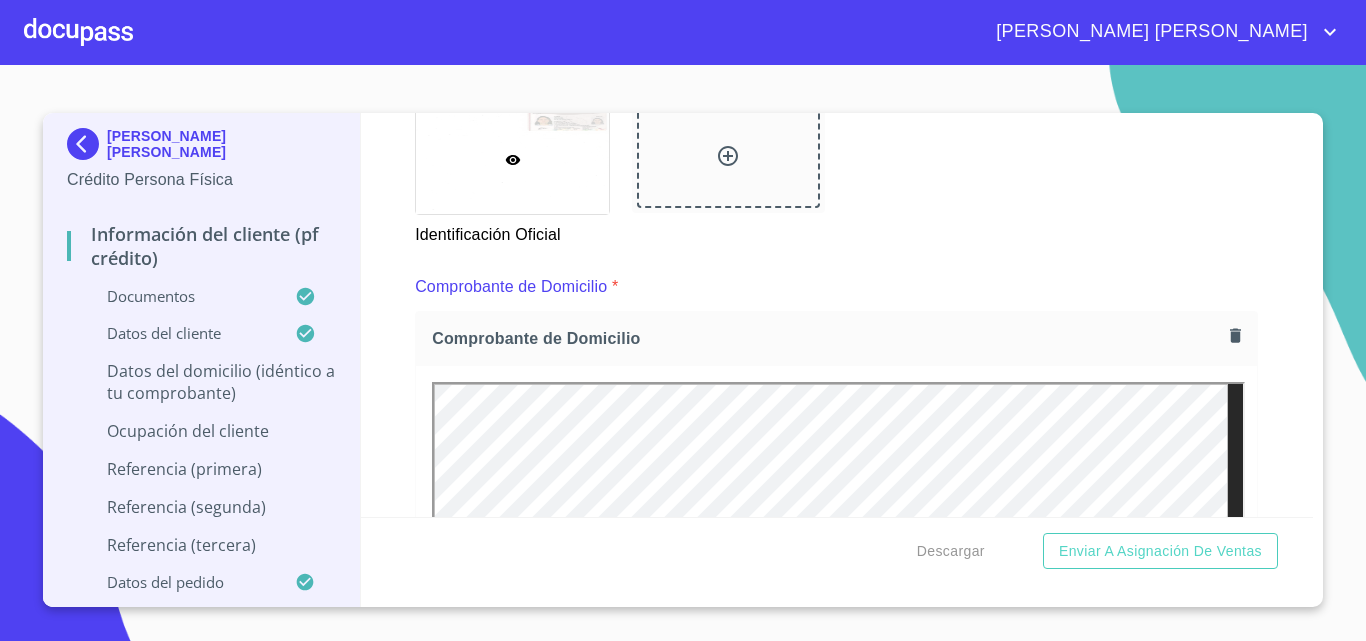 click 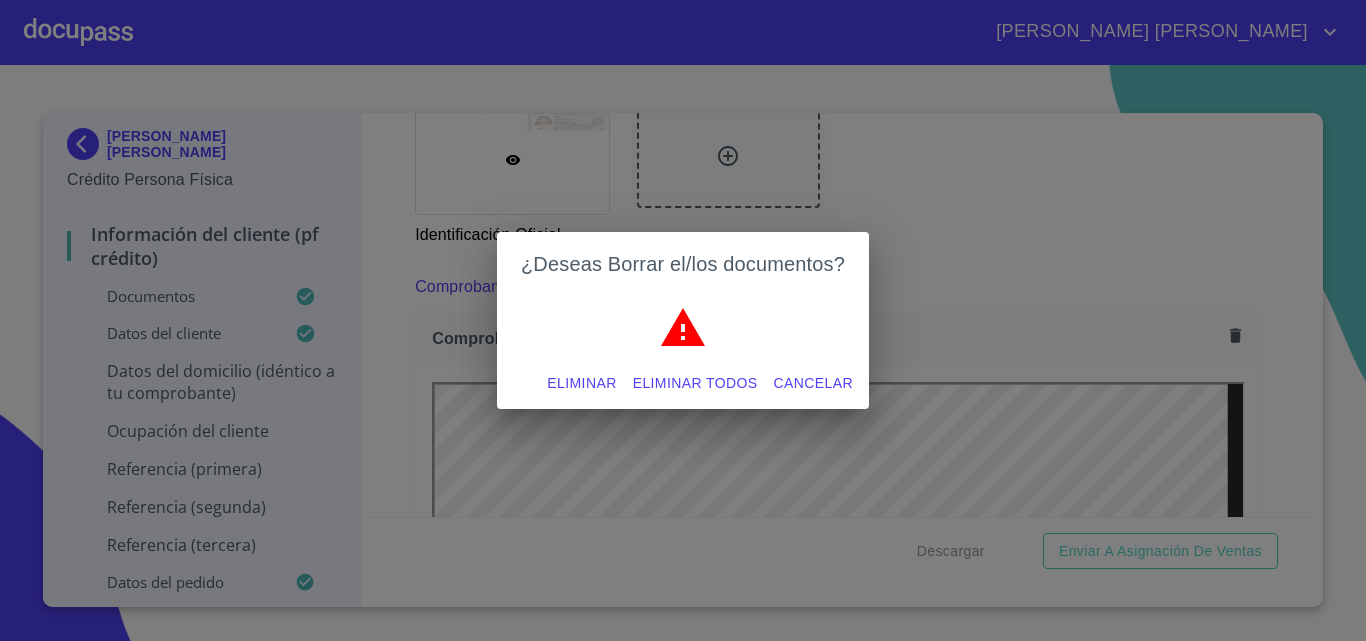 click on "Eliminar" at bounding box center [581, 383] 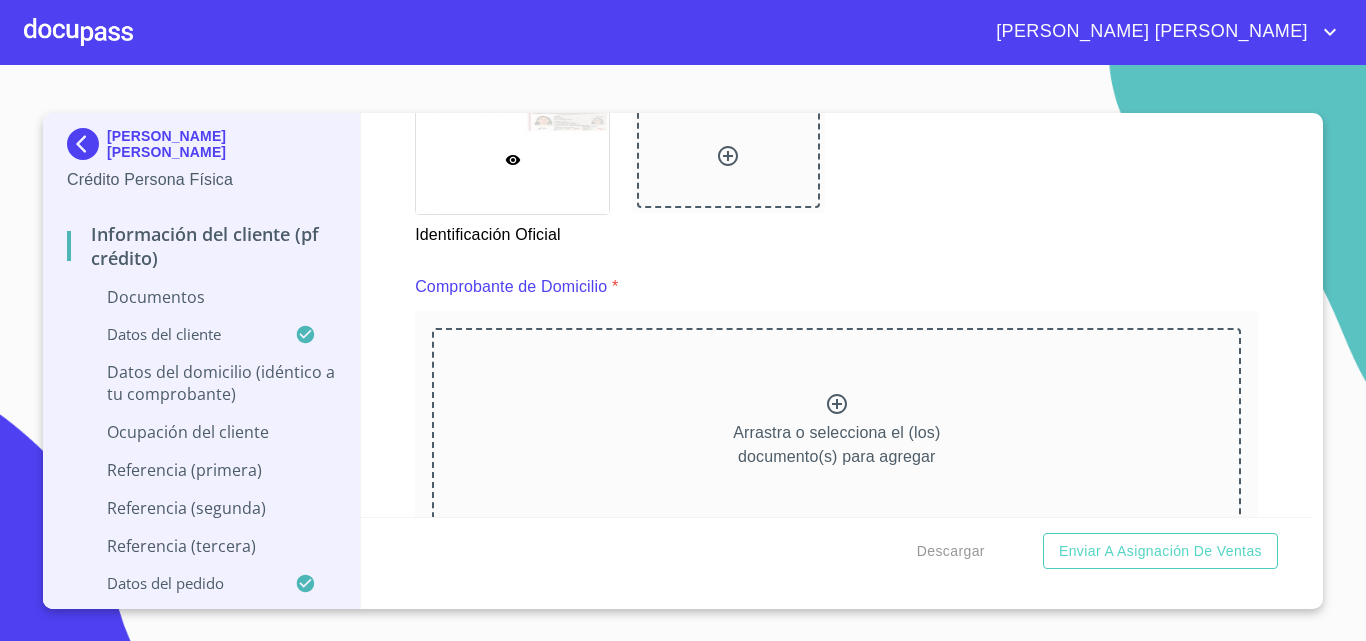 click 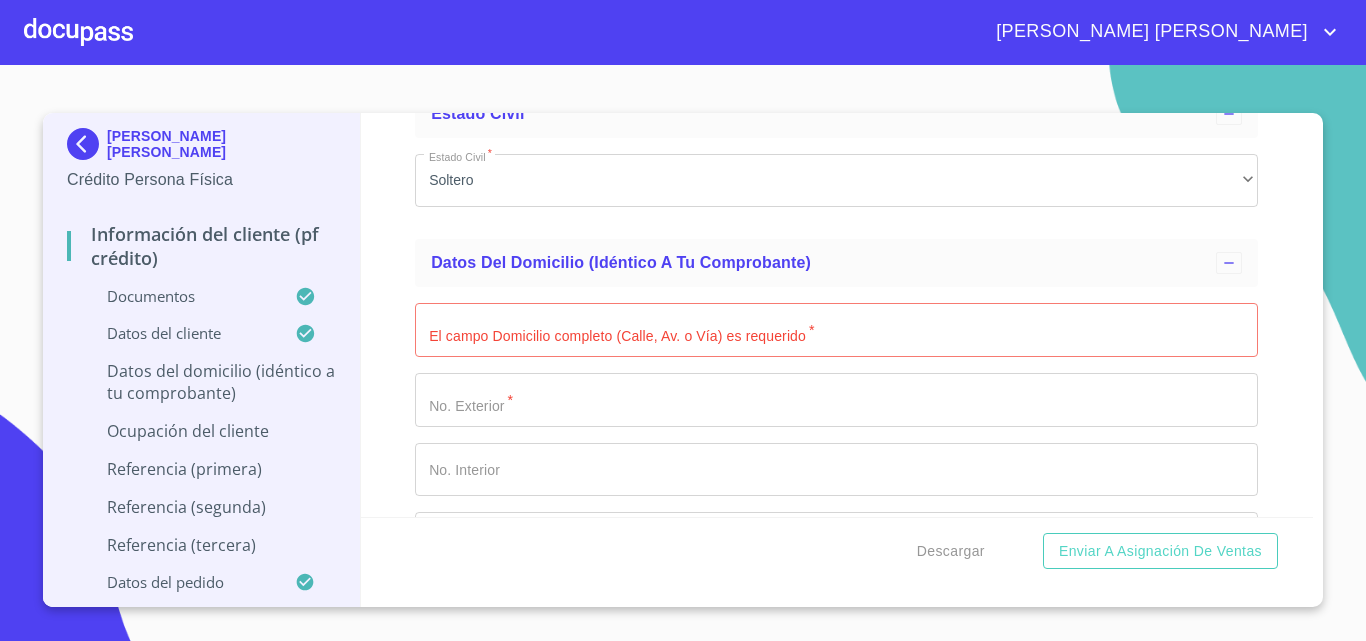 scroll, scrollTop: 6826, scrollLeft: 0, axis: vertical 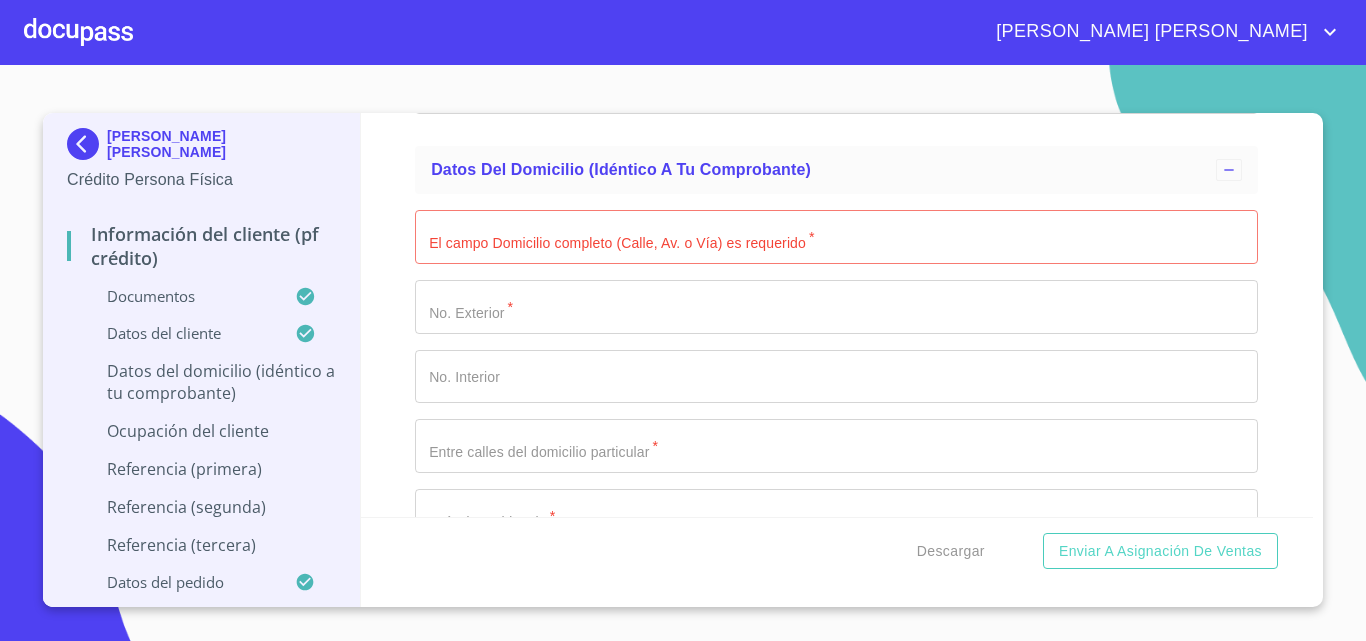 click on "Información del cliente (PF crédito)   Documentos Documento de identificación   * INE ​ Identificación Oficial * Identificación Oficial Identificación Oficial Comprobante de Domicilio * Comprobante de Domicilio Comprobante de [PERSON_NAME] de ingresos   * Independiente/Dueño de negocio/Persona Moral ​ Comprobante de Ingresos mes 1 * Comprobante de Ingresos mes 1 Comprobante de Ingresos mes 1 Comprobante de Ingresos mes 2 * Comprobante de Ingresos mes 2 Comprobante de Ingresos mes 2 Comprobante de Ingresos mes 3 * Comprobante de Ingresos mes 3 Comprobante de Ingresos mes 3 CURP * CURP [PERSON_NAME] de situación fiscal Arrastra o selecciona el (los) documento(s) para agregar Datos del cliente Apellido [PERSON_NAME]   * [PERSON_NAME] ​ Apellido Materno   * [PERSON_NAME] ​ Primer nombre   * [PERSON_NAME] ​ [PERSON_NAME] Nombre [PERSON_NAME] ​ Fecha de nacimiento * 20 de dic. de [DEMOGRAPHIC_DATA] ​ Nacionalidad   * Mexicana ​ País de nacimiento   * [GEOGRAPHIC_DATA] ​ Estado de nacimiento   * Jalisco ​ CURP   * ​ RFC *" at bounding box center (837, 315) 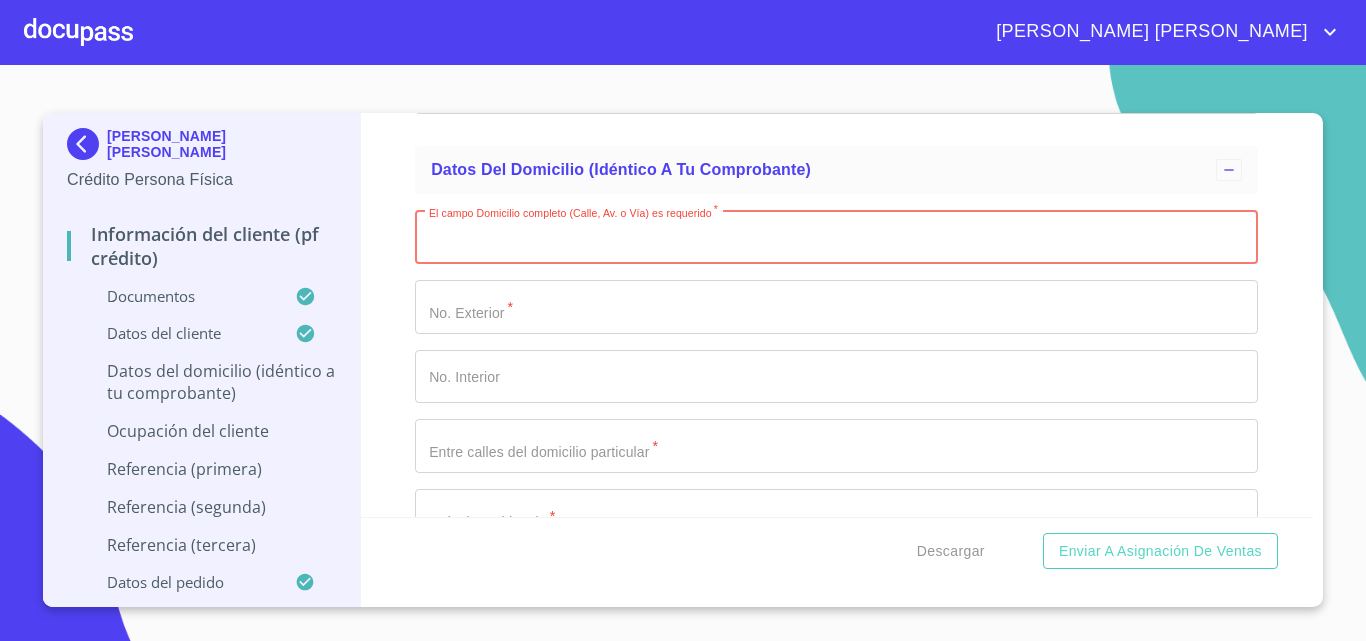 paste on "[STREET_ADDRESS]" 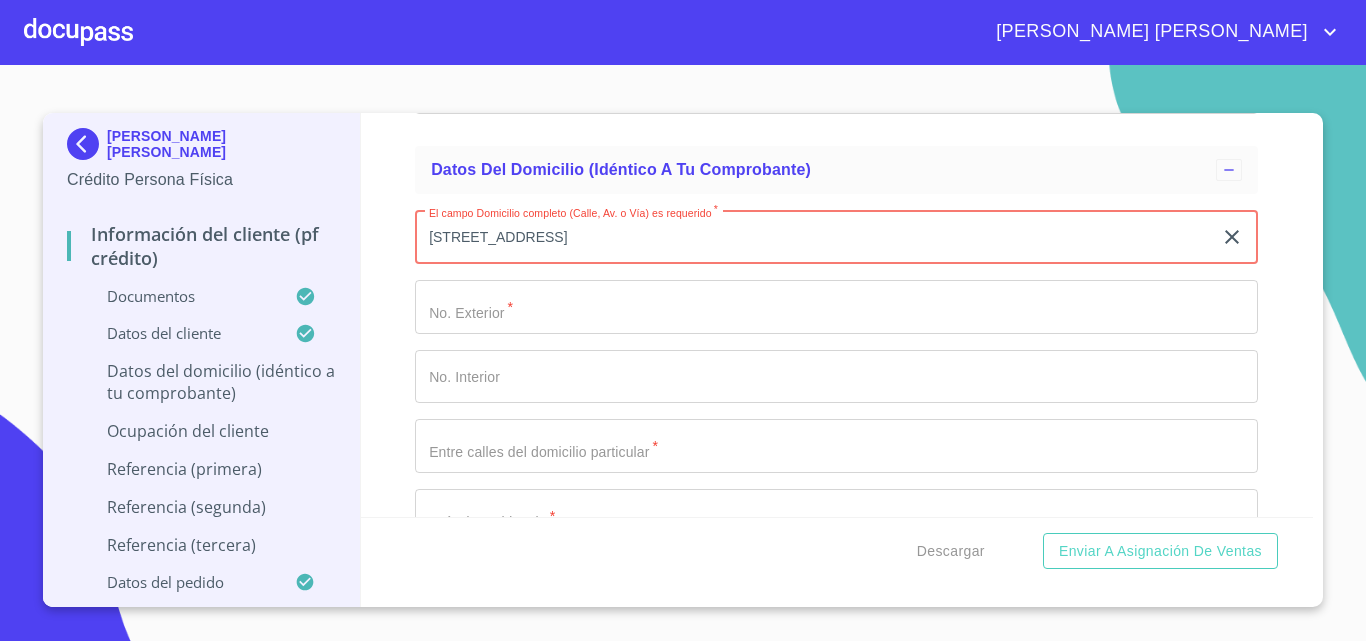 type on "[STREET_ADDRESS]" 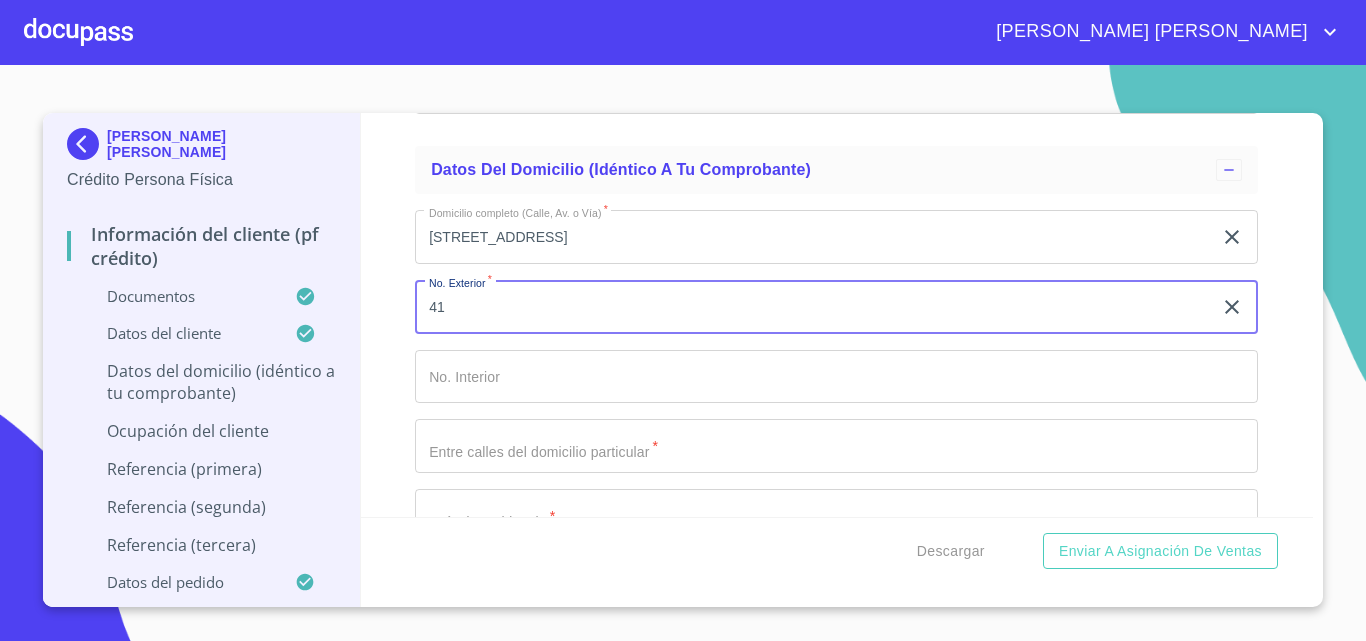 type on "41" 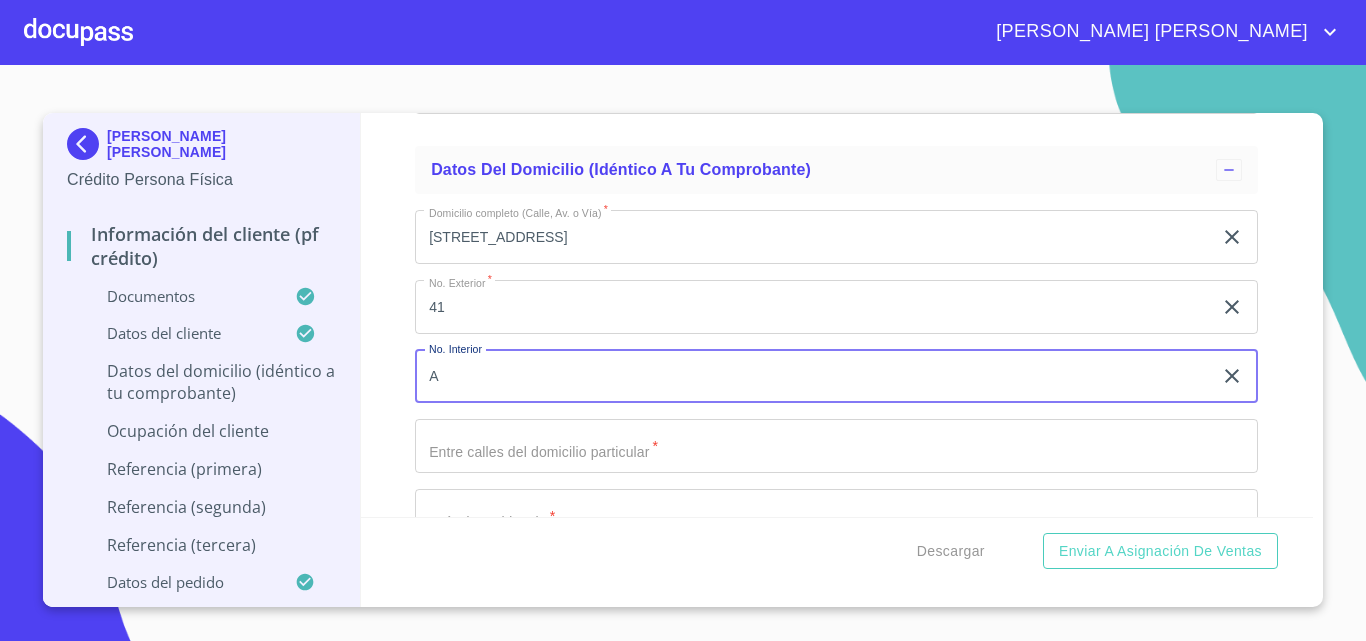 type on "A" 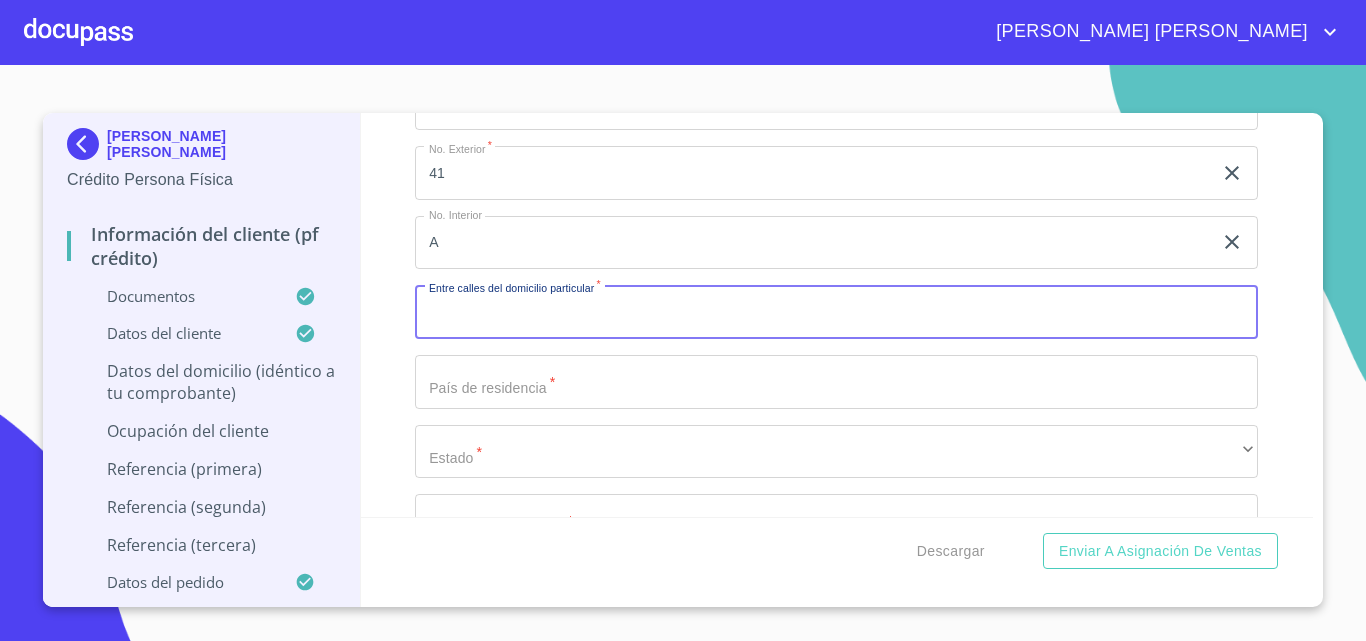 scroll, scrollTop: 6926, scrollLeft: 0, axis: vertical 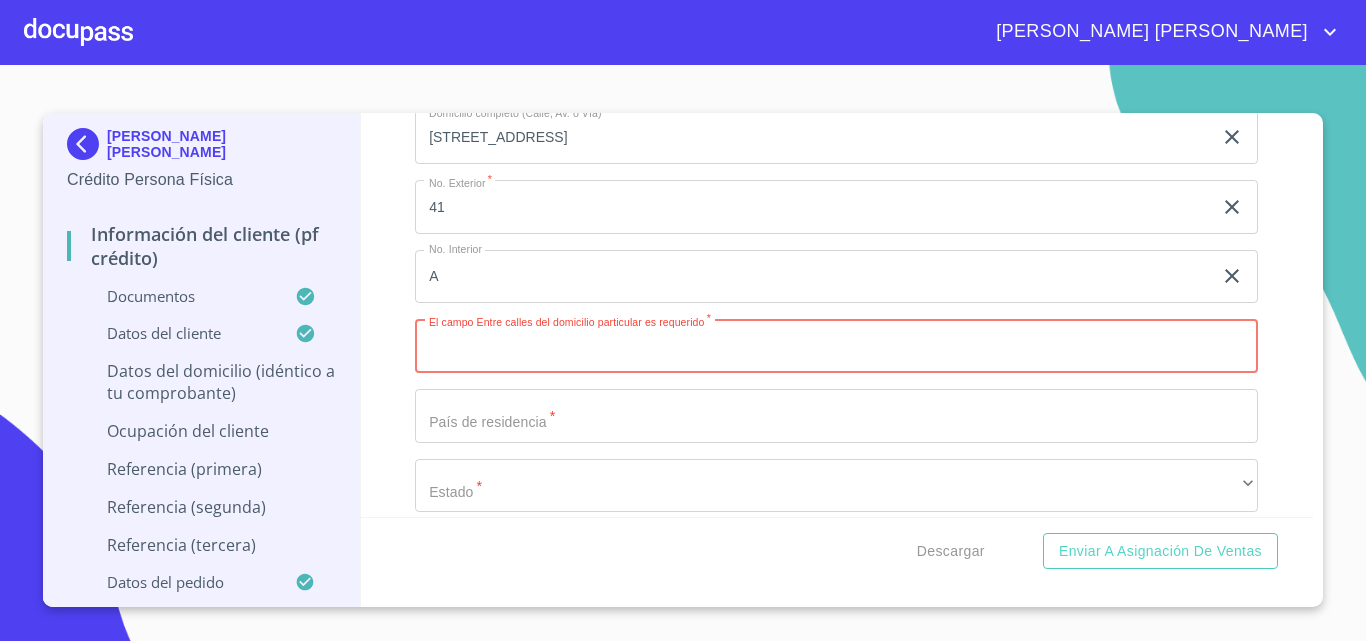 paste on "CEIBA COND ACACIA" 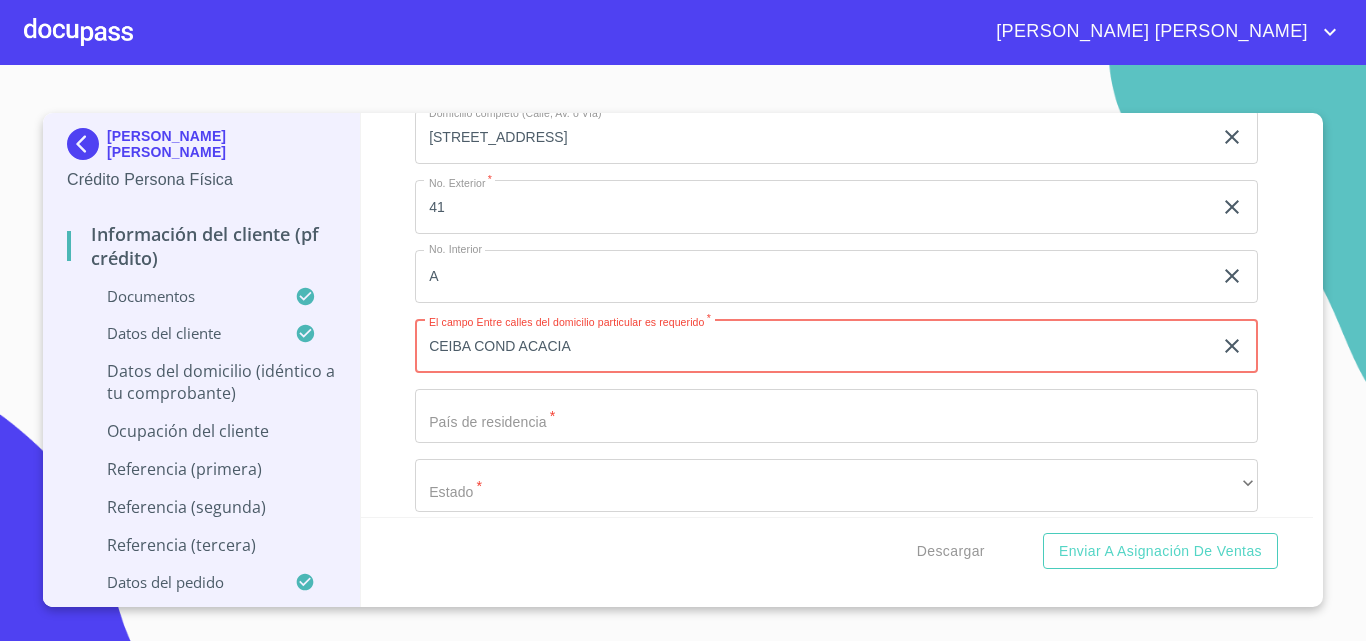 type on "CEIBA COND ACACIA" 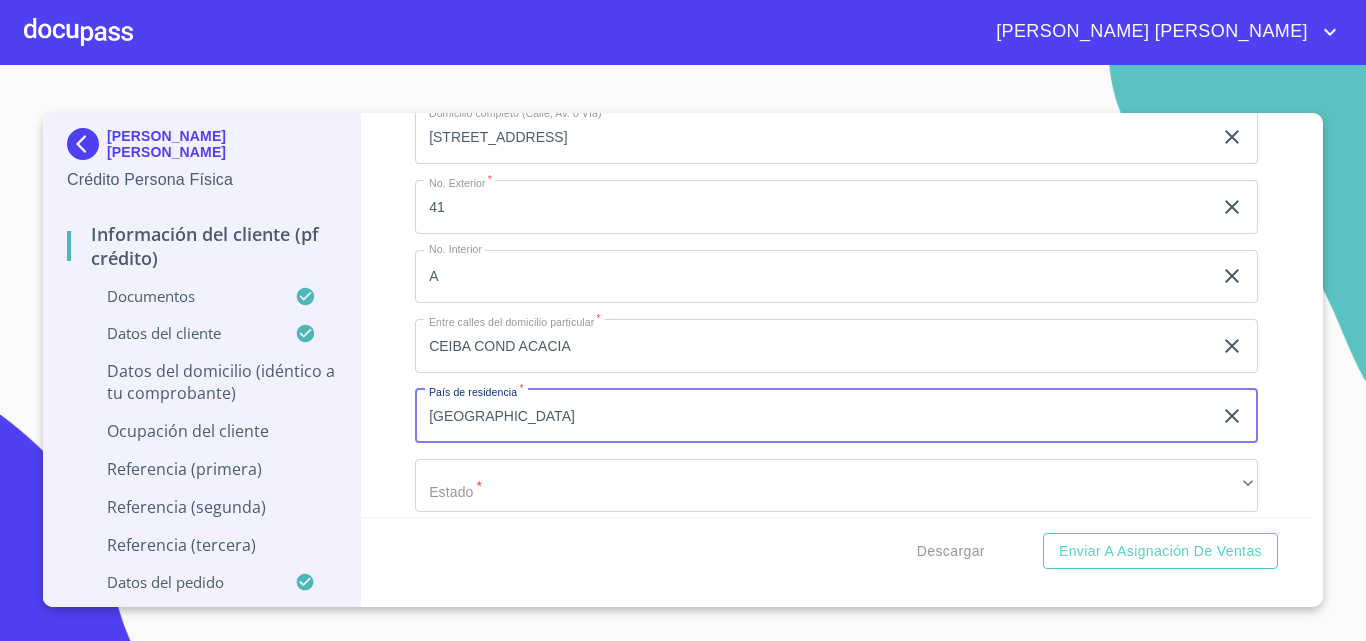 scroll, scrollTop: 7126, scrollLeft: 0, axis: vertical 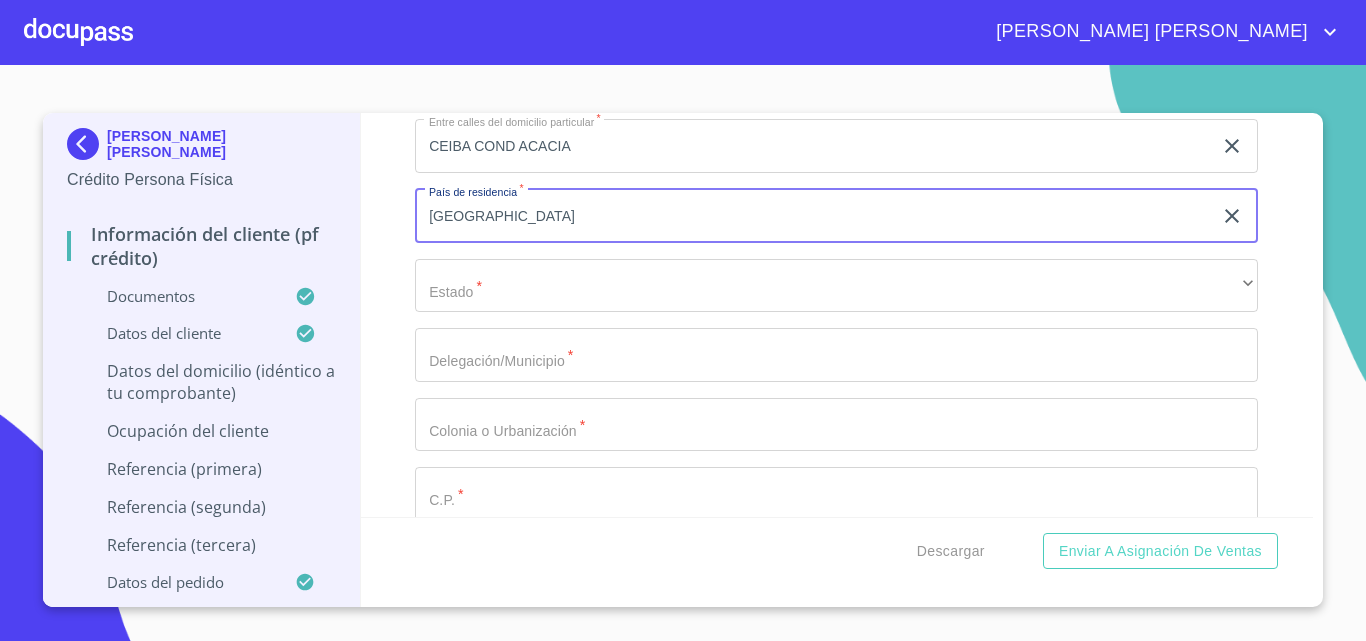 type on "[GEOGRAPHIC_DATA]" 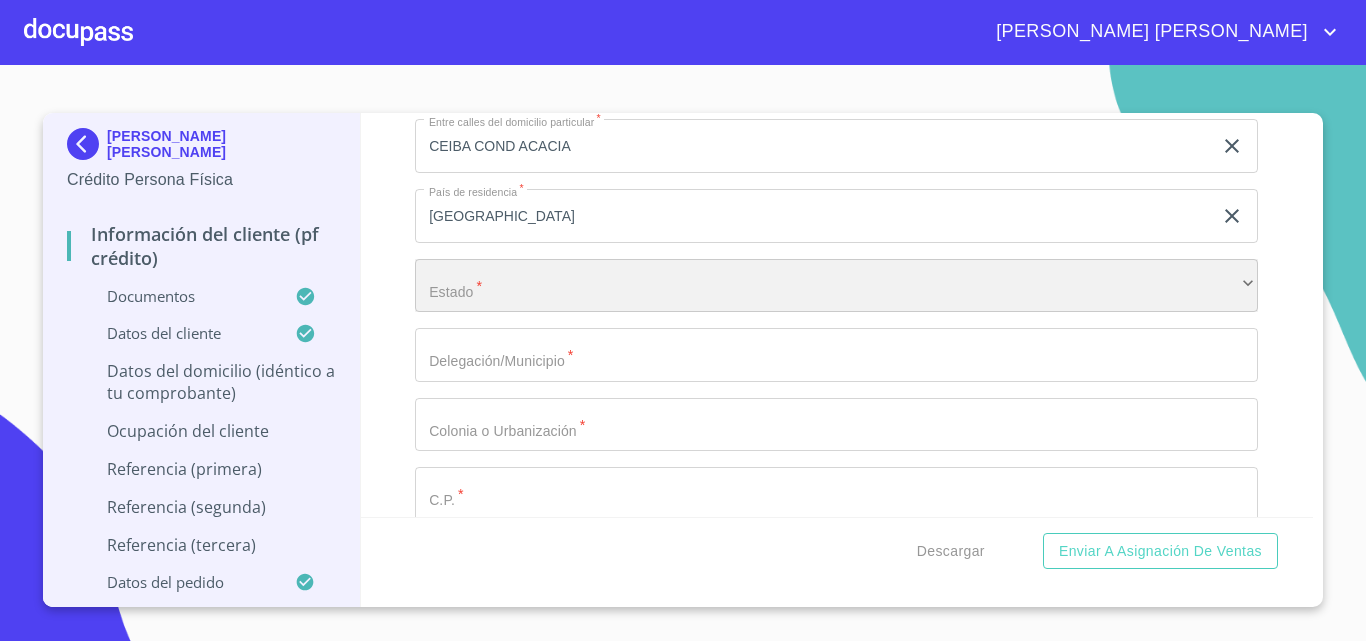 click on "​" at bounding box center [836, 286] 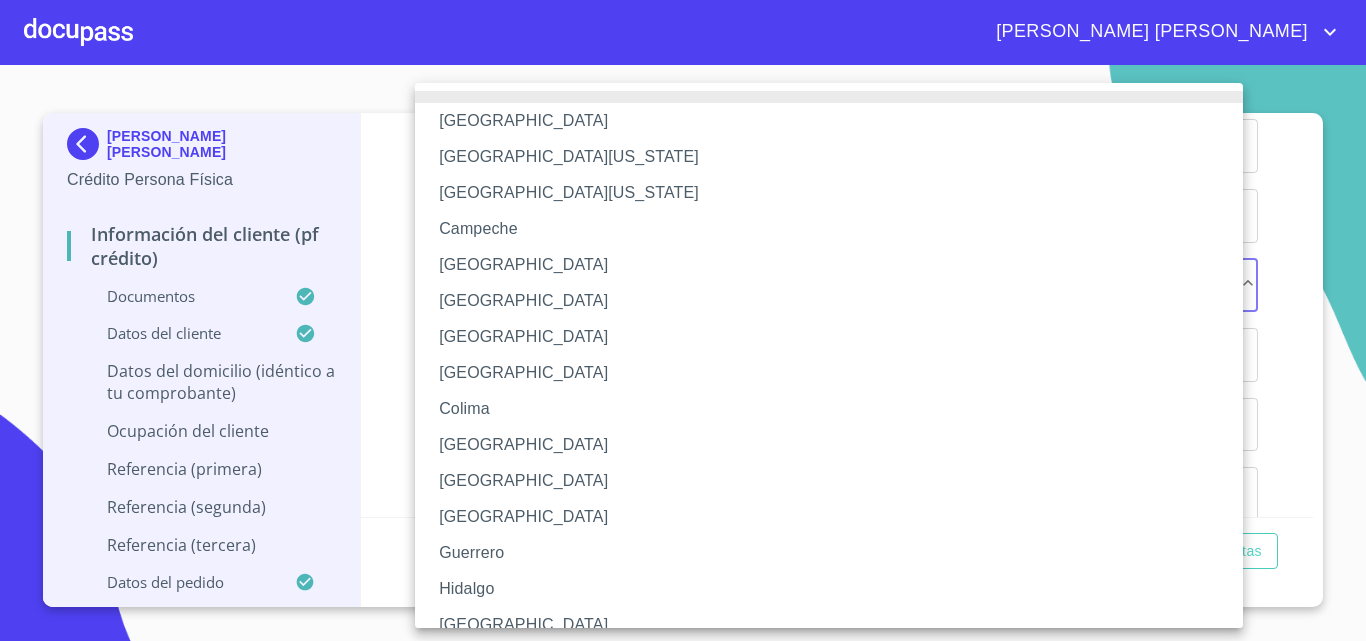 type 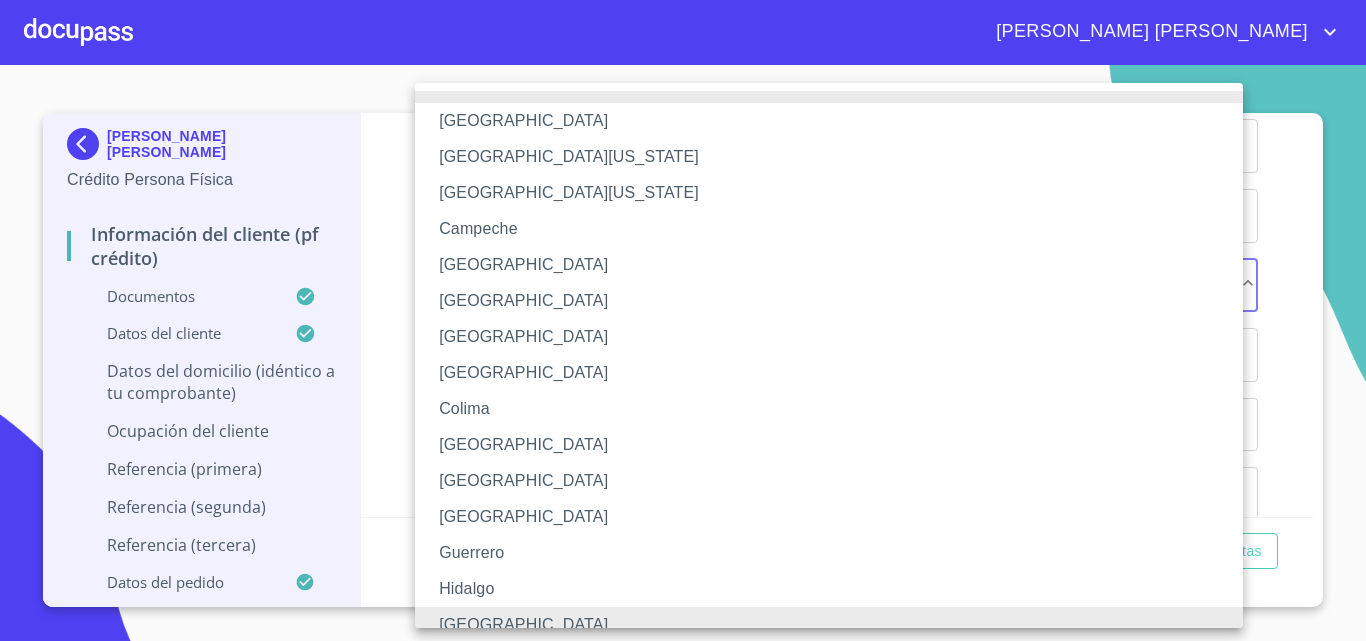 type 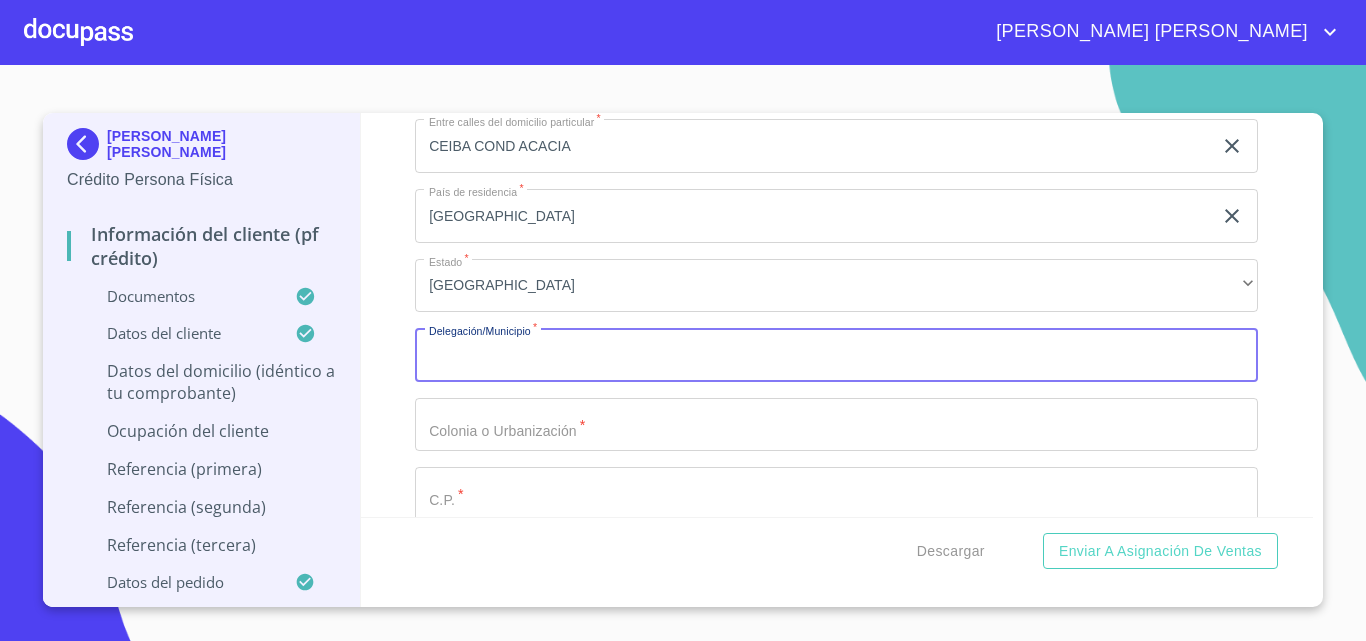 click on "Documento de identificación   *" at bounding box center (836, 355) 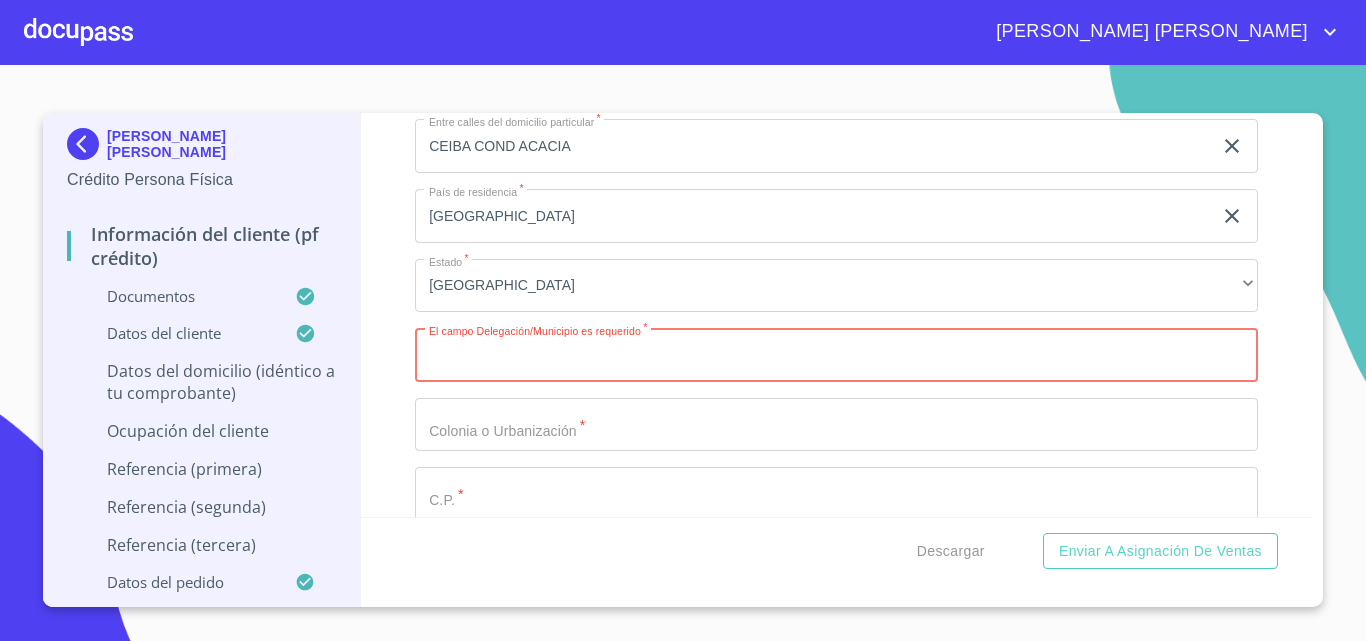 paste on "TLAJOMULCO [PERSON_NAME]," 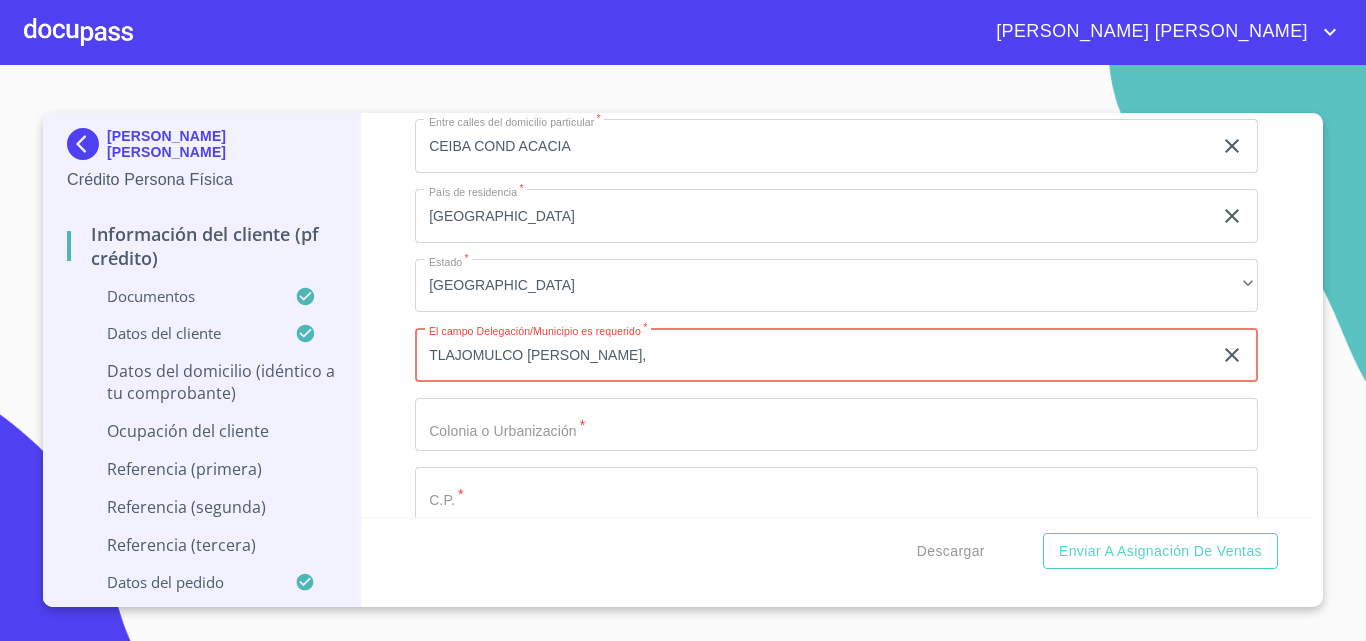 type on "TLAJOMULCO DE ZUÑIGA" 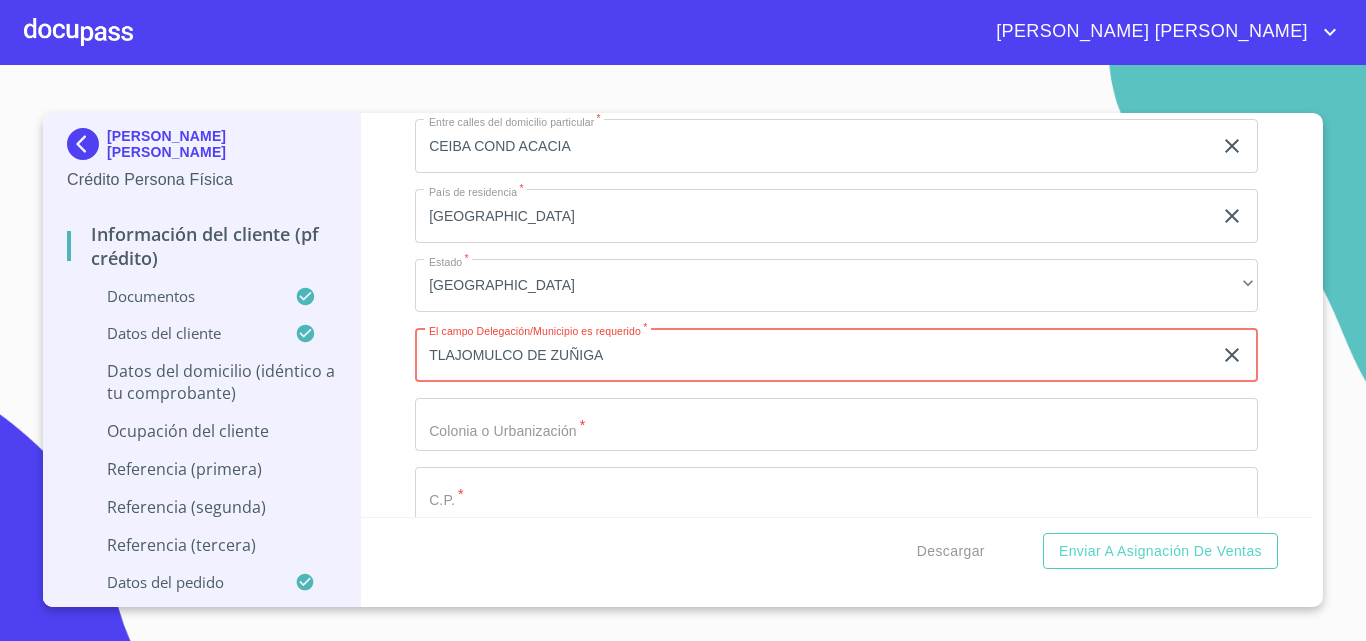 click on "Documento de identificación   *" at bounding box center [813, -1198] 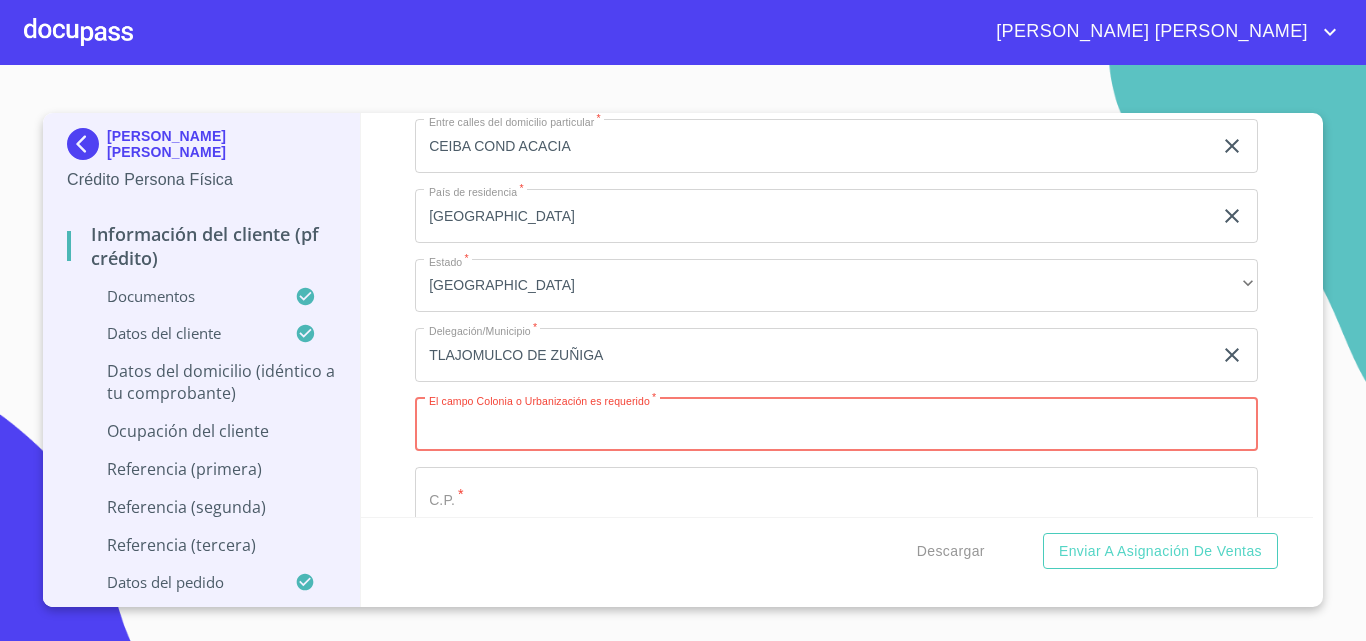 paste on "LOS ABEDULES" 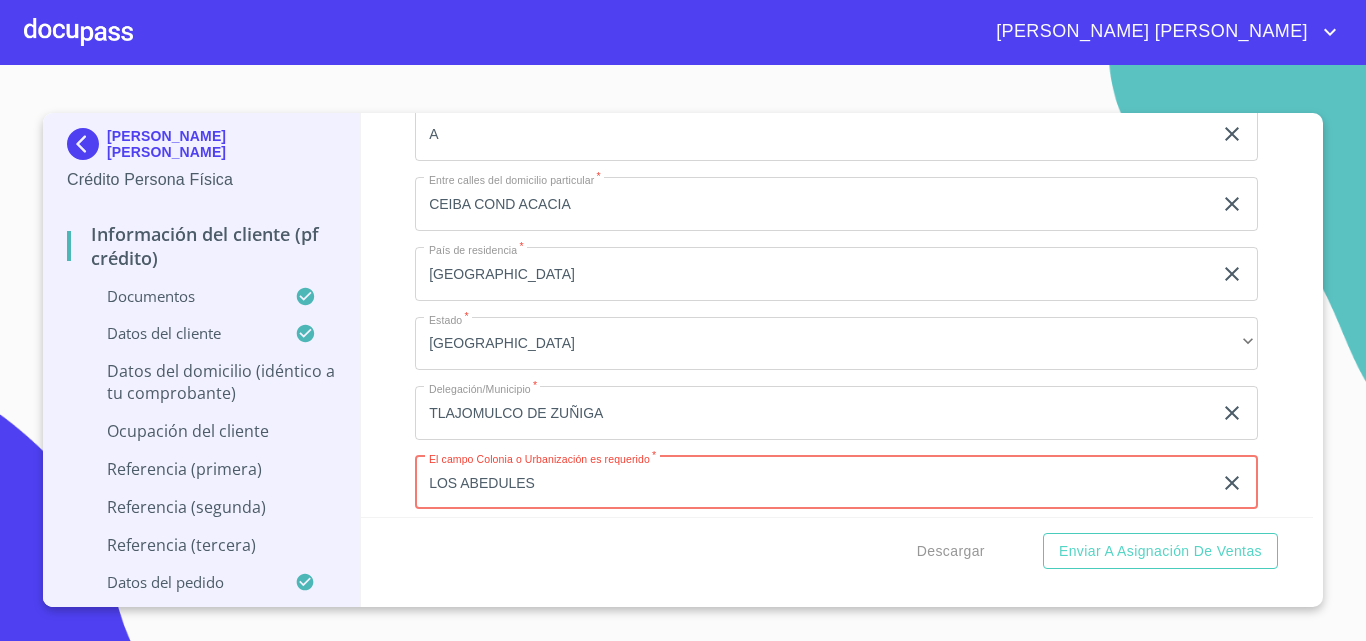 scroll, scrollTop: 7226, scrollLeft: 0, axis: vertical 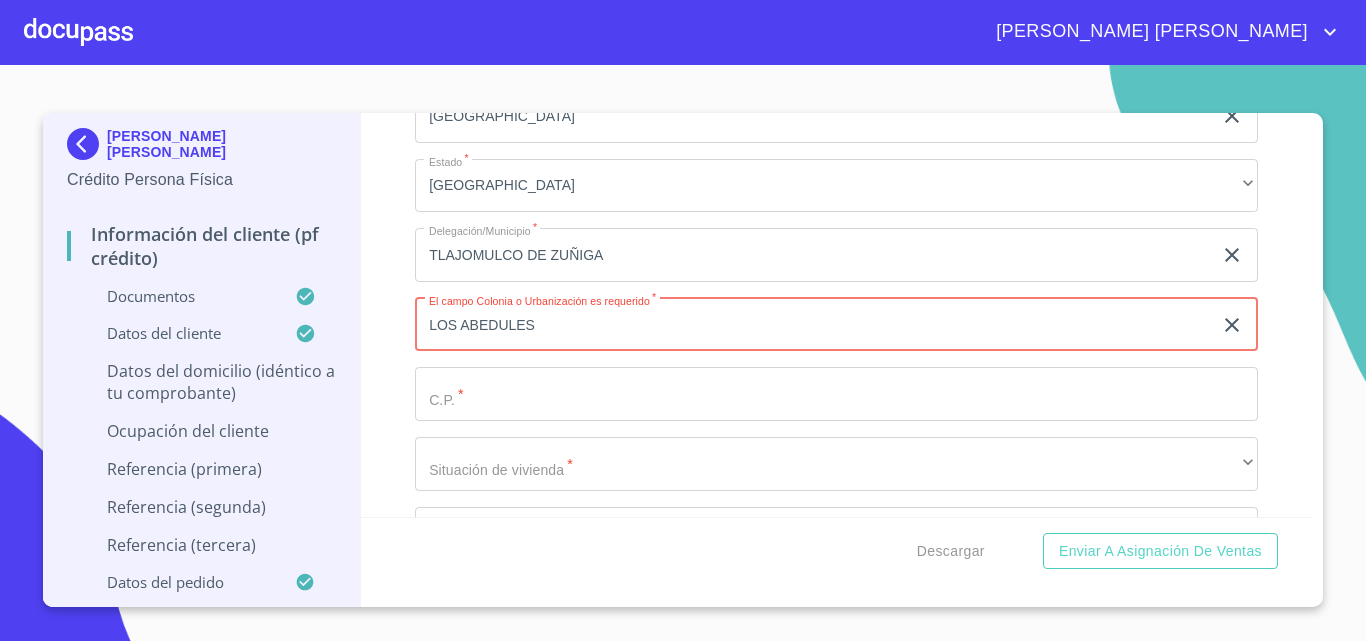 type on "LOS ABEDULES" 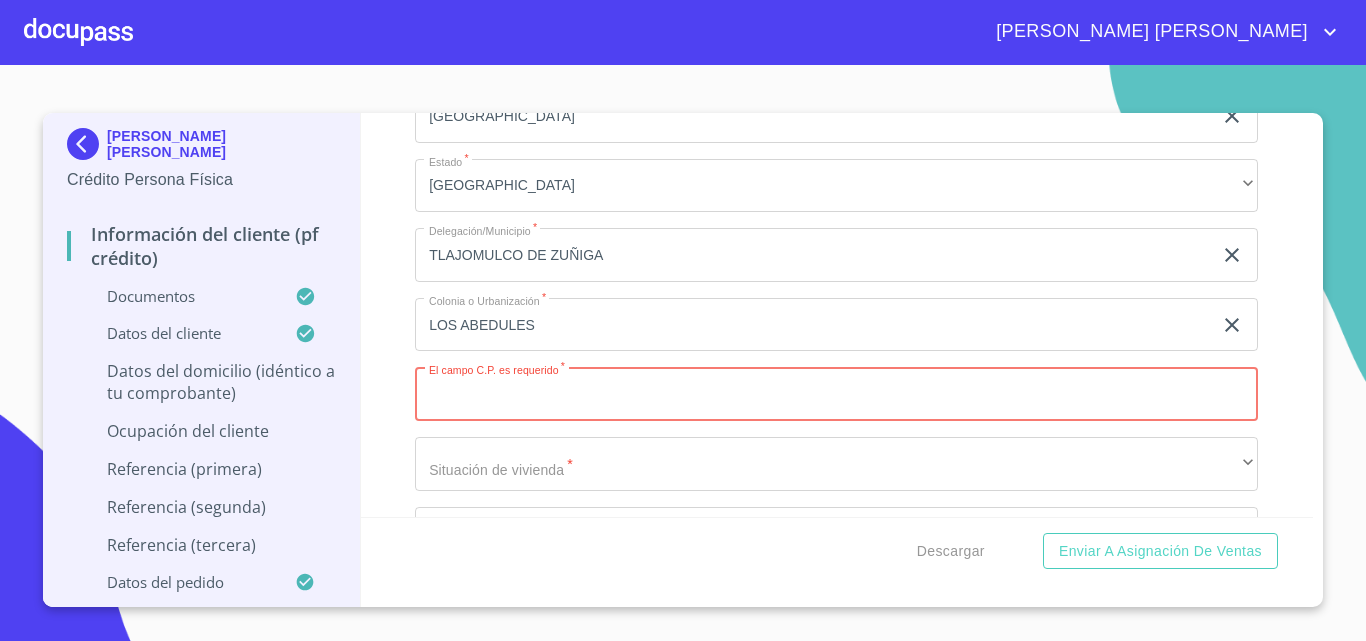 paste on "45650" 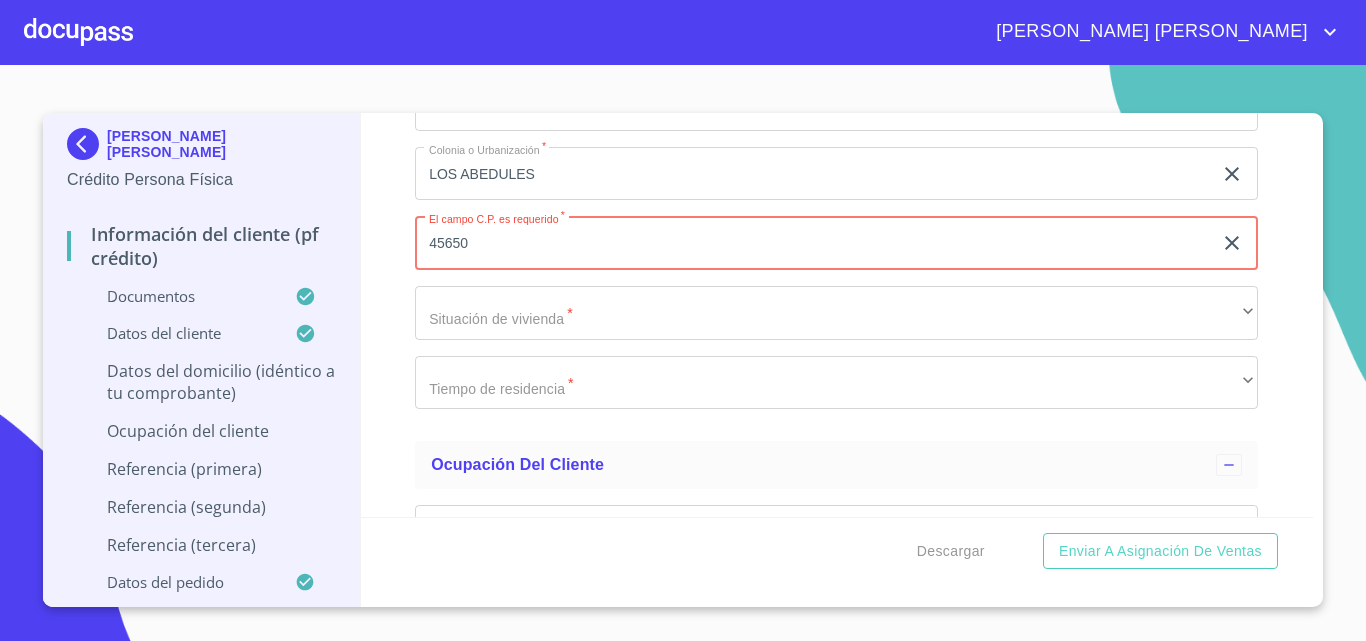 scroll, scrollTop: 7526, scrollLeft: 0, axis: vertical 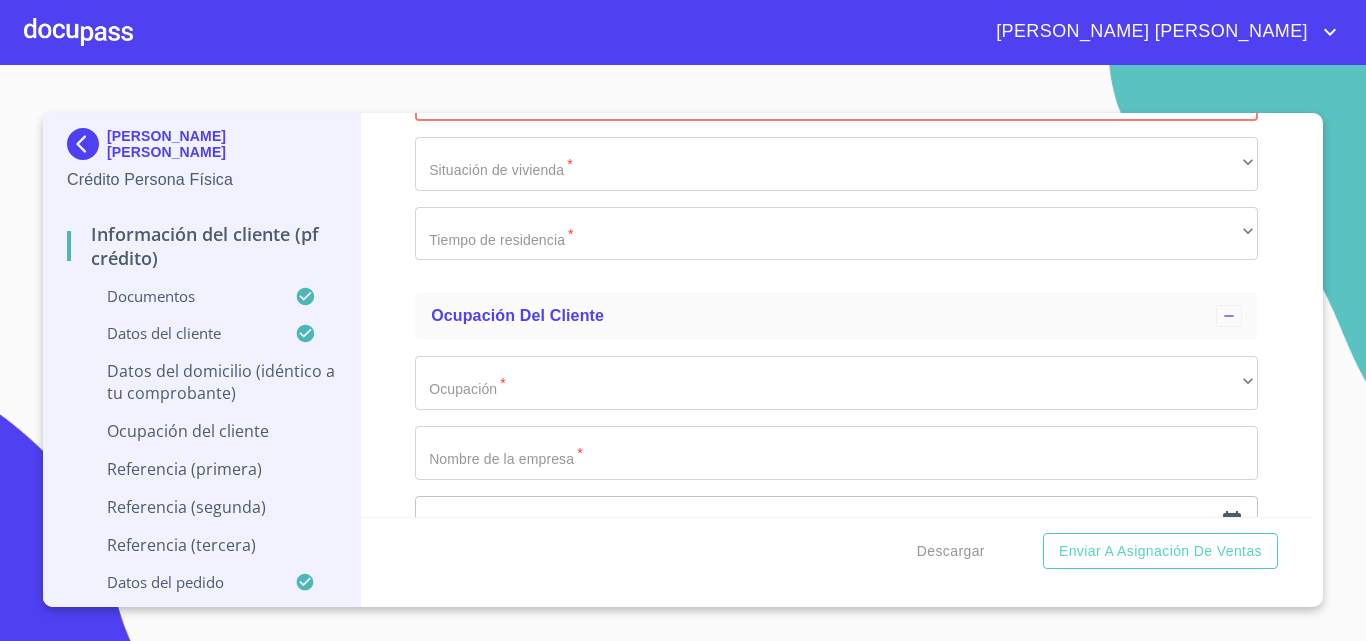 type on "45650" 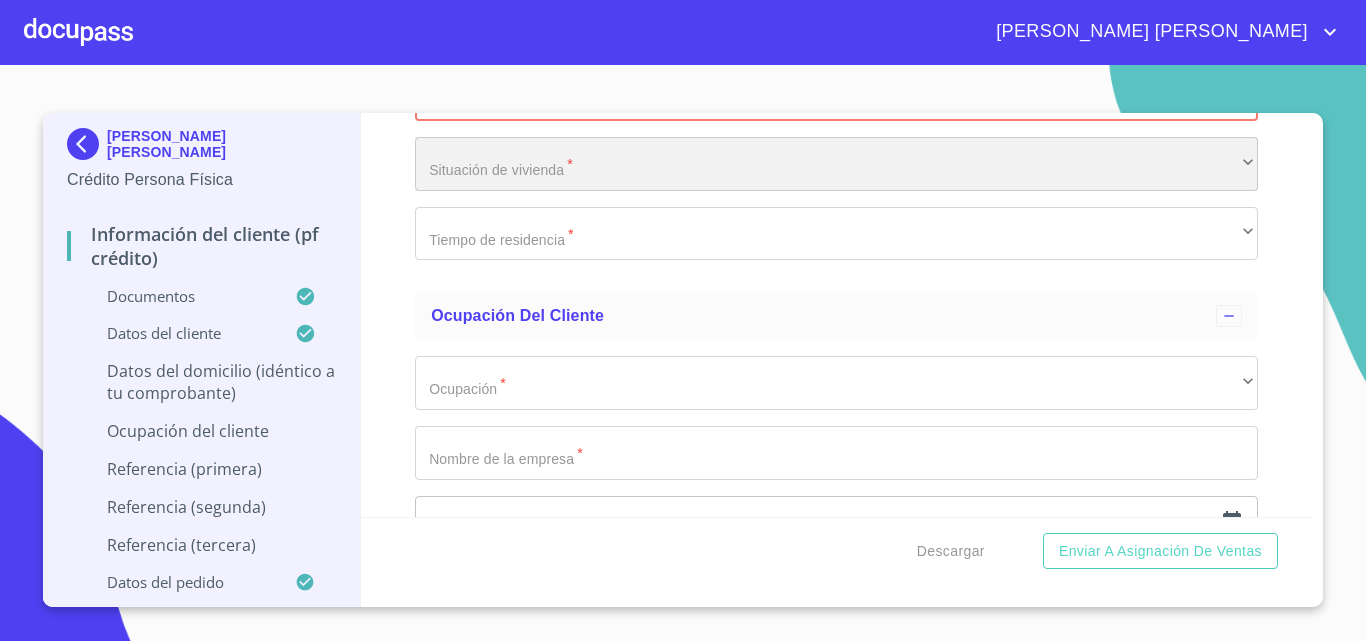 click on "​" at bounding box center (836, 164) 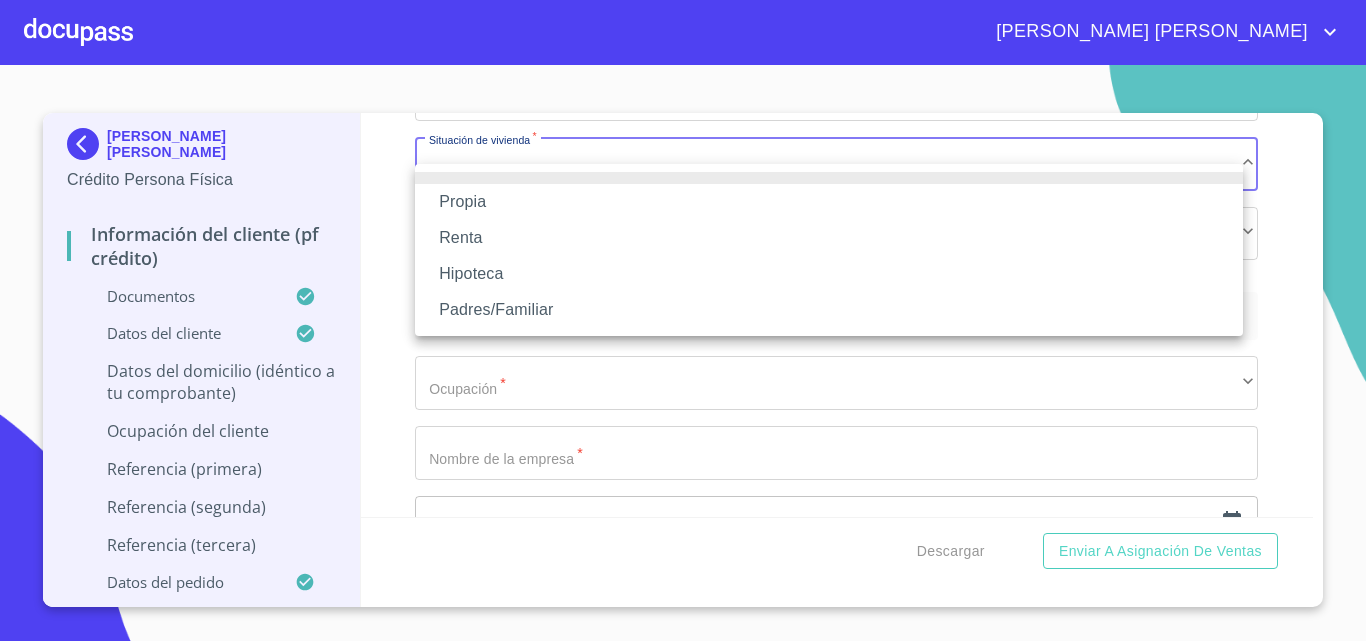 click on "Propia" at bounding box center [829, 202] 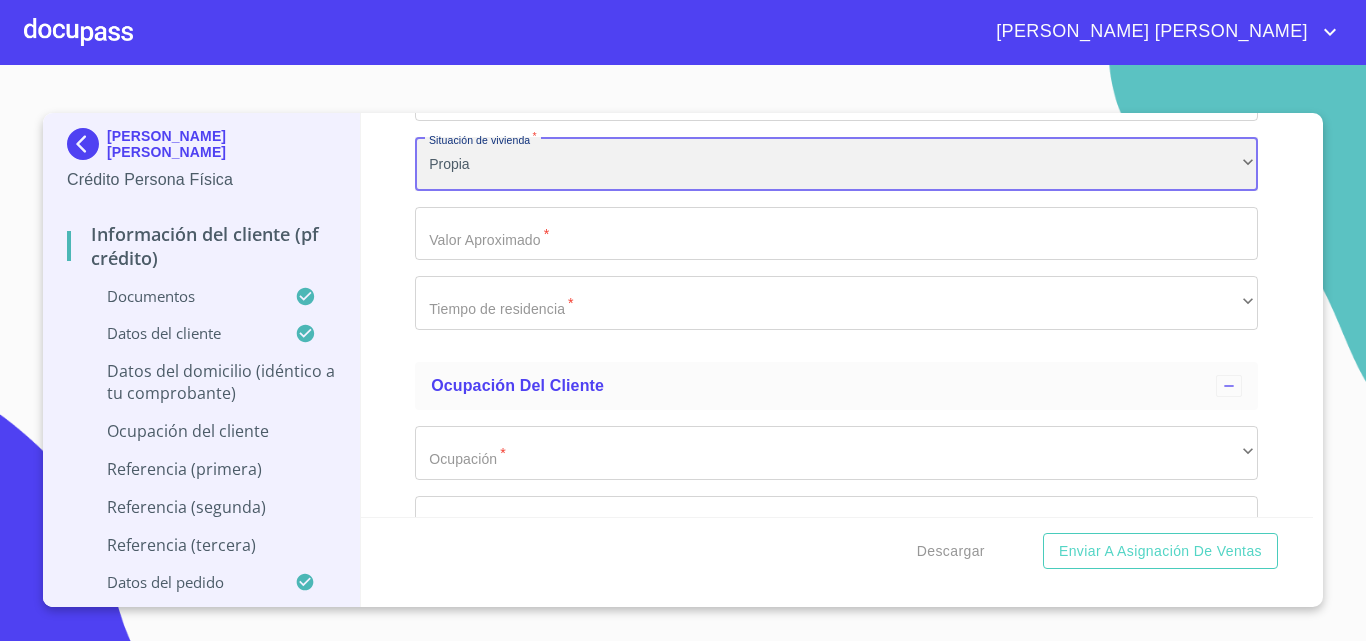 click on "Propia" at bounding box center [836, 164] 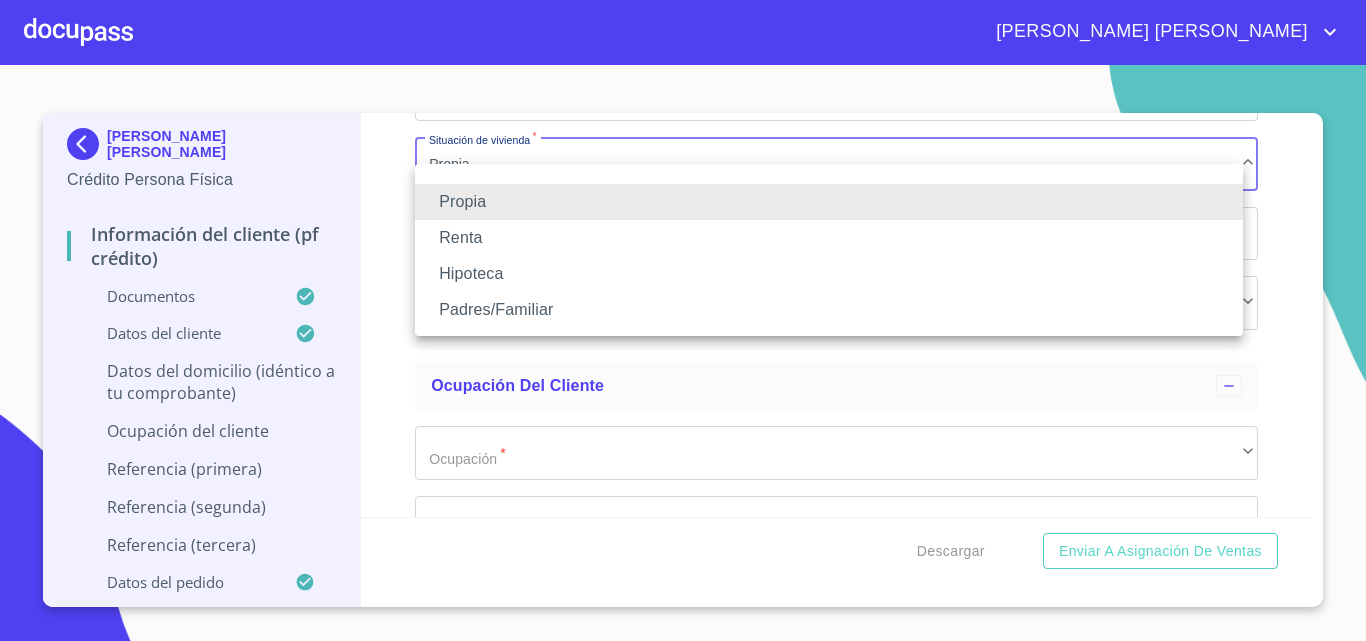 click on "Padres/Familiar" at bounding box center (829, 310) 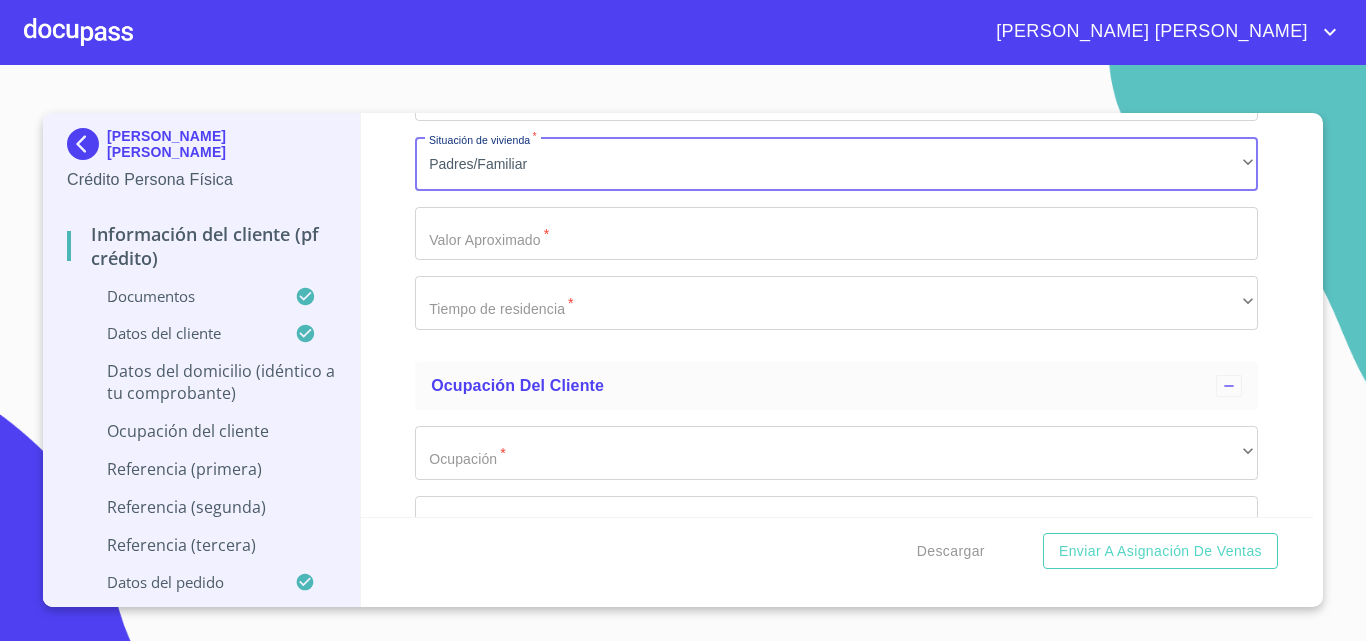 click on "Documento de identificación   *" at bounding box center (813, -1598) 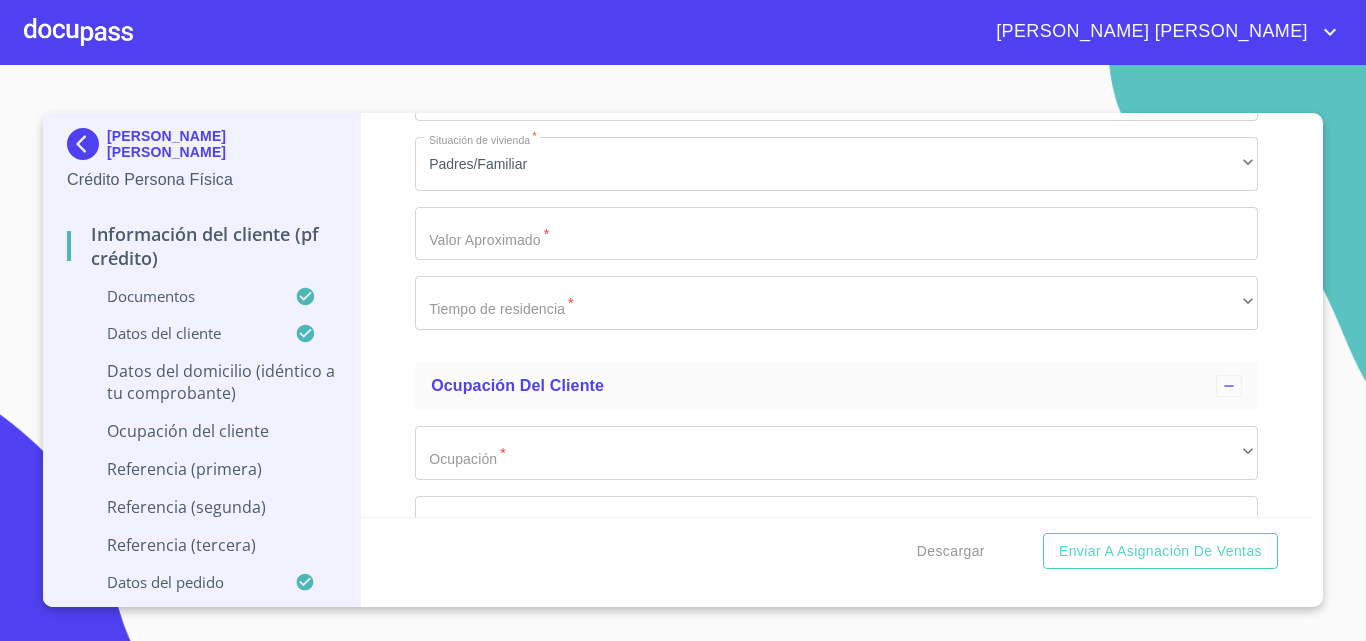 click on "Documento de identificación   *" at bounding box center (813, -1598) 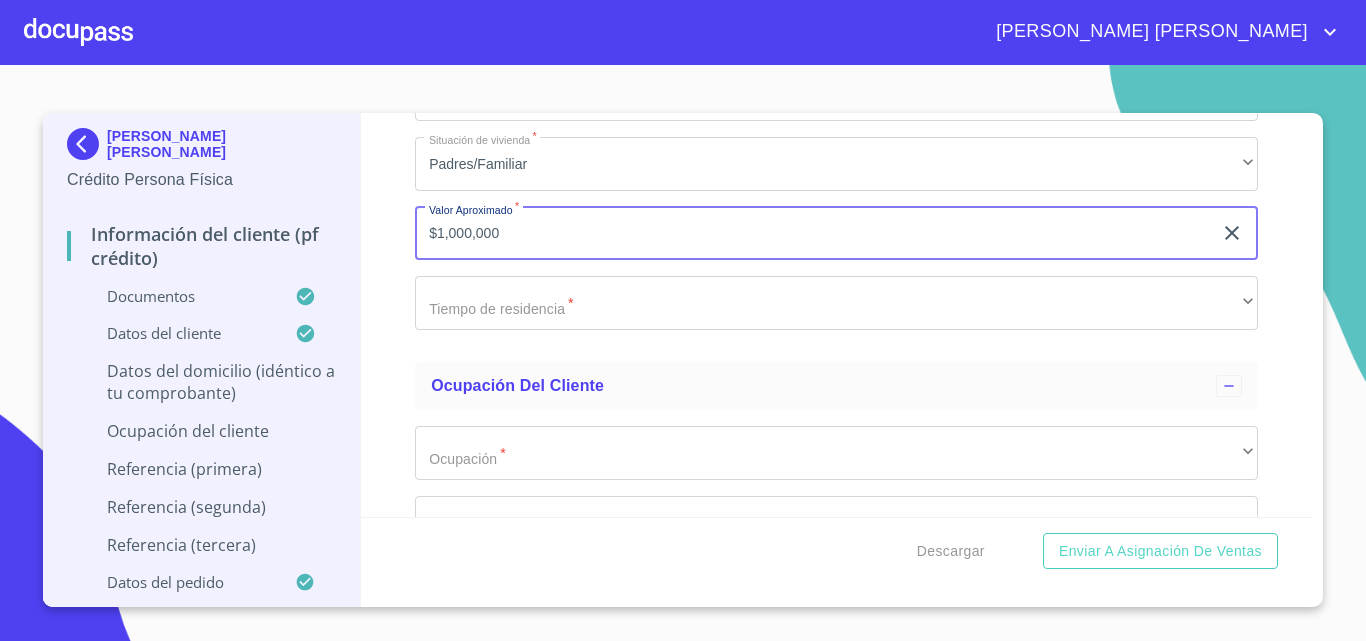 type on "$1,000,000" 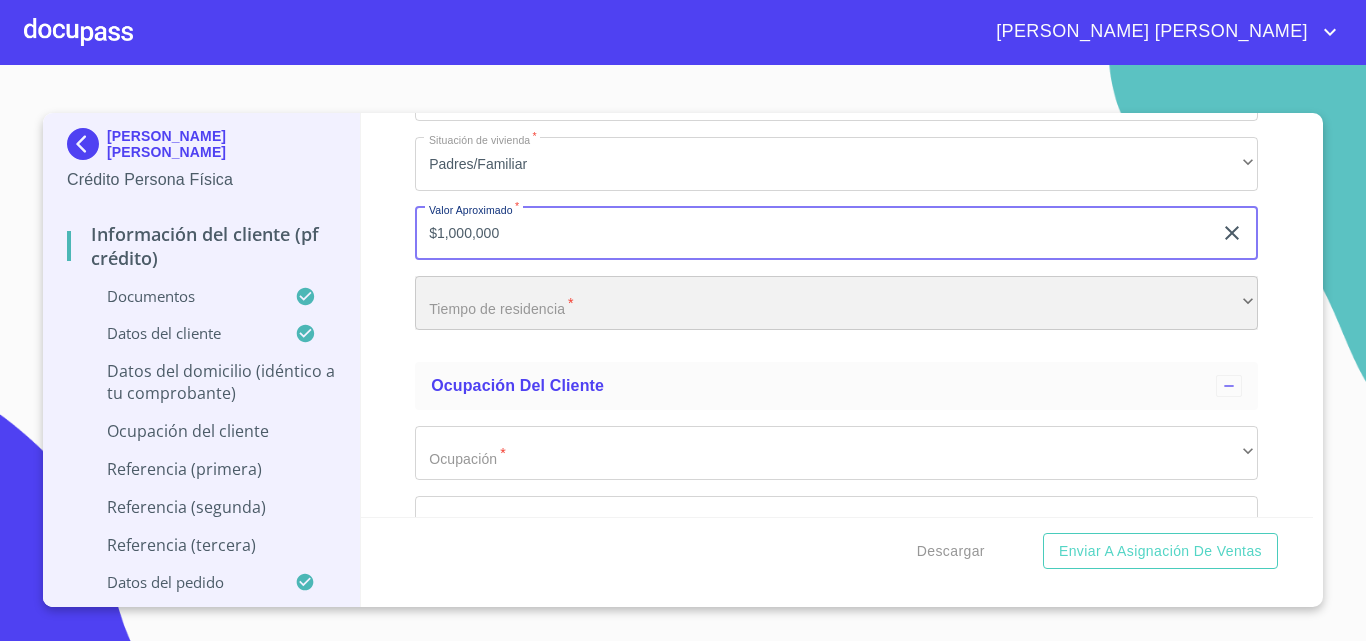 click on "​" at bounding box center [836, 303] 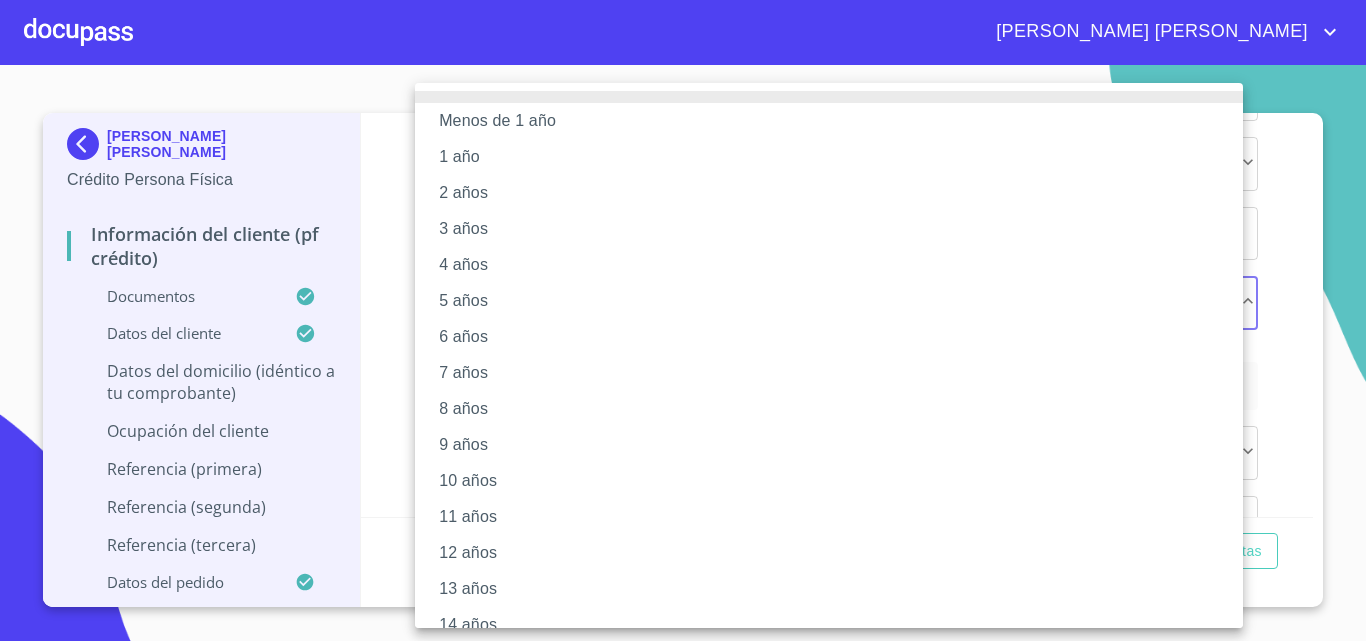 type 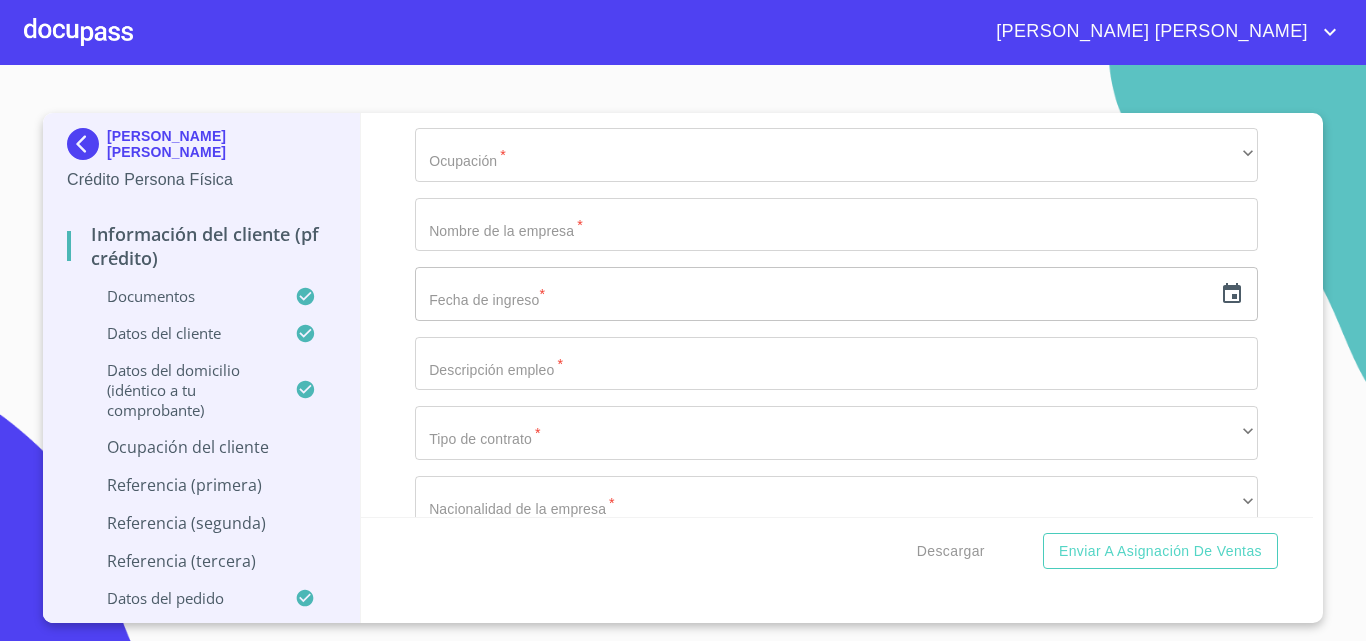 scroll, scrollTop: 7826, scrollLeft: 0, axis: vertical 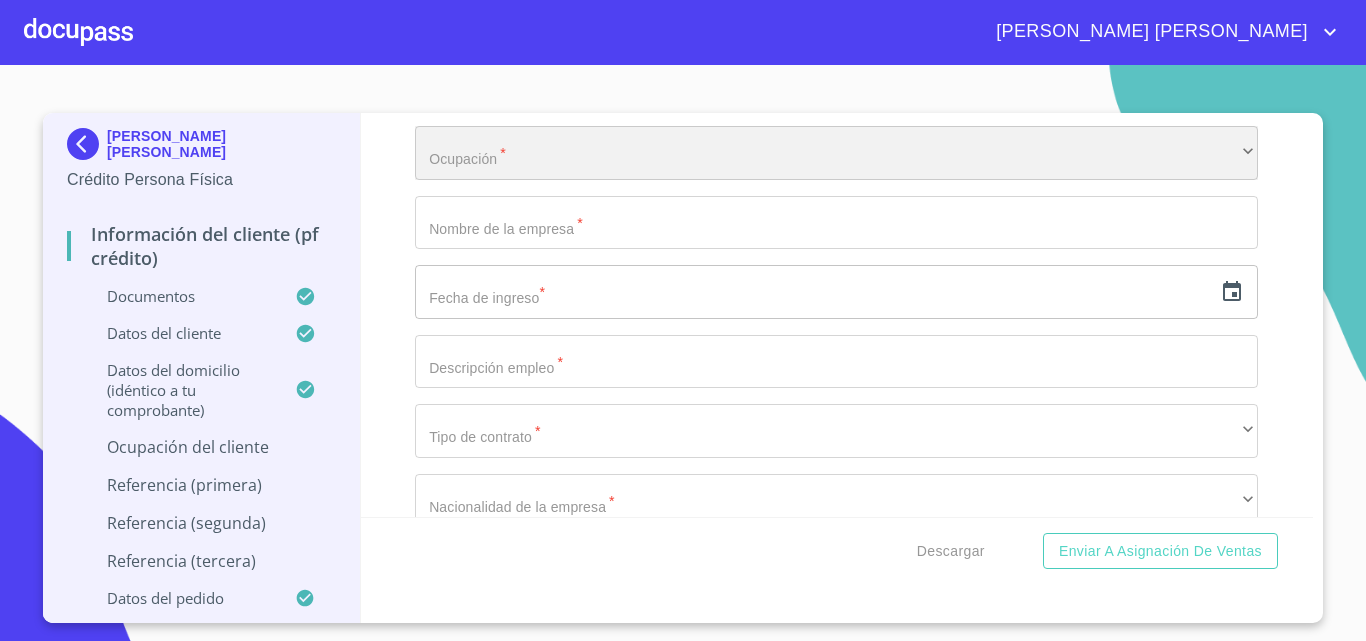 click on "​" at bounding box center (836, 153) 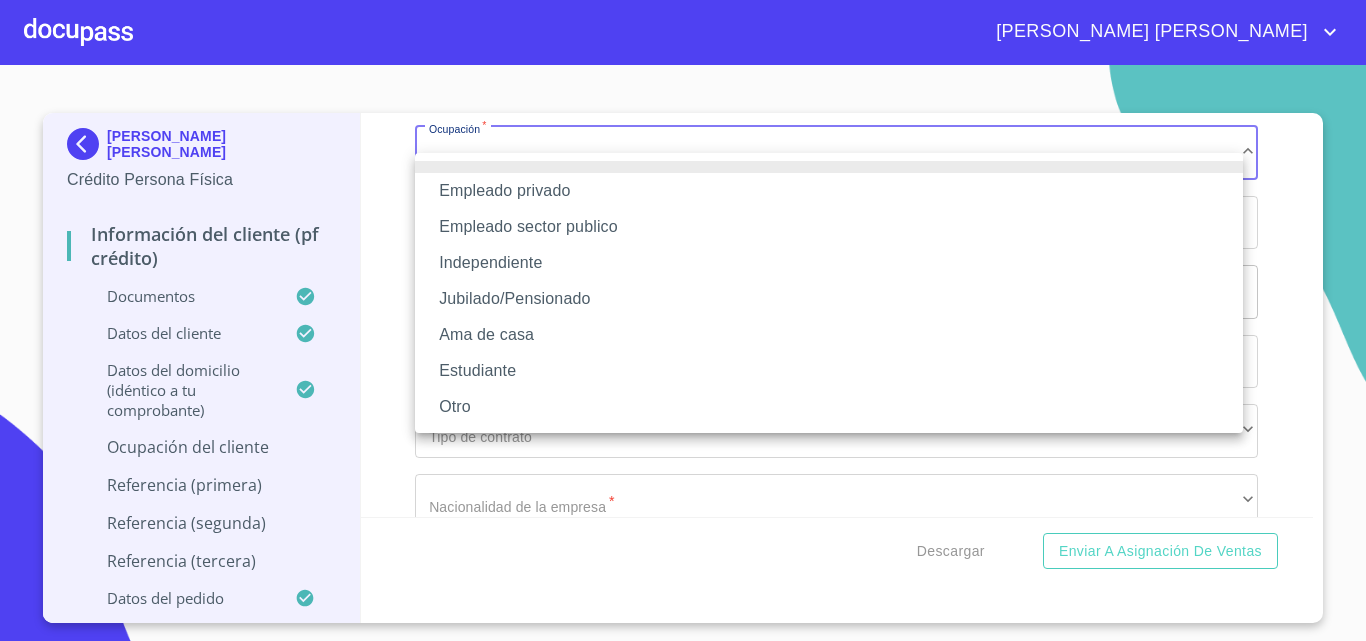 click on "Independiente" at bounding box center (829, 263) 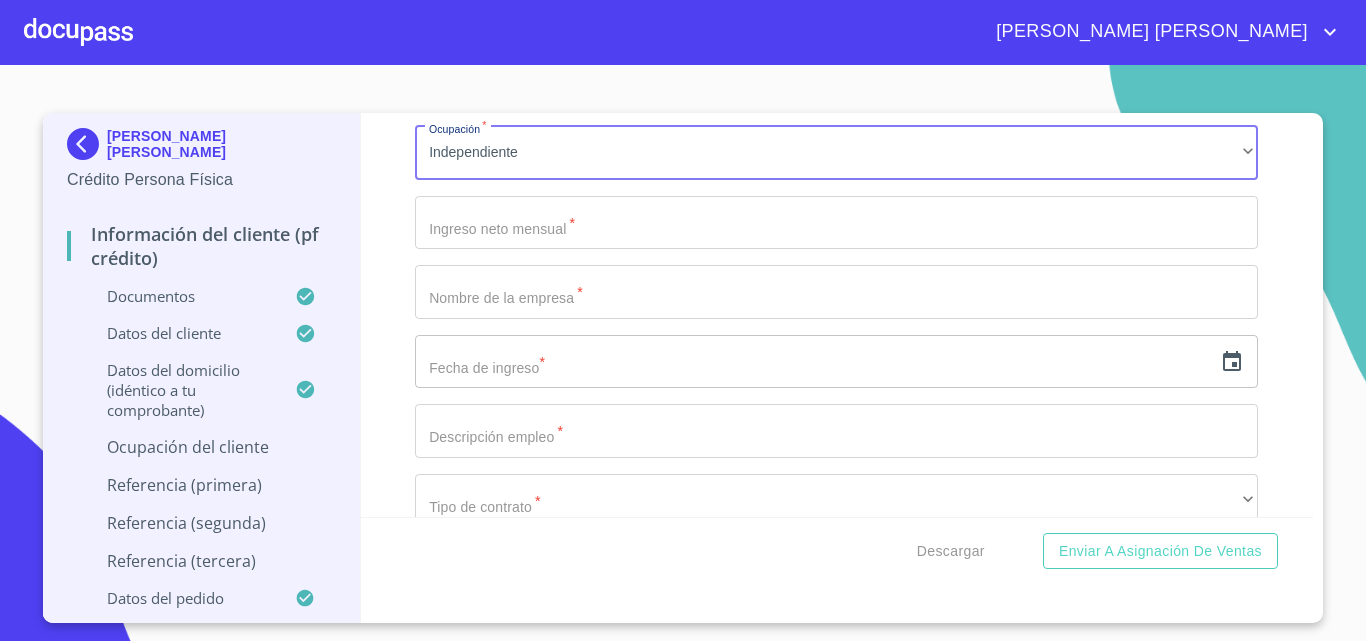 click on "Documento de identificación   *" at bounding box center [813, -1898] 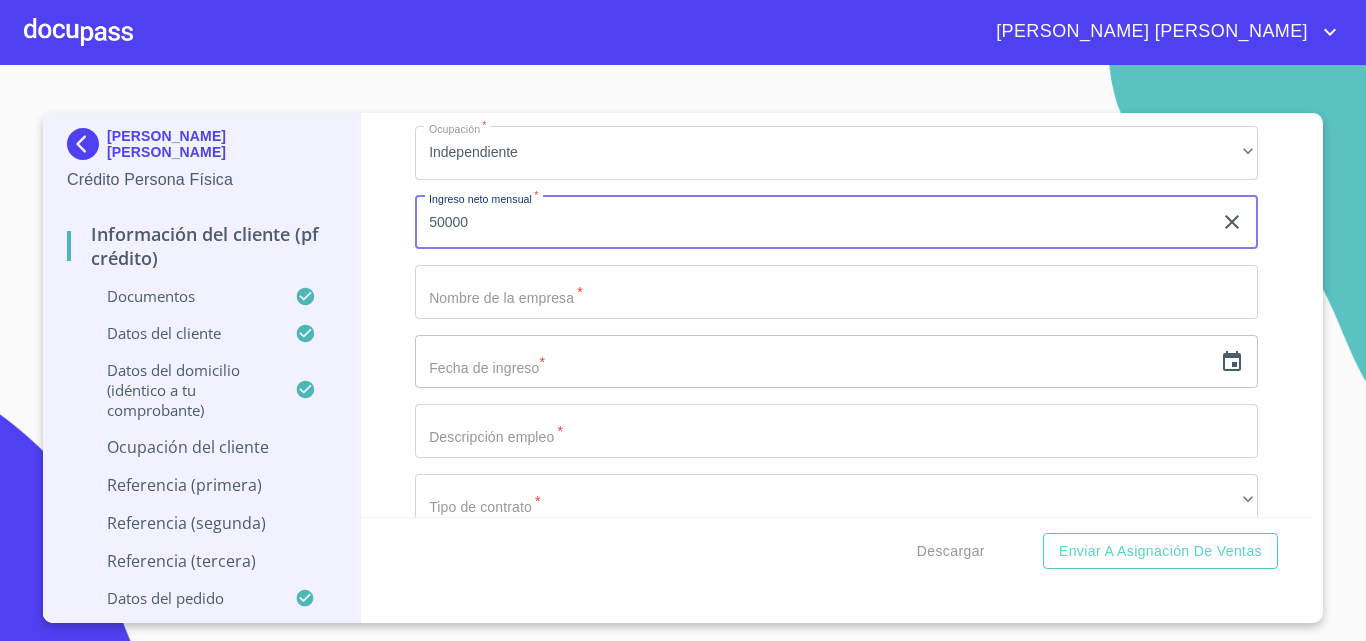 type on "50000" 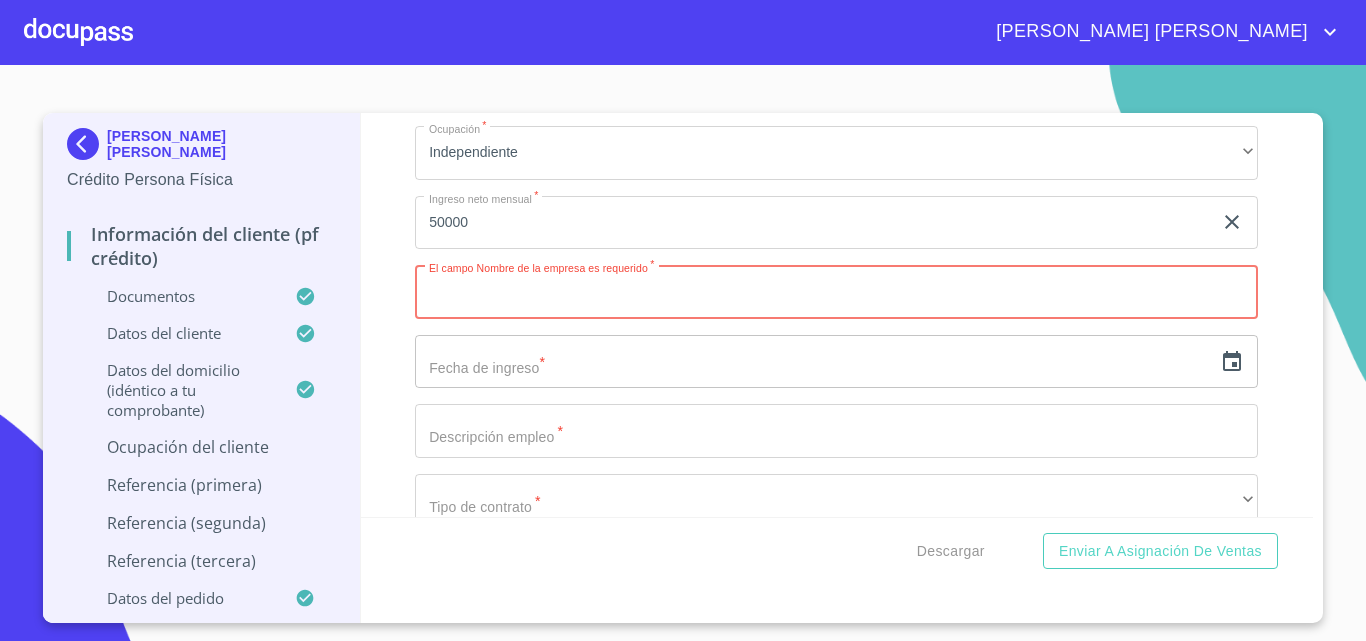 paste on "pedicure a domicilio KO" 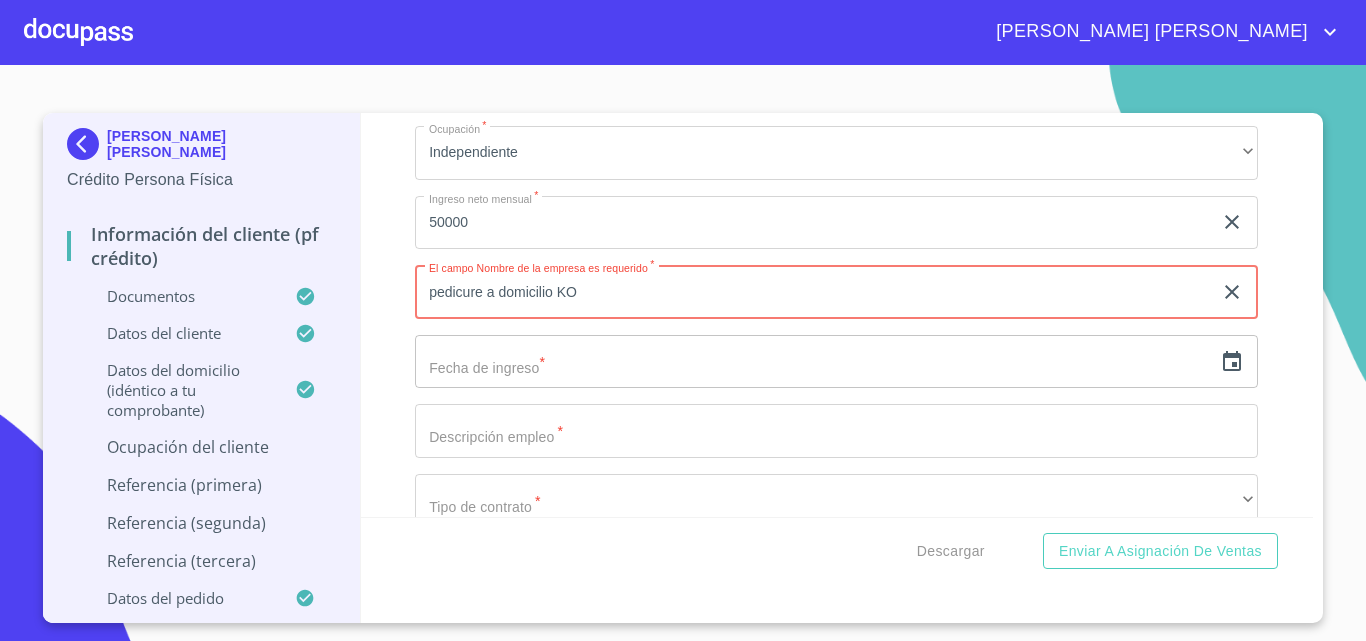 type on "pedicure a domicilio KO" 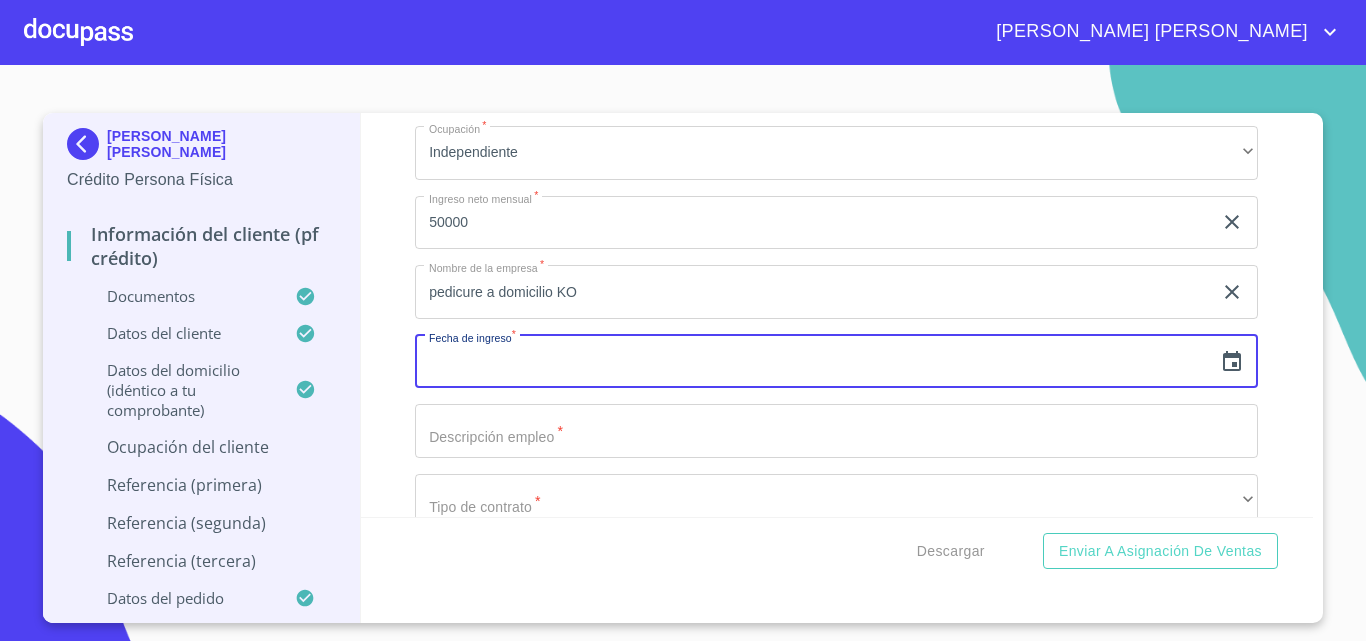 click 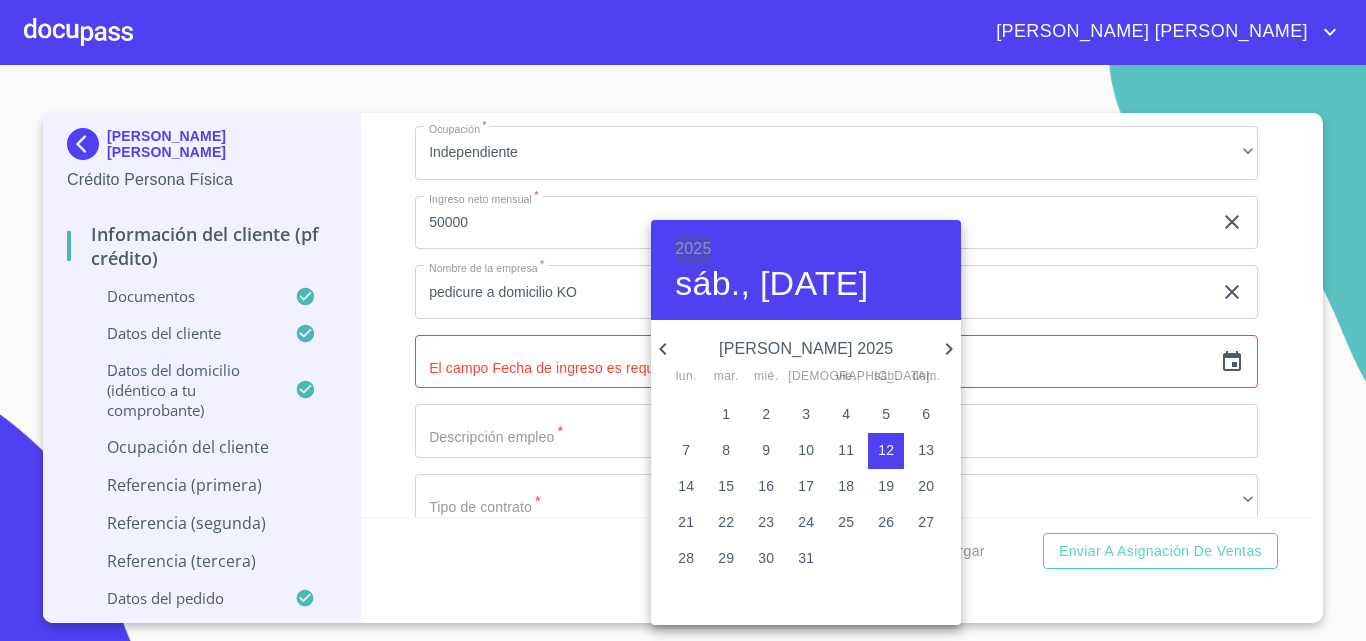 click on "2025" at bounding box center [693, 249] 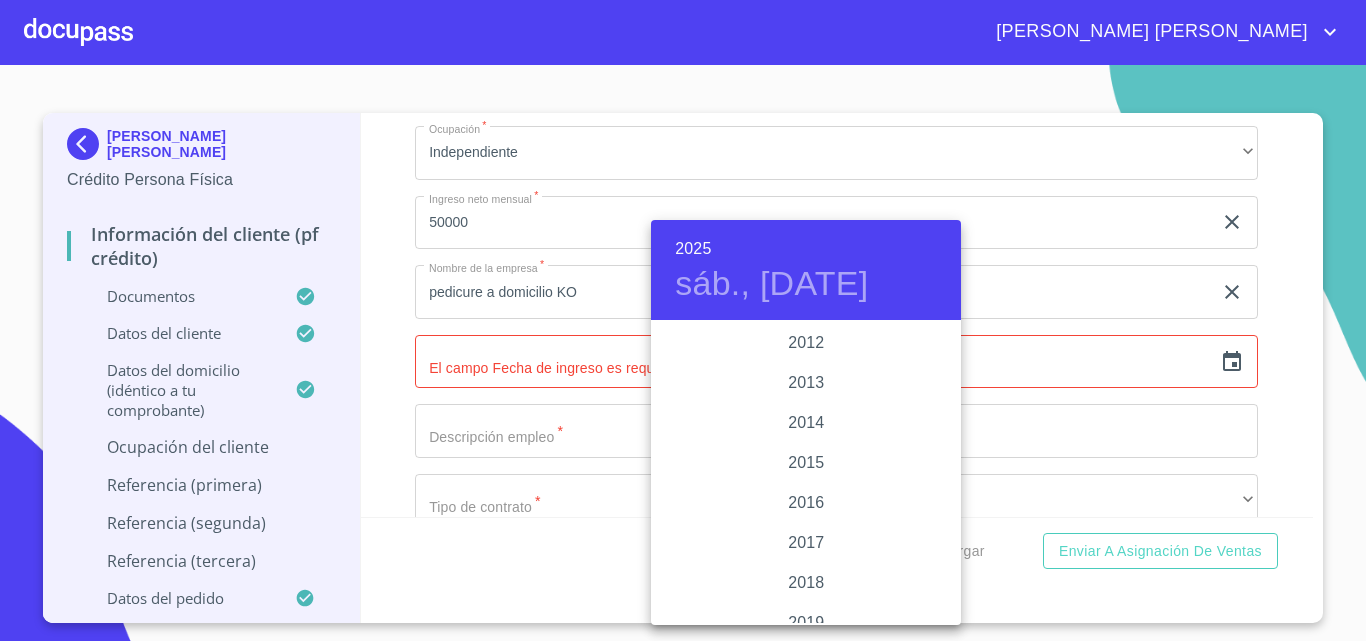 scroll, scrollTop: 3280, scrollLeft: 0, axis: vertical 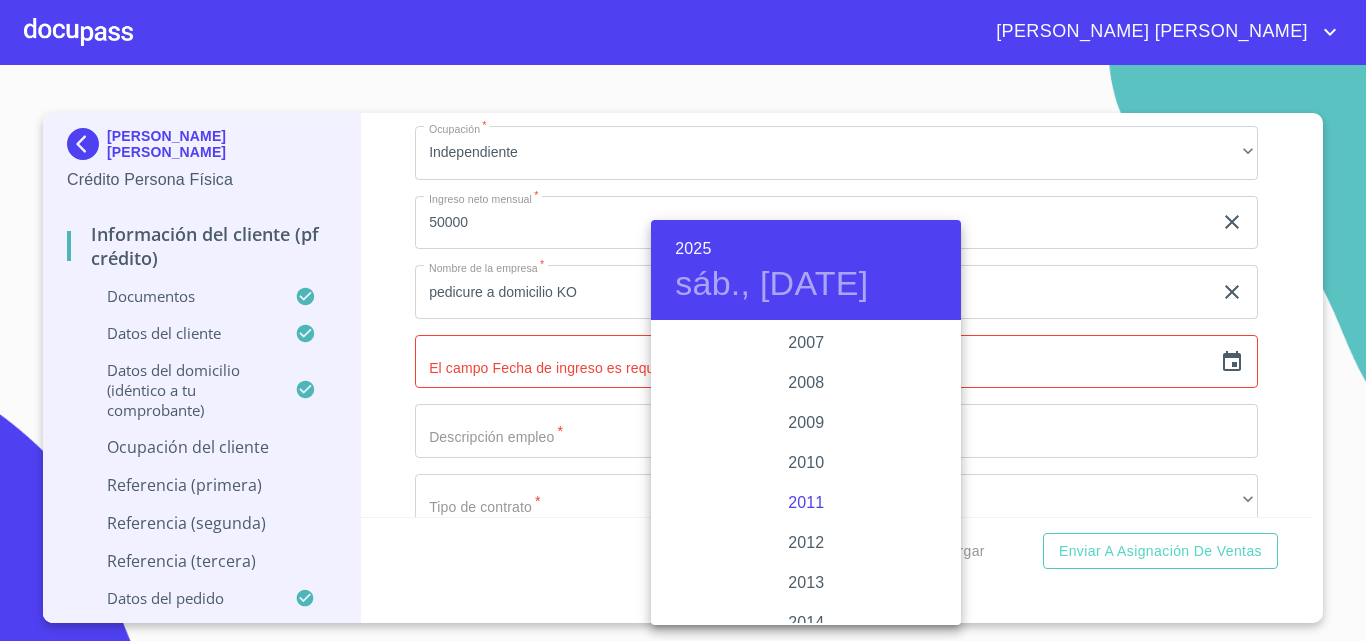 click on "2011" at bounding box center [806, 503] 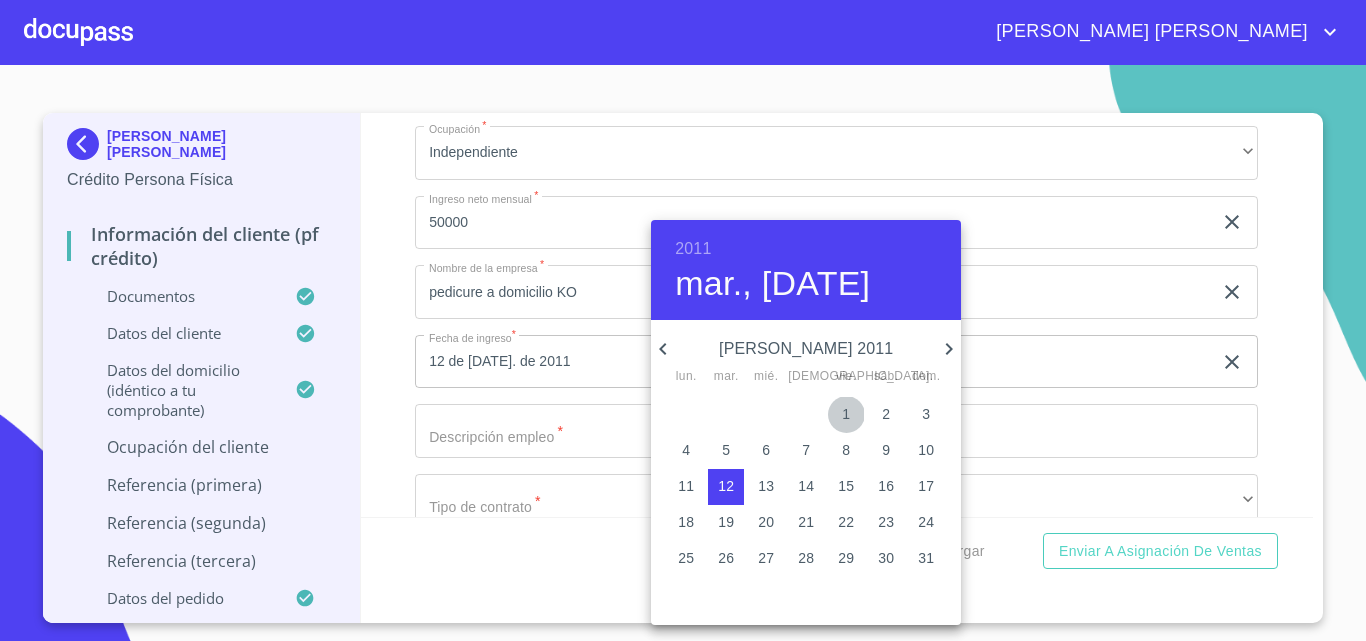 click on "1" at bounding box center [846, 414] 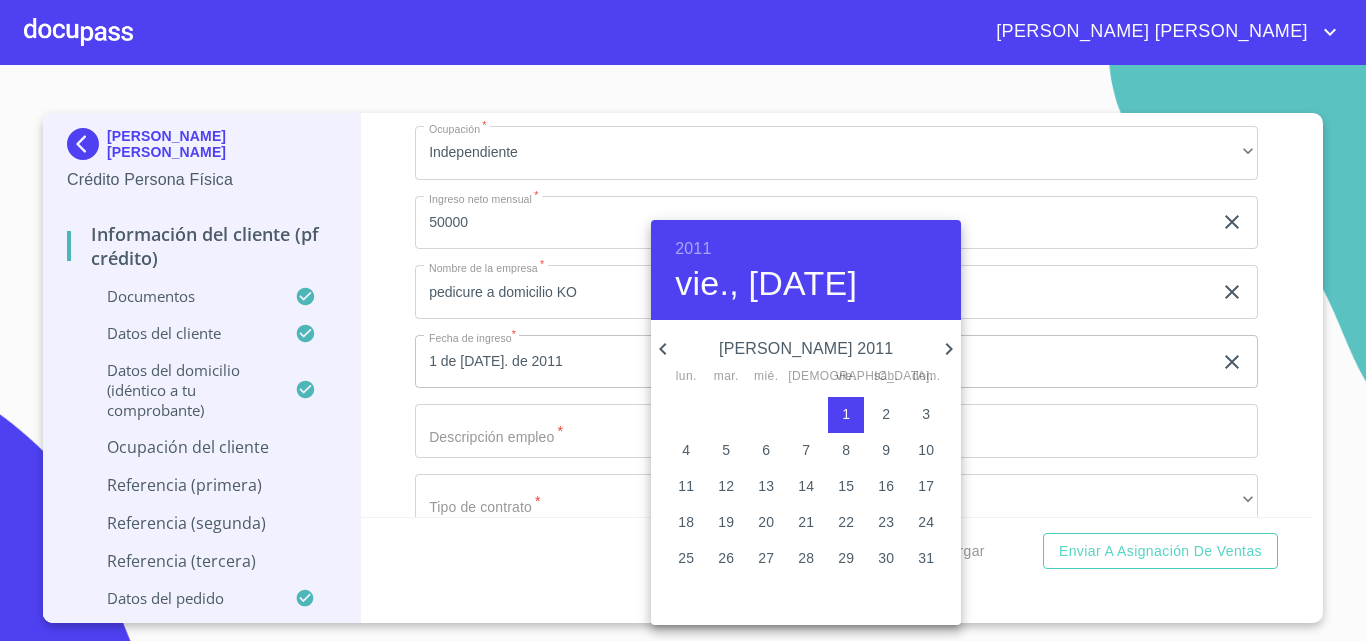 click at bounding box center [683, 320] 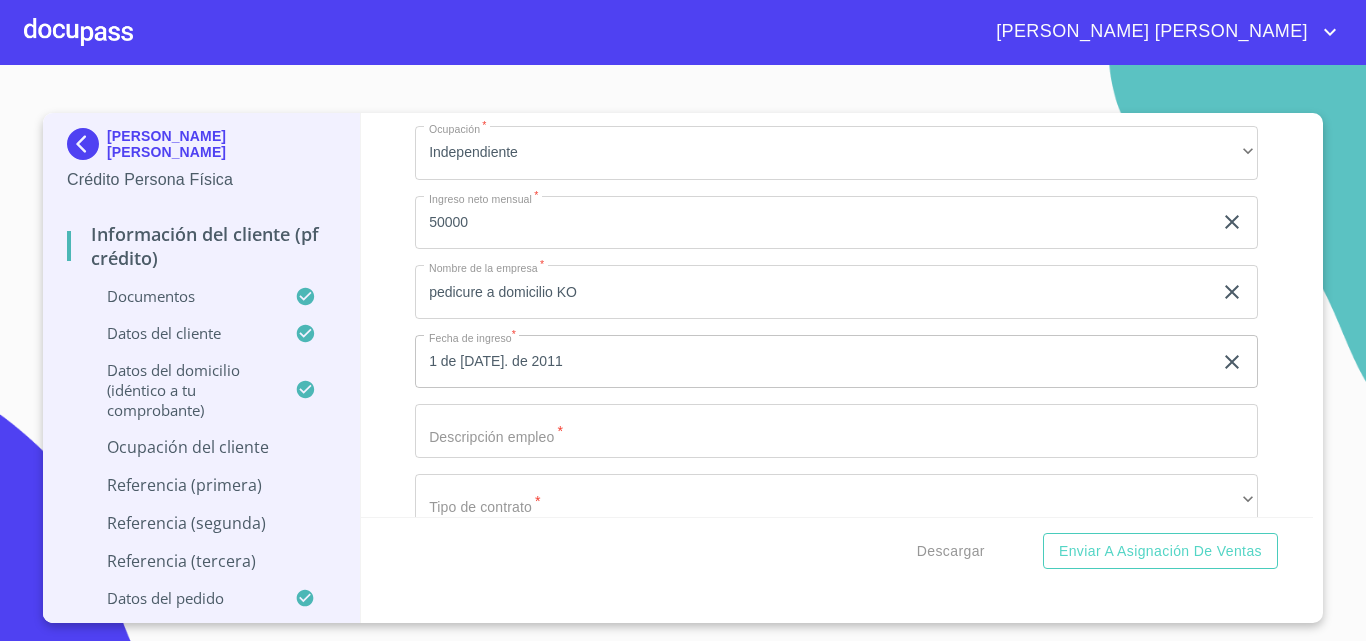 click on "Documento de identificación   *" at bounding box center [813, -1898] 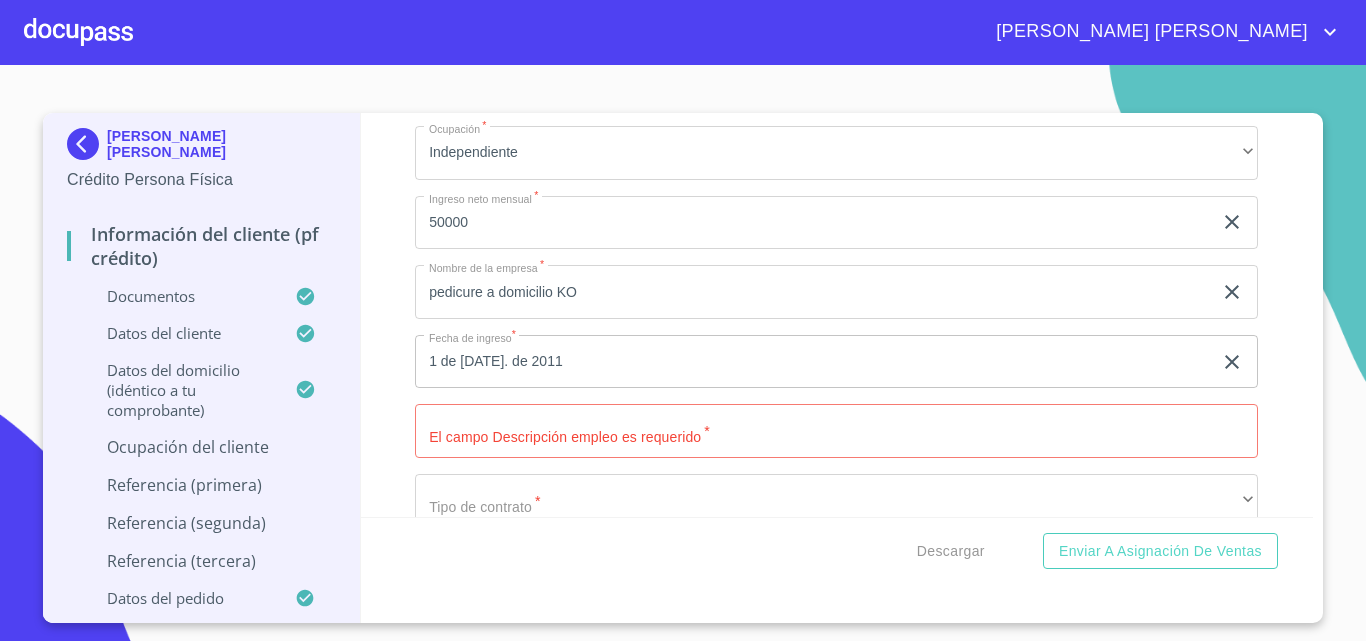 click on "Documento de identificación   *" at bounding box center (836, 431) 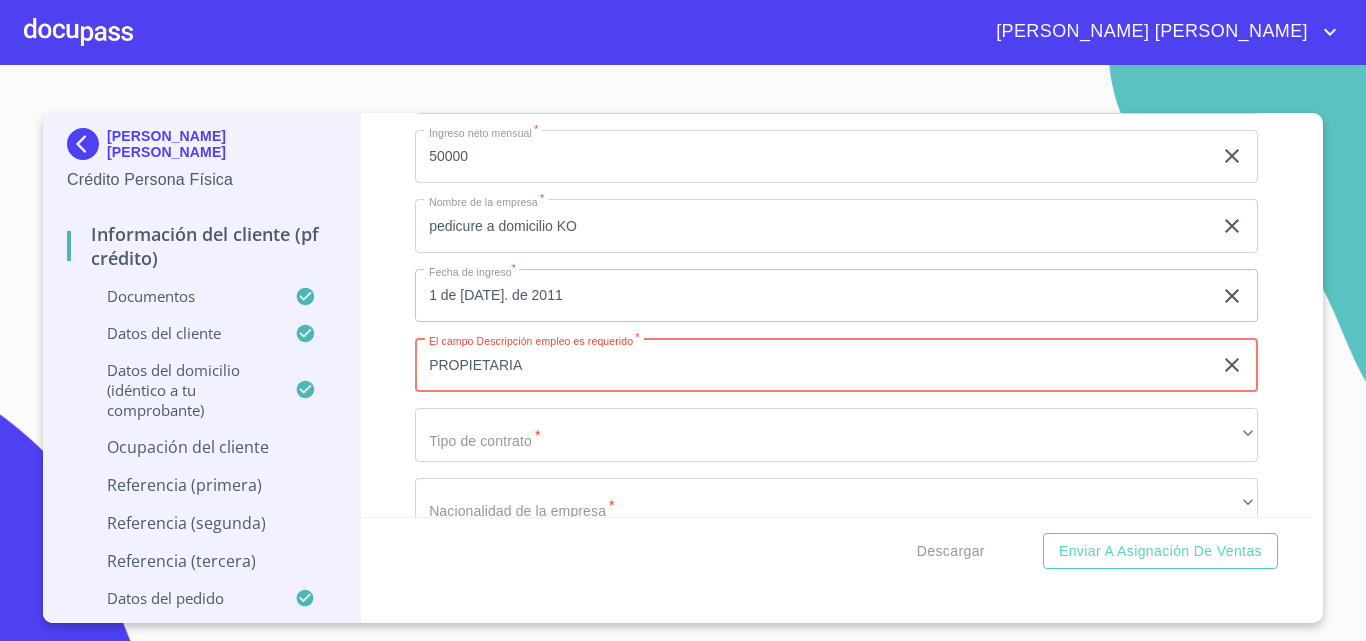 scroll, scrollTop: 7926, scrollLeft: 0, axis: vertical 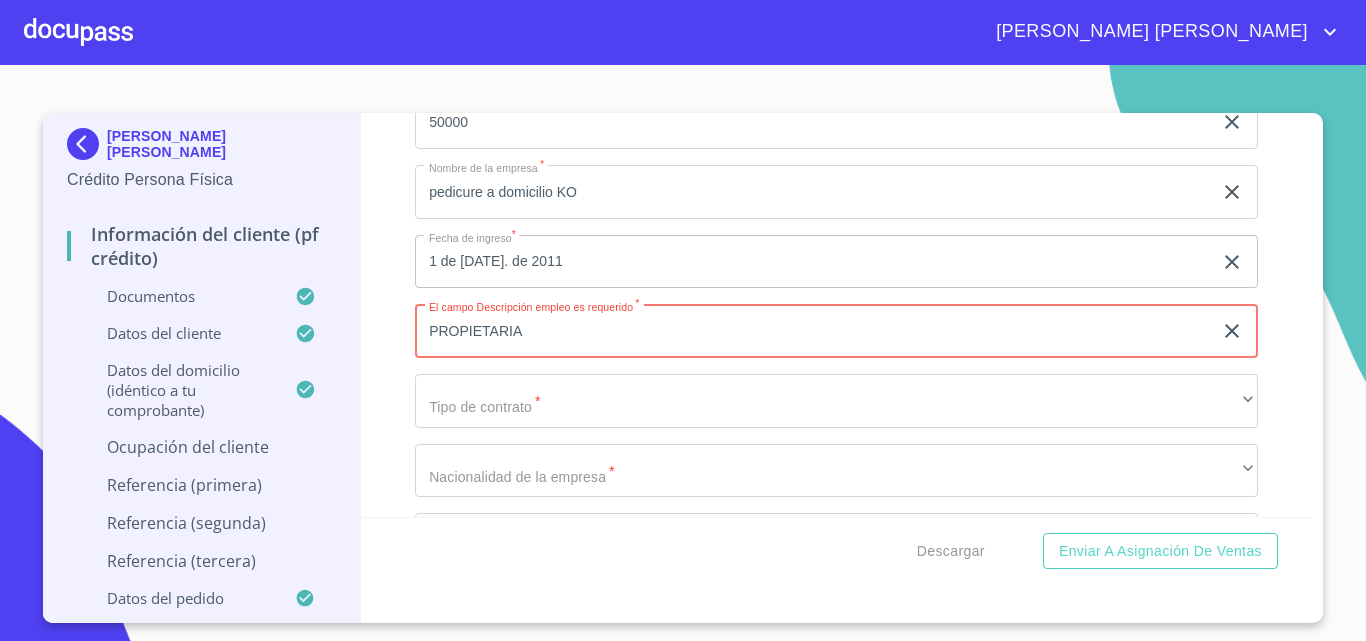 type on "PROPIETARIA" 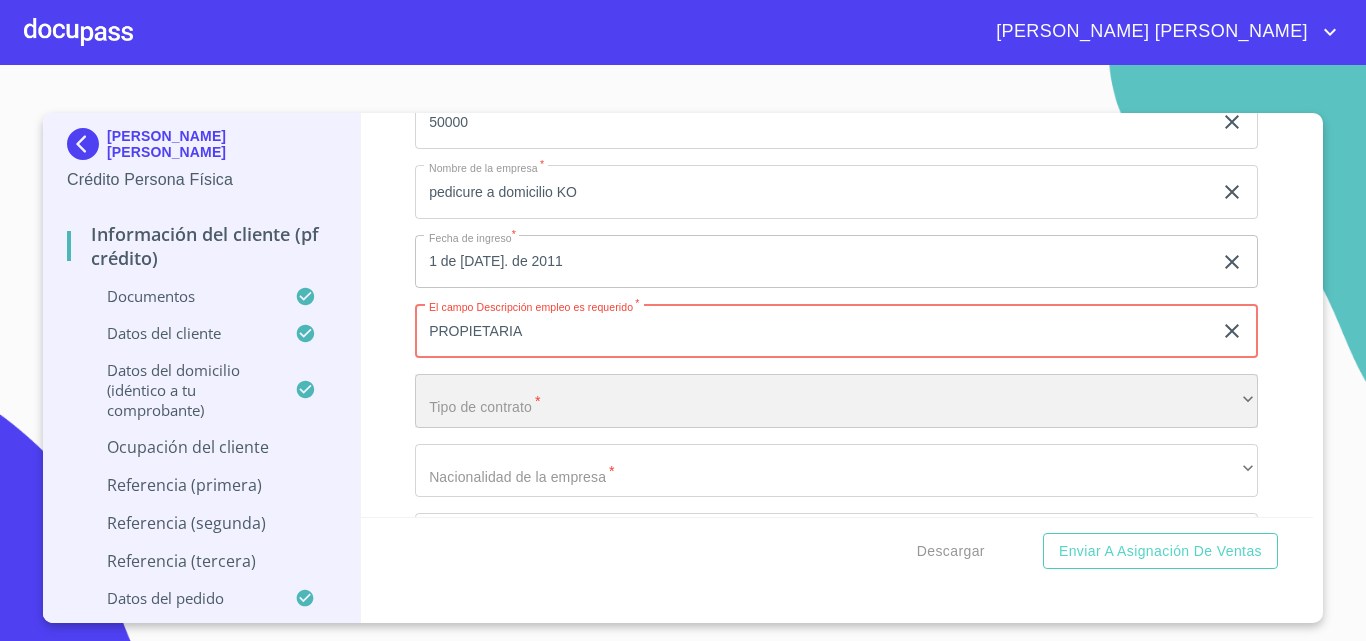 click on "​" at bounding box center (836, 401) 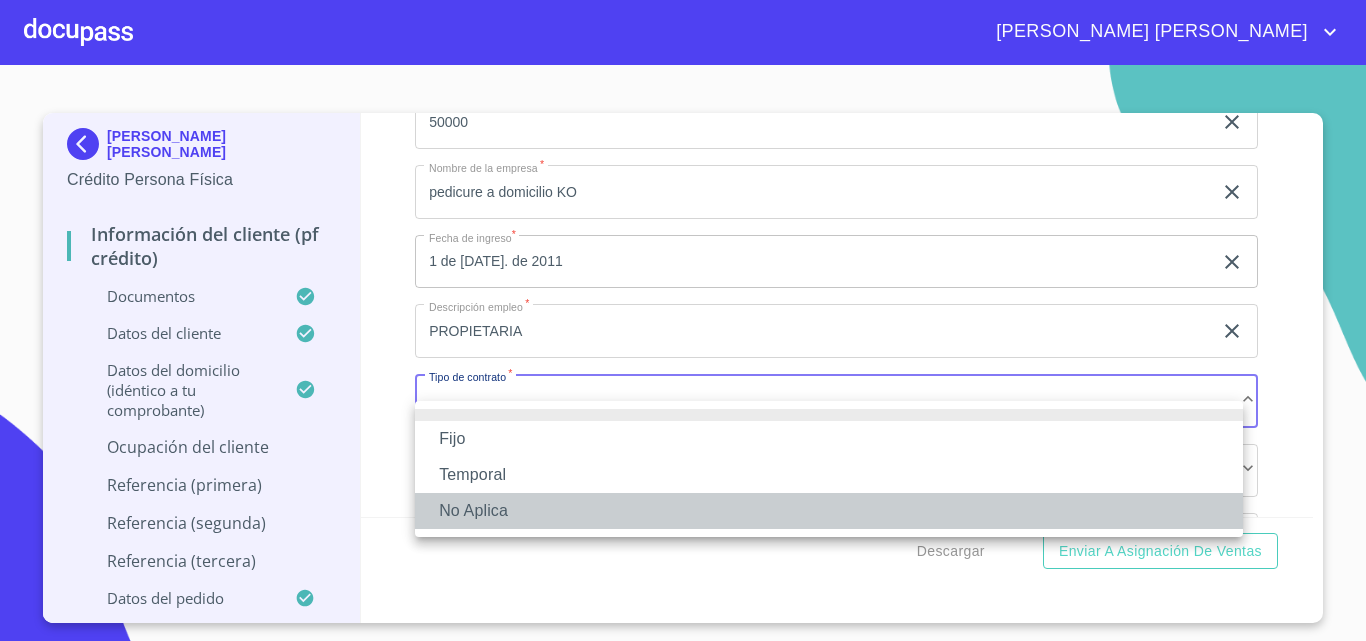 click on "No Aplica" at bounding box center (829, 511) 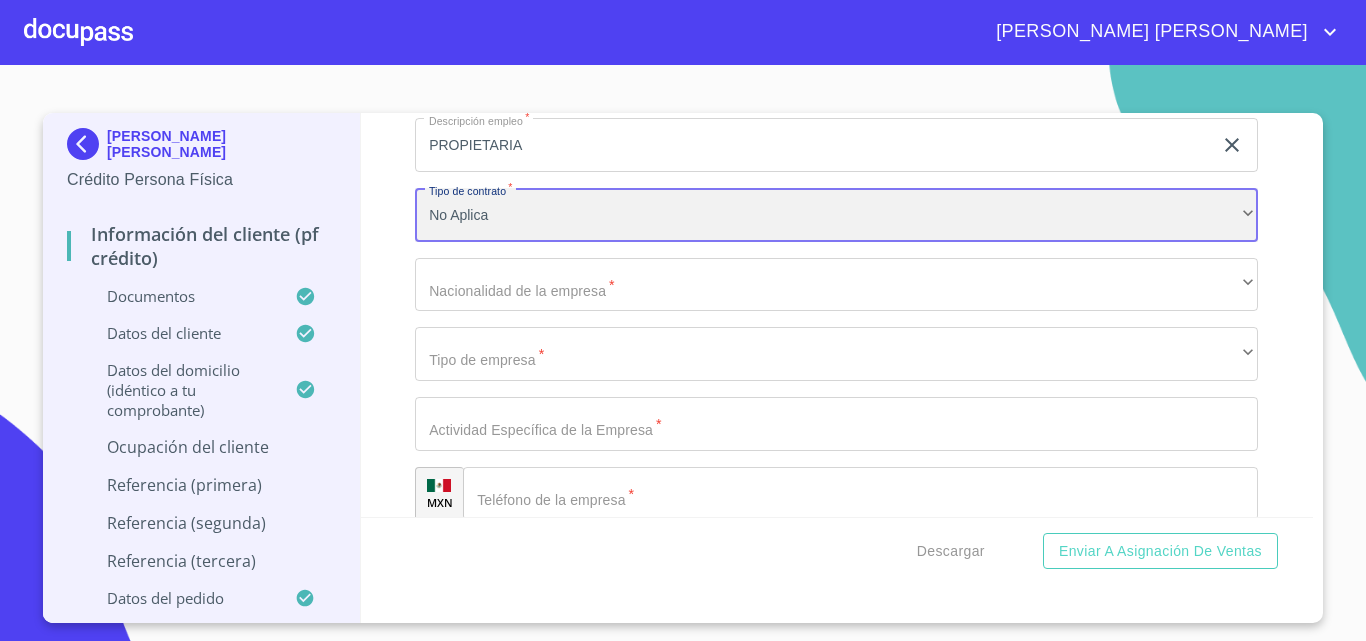 scroll, scrollTop: 8126, scrollLeft: 0, axis: vertical 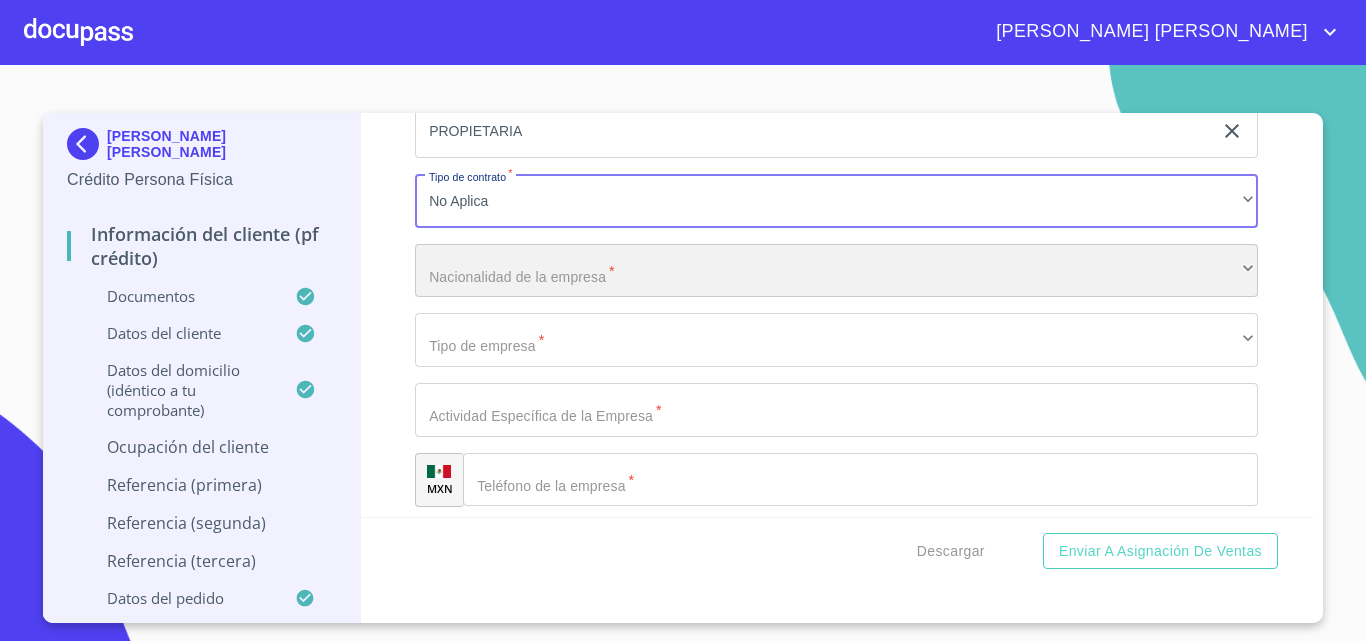 click on "​" at bounding box center (836, 271) 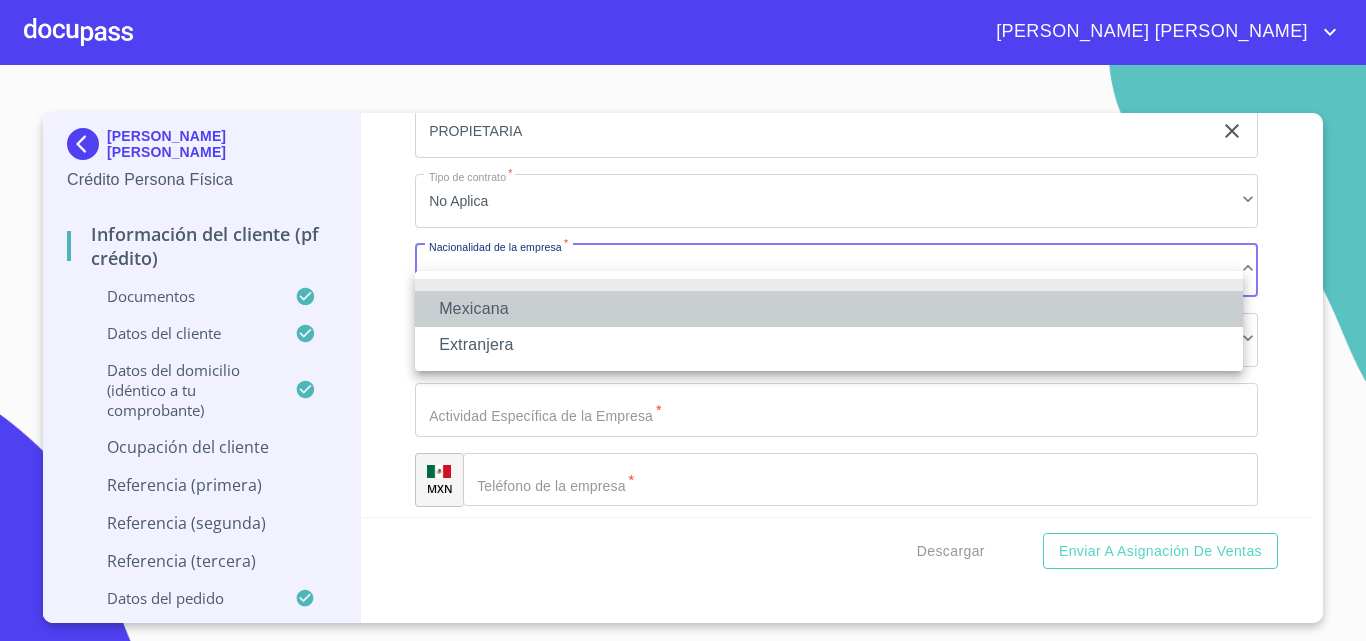 click on "Mexicana" at bounding box center [829, 309] 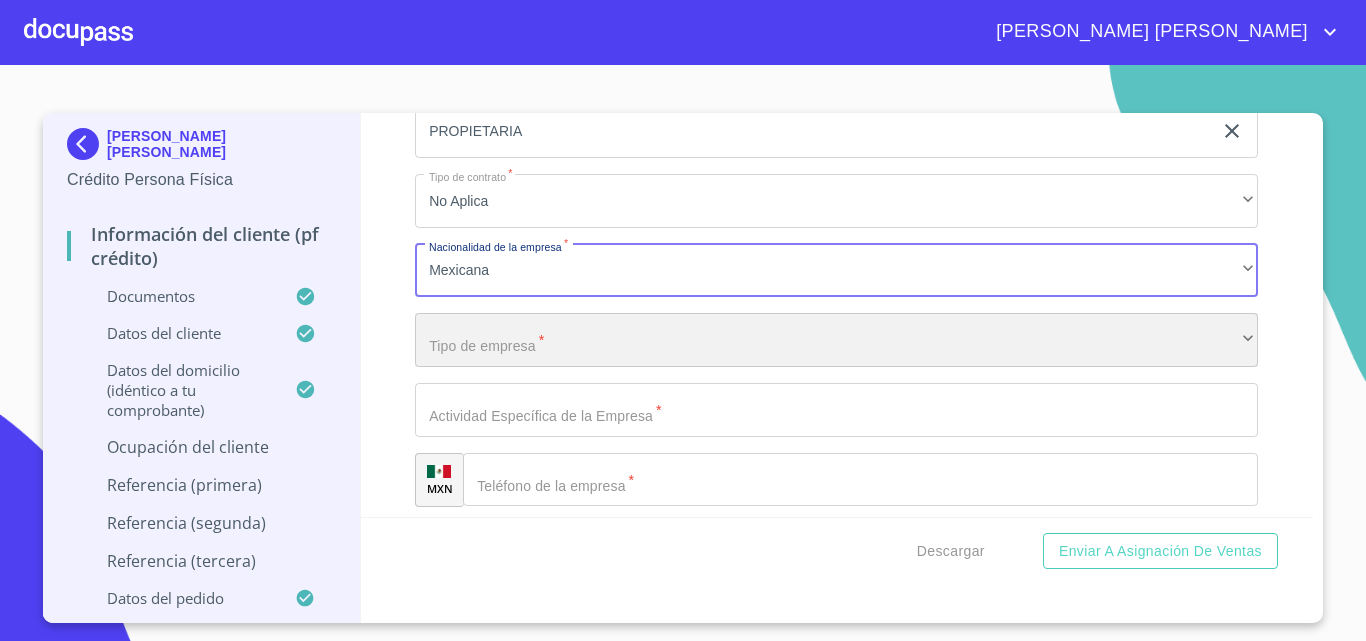 click on "​" at bounding box center (836, 340) 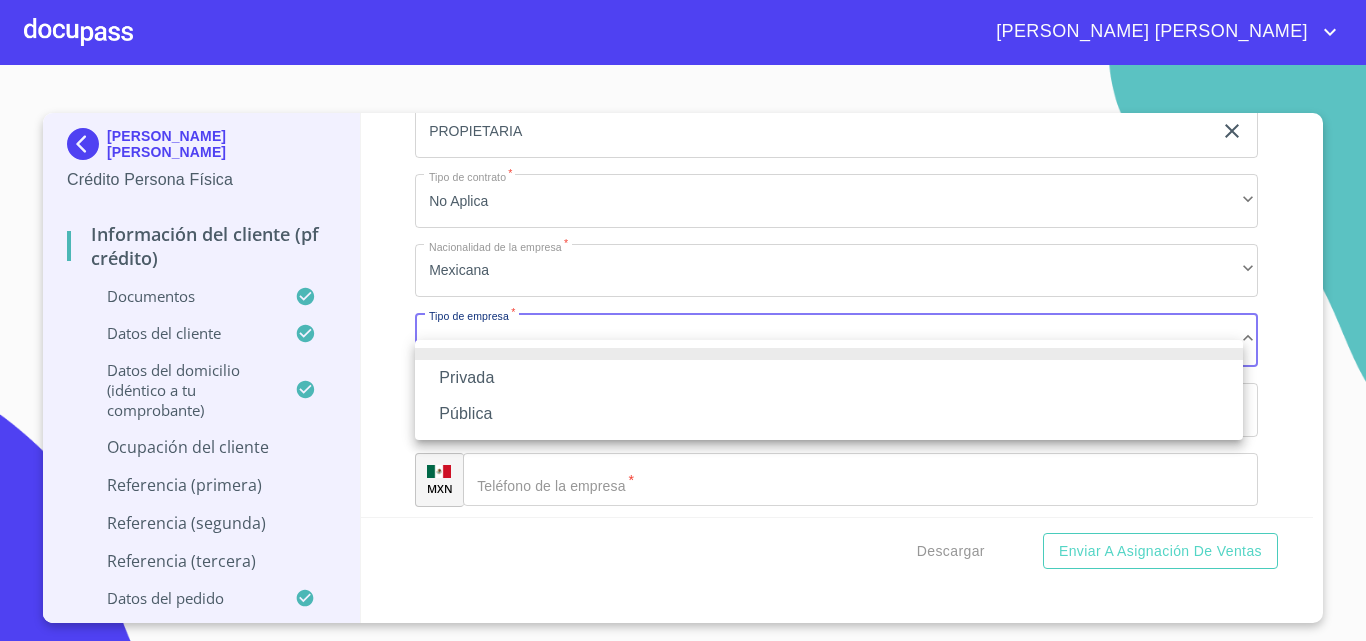 click on "Privada" at bounding box center [829, 378] 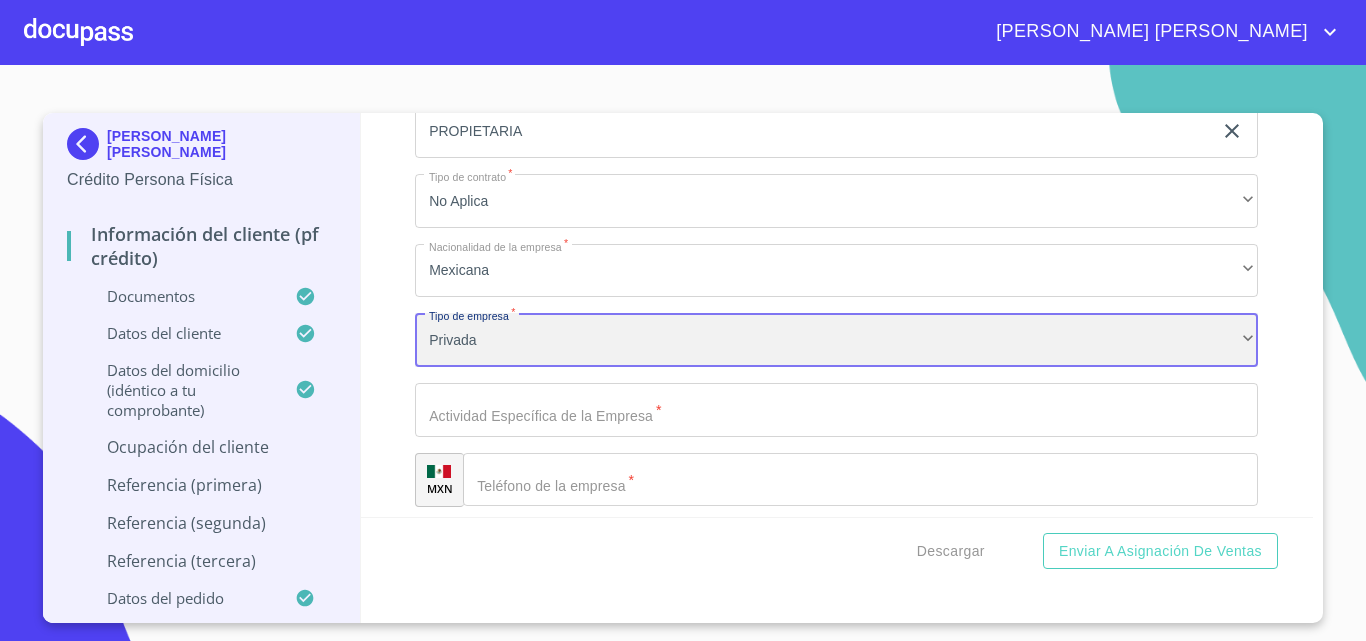scroll, scrollTop: 8326, scrollLeft: 0, axis: vertical 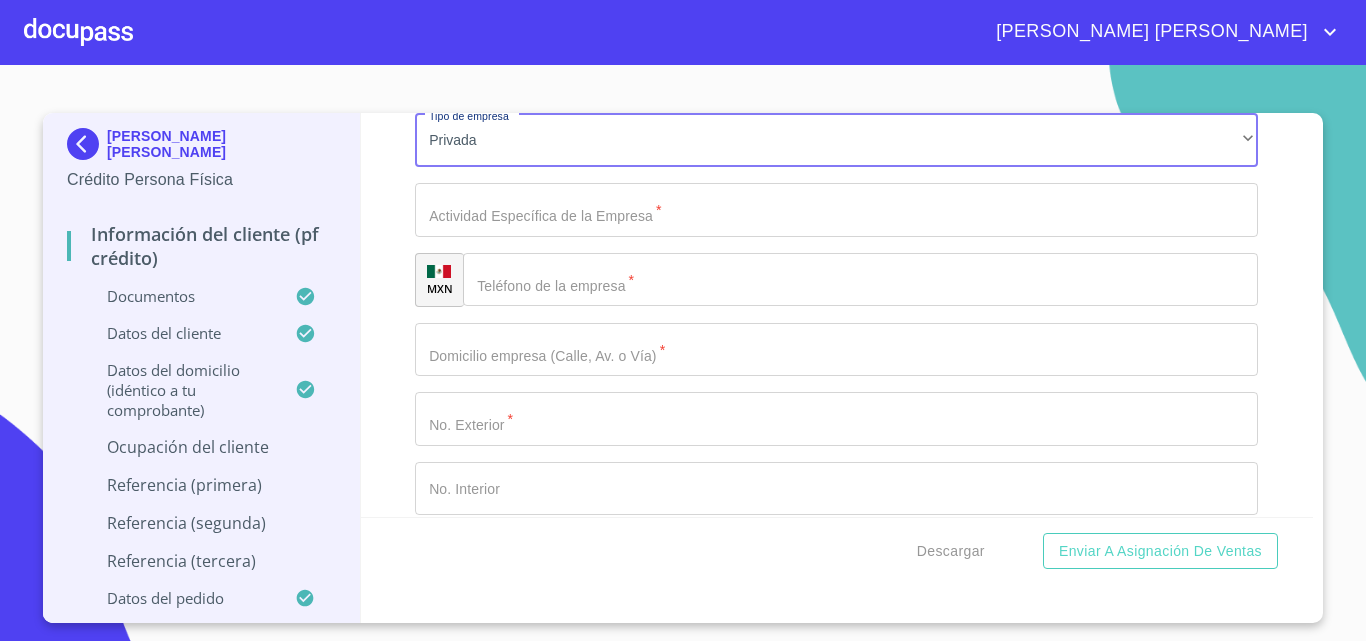 click on "Documento de identificación   *" at bounding box center [813, -2398] 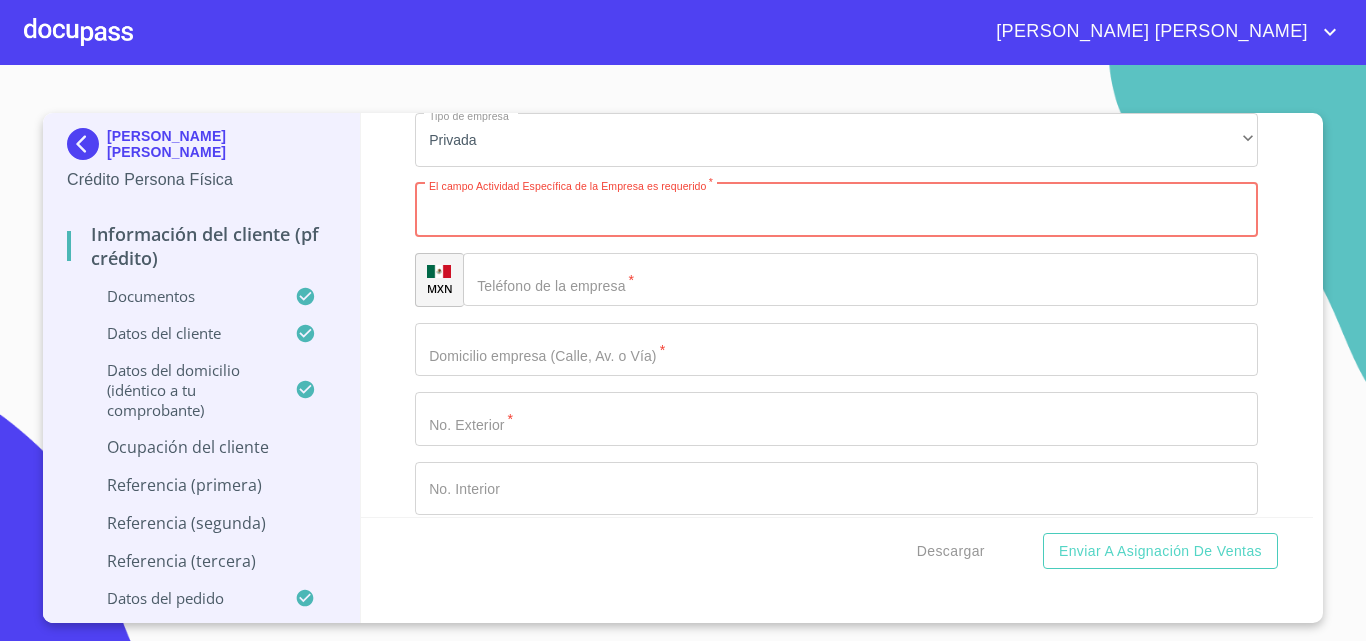 paste on "servicio de Pedicure Spa en [GEOGRAPHIC_DATA]" 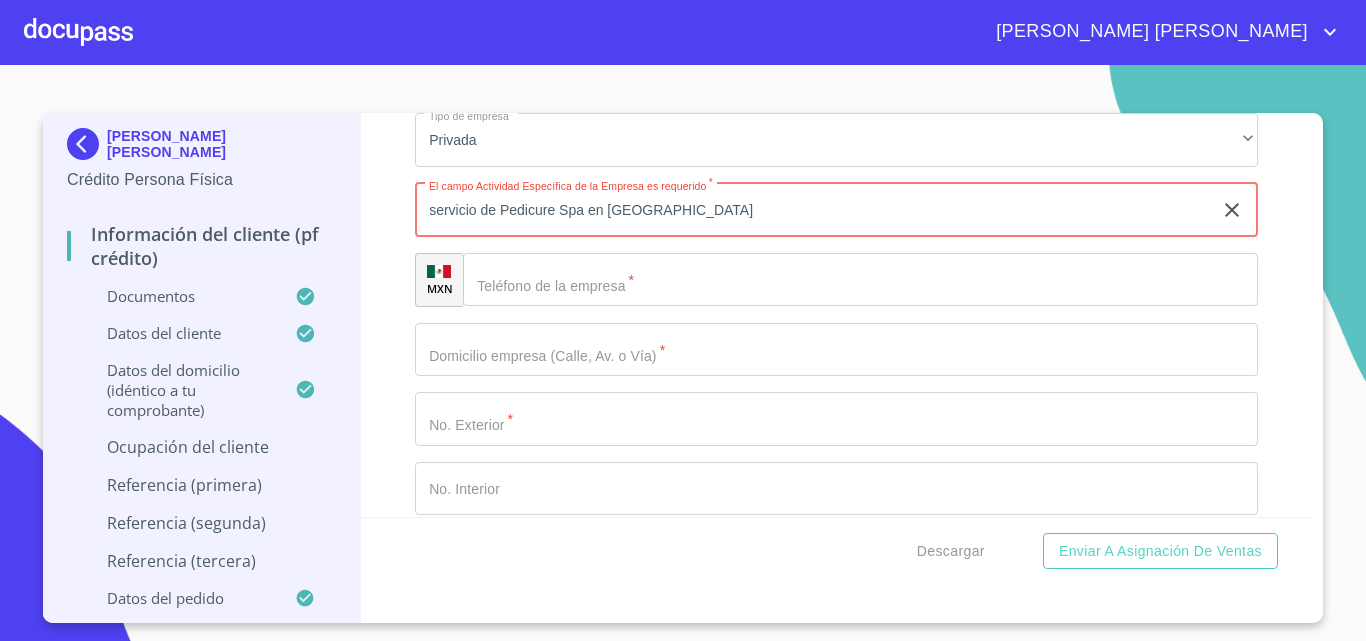 type on "servicio de Pedicure Spa en [GEOGRAPHIC_DATA]" 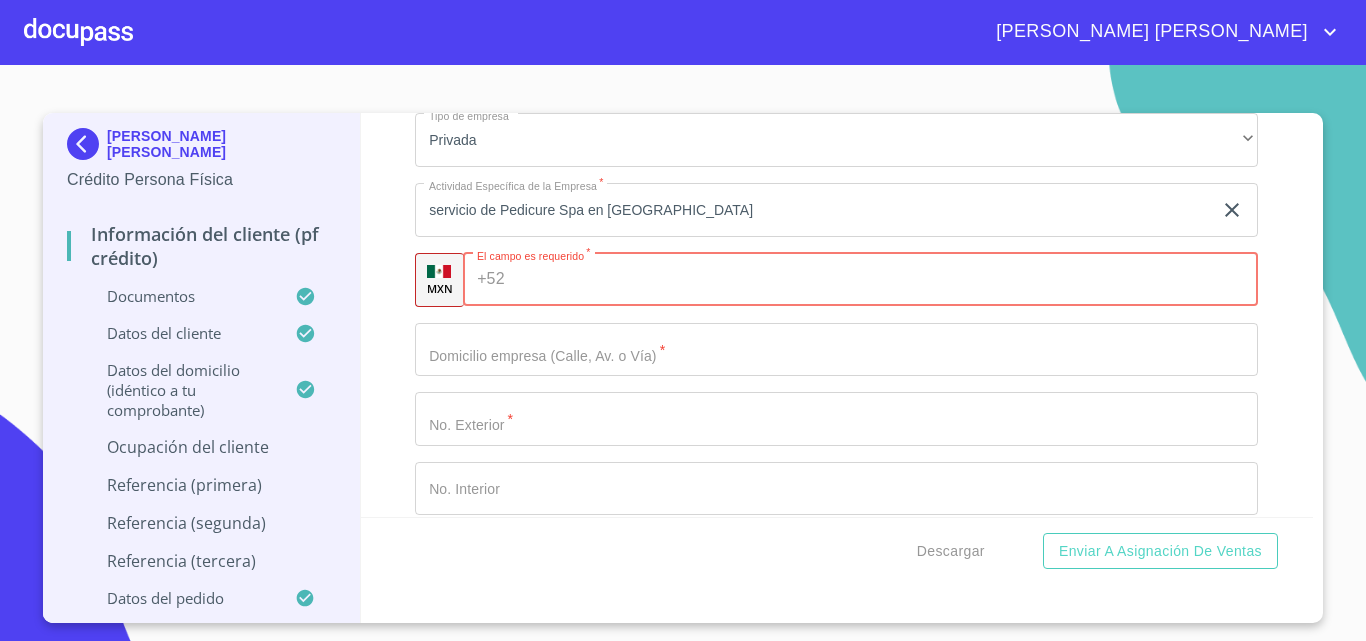 paste on "[PHONE_NUMBER]" 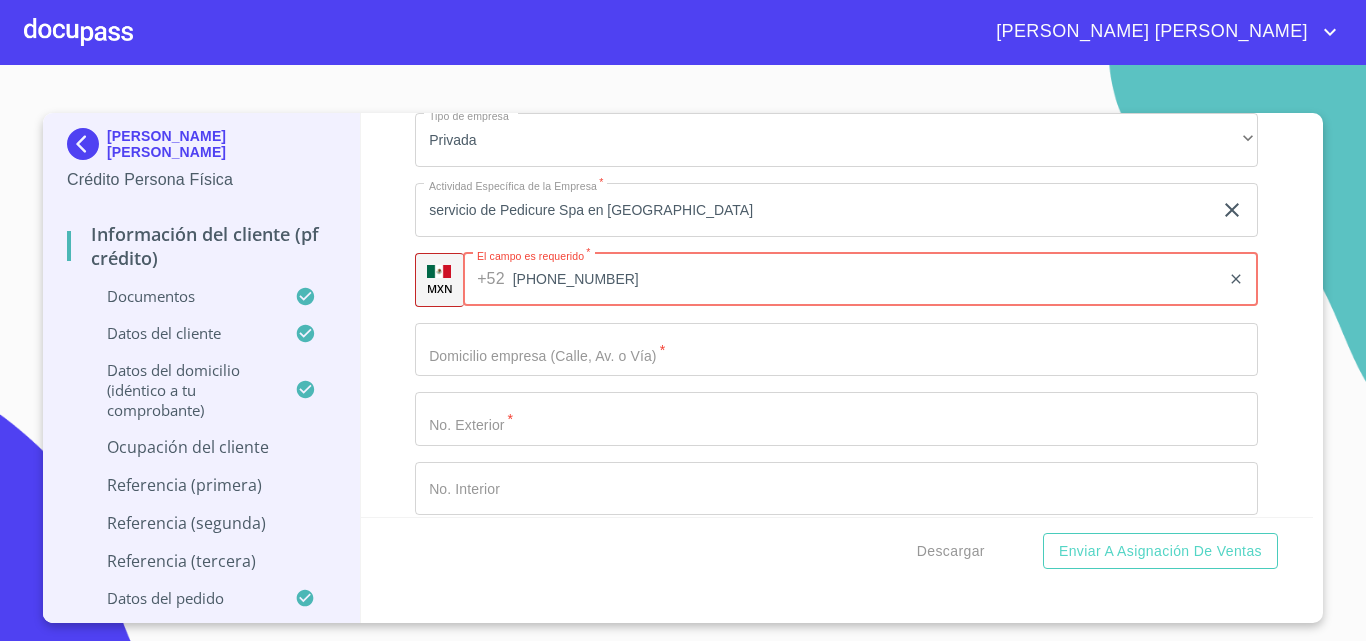 type on "[PHONE_NUMBER]" 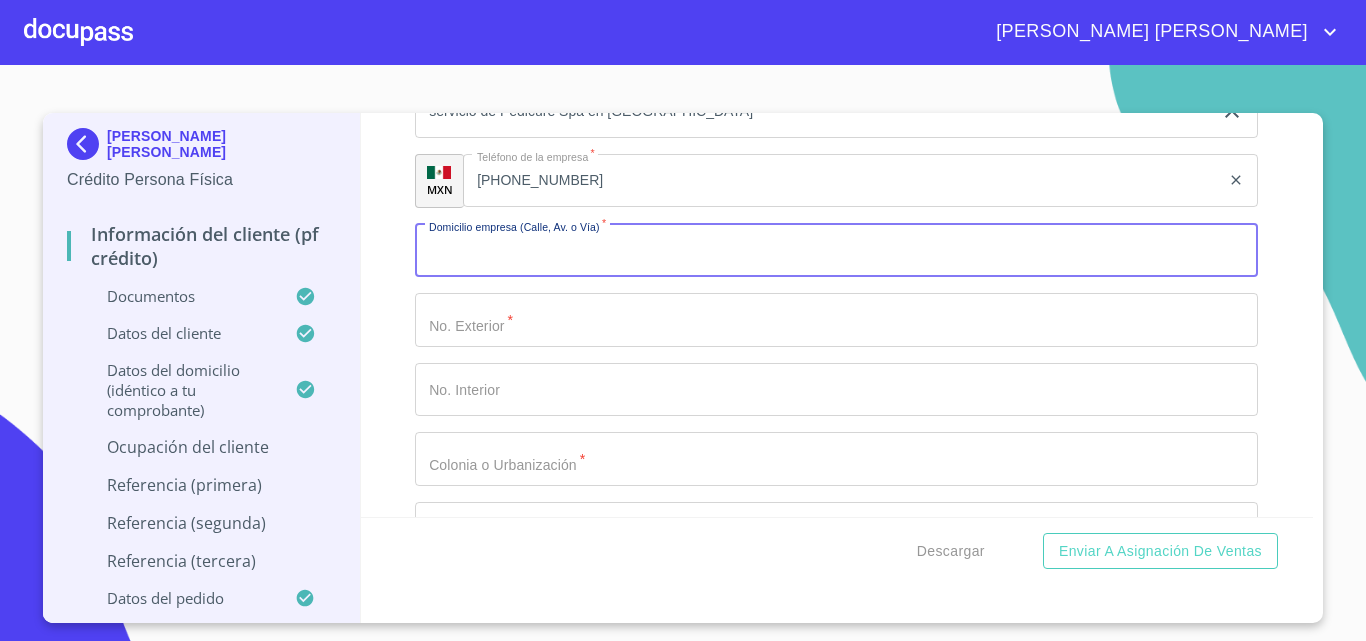 scroll, scrollTop: 8426, scrollLeft: 0, axis: vertical 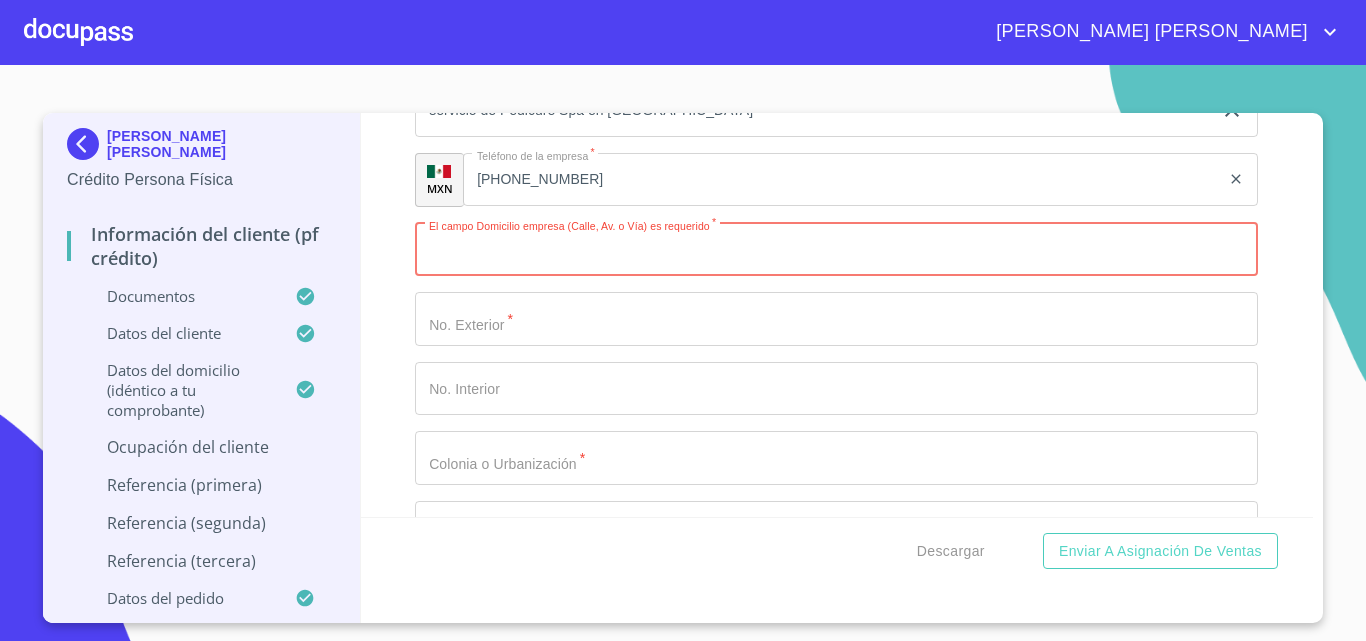 paste on "PROL 5 [PERSON_NAME] 18 4" 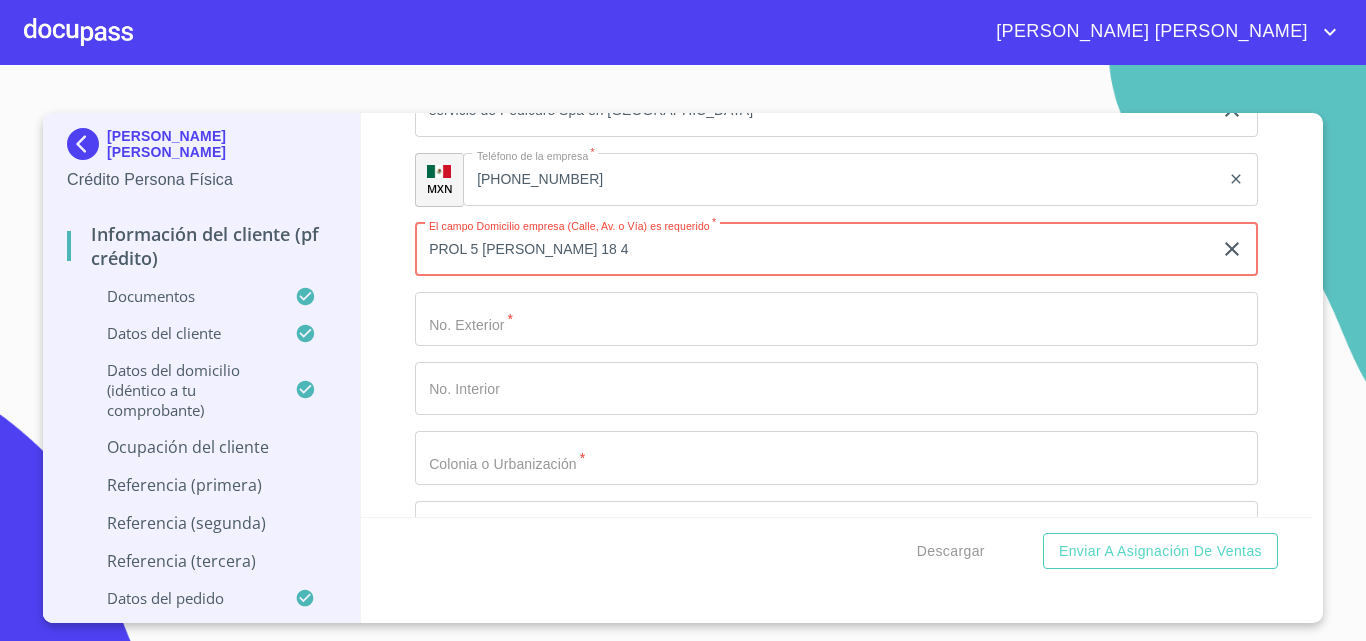 type on "PROL 5 [PERSON_NAME] 18 4" 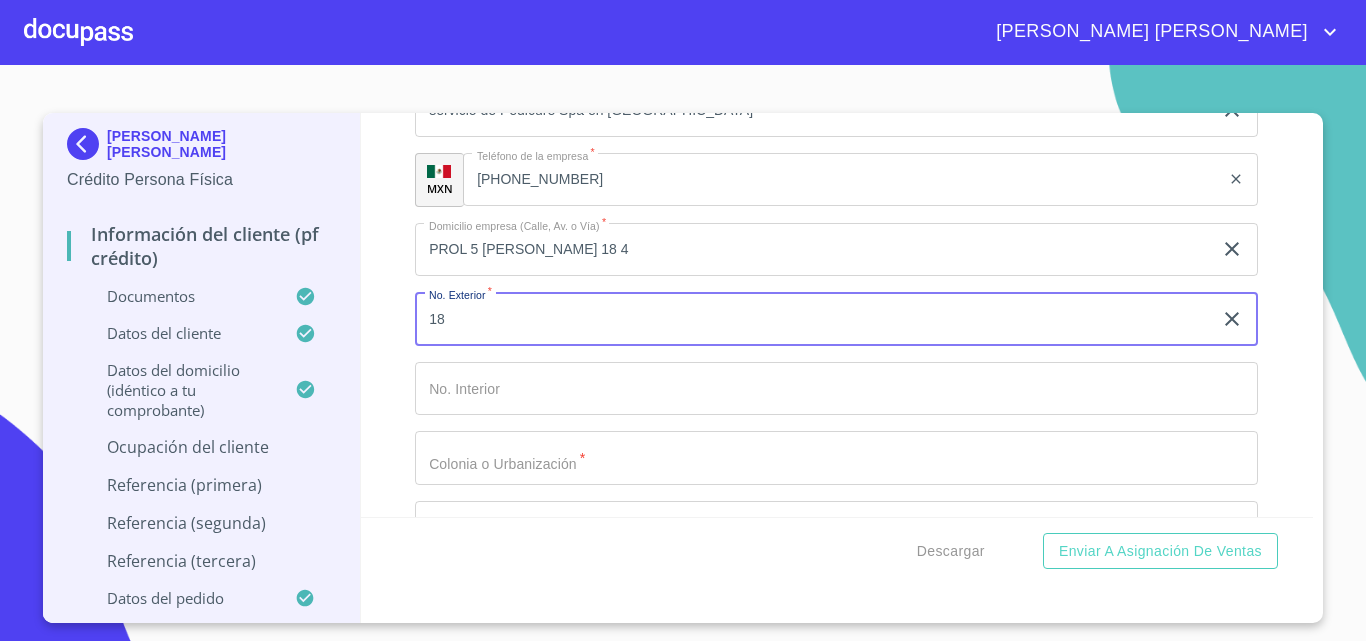 type on "18" 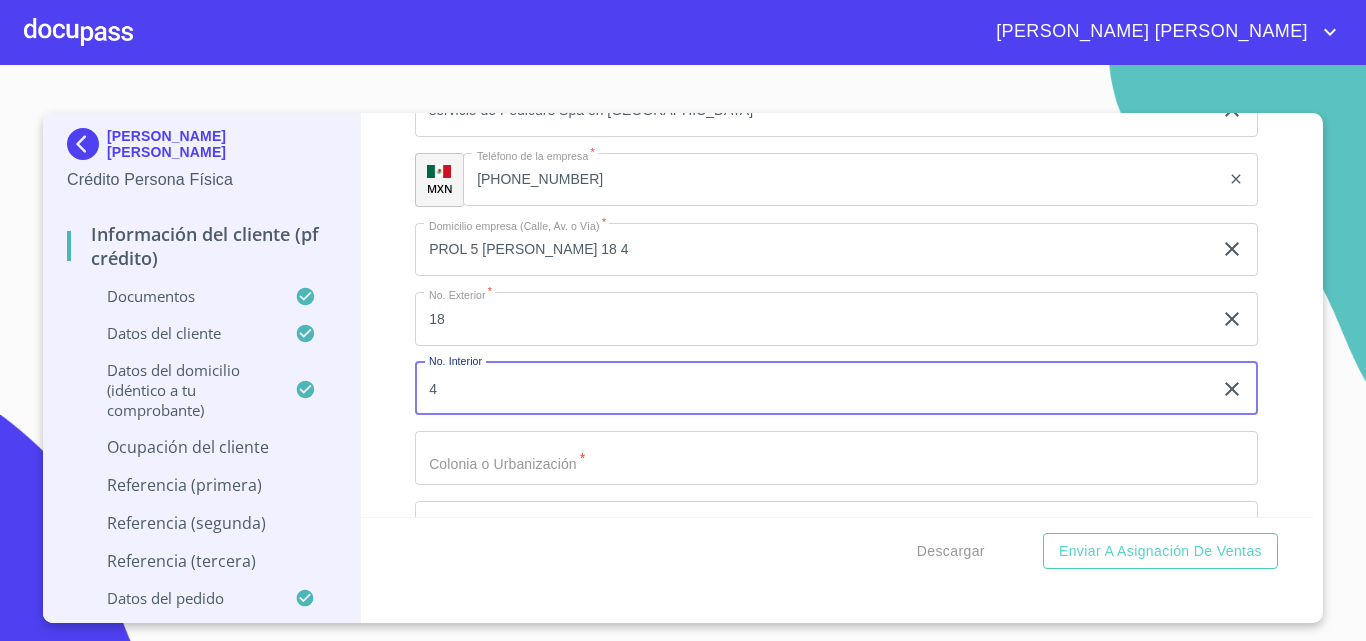 type on "4" 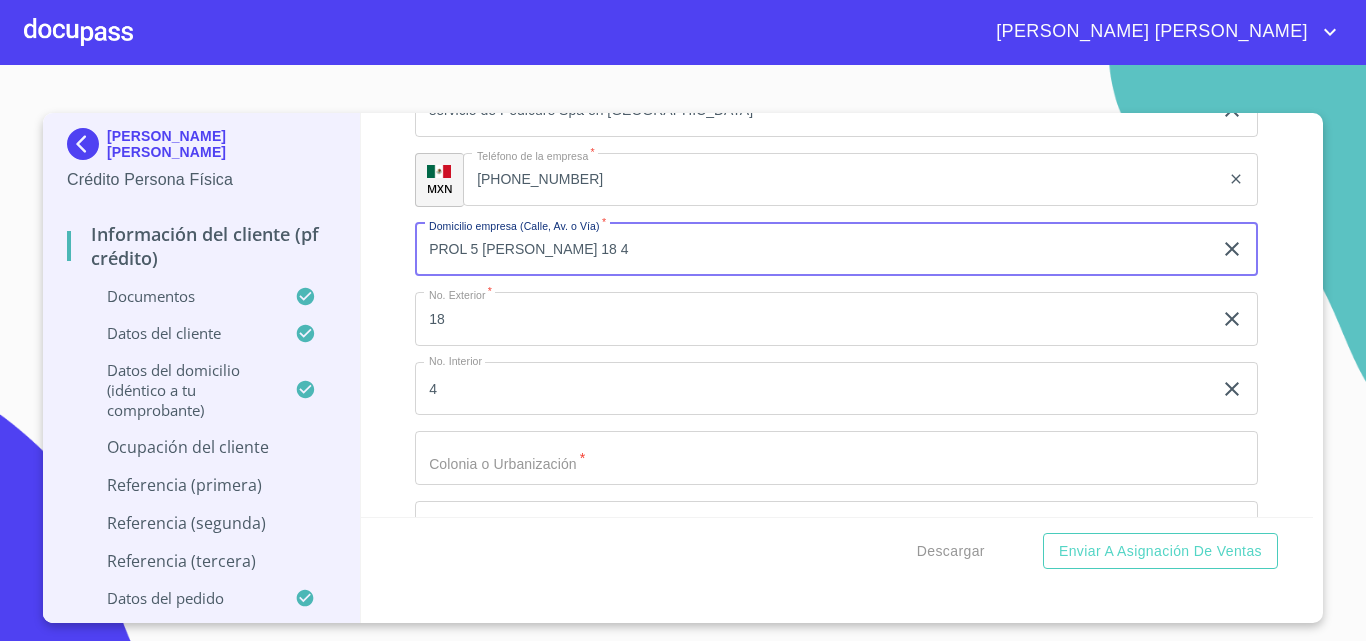 drag, startPoint x: 611, startPoint y: 282, endPoint x: 547, endPoint y: 272, distance: 64.77654 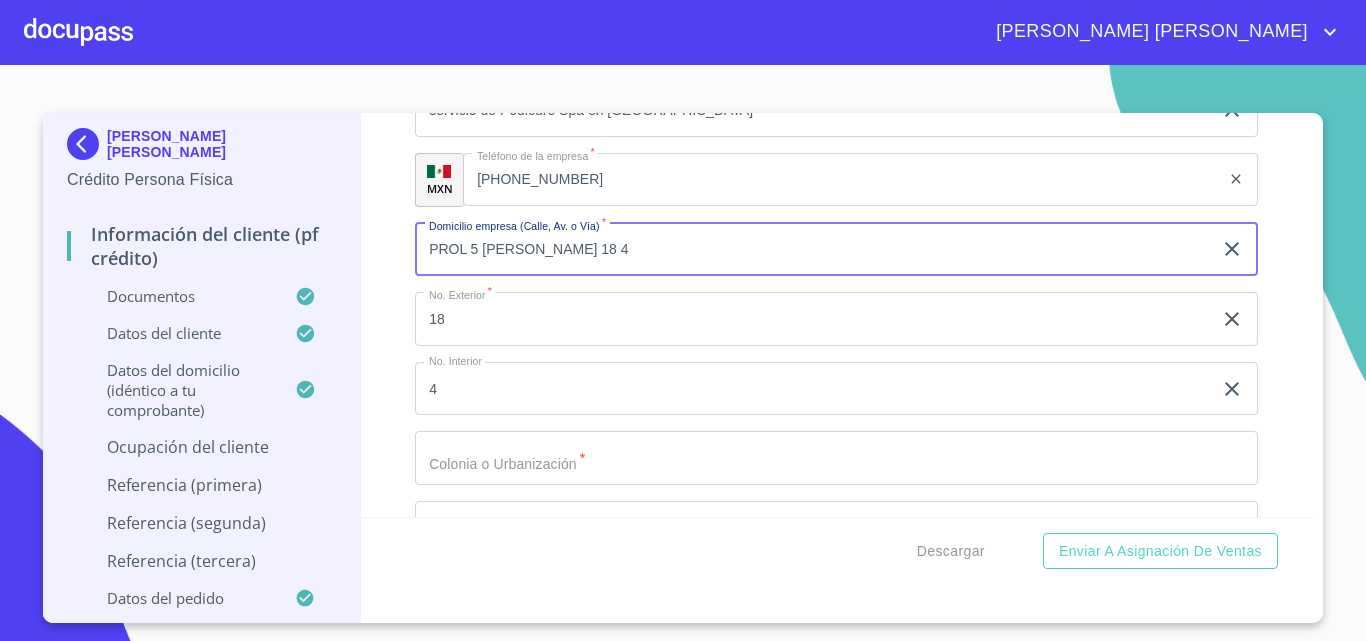 click on "PROL 5 [PERSON_NAME] 18 4" at bounding box center (813, 250) 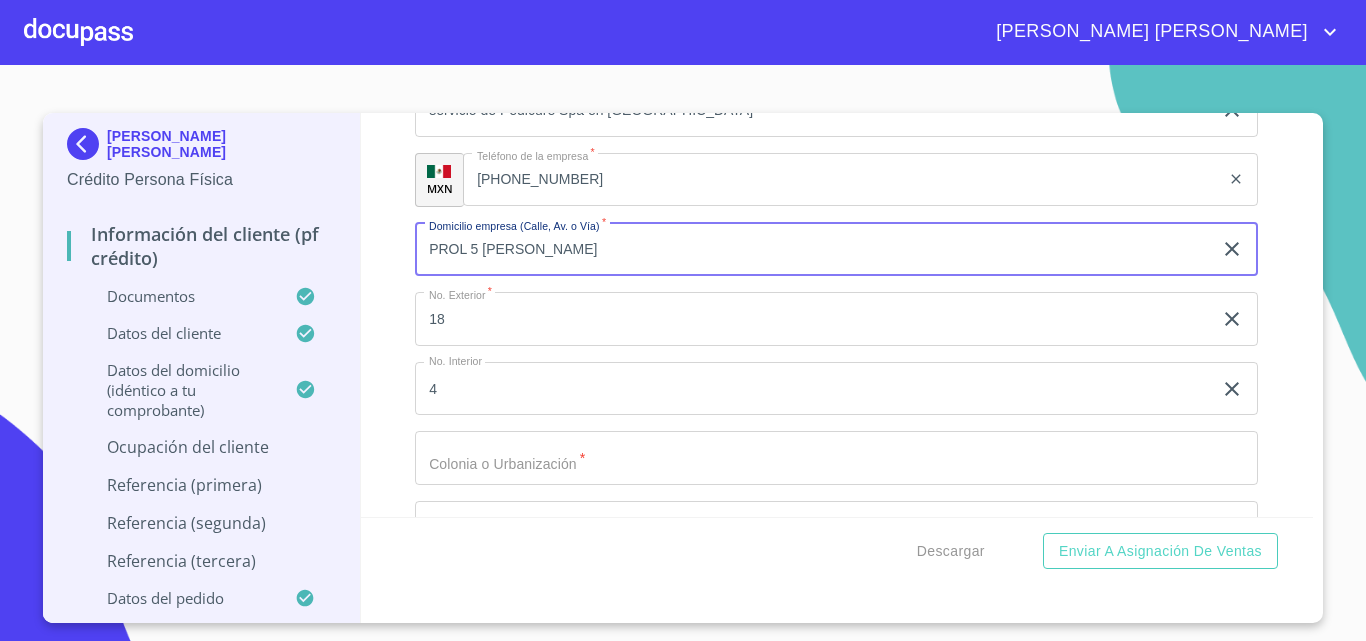 scroll, scrollTop: 8526, scrollLeft: 0, axis: vertical 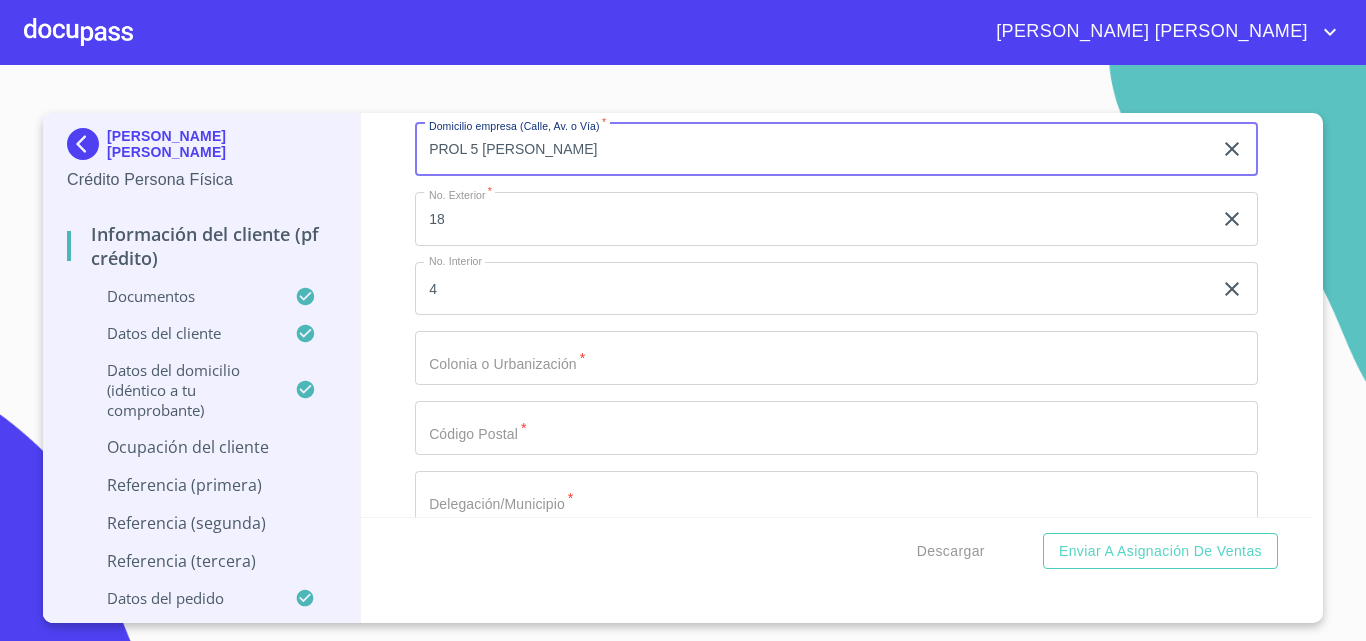 type on "PROL 5 [PERSON_NAME]" 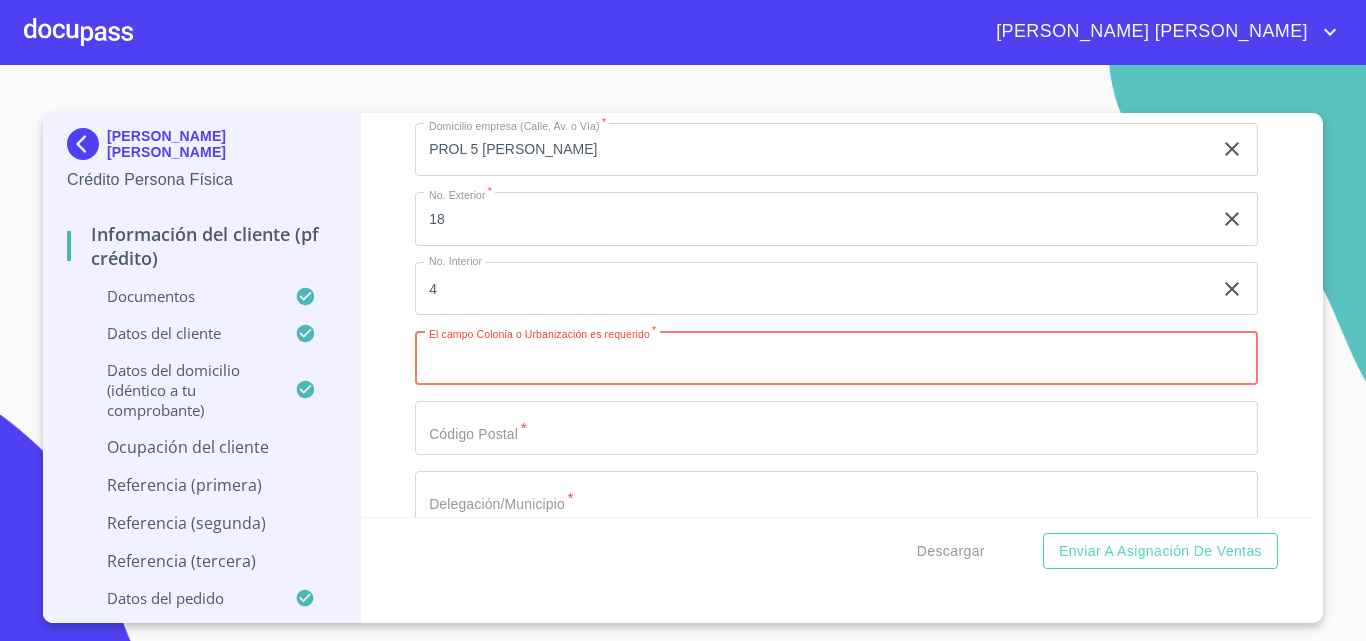 paste on "SANTA [PERSON_NAME]" 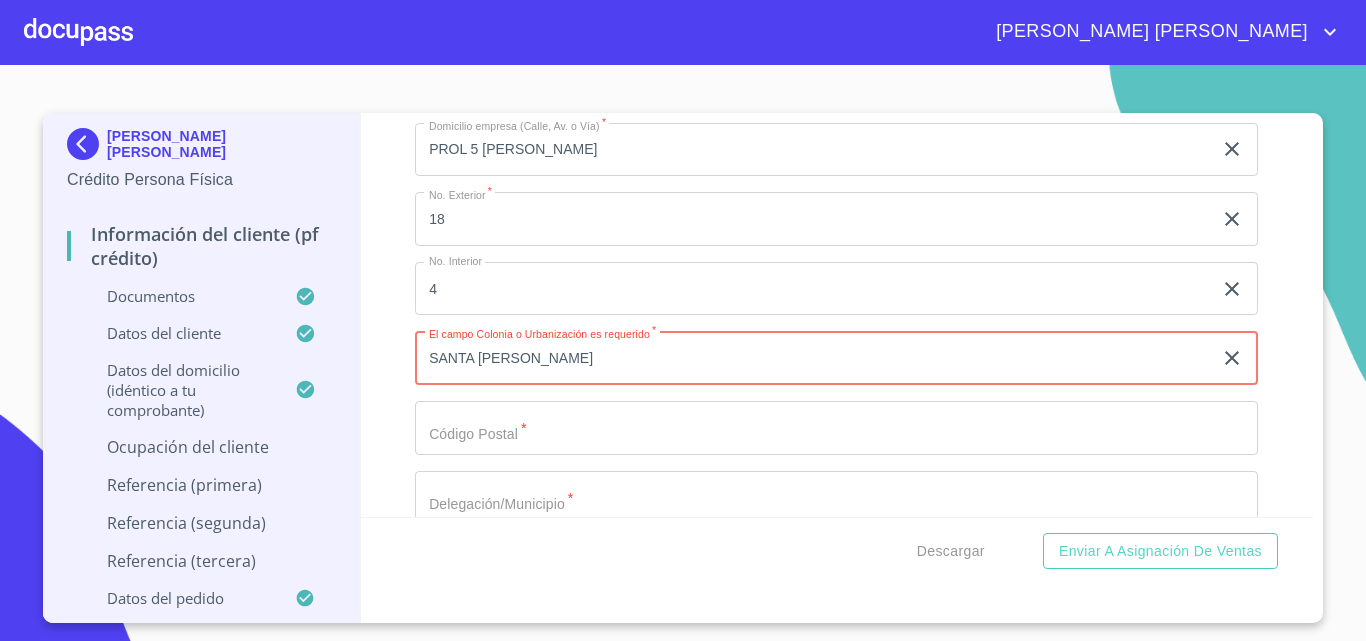 type on "SANTA [PERSON_NAME]" 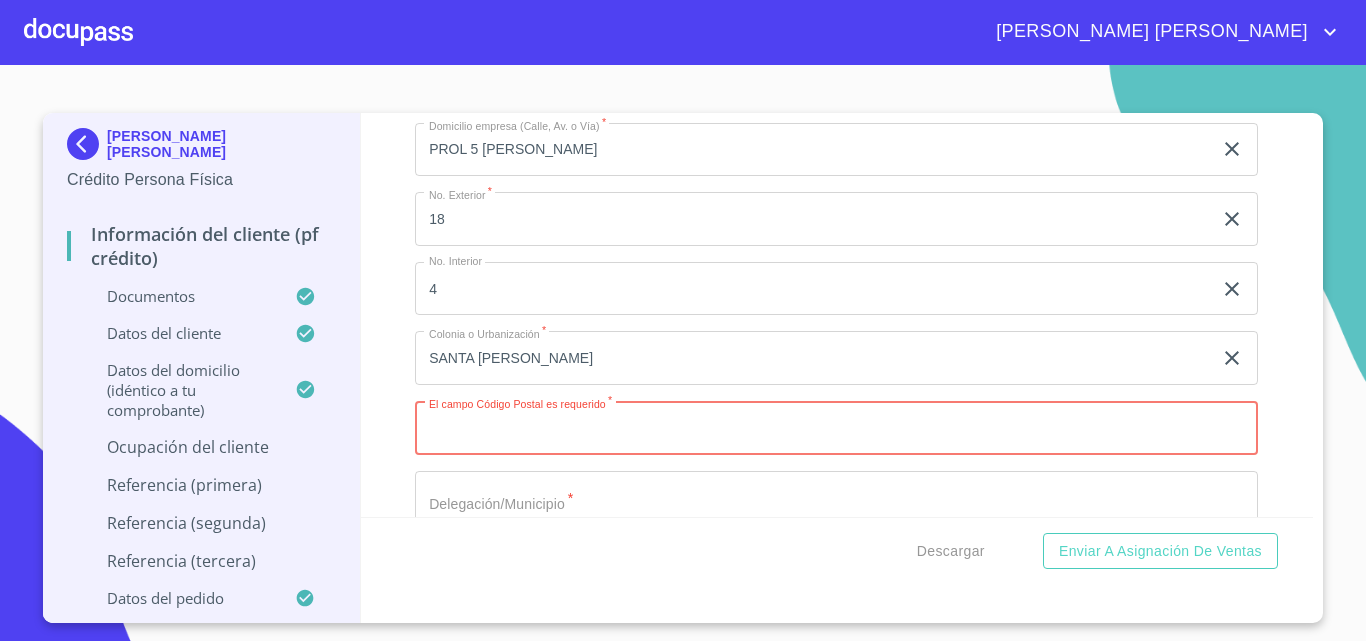 paste on "5600" 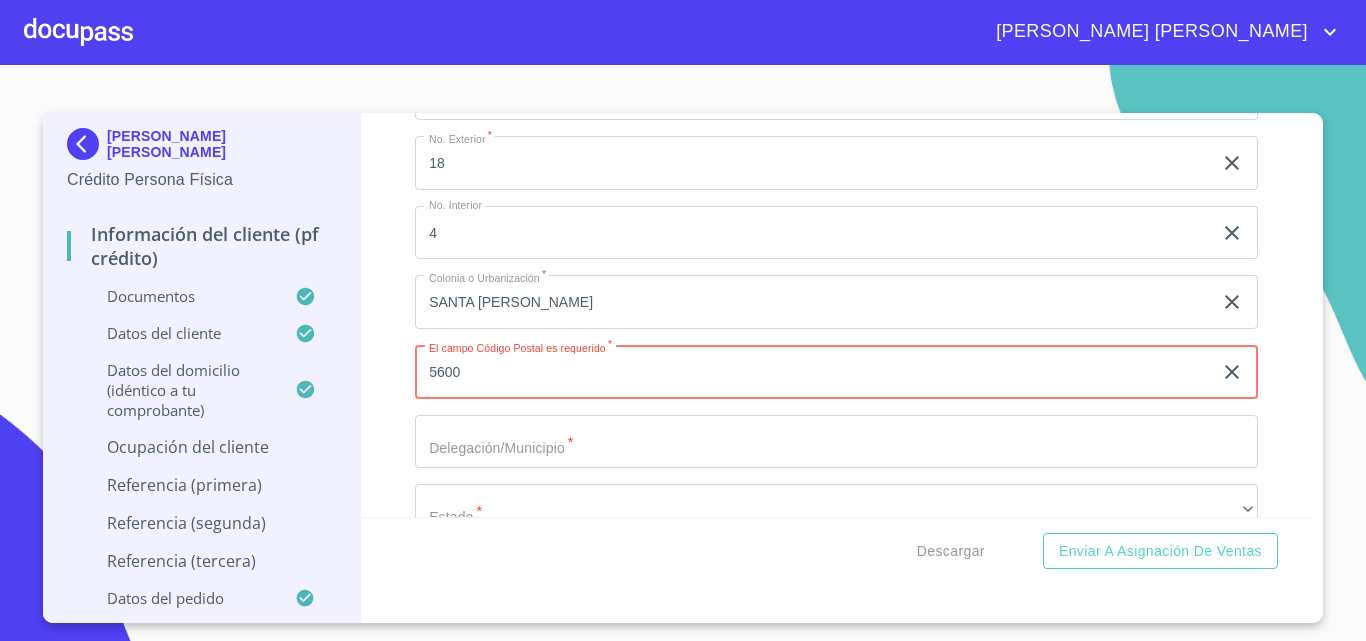 scroll, scrollTop: 8626, scrollLeft: 0, axis: vertical 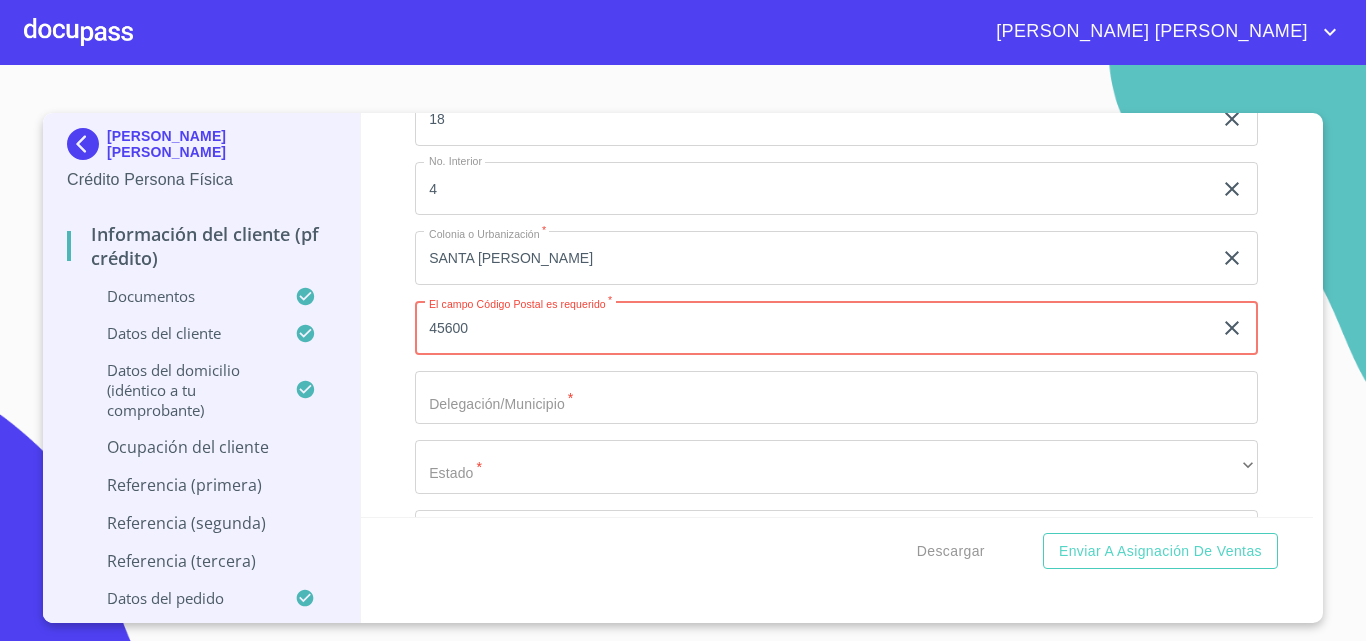 type on "45600" 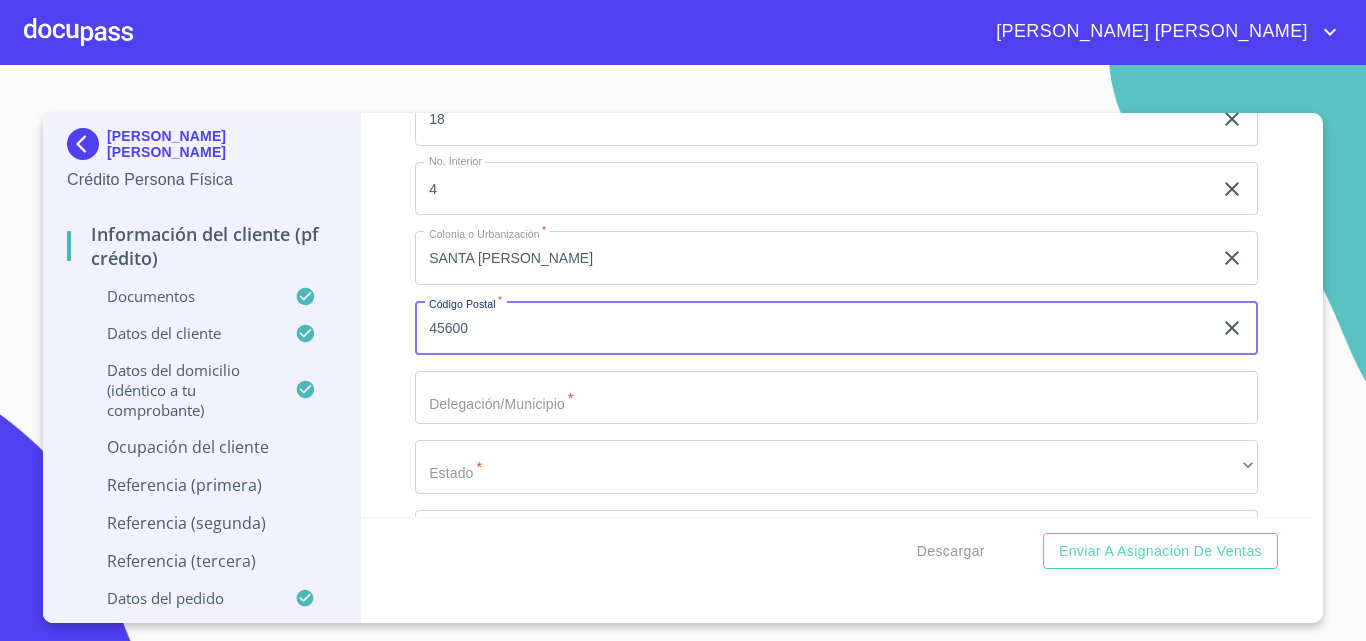 click on "Documento de identificación   *" at bounding box center [813, -2698] 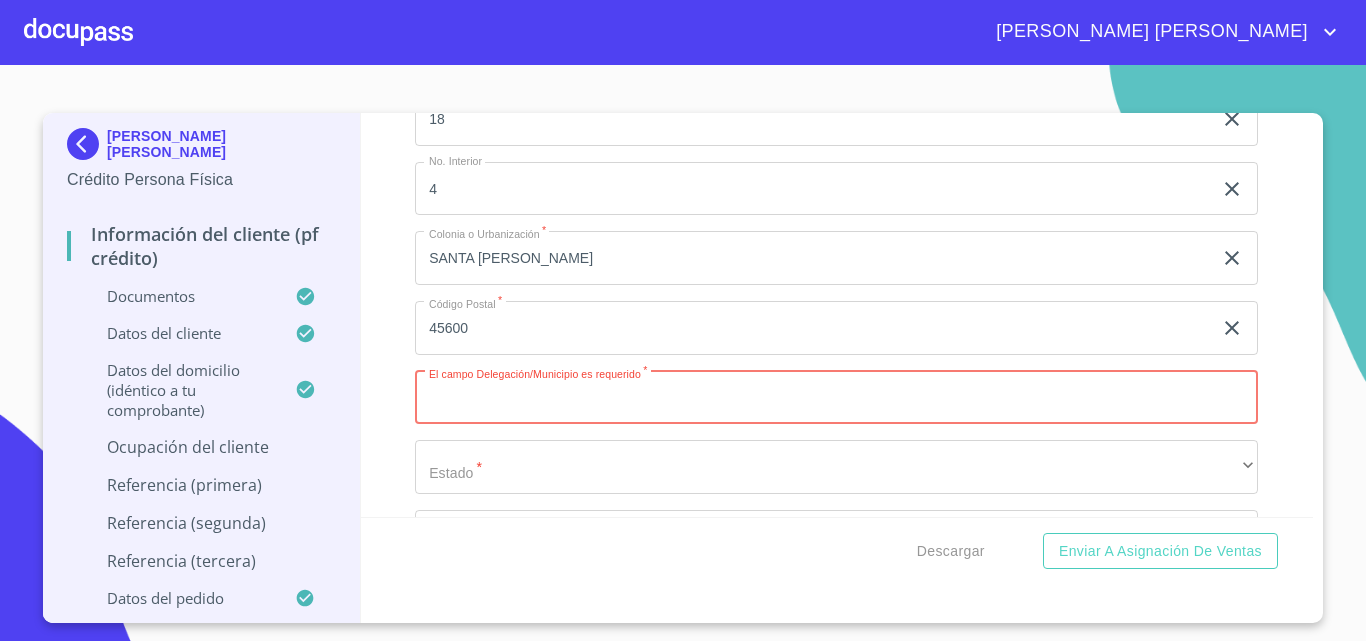 paste on "SAN [PERSON_NAME] TLAQUEPAQUE" 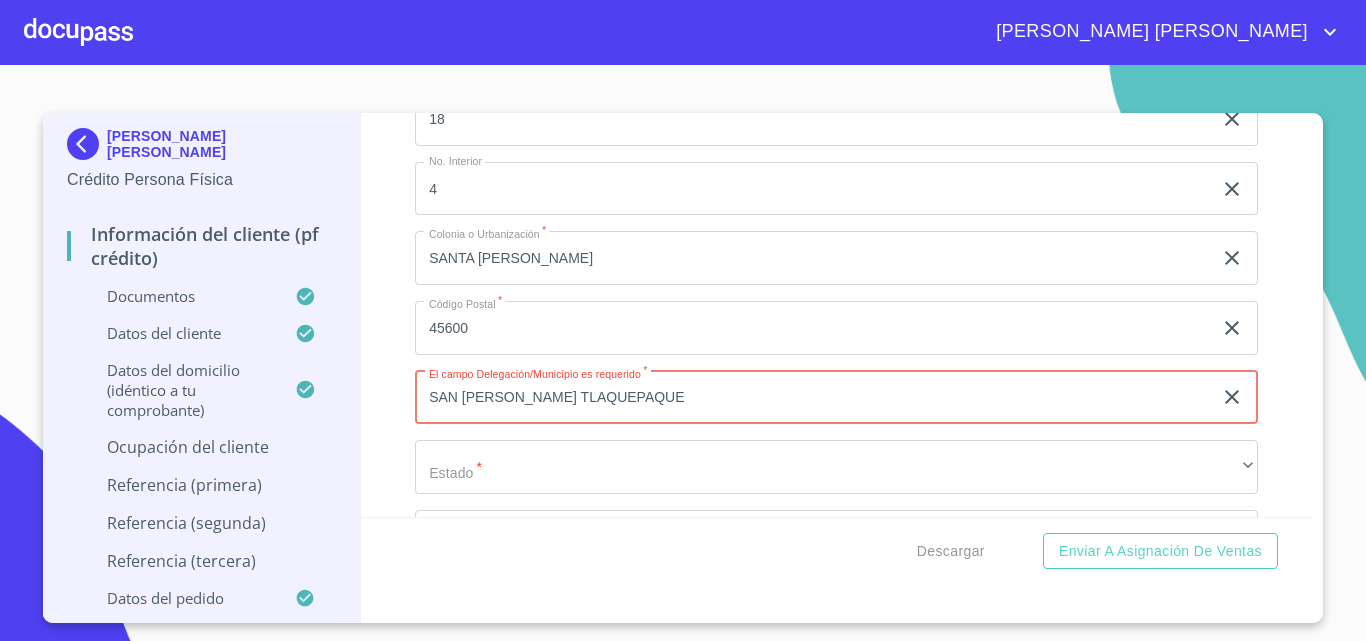 scroll, scrollTop: 8826, scrollLeft: 0, axis: vertical 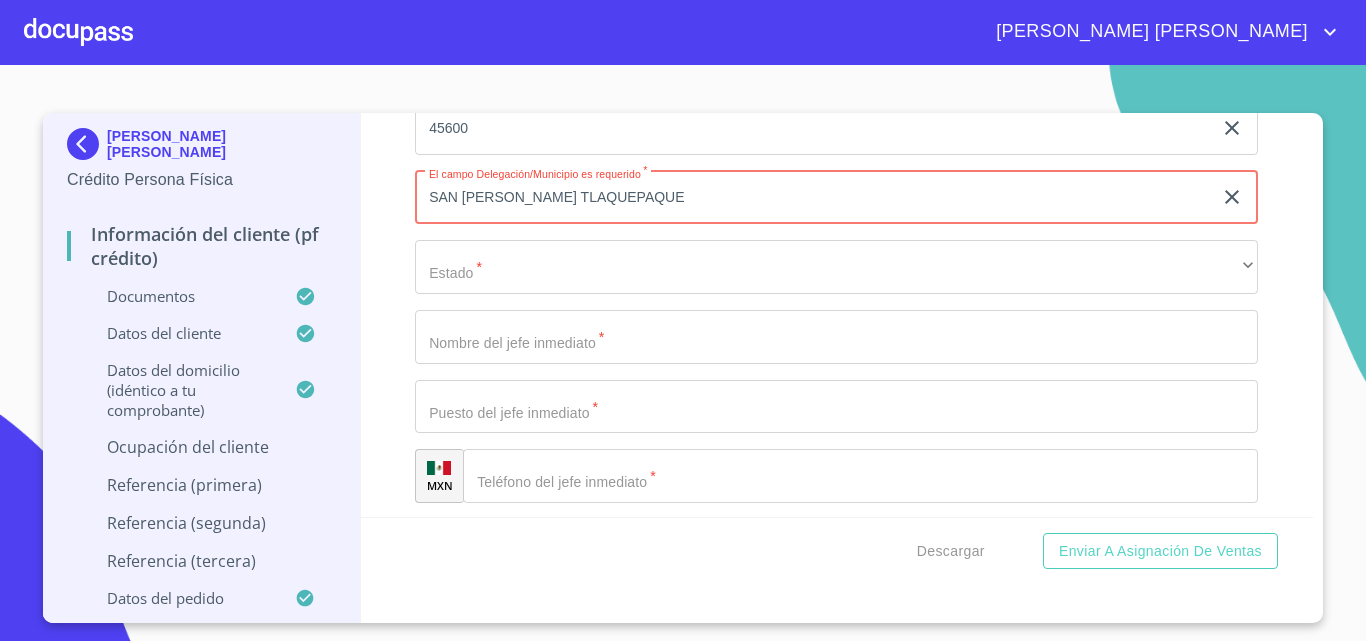type on "SAN [PERSON_NAME] TLAQUEPAQUE" 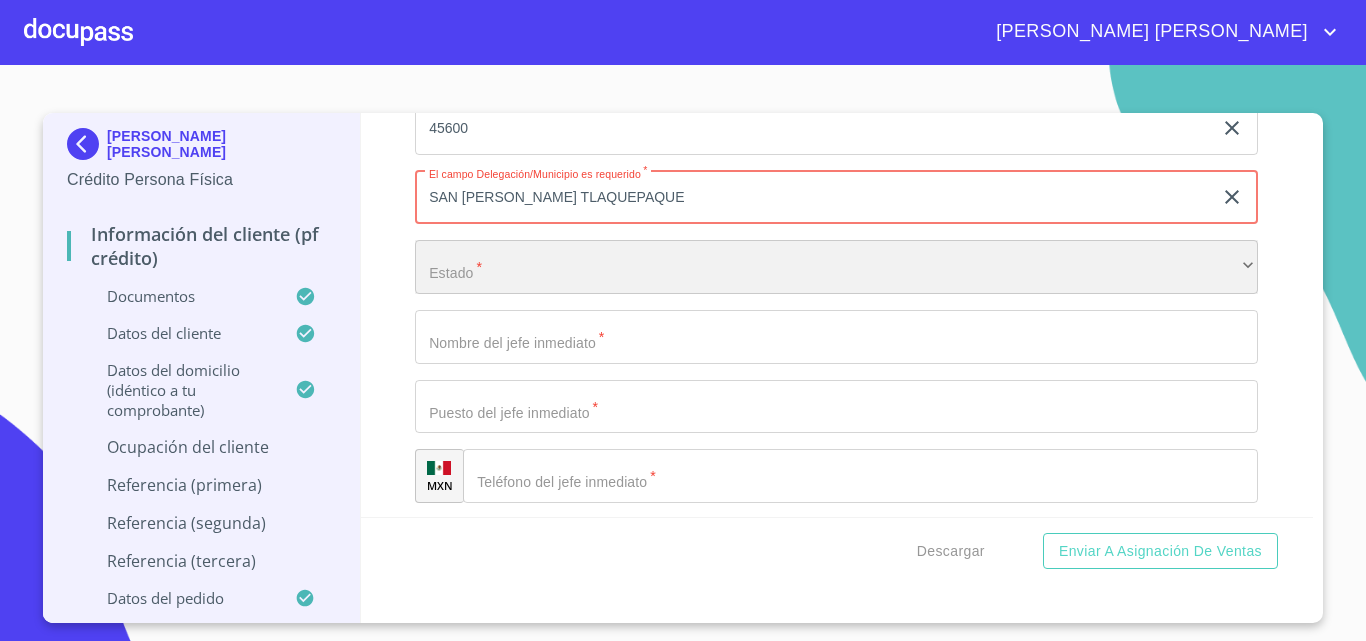 click on "​" at bounding box center [836, 267] 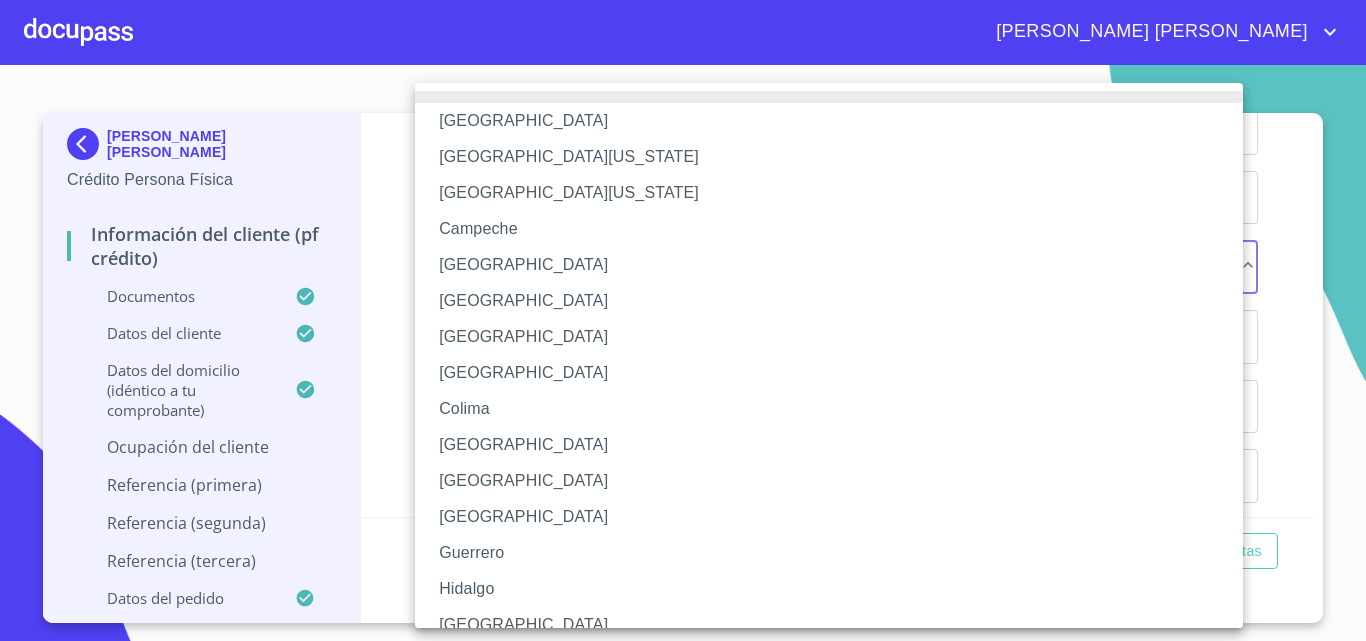 type 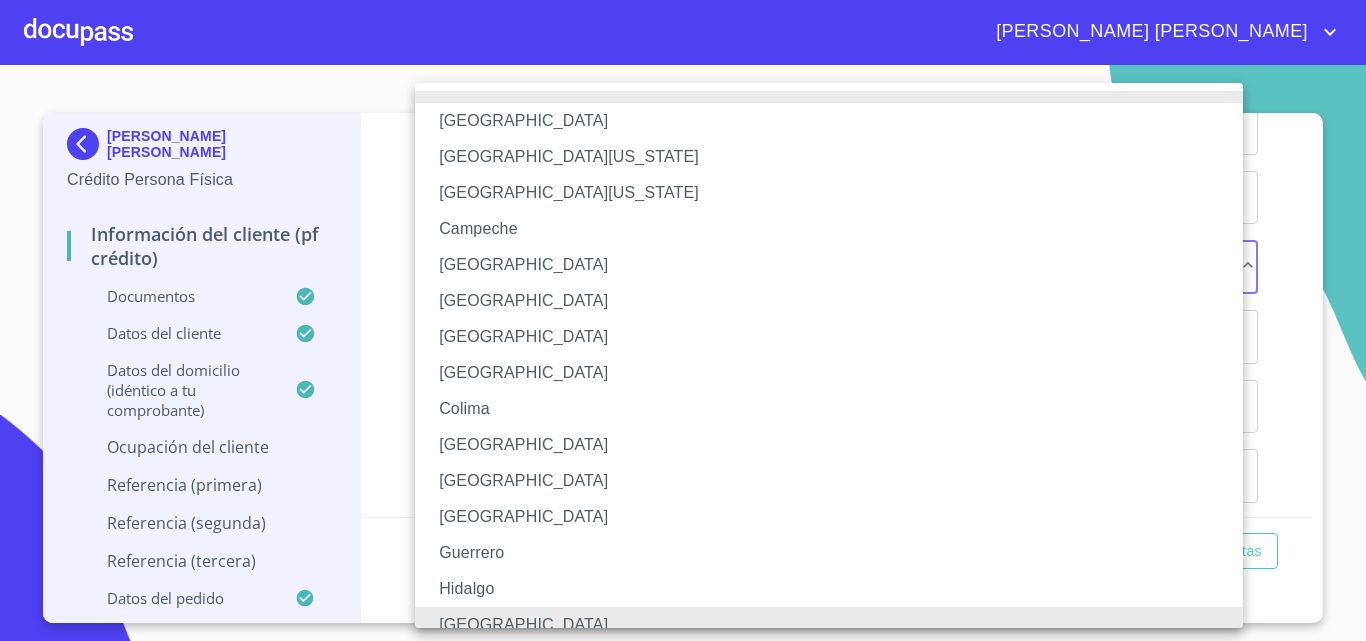 type 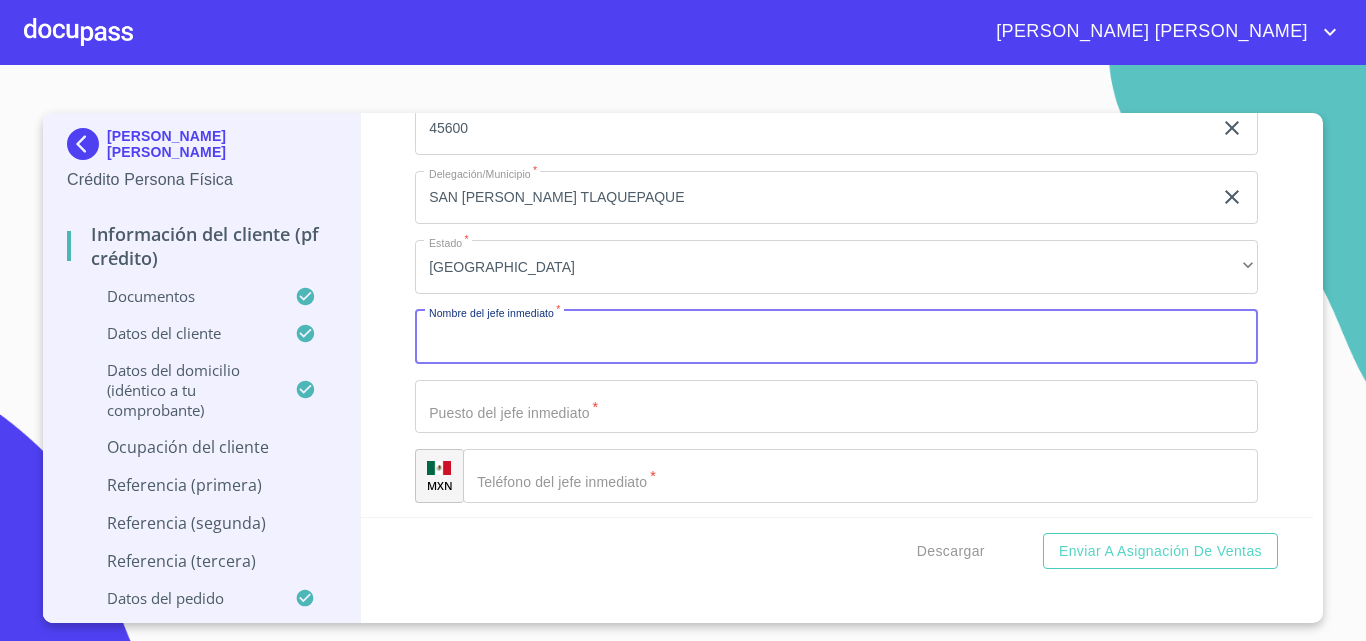 click on "Documento de identificación   *" at bounding box center (836, 337) 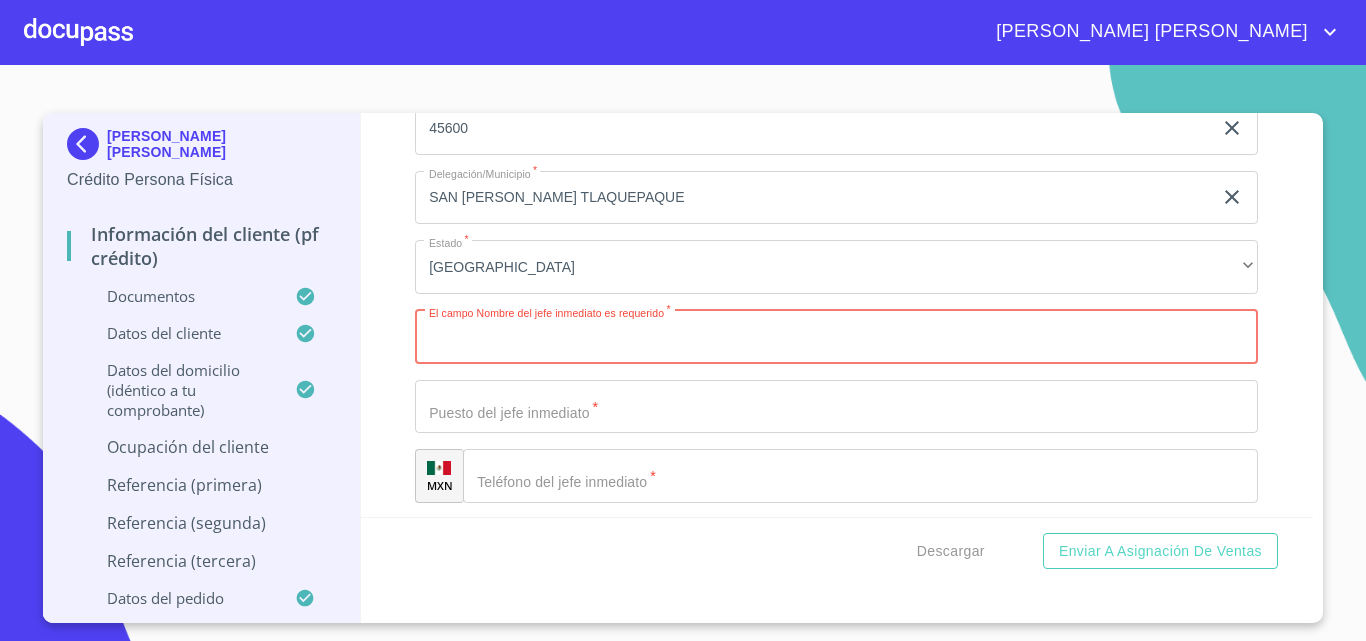 paste on "[PERSON_NAME] [PERSON_NAME]" 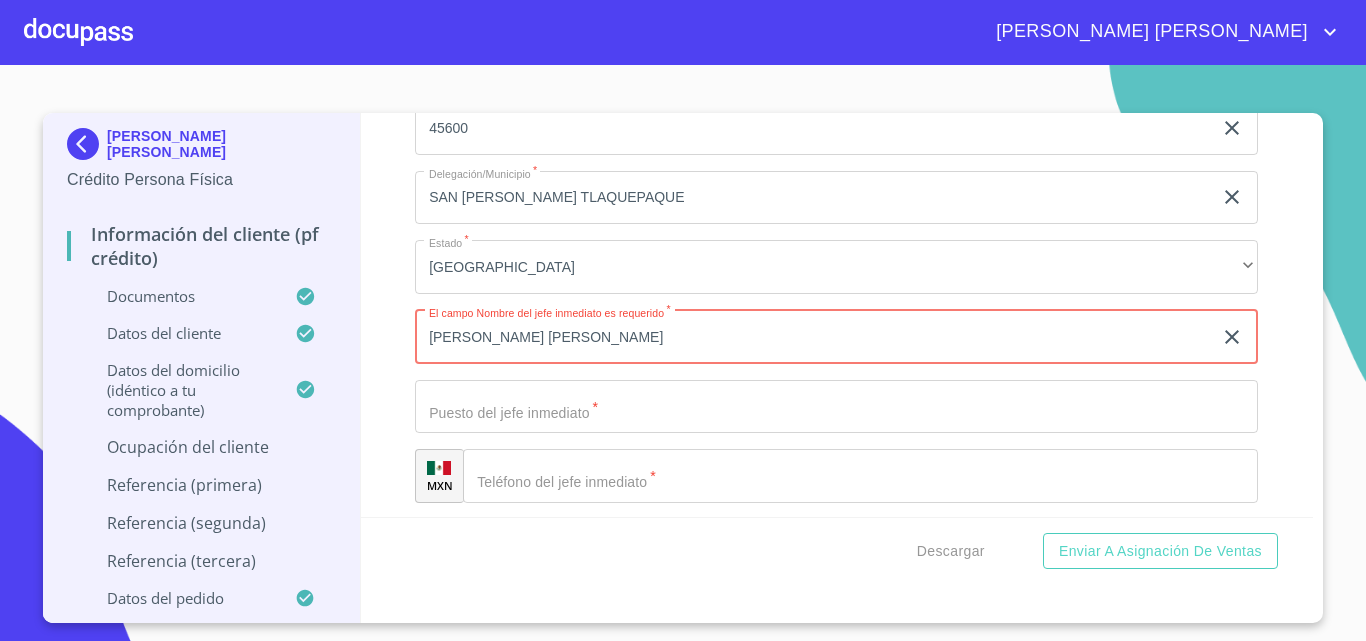 type on "[PERSON_NAME] [PERSON_NAME]" 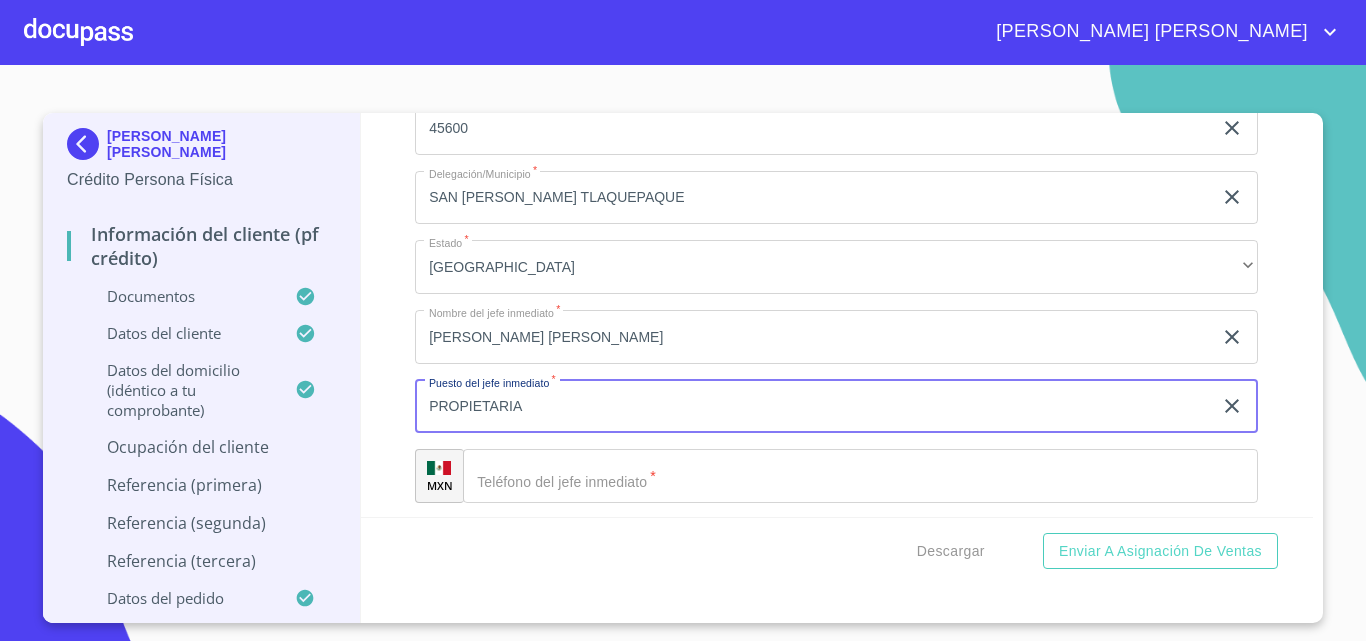 type on "PROPIETARIA" 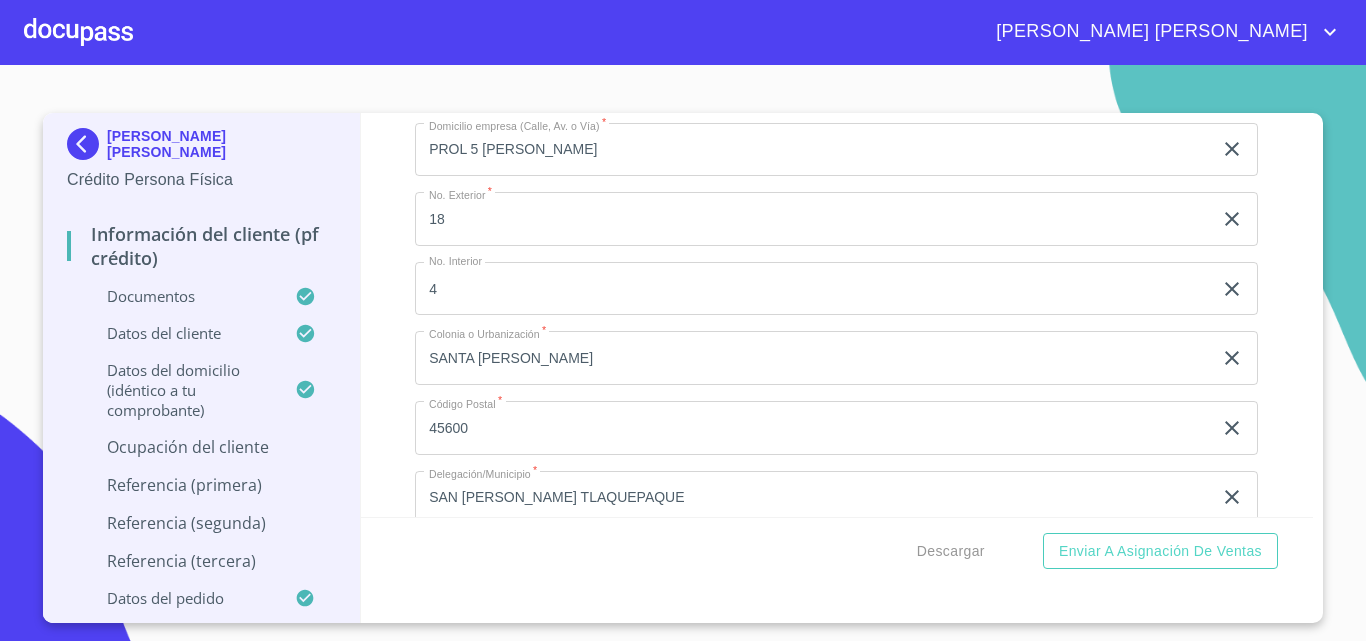 scroll, scrollTop: 8326, scrollLeft: 0, axis: vertical 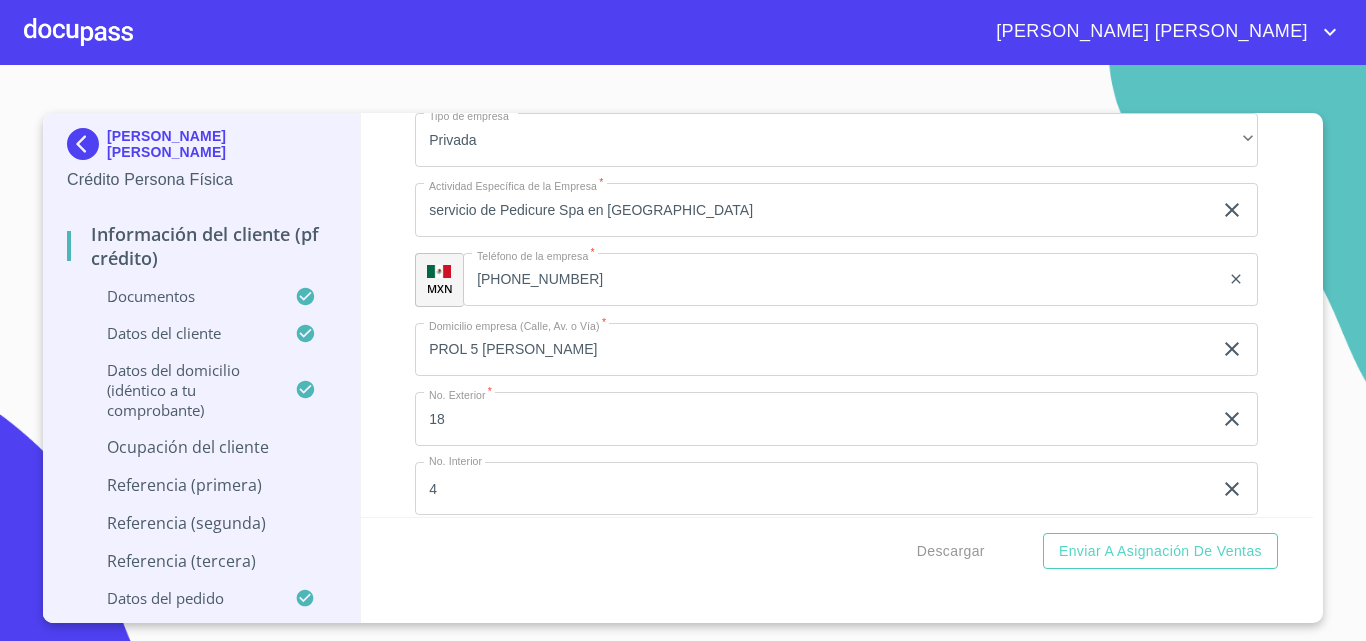 click on "[PHONE_NUMBER]" 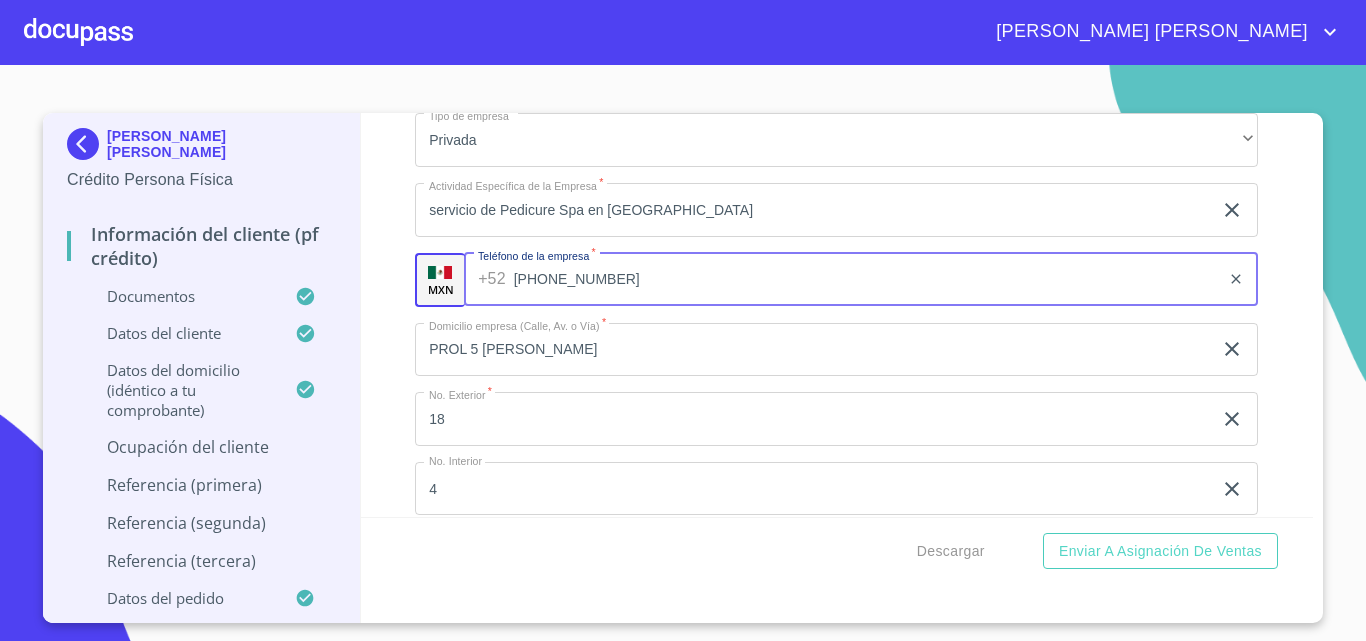 click on "[PHONE_NUMBER]" at bounding box center [867, 280] 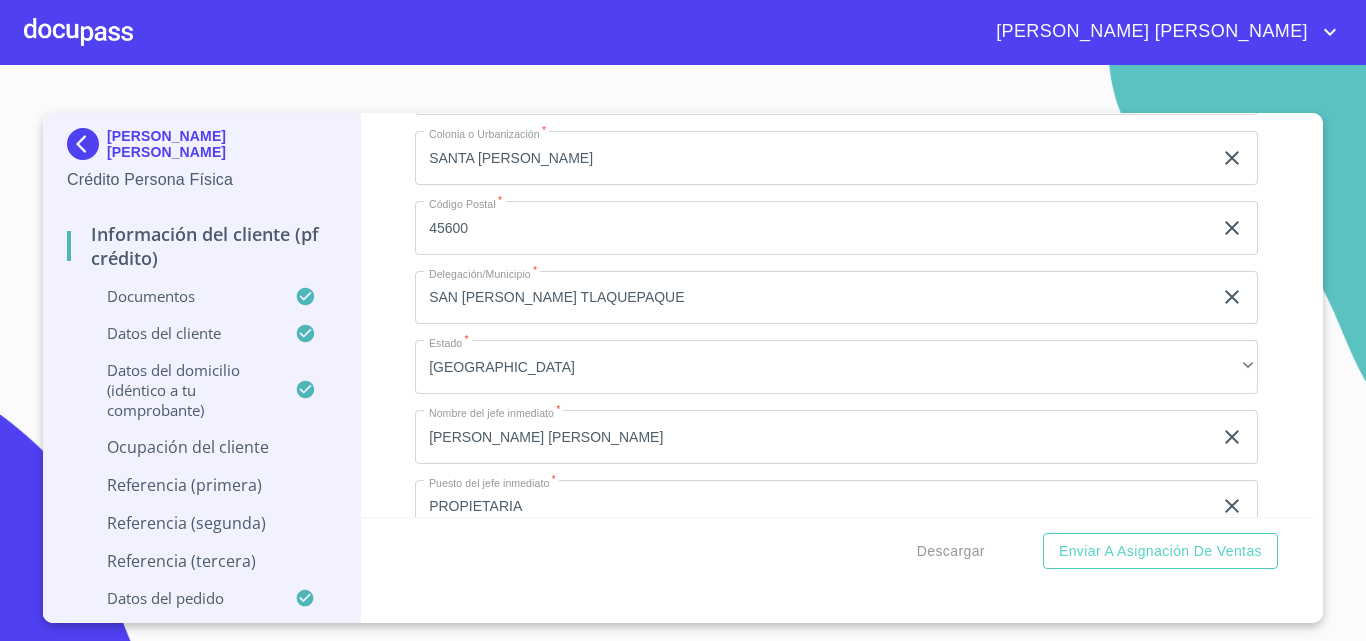 scroll, scrollTop: 9126, scrollLeft: 0, axis: vertical 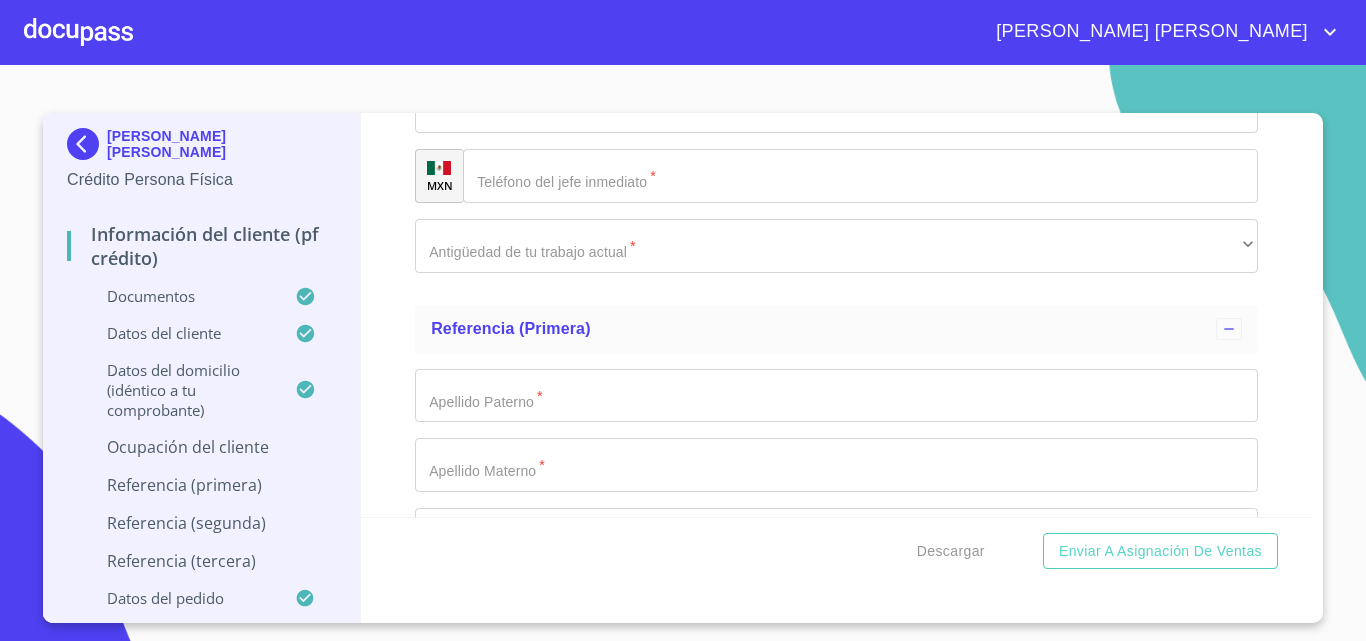 click on "Documento de identificación   *" at bounding box center [867, -520] 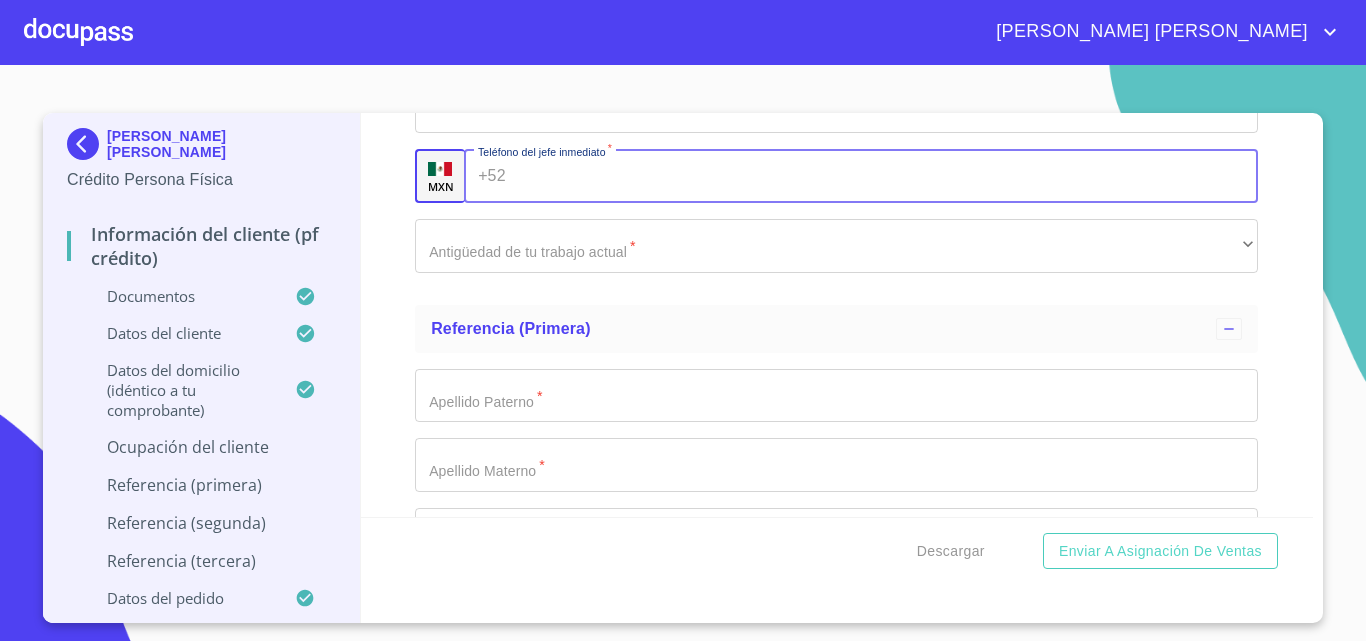 paste on "[PHONE_NUMBER]" 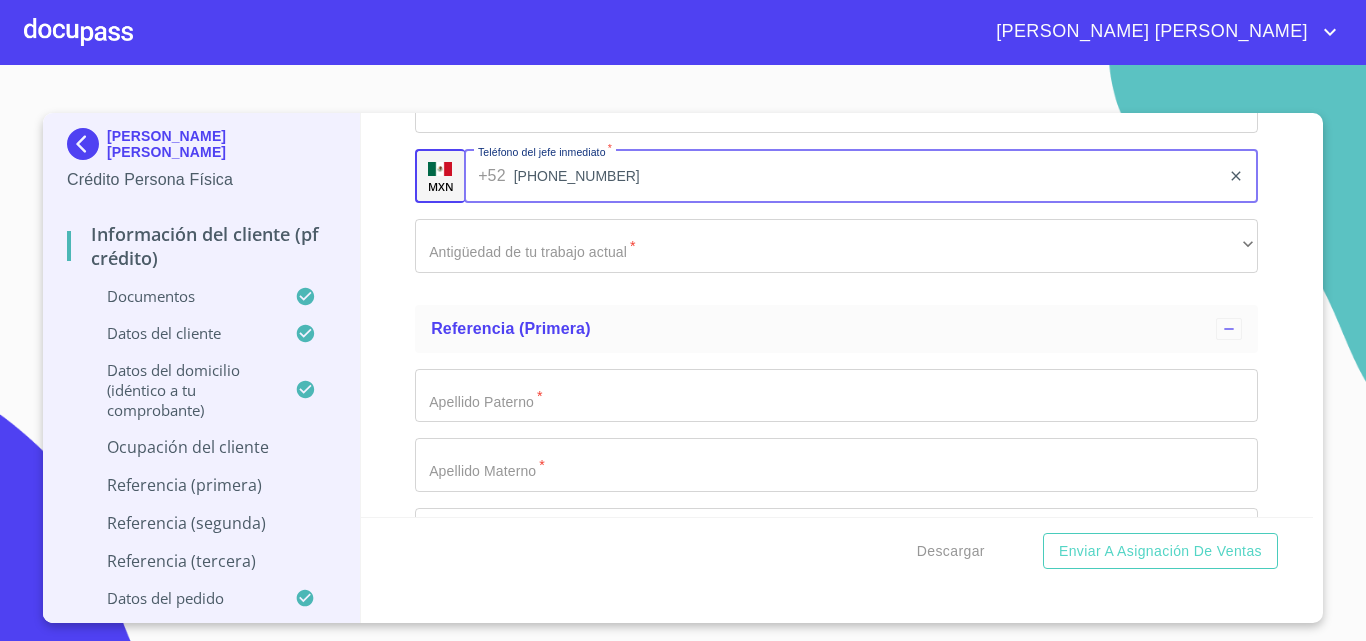 type on "[PHONE_NUMBER]" 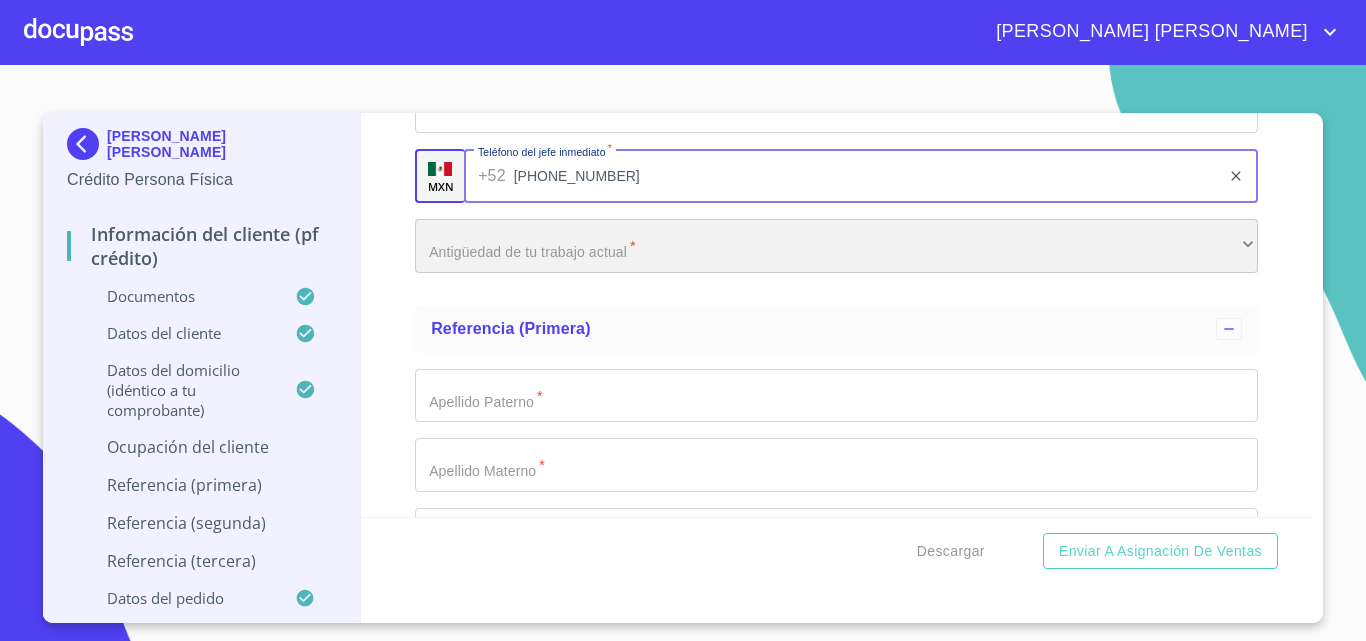click on "​" at bounding box center (836, 246) 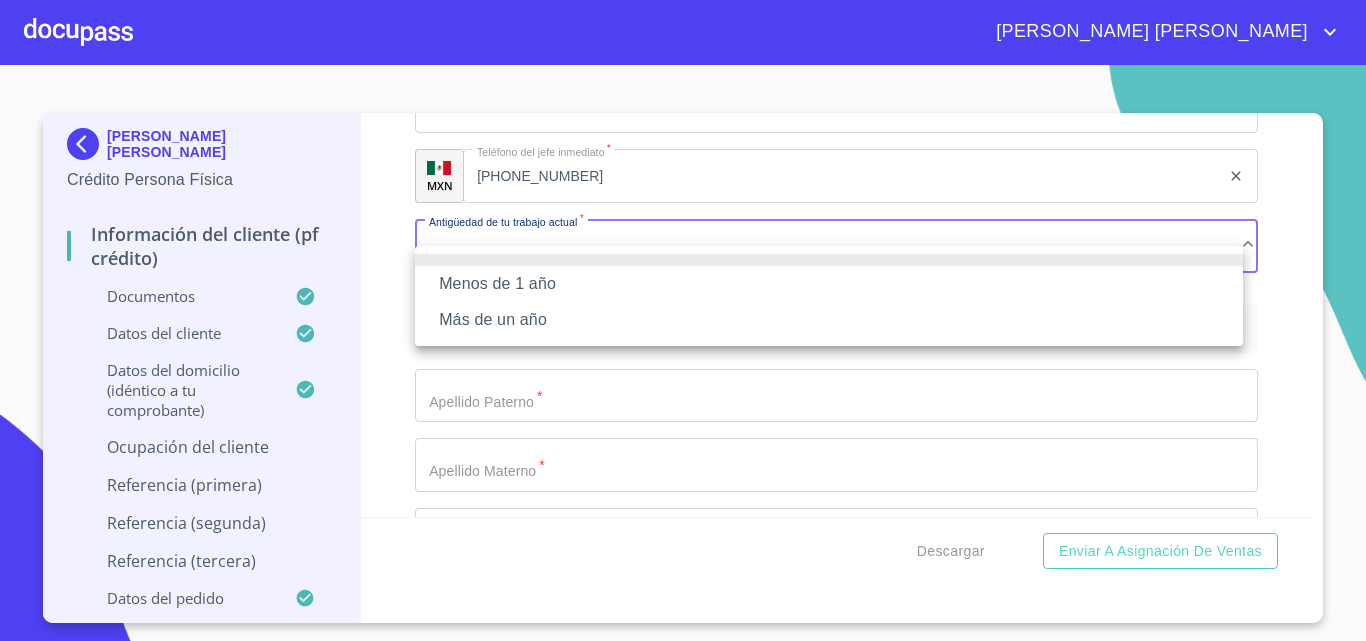 click on "Más de un año" at bounding box center (829, 320) 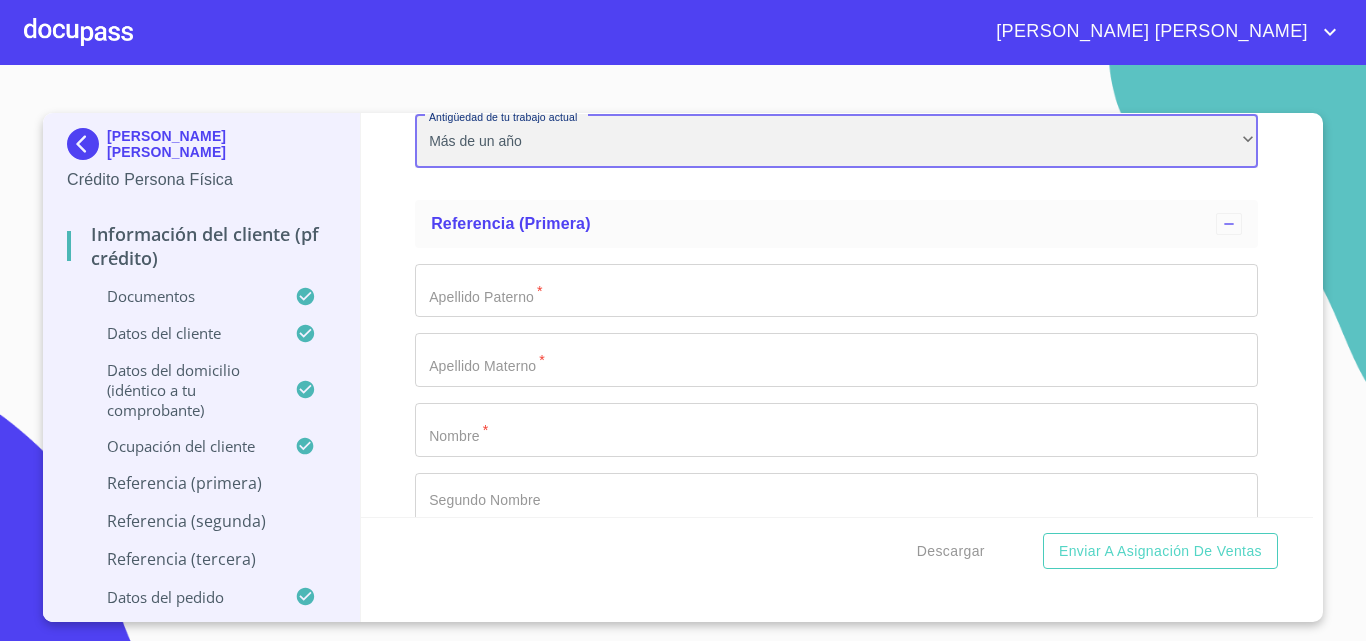 scroll, scrollTop: 9326, scrollLeft: 0, axis: vertical 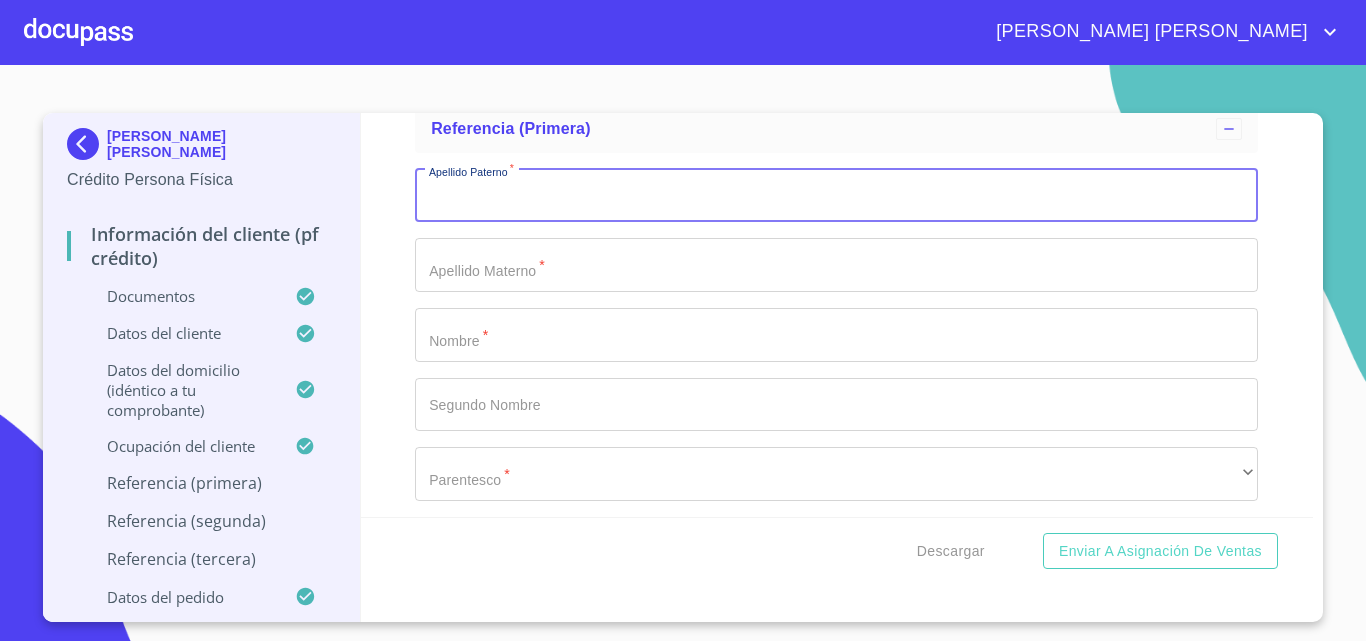 click on "Documento de identificación   *" at bounding box center (836, 196) 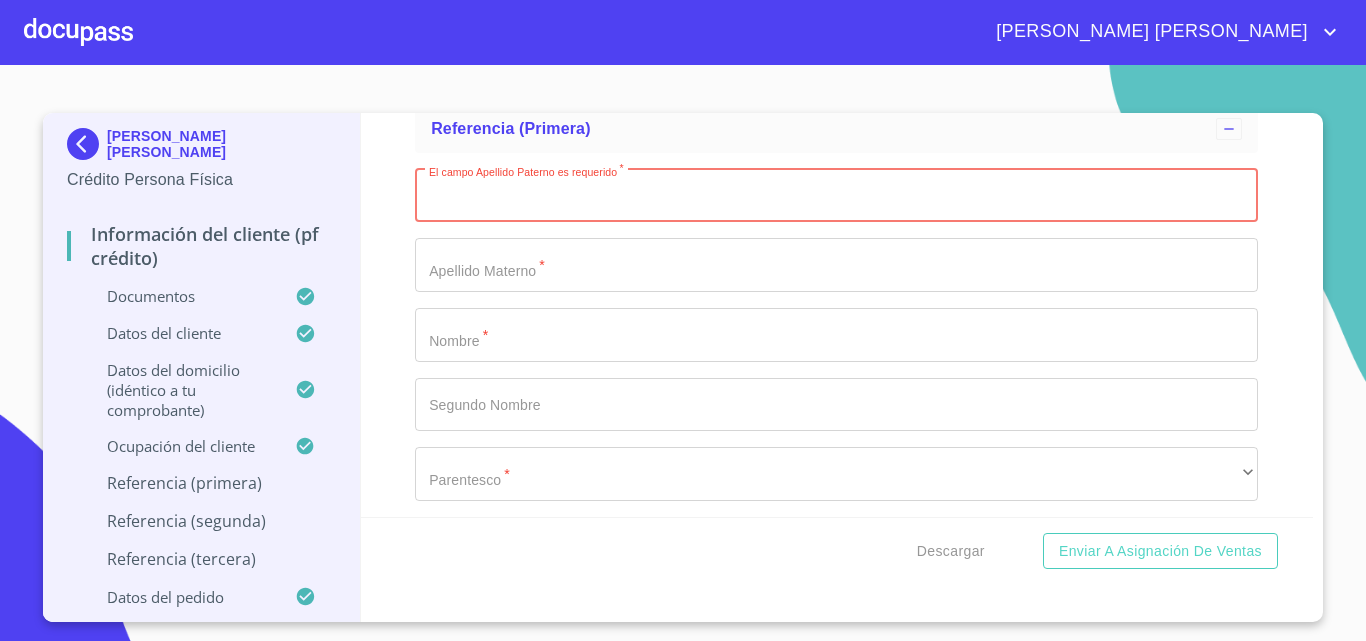 scroll, scrollTop: 9626, scrollLeft: 0, axis: vertical 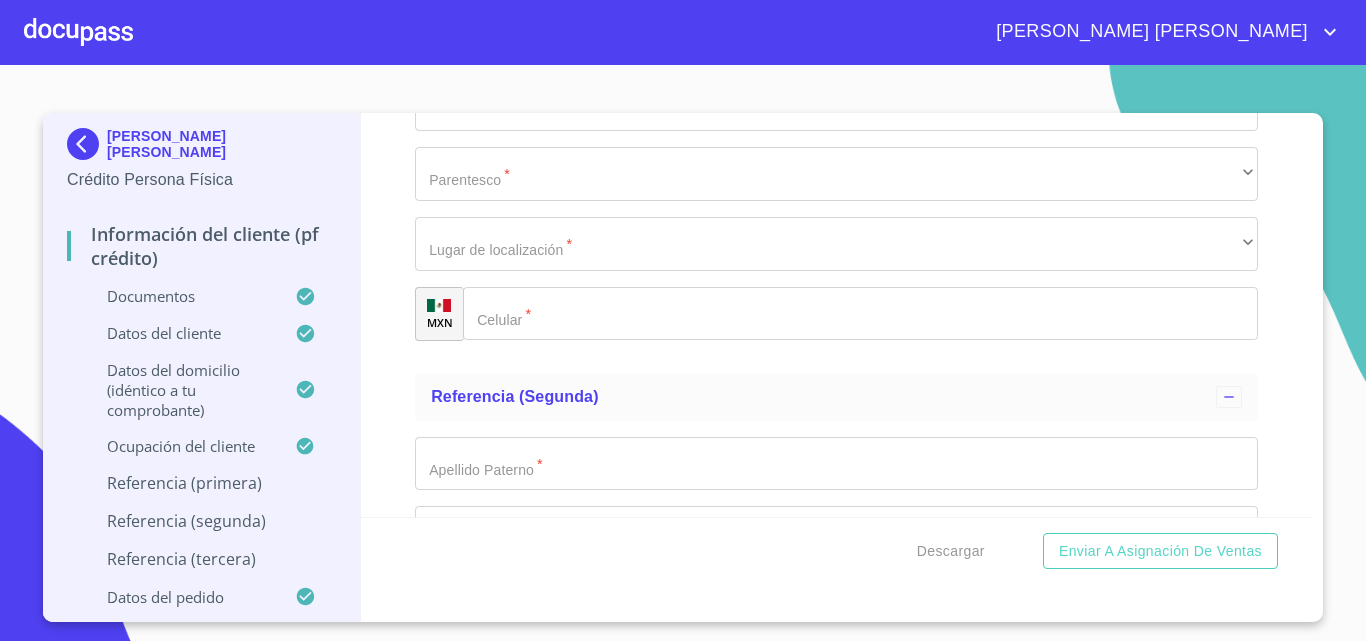 click on "Documento de identificación   *" 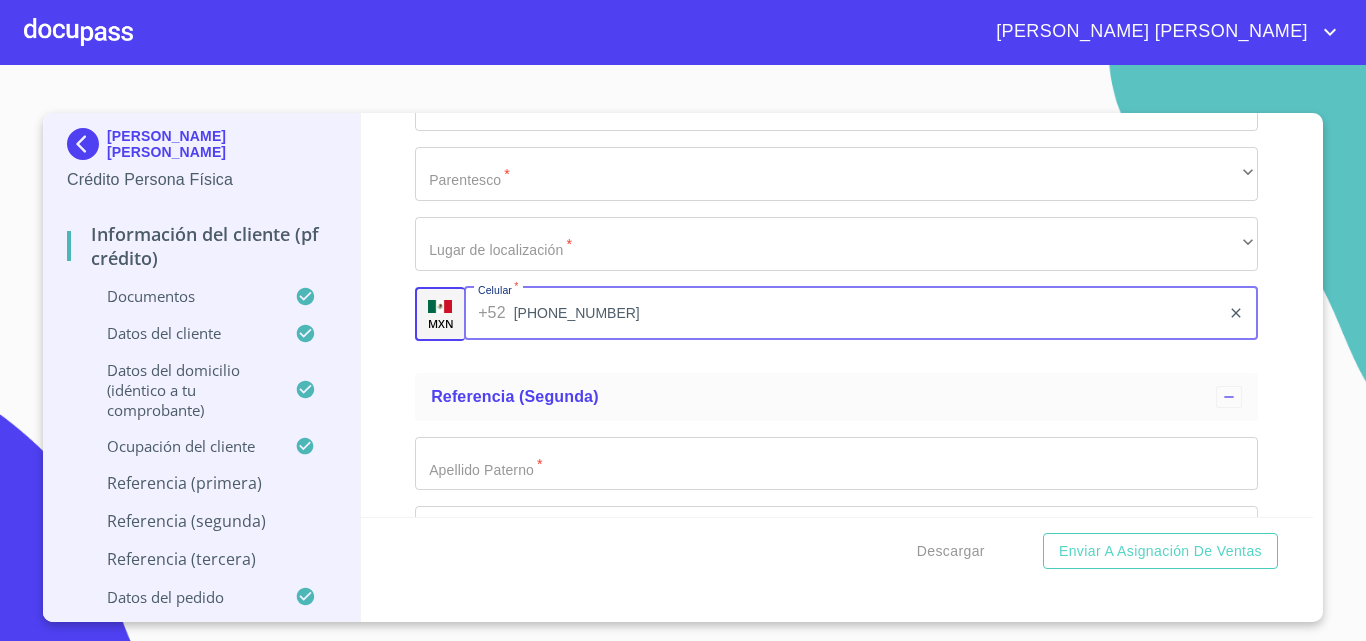 type on "[PHONE_NUMBER]" 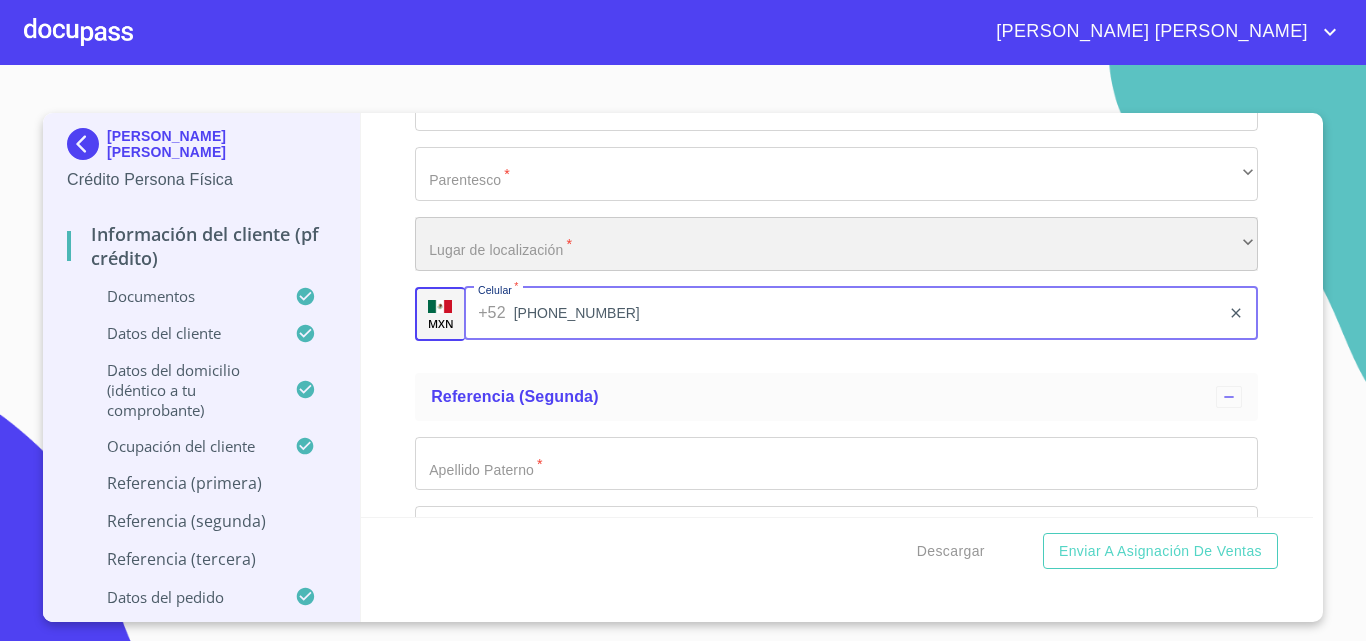 click on "​" at bounding box center (836, 244) 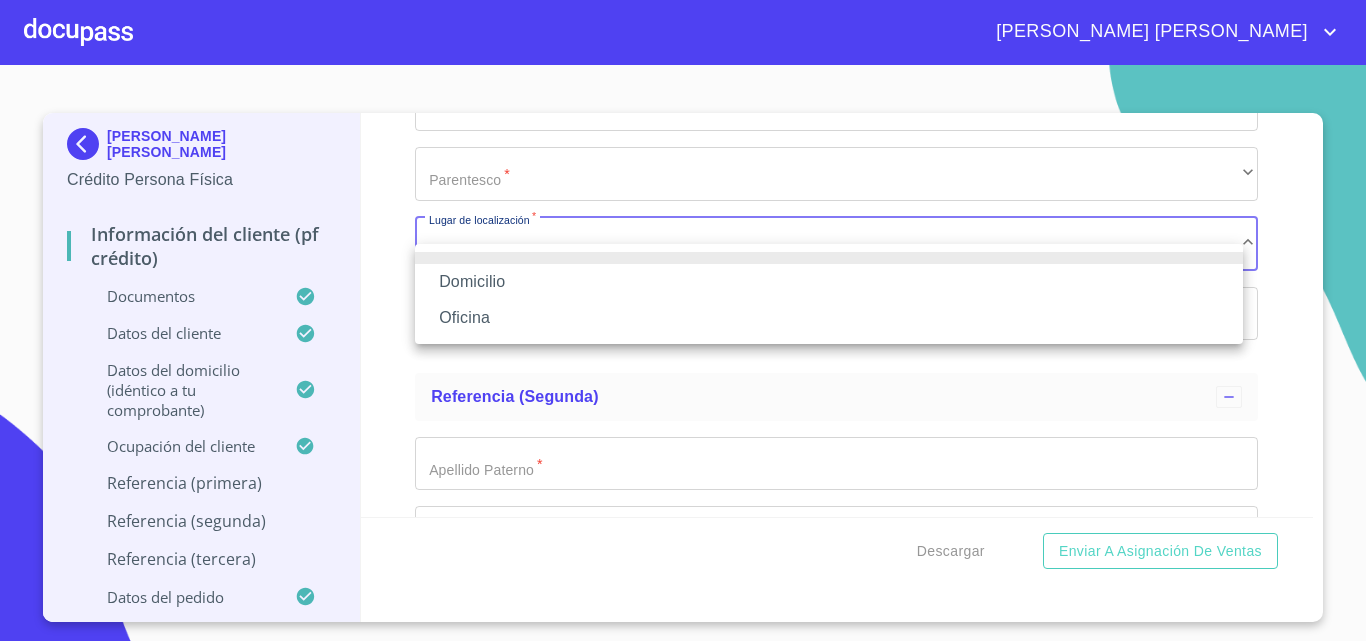 click on "Domicilio" at bounding box center (829, 282) 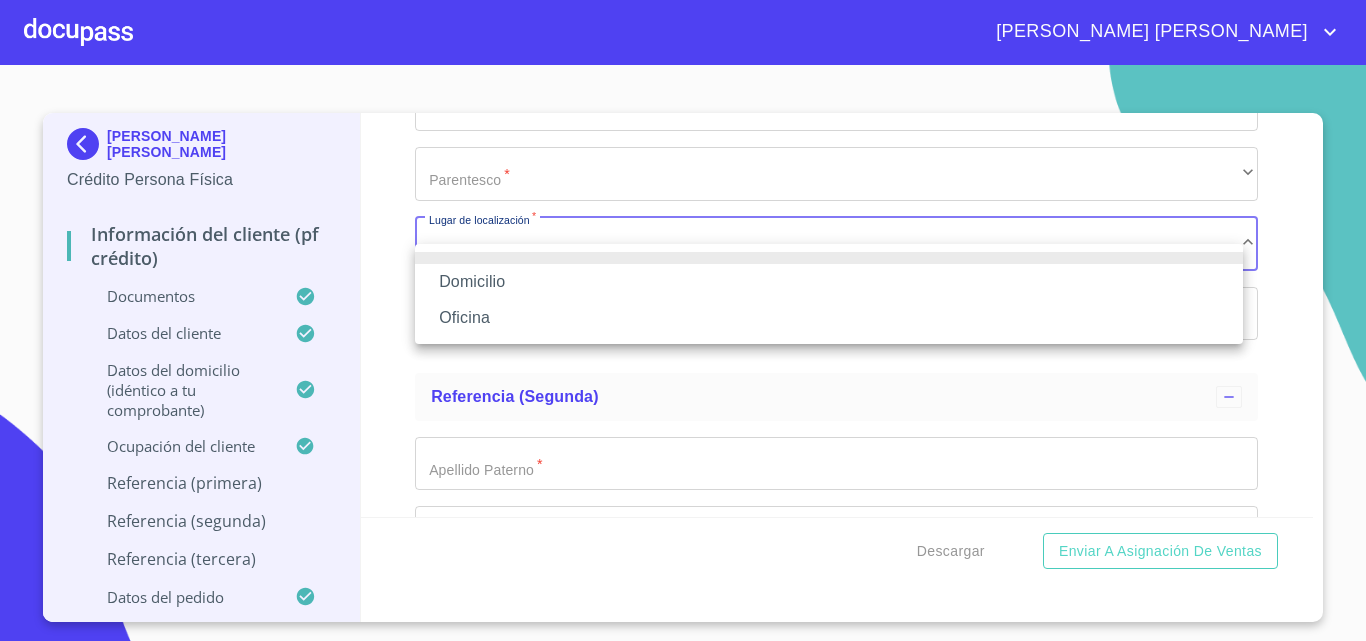 click on "Domicilio Oficina" at bounding box center [683, 320] 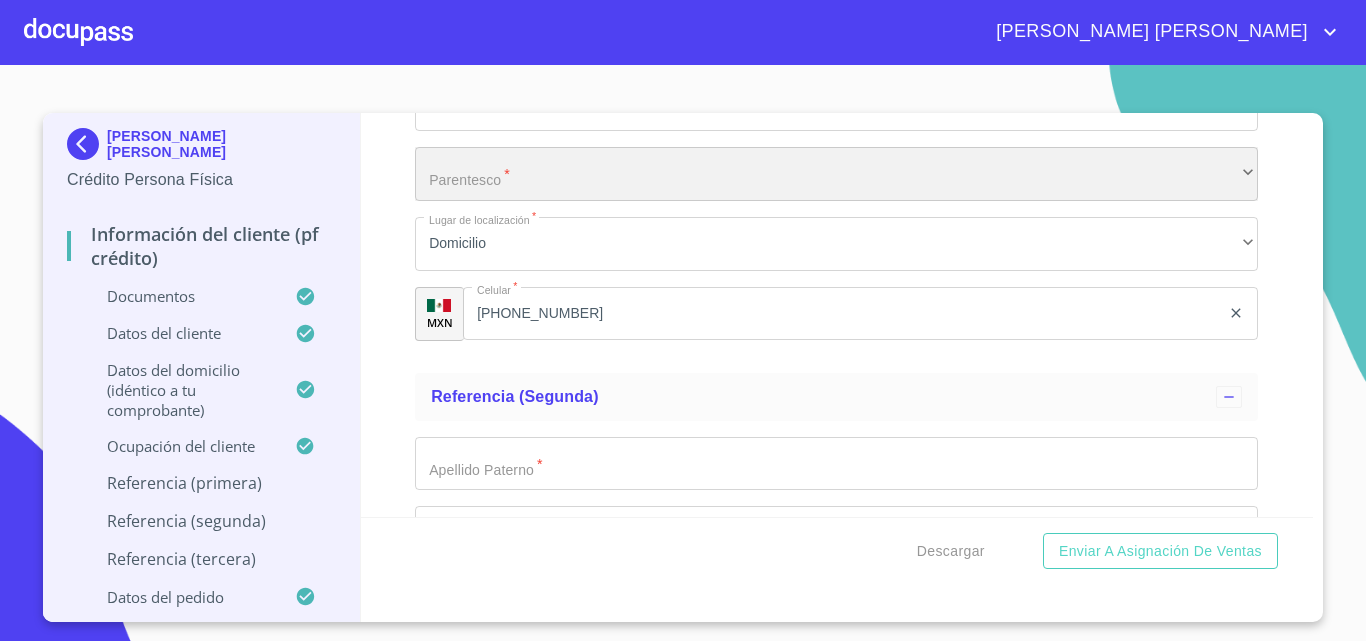 click on "​" at bounding box center [836, 174] 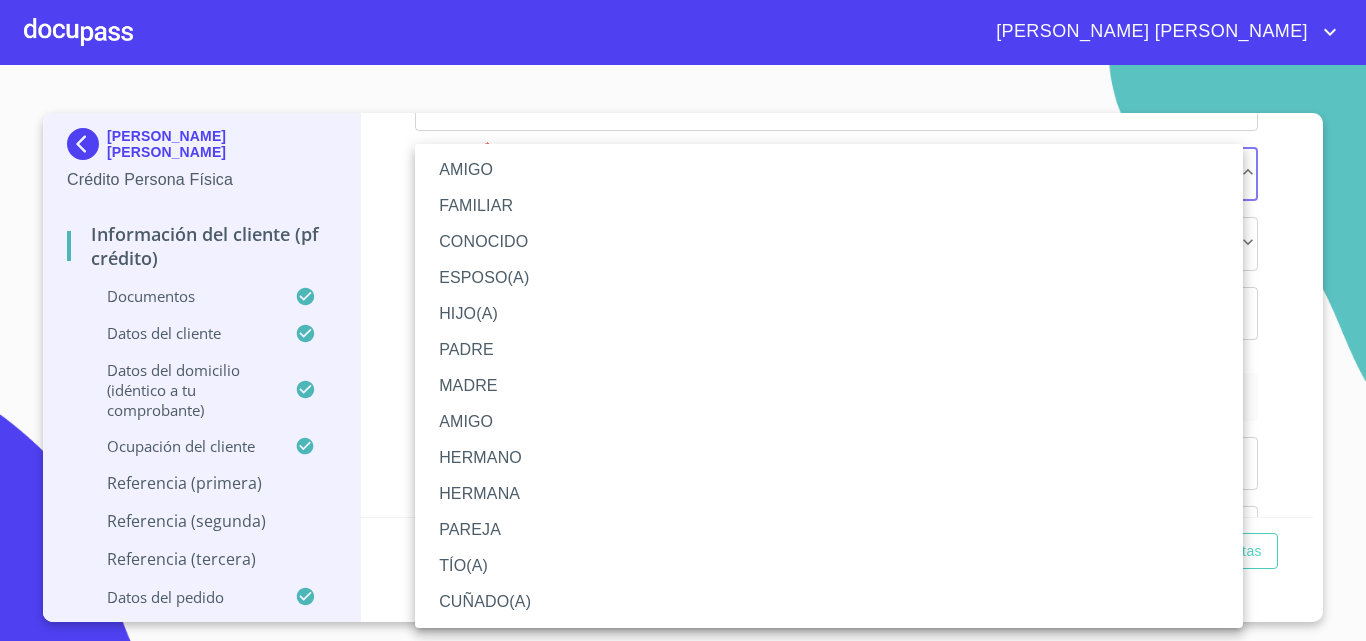 click on "AMIGO" at bounding box center [829, 170] 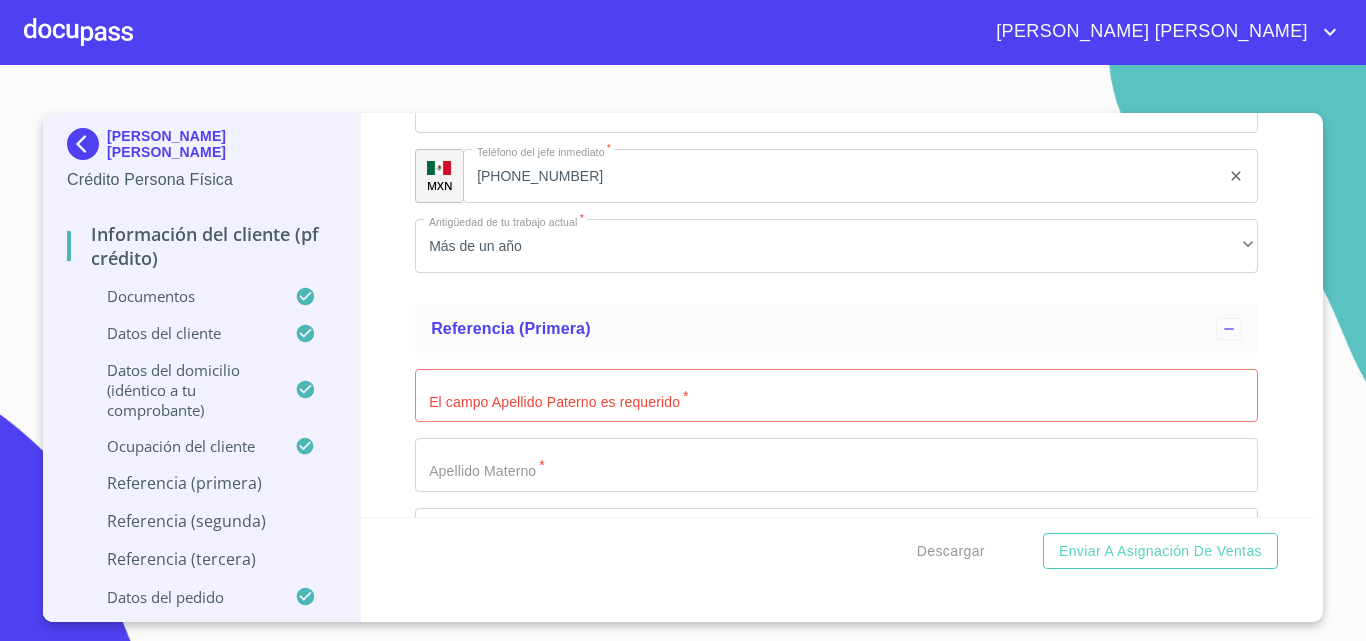 scroll, scrollTop: 9226, scrollLeft: 0, axis: vertical 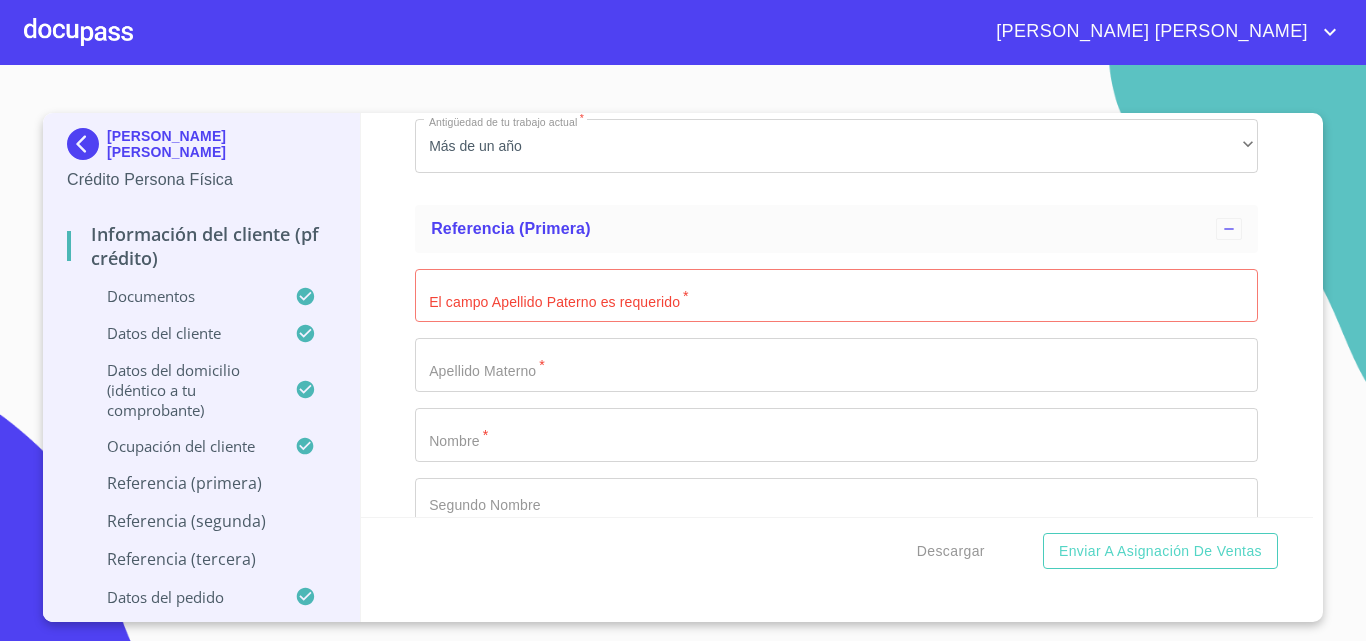 click on "Documento de identificación   *" at bounding box center (836, 296) 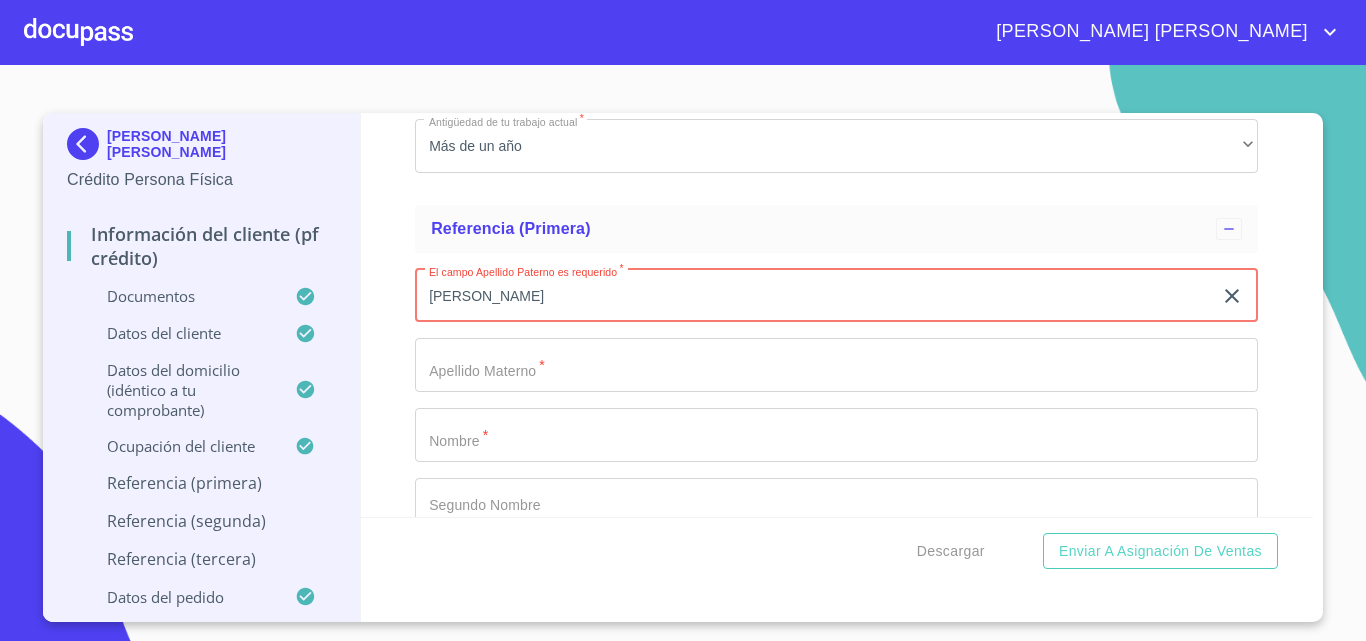 type on "[PERSON_NAME]" 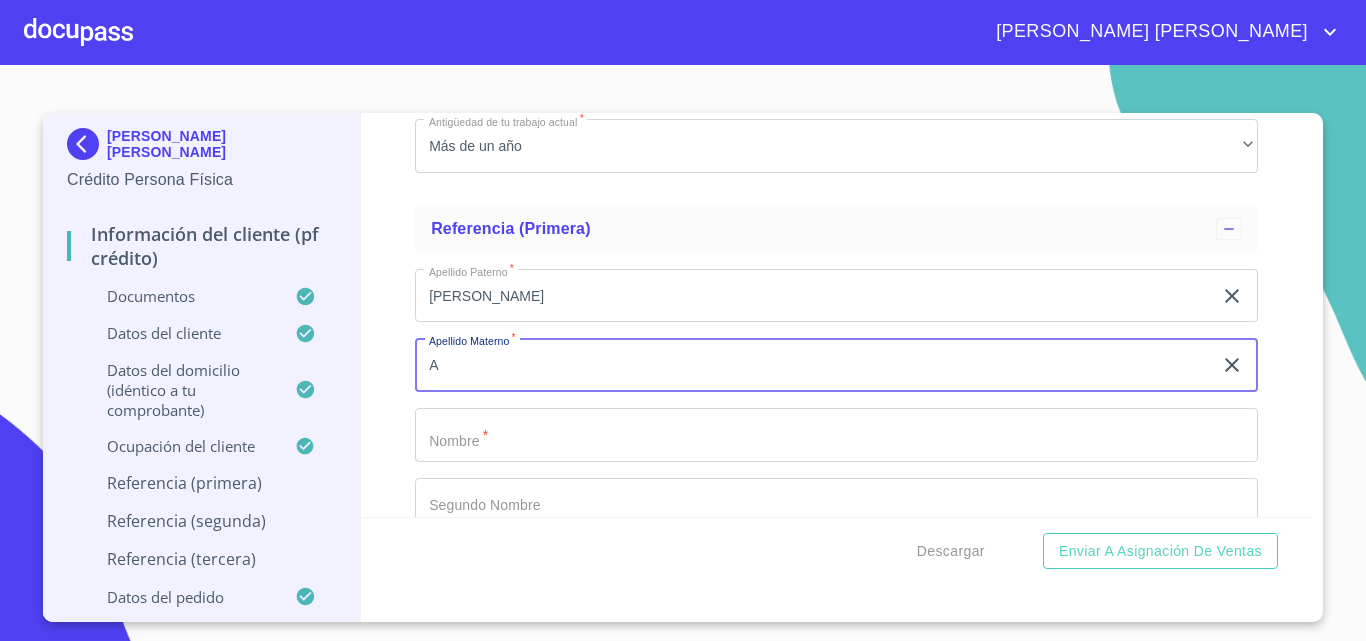 type on "A" 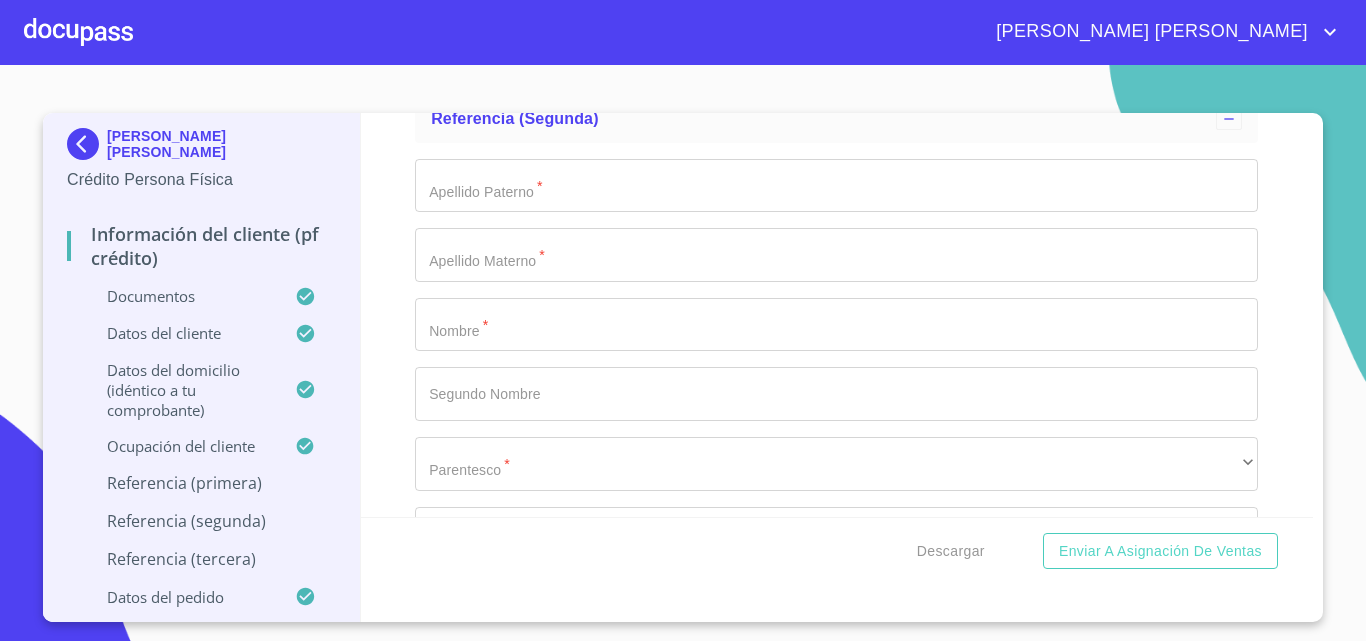 scroll, scrollTop: 9926, scrollLeft: 0, axis: vertical 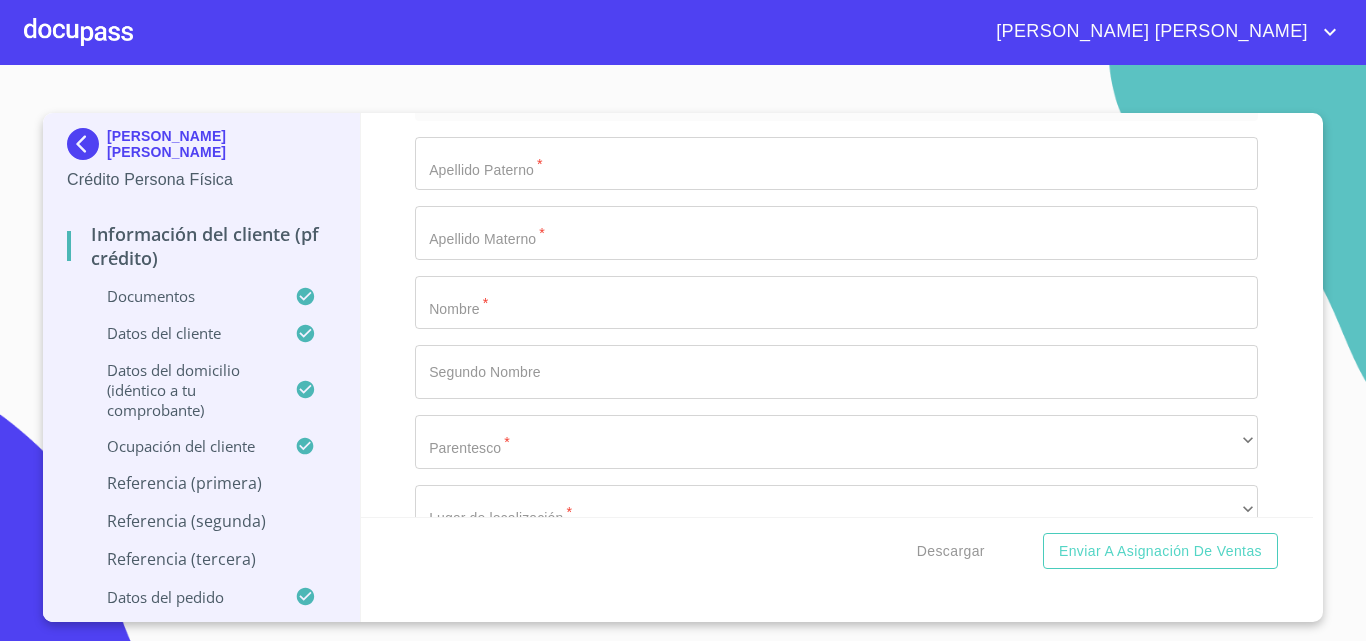 type on "[PERSON_NAME]" 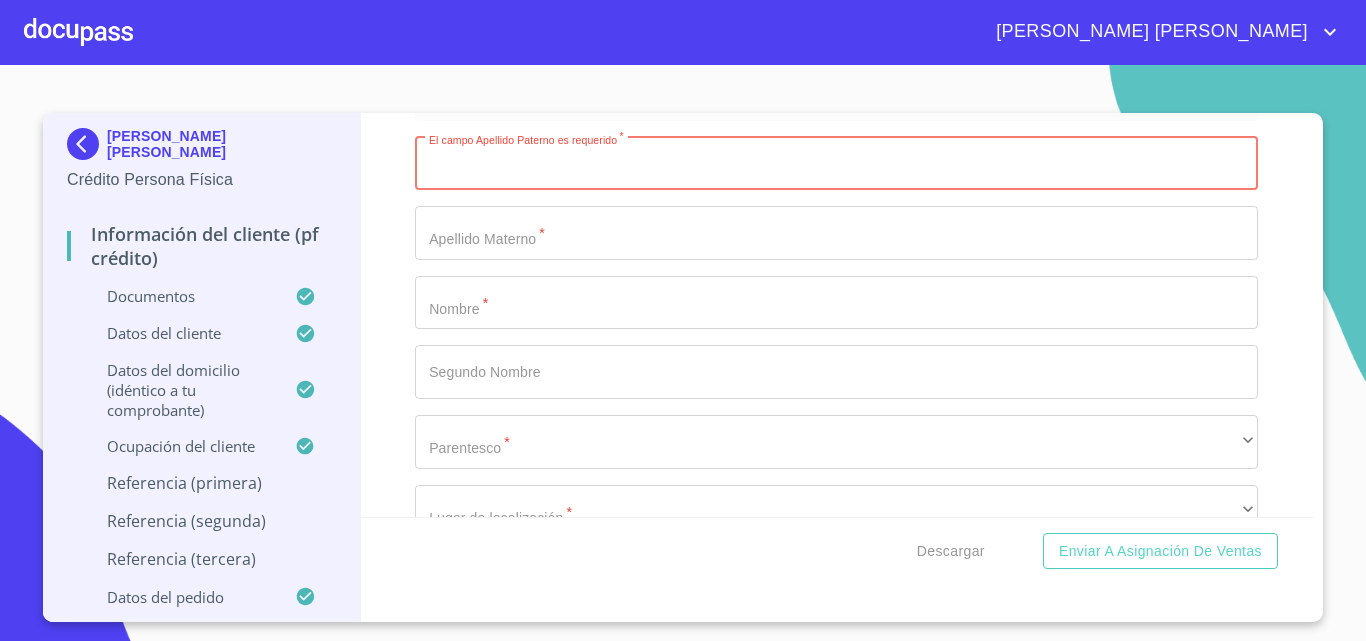 scroll, scrollTop: 10126, scrollLeft: 0, axis: vertical 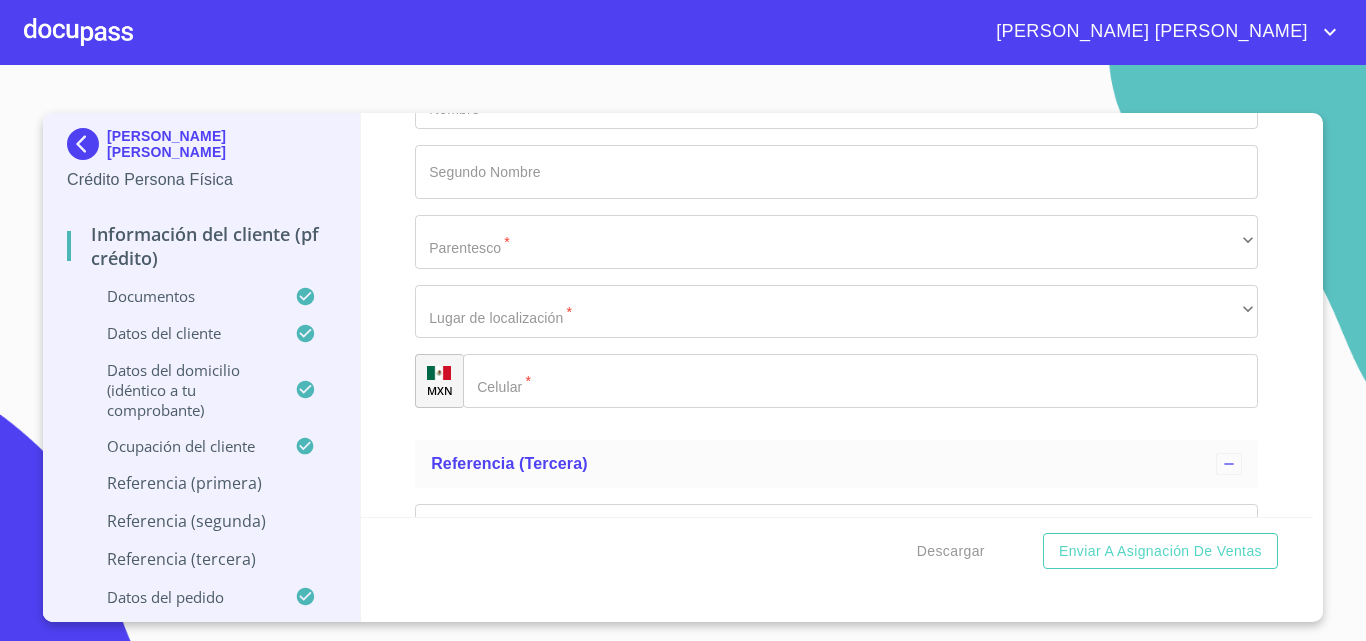 click on "Documento de identificación   *" 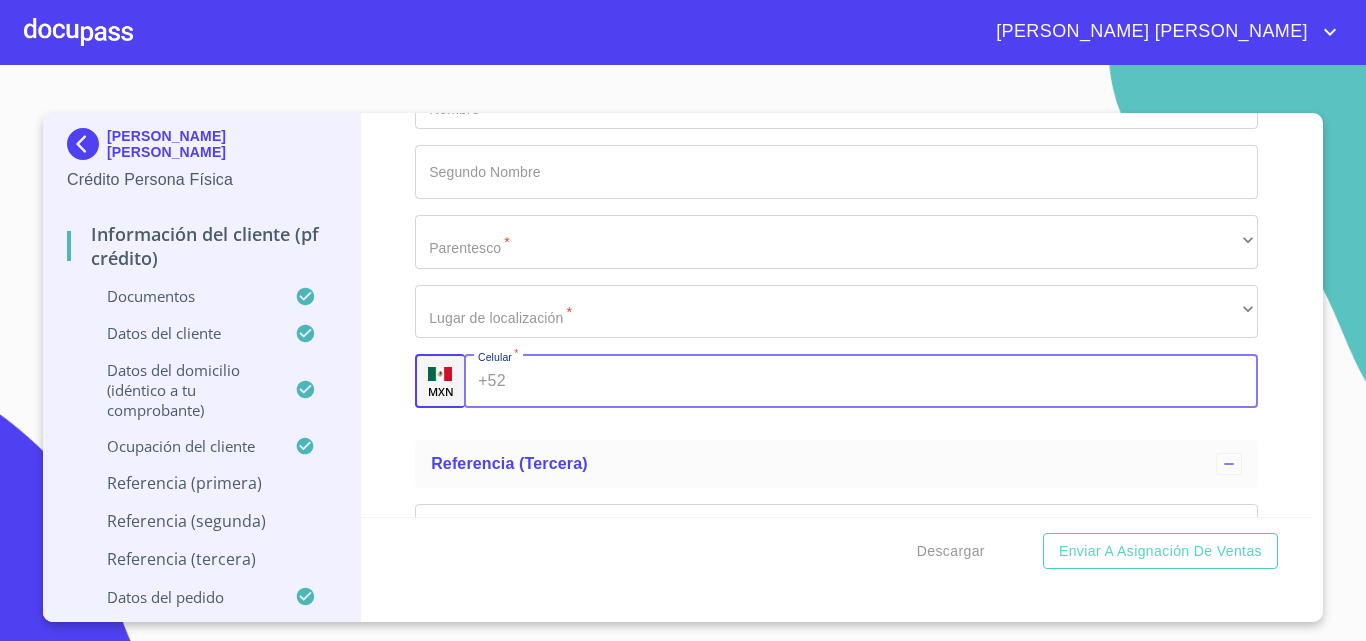 paste on "[PHONE_NUMBER]" 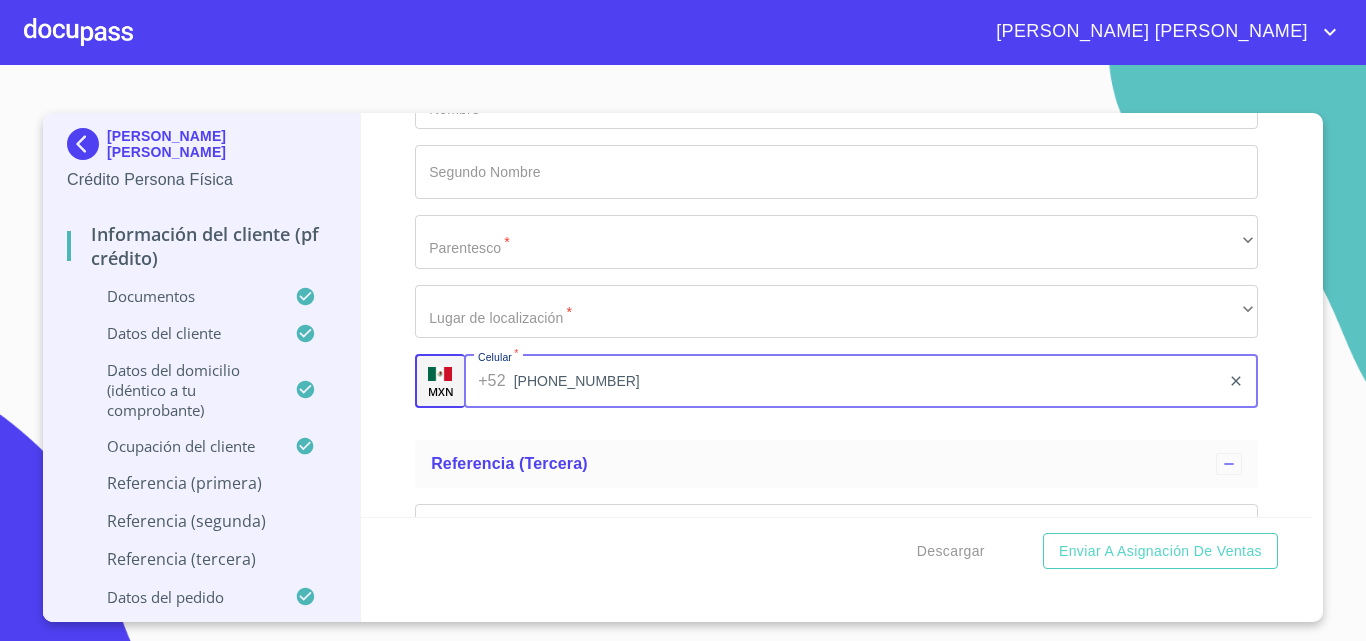 type on "[PHONE_NUMBER]" 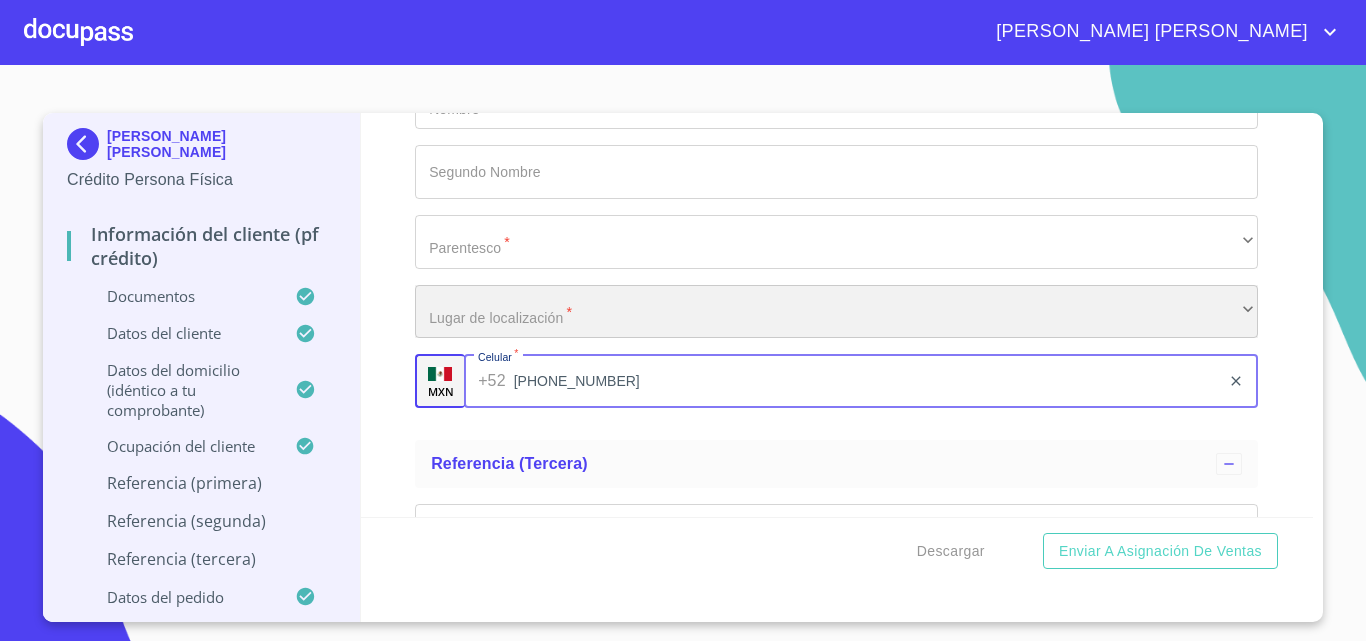 click on "​" at bounding box center (836, 312) 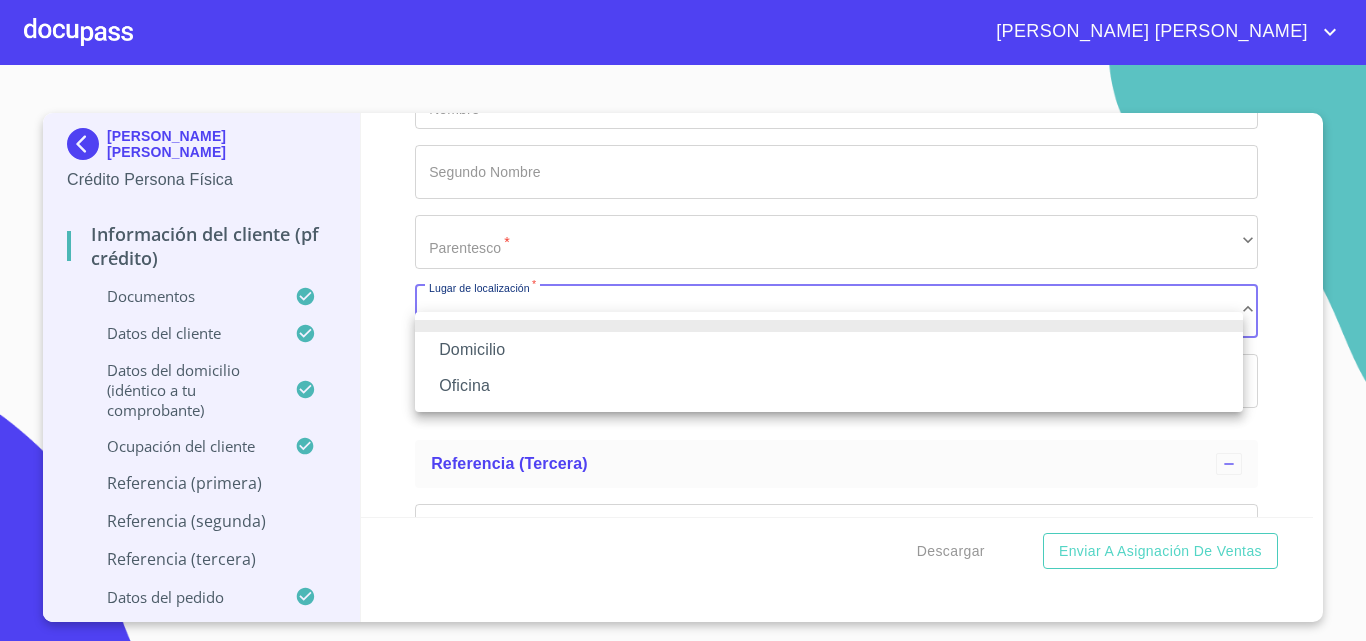 click on "Domicilio" at bounding box center [829, 350] 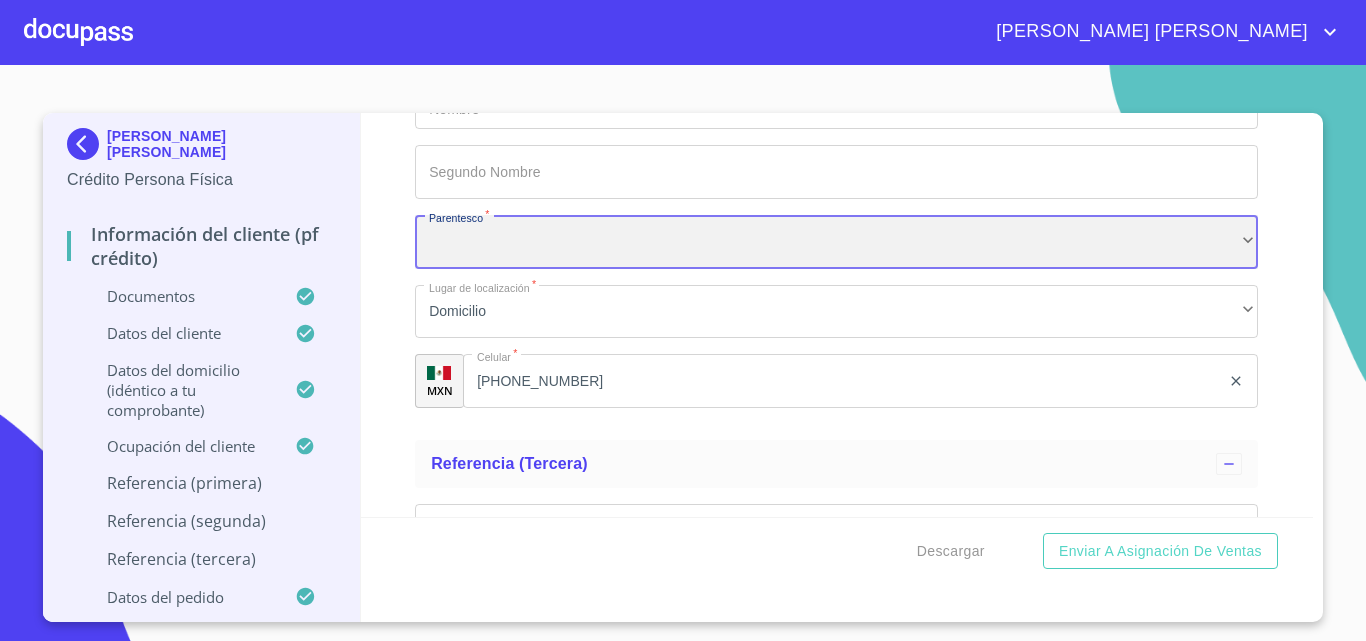 click on "​" at bounding box center [836, 242] 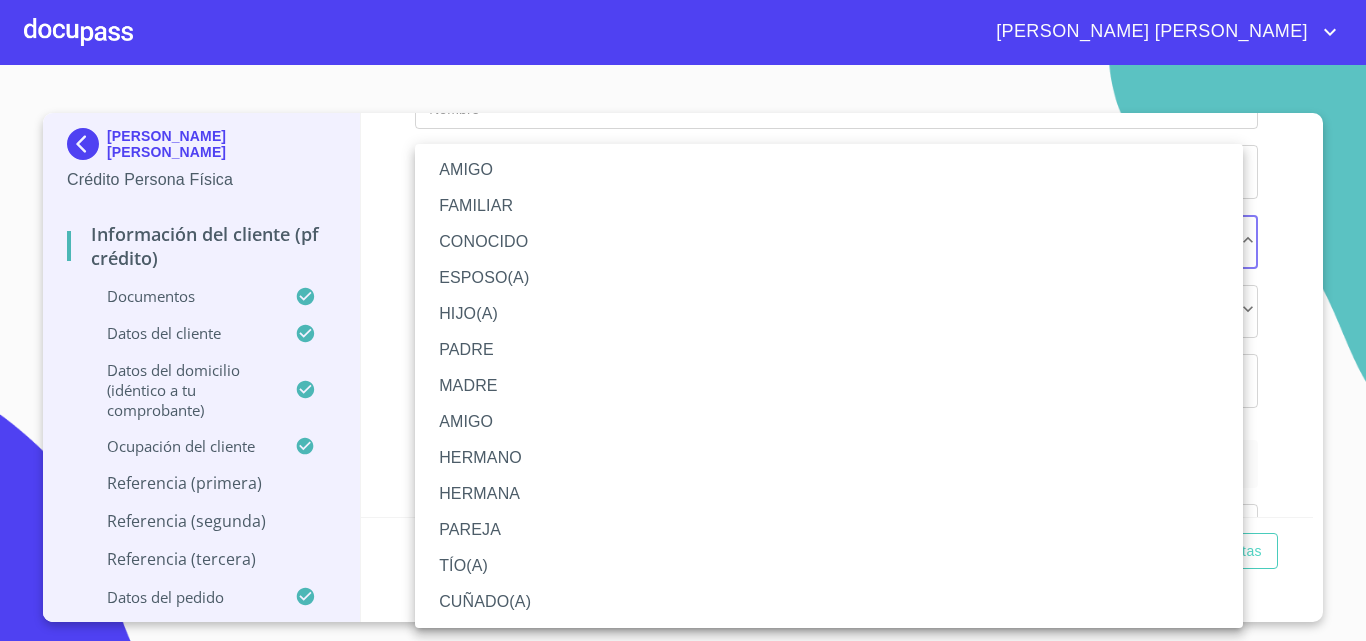 click on "AMIGO" at bounding box center (829, 170) 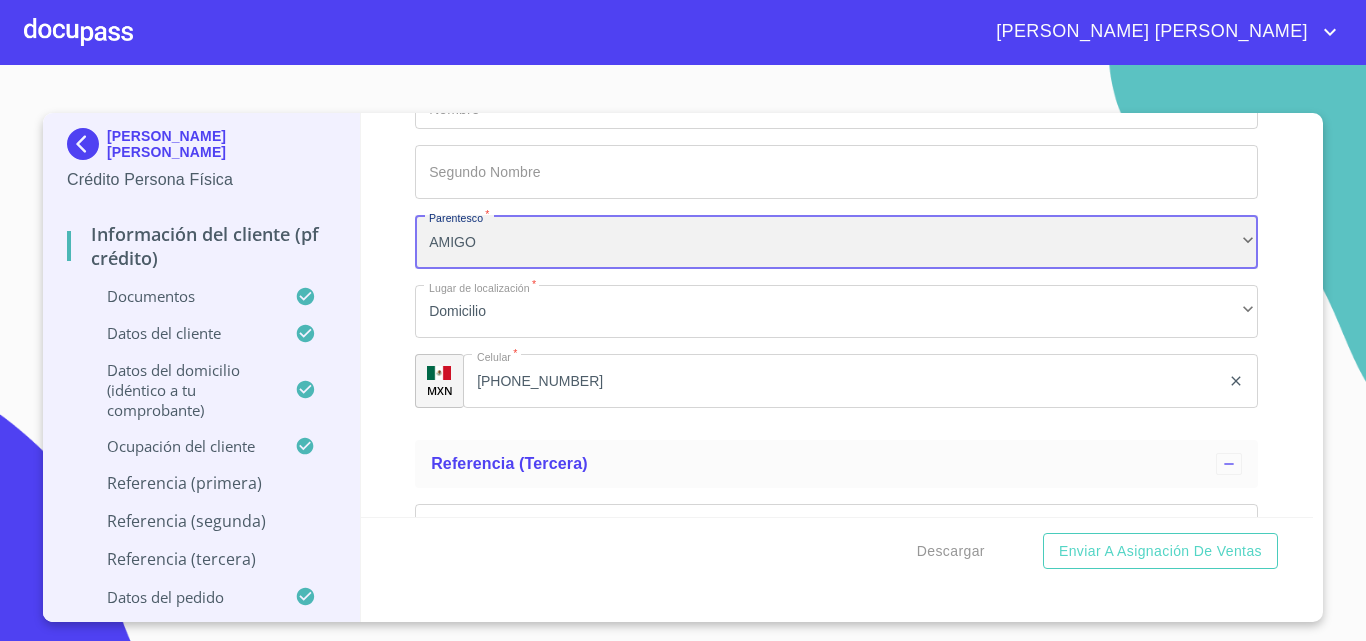 scroll, scrollTop: 9826, scrollLeft: 0, axis: vertical 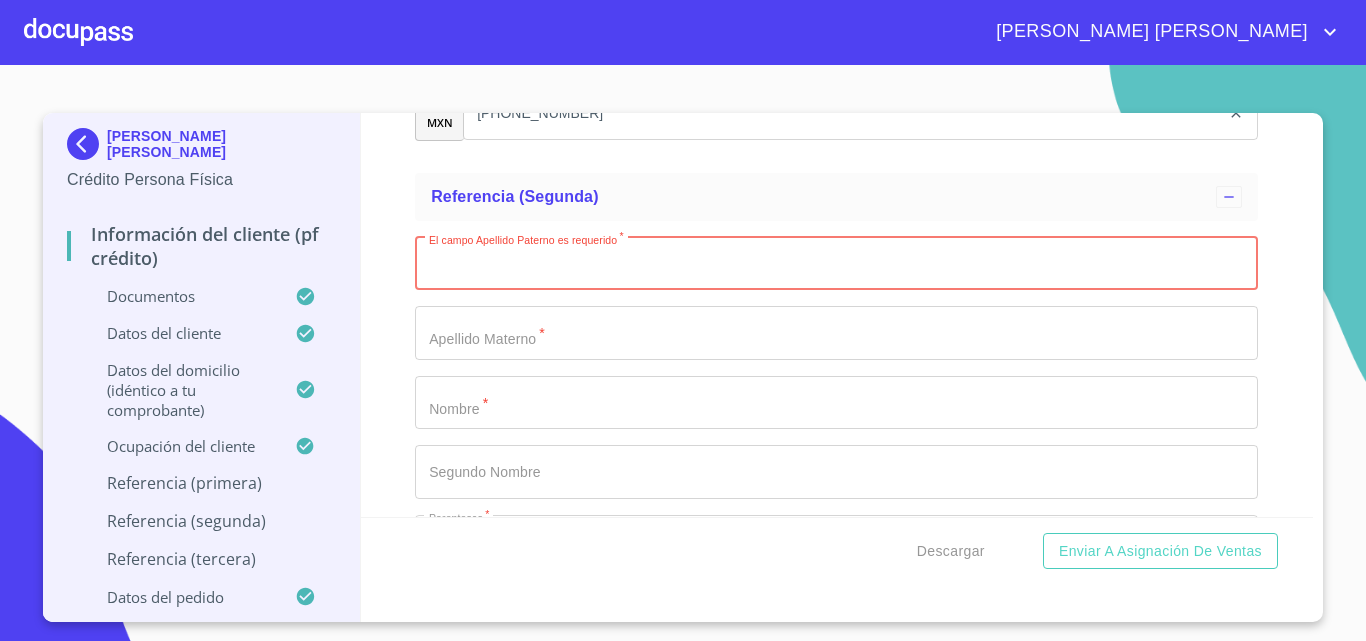 click on "Documento de identificación   *" at bounding box center (836, 264) 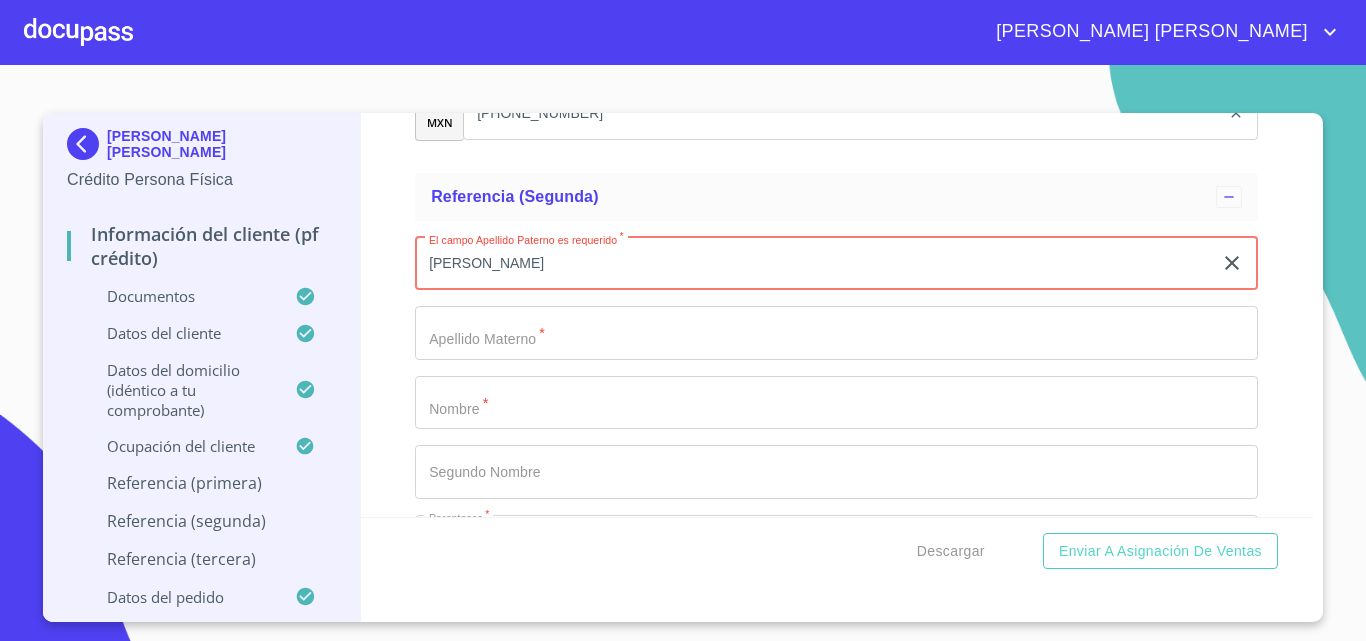 type on "[PERSON_NAME]" 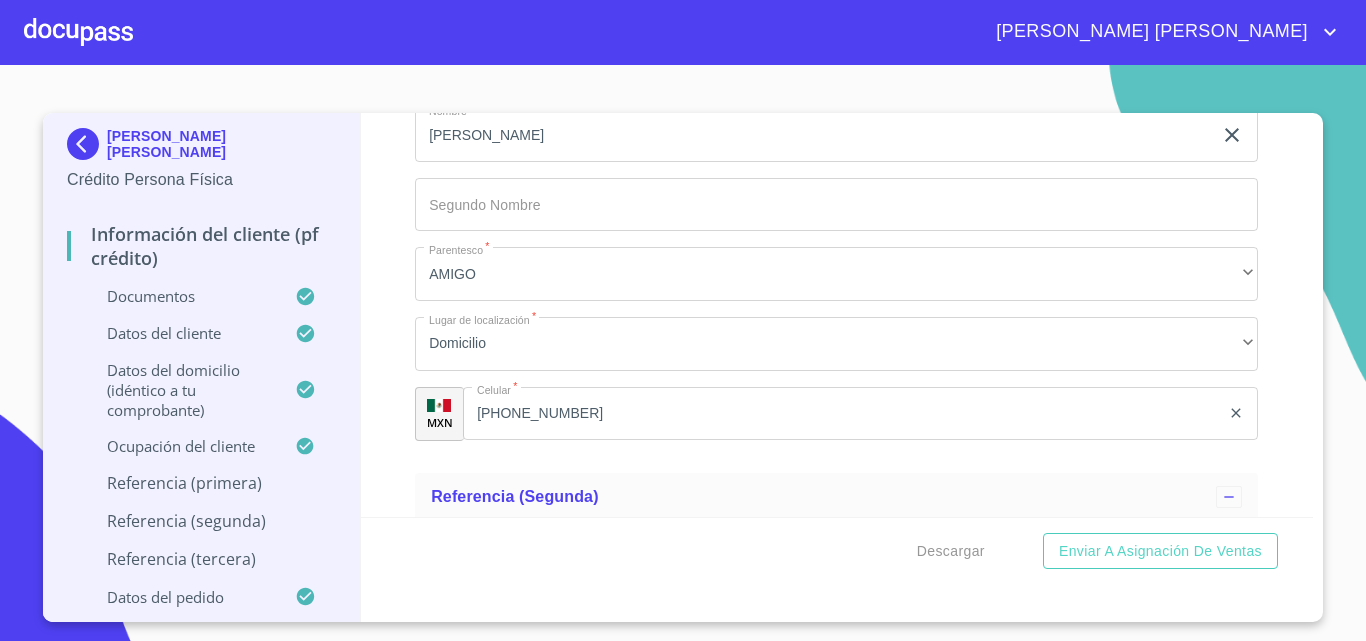 scroll, scrollTop: 9426, scrollLeft: 0, axis: vertical 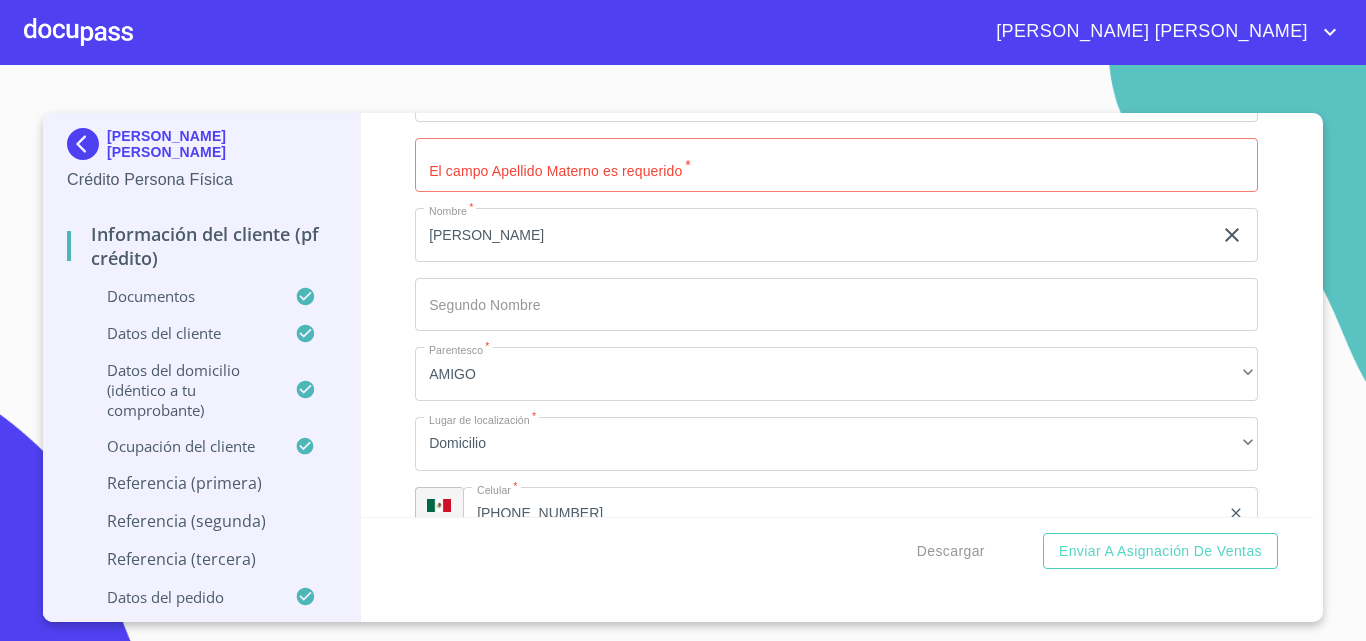 type on "[PERSON_NAME]" 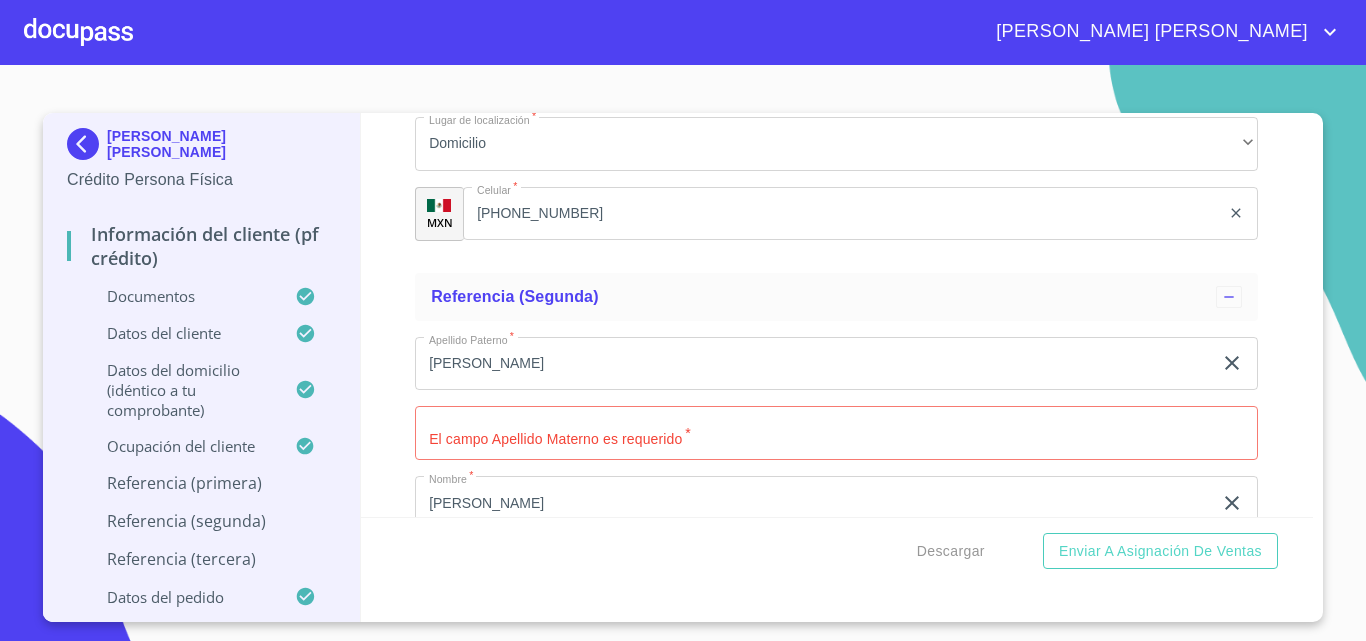 scroll, scrollTop: 9926, scrollLeft: 0, axis: vertical 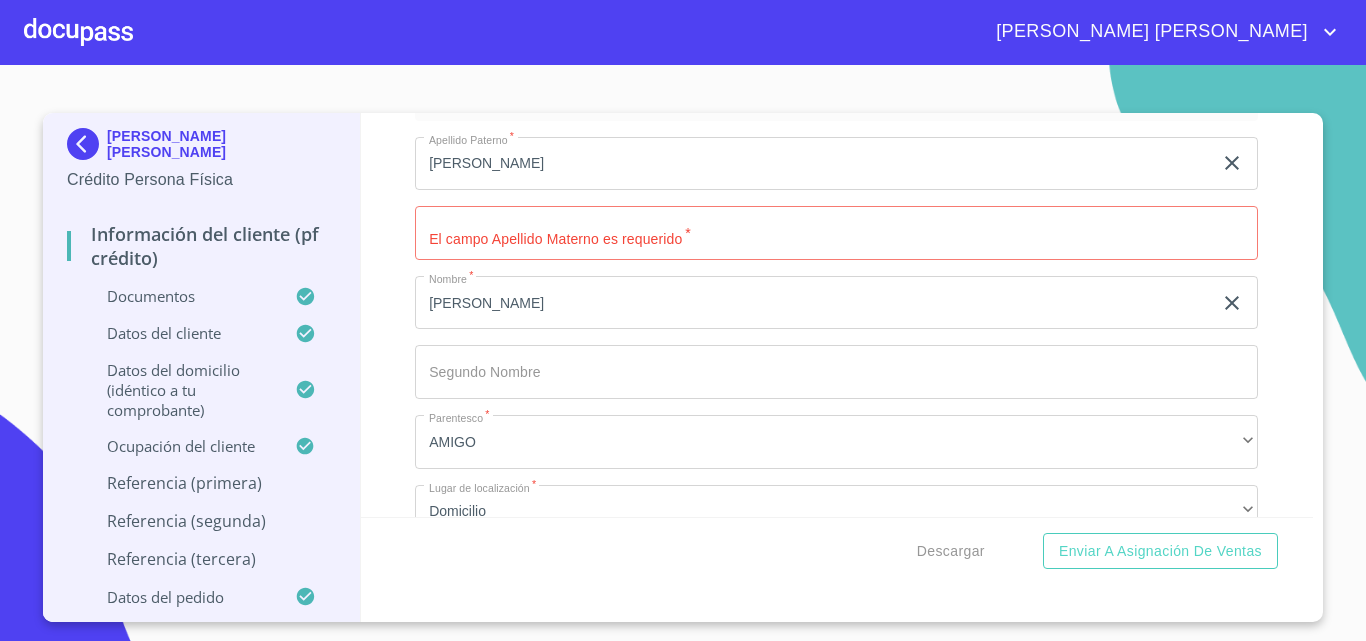 type on "N" 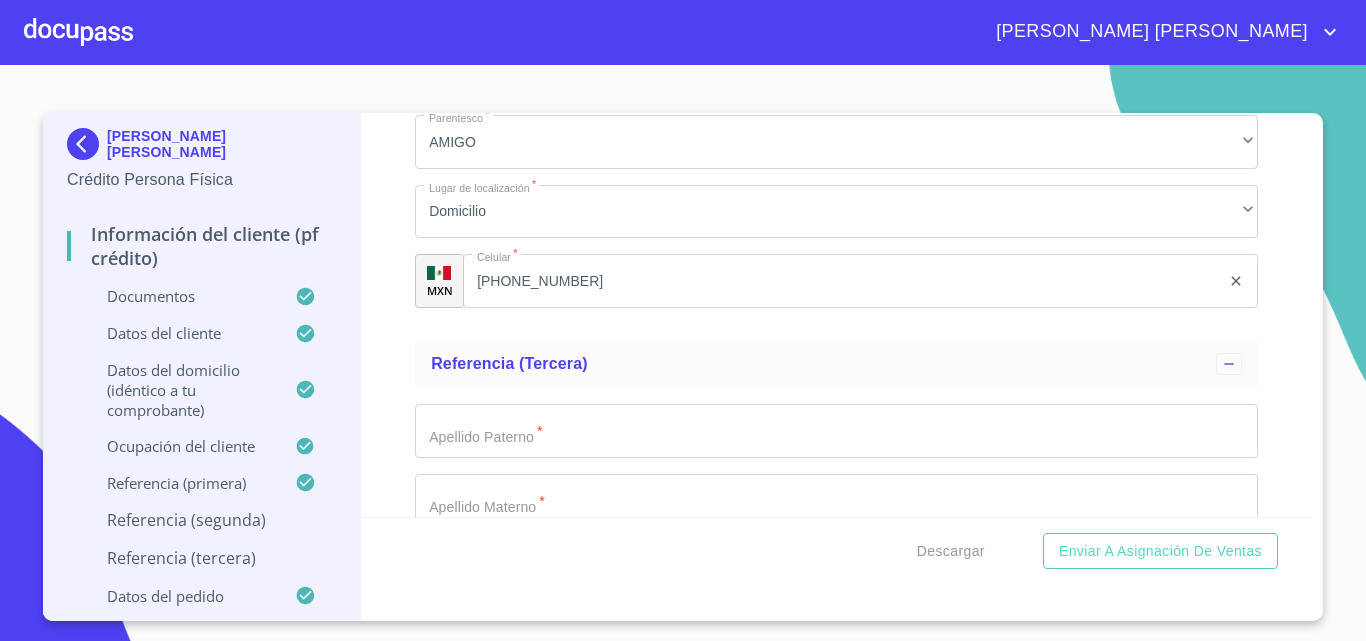 scroll, scrollTop: 10326, scrollLeft: 0, axis: vertical 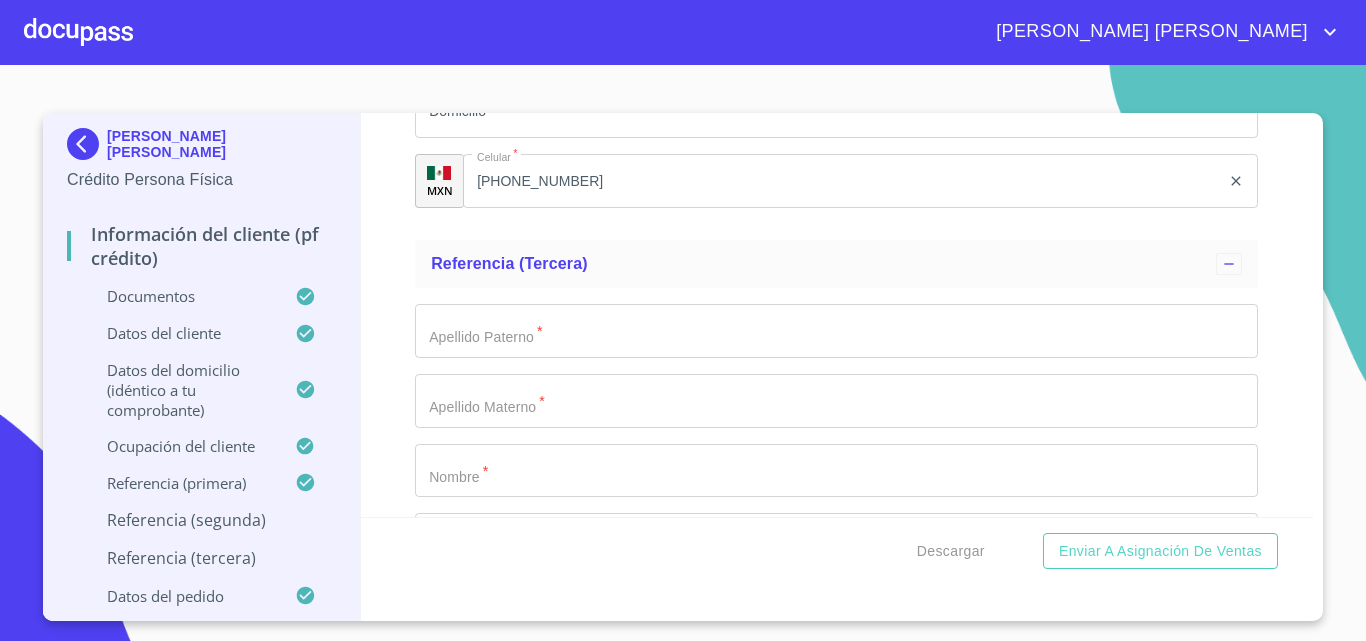 type on "N" 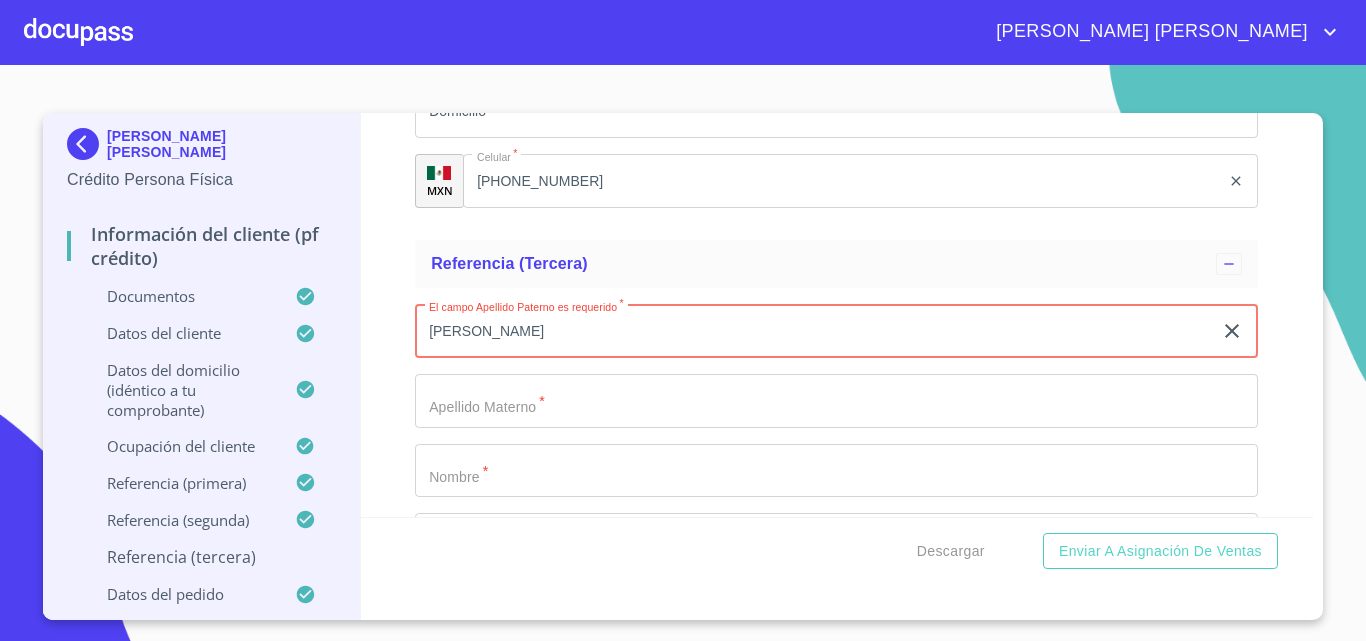 type on "[PERSON_NAME]" 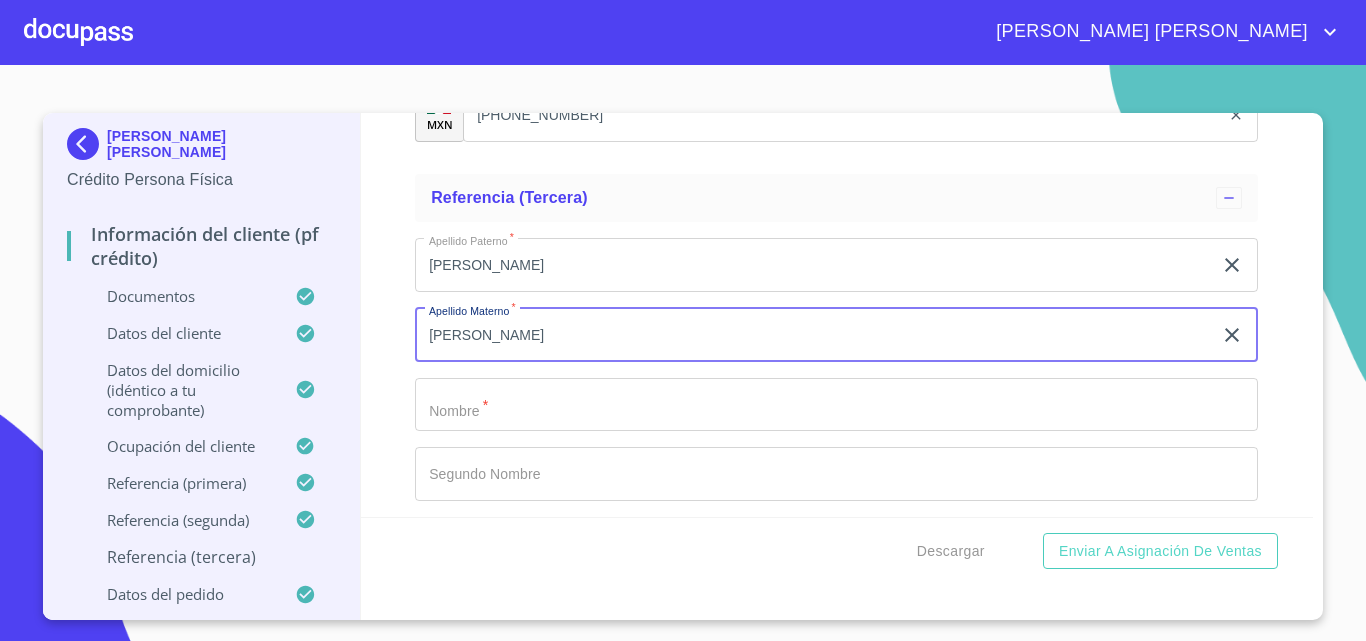 scroll, scrollTop: 10426, scrollLeft: 0, axis: vertical 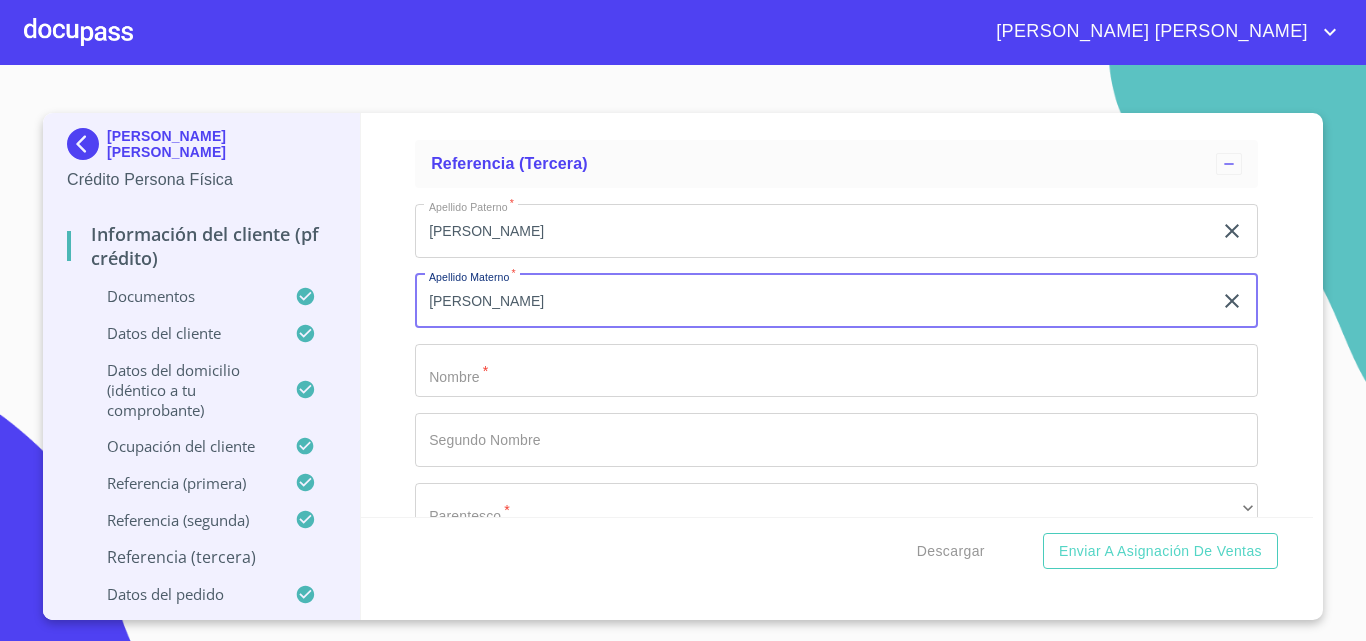 type on "[PERSON_NAME]" 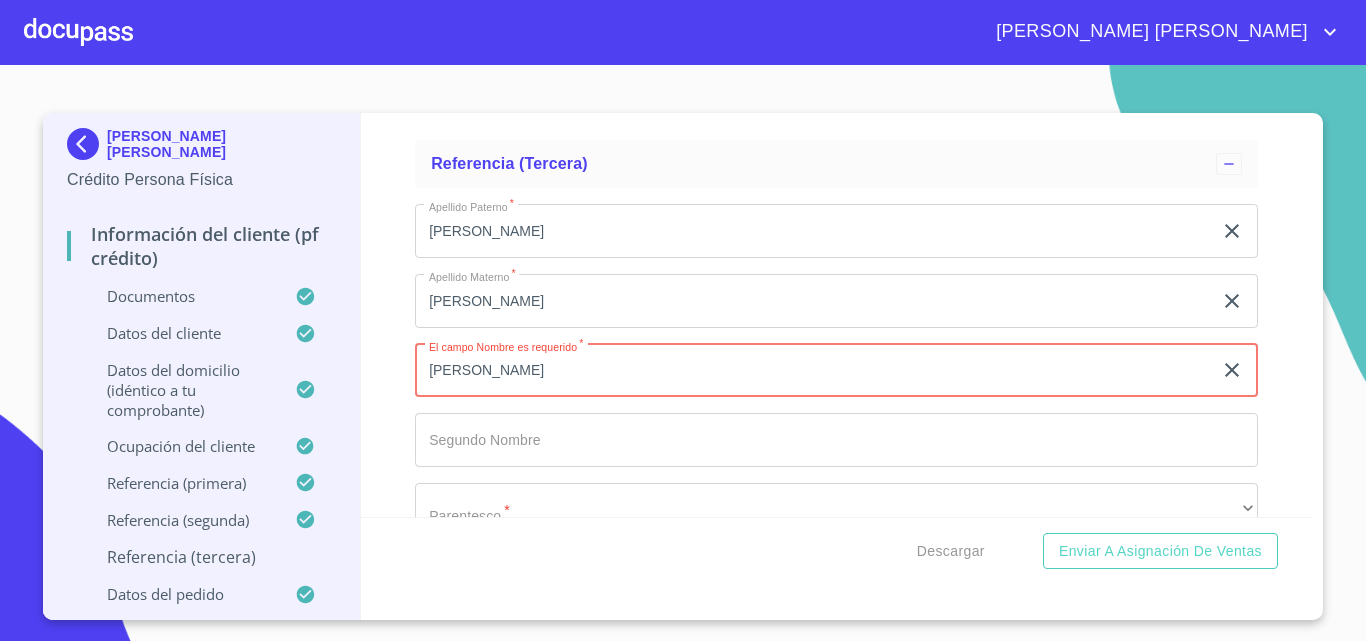 type on "[PERSON_NAME]" 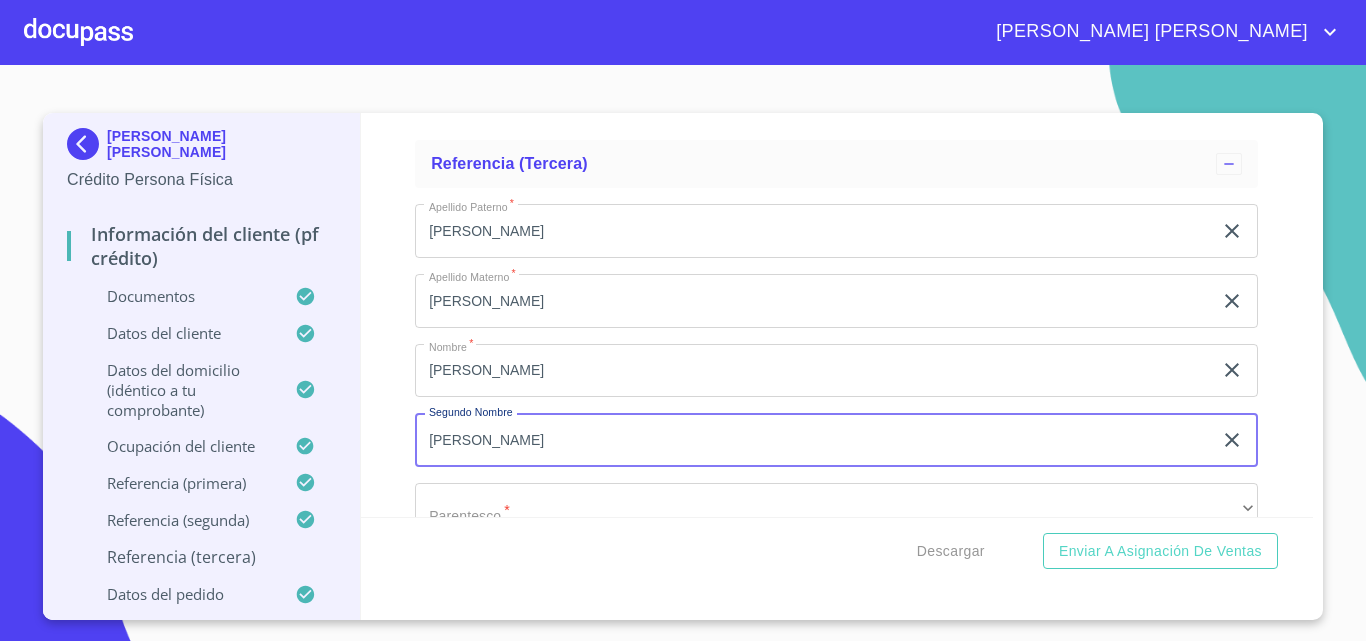 scroll, scrollTop: 10526, scrollLeft: 0, axis: vertical 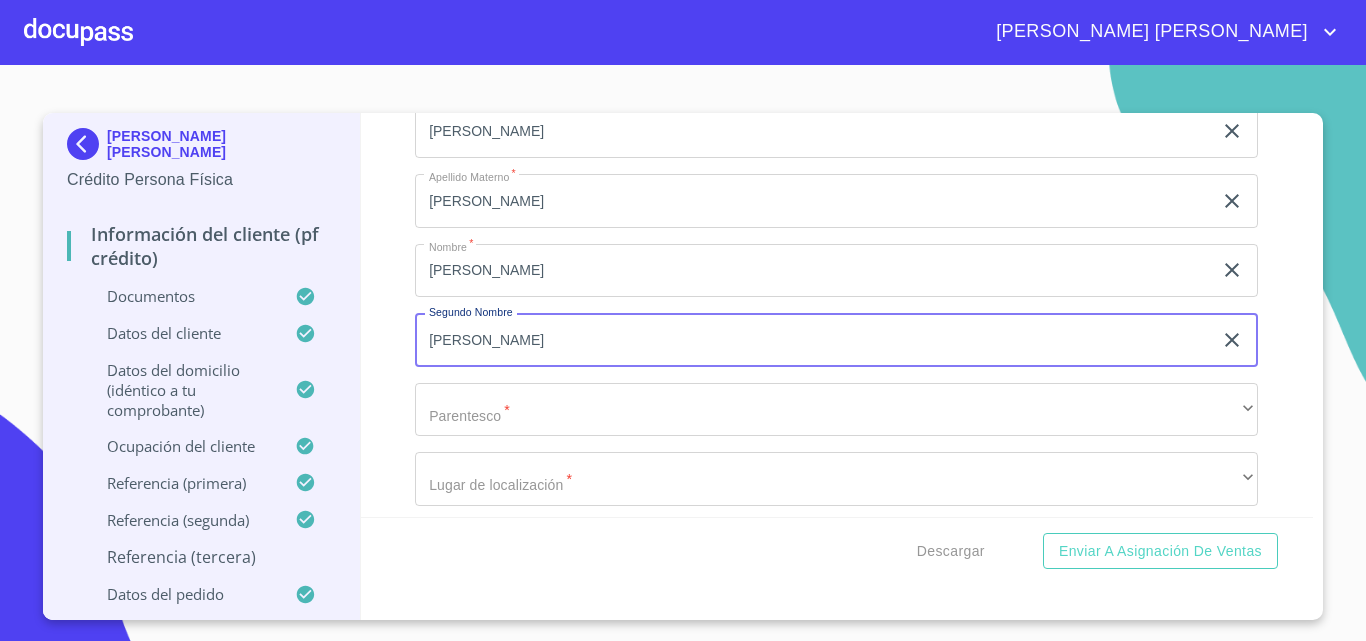 type on "[PERSON_NAME]" 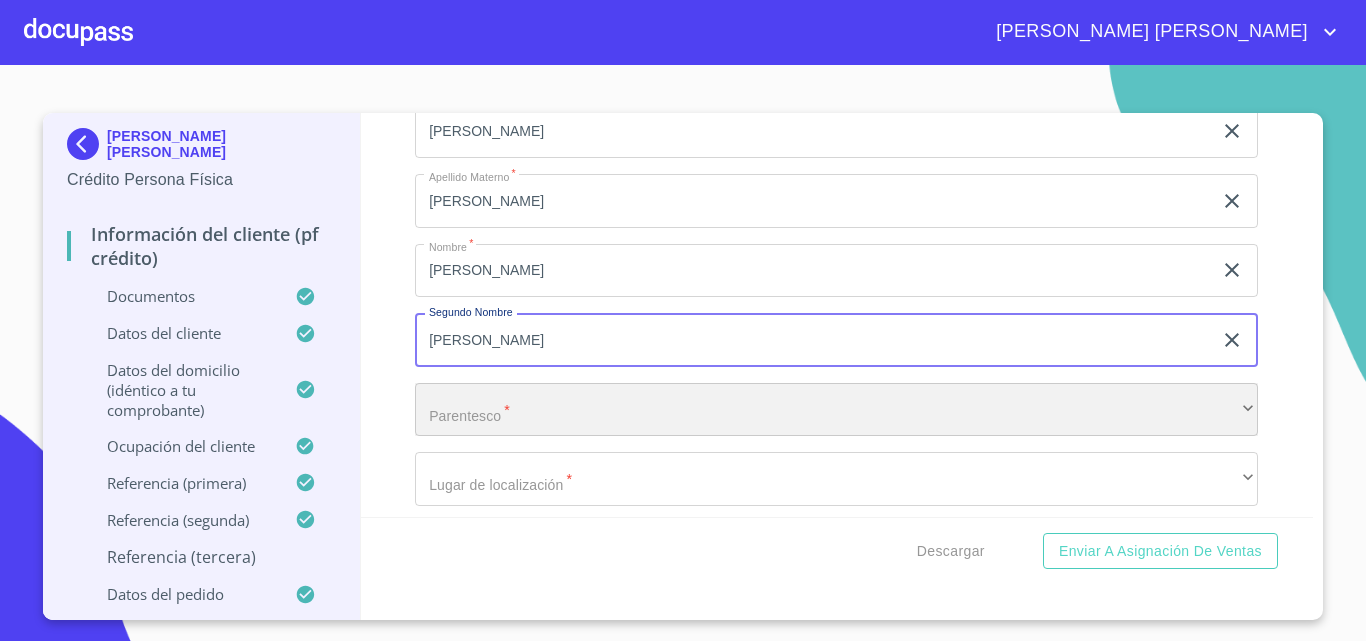 click on "​" at bounding box center [836, 410] 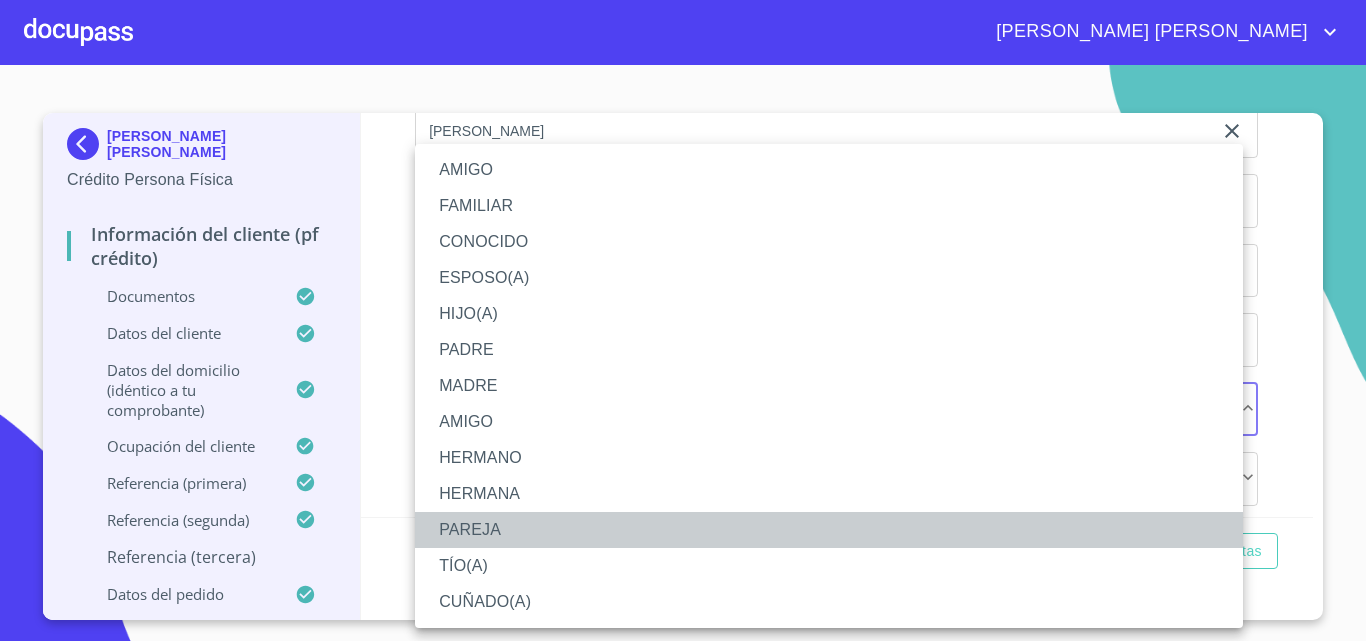 click on "PAREJA" at bounding box center (829, 530) 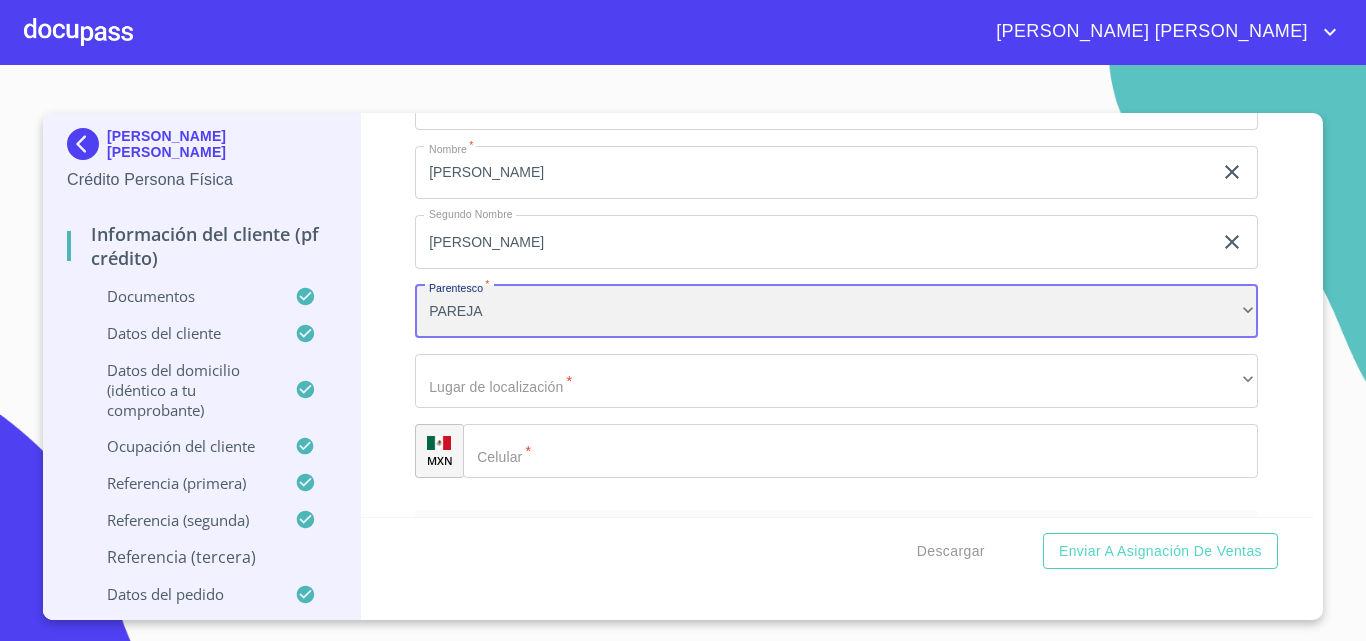 scroll, scrollTop: 10726, scrollLeft: 0, axis: vertical 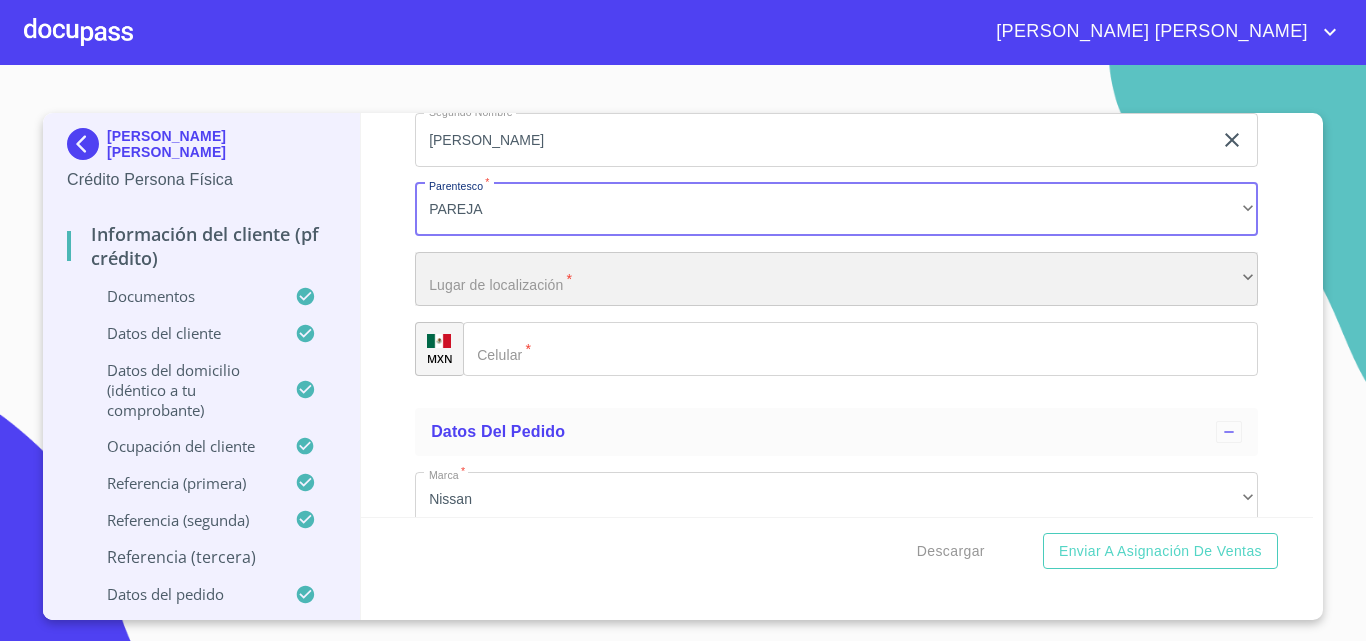 click on "​" at bounding box center [836, 279] 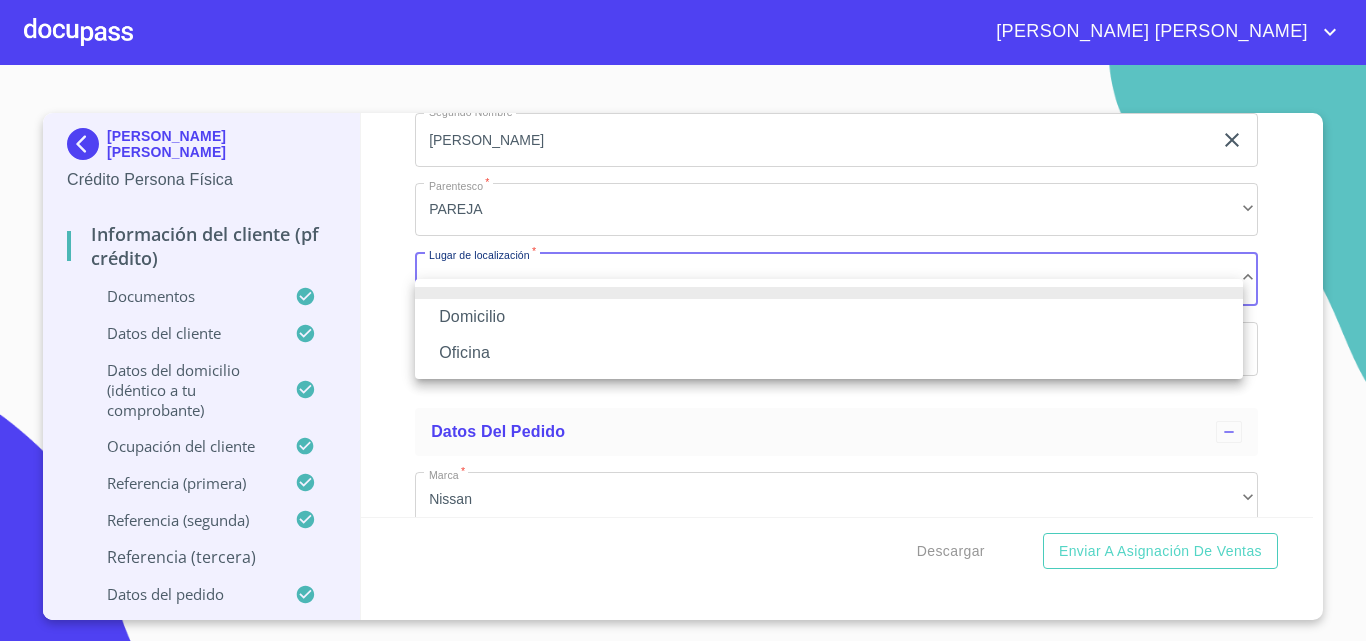 click on "Domicilio" at bounding box center (829, 317) 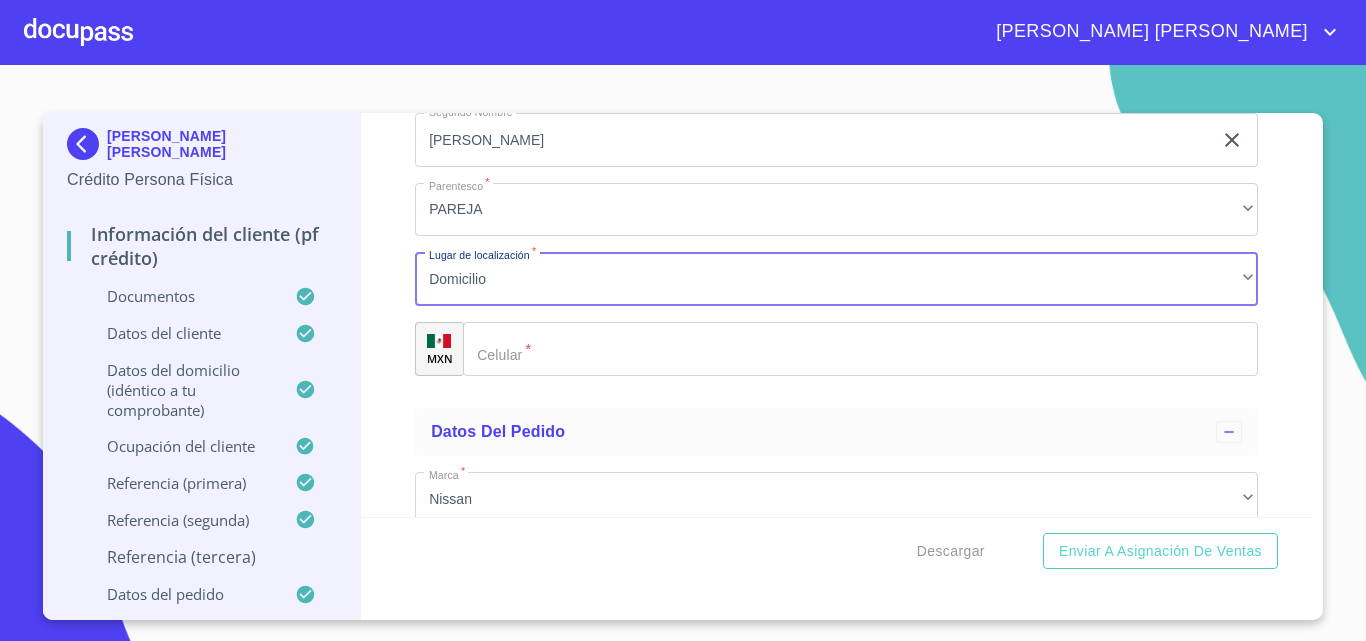 click on "Documento de identificación   *" 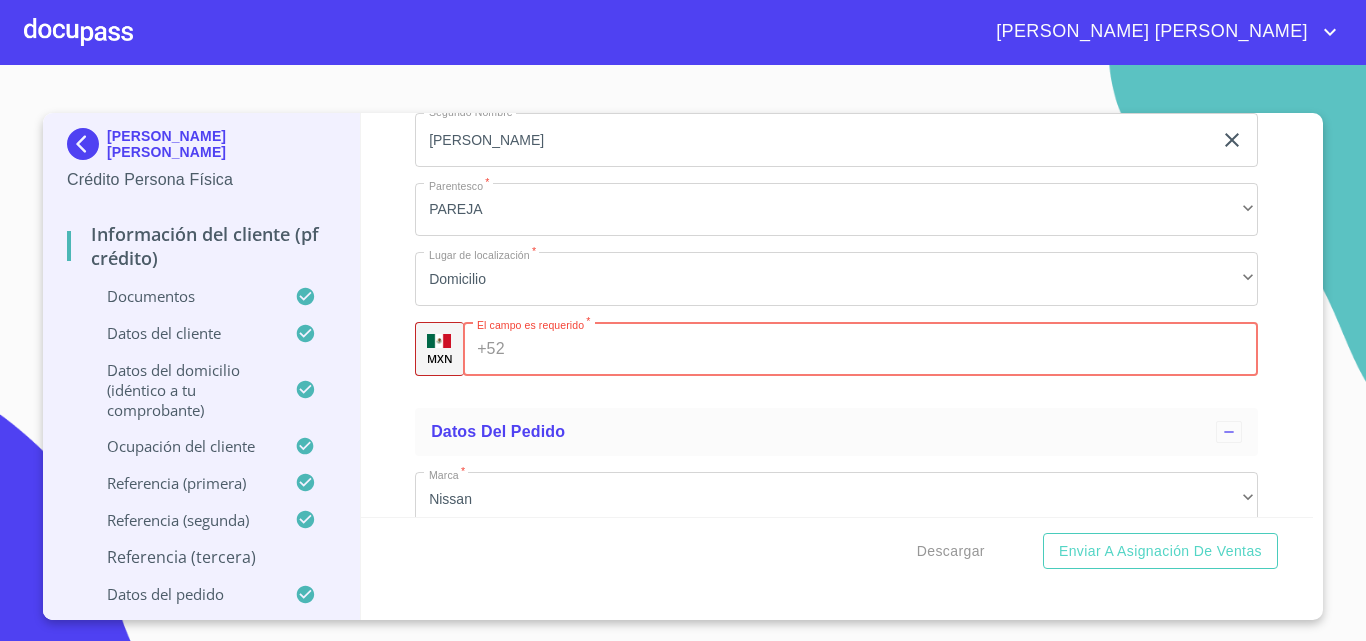paste on "[PHONE_NUMBER]" 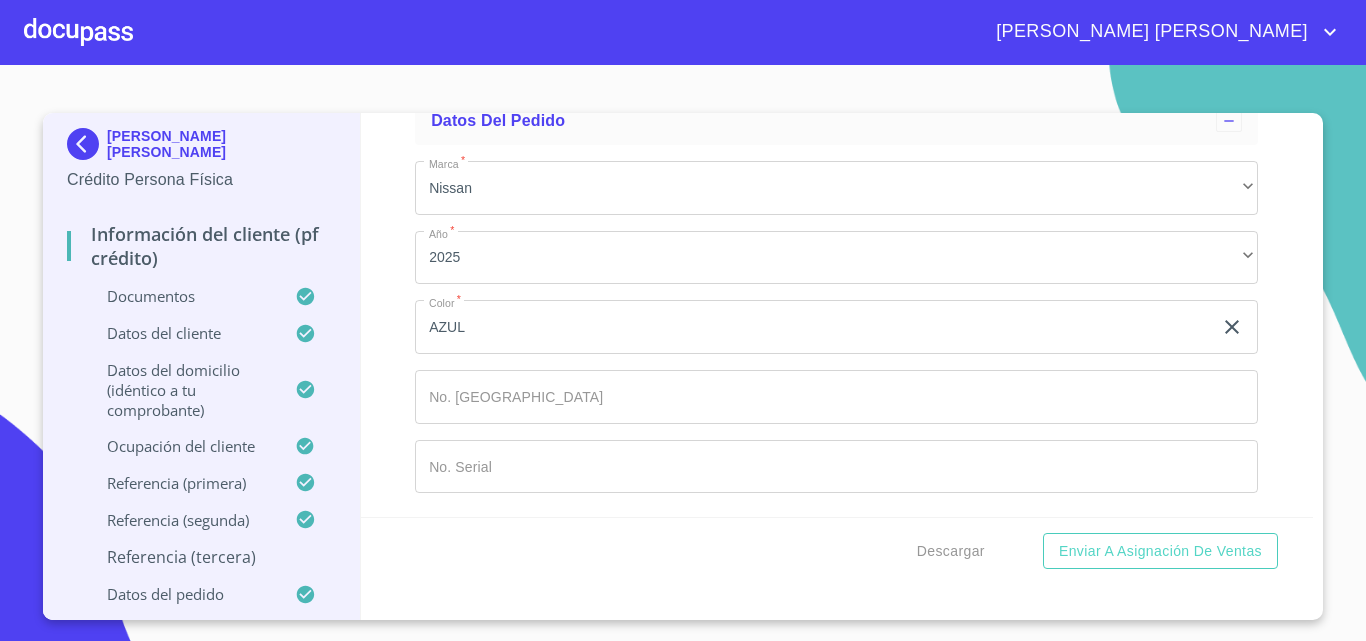 scroll, scrollTop: 11061, scrollLeft: 0, axis: vertical 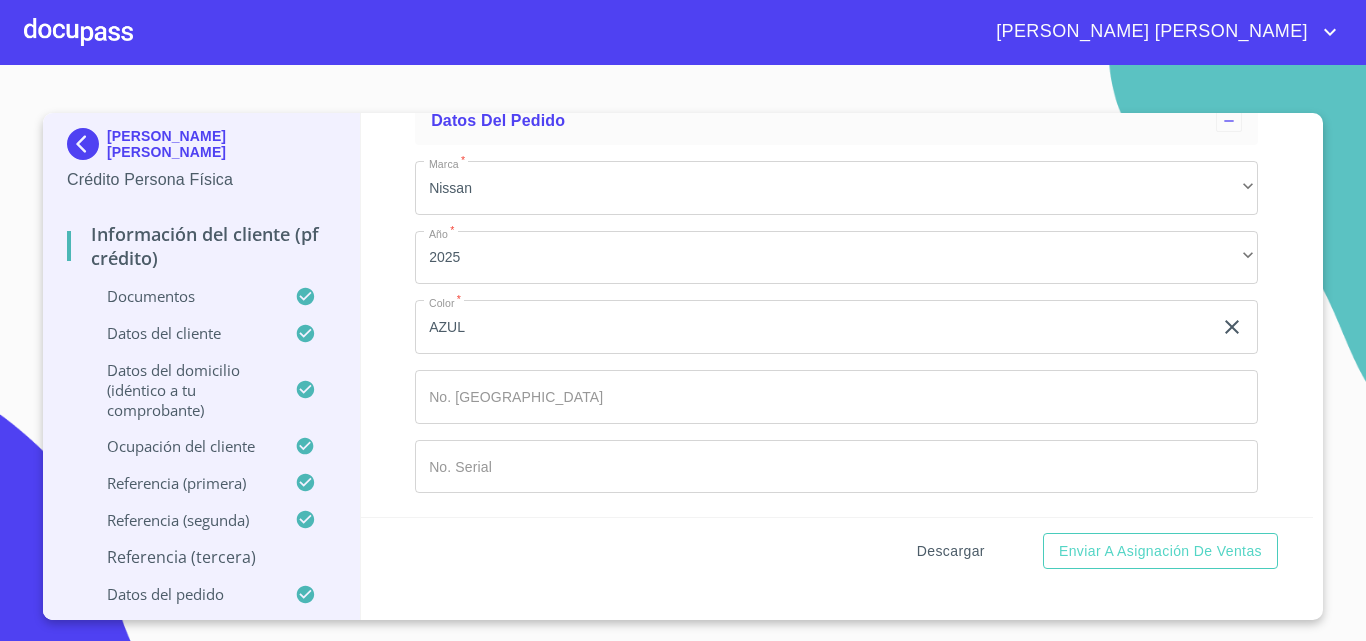type on "[PHONE_NUMBER]" 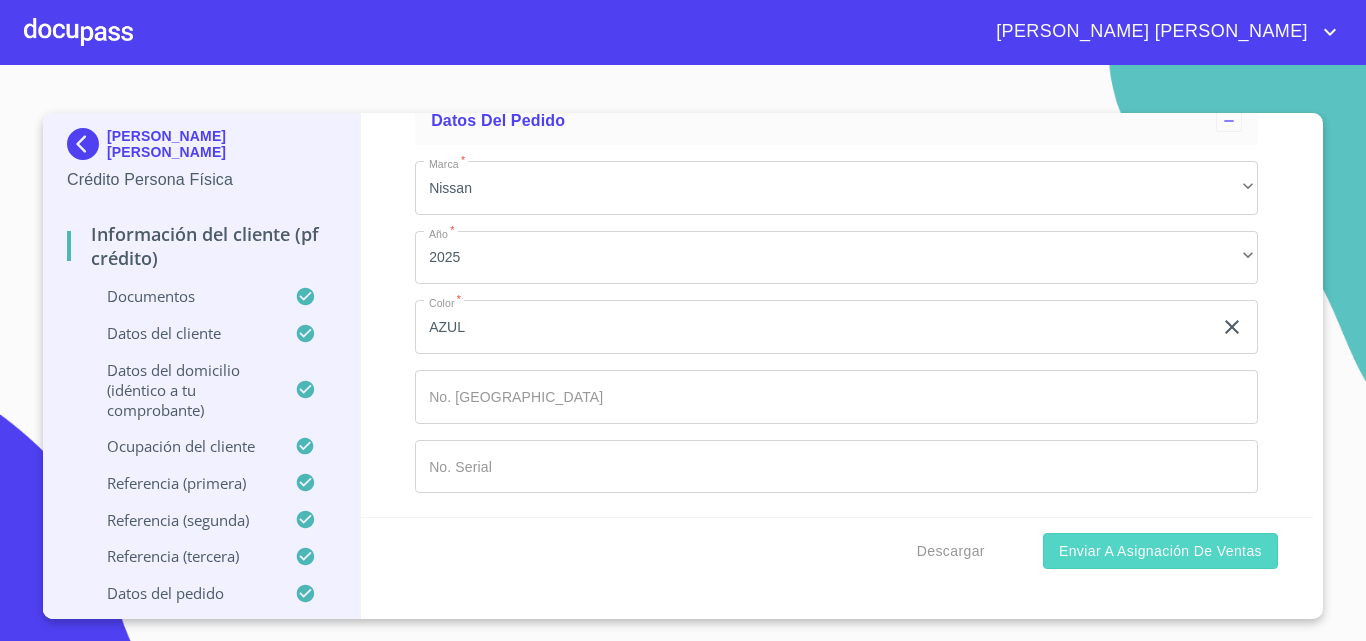 click on "Enviar a Asignación de Ventas" at bounding box center (1160, 551) 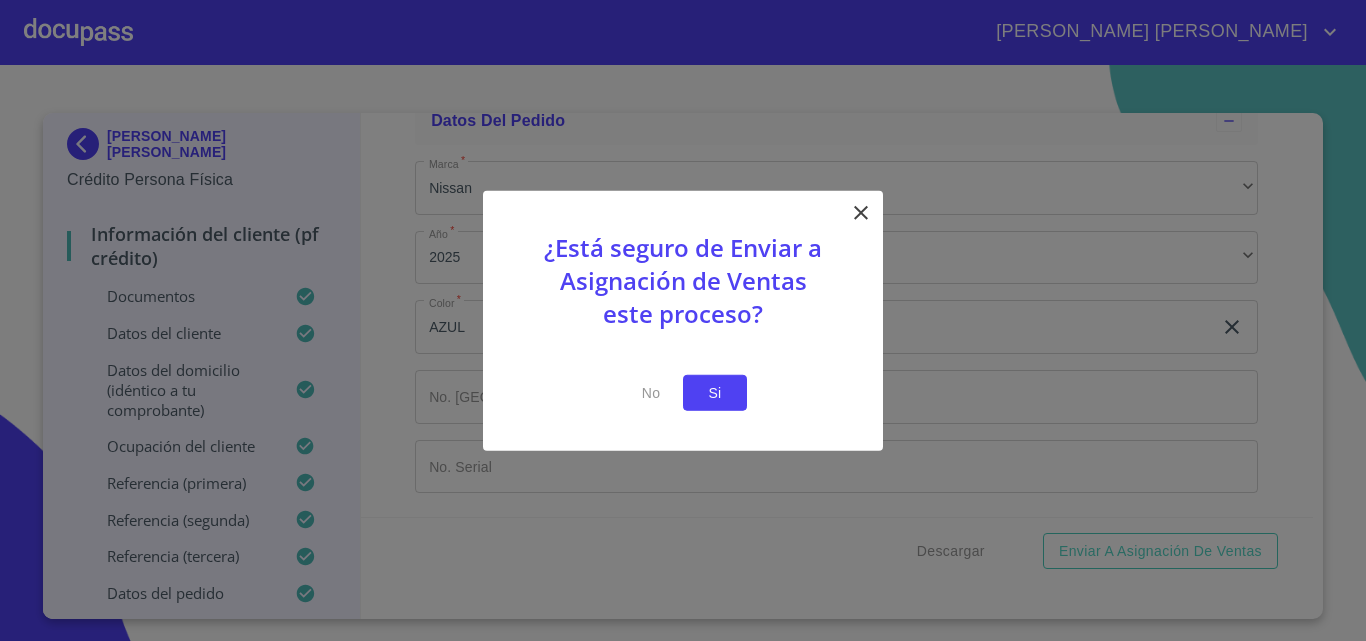click on "Si" at bounding box center [715, 392] 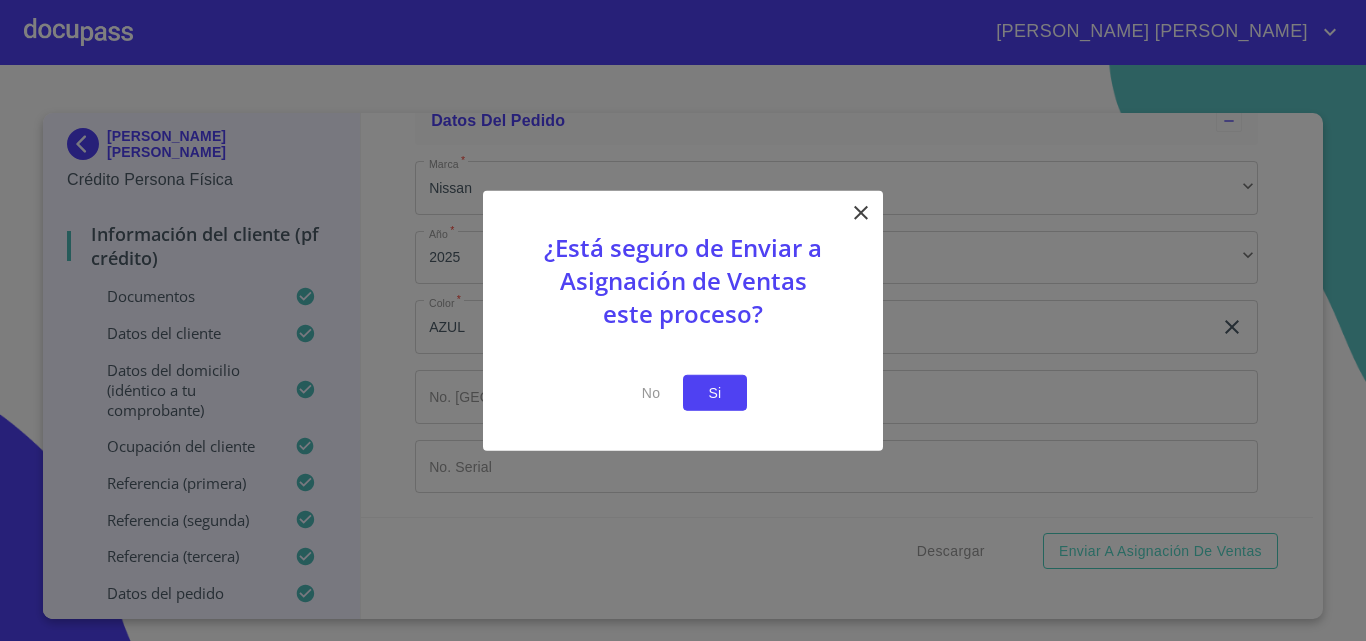 click on "Si" at bounding box center (715, 392) 